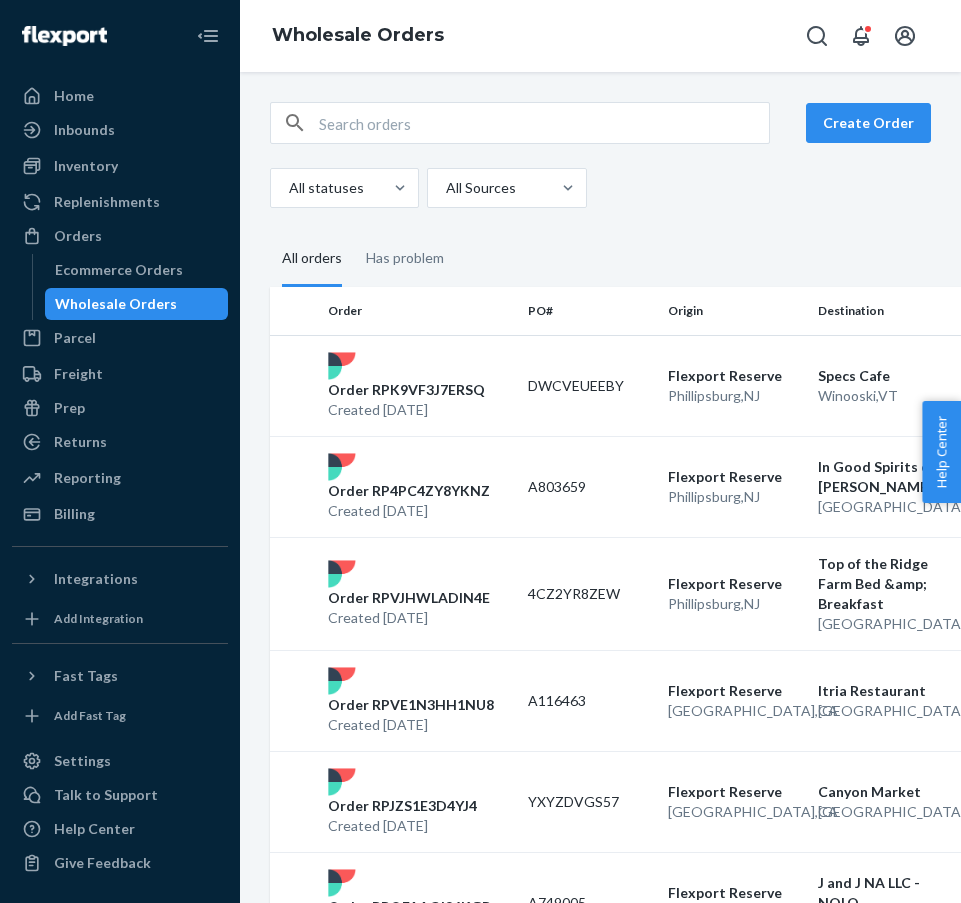 scroll, scrollTop: 0, scrollLeft: 0, axis: both 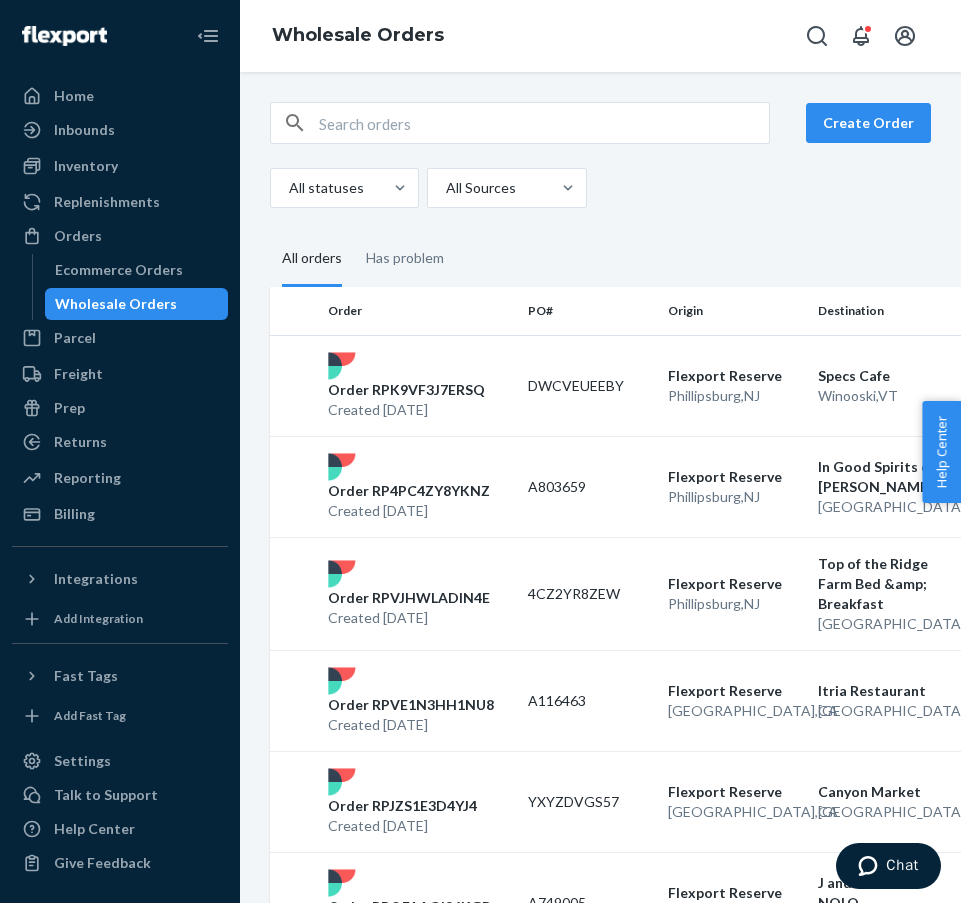 click on "Create Order" at bounding box center (868, 123) 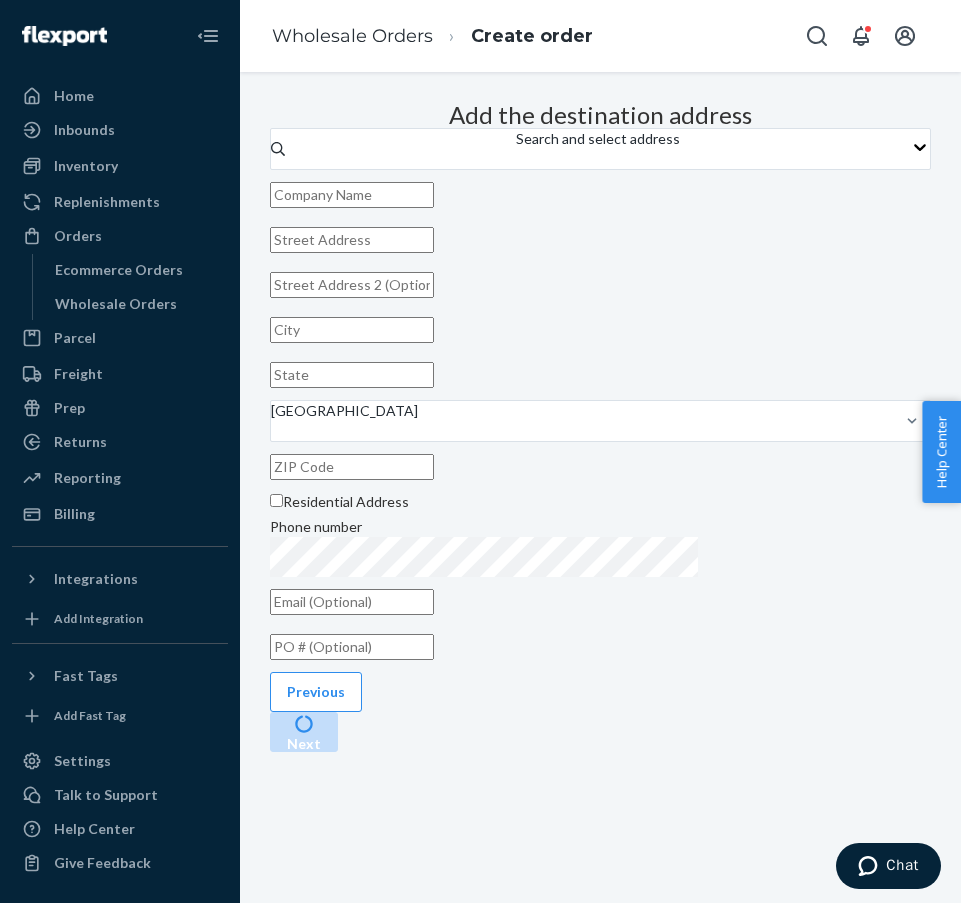 scroll, scrollTop: 0, scrollLeft: 0, axis: both 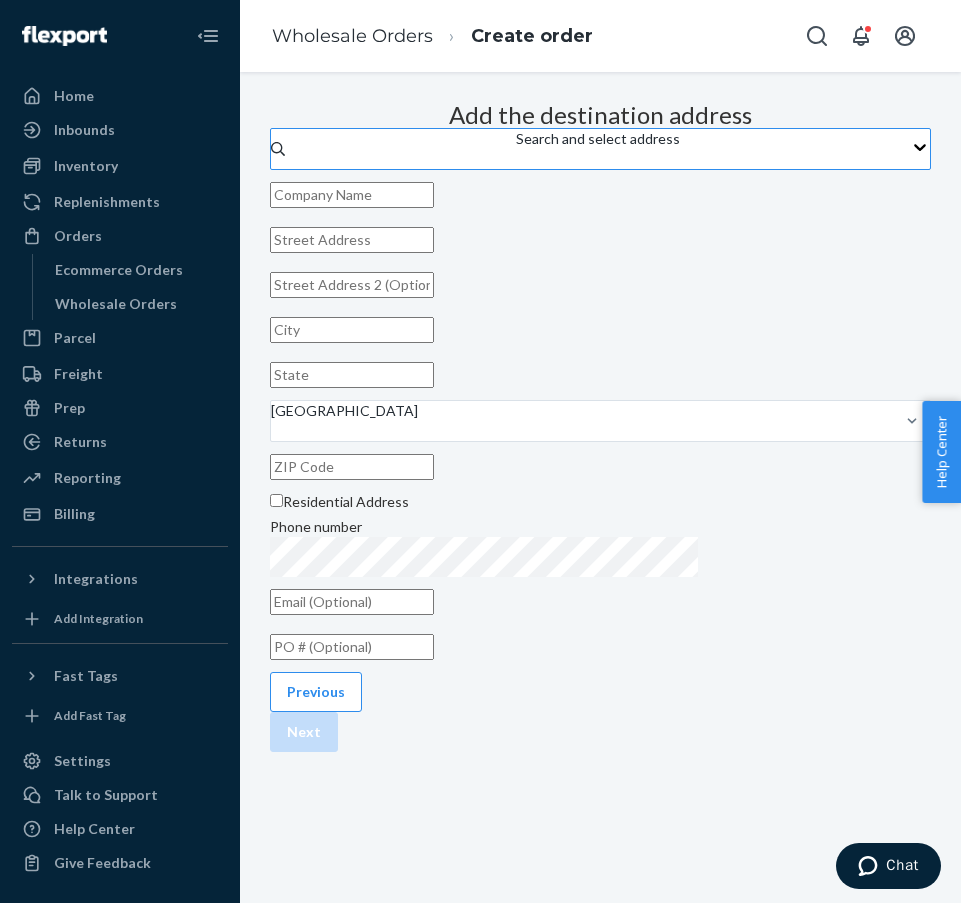 click on "Search and select address" at bounding box center (598, 139) 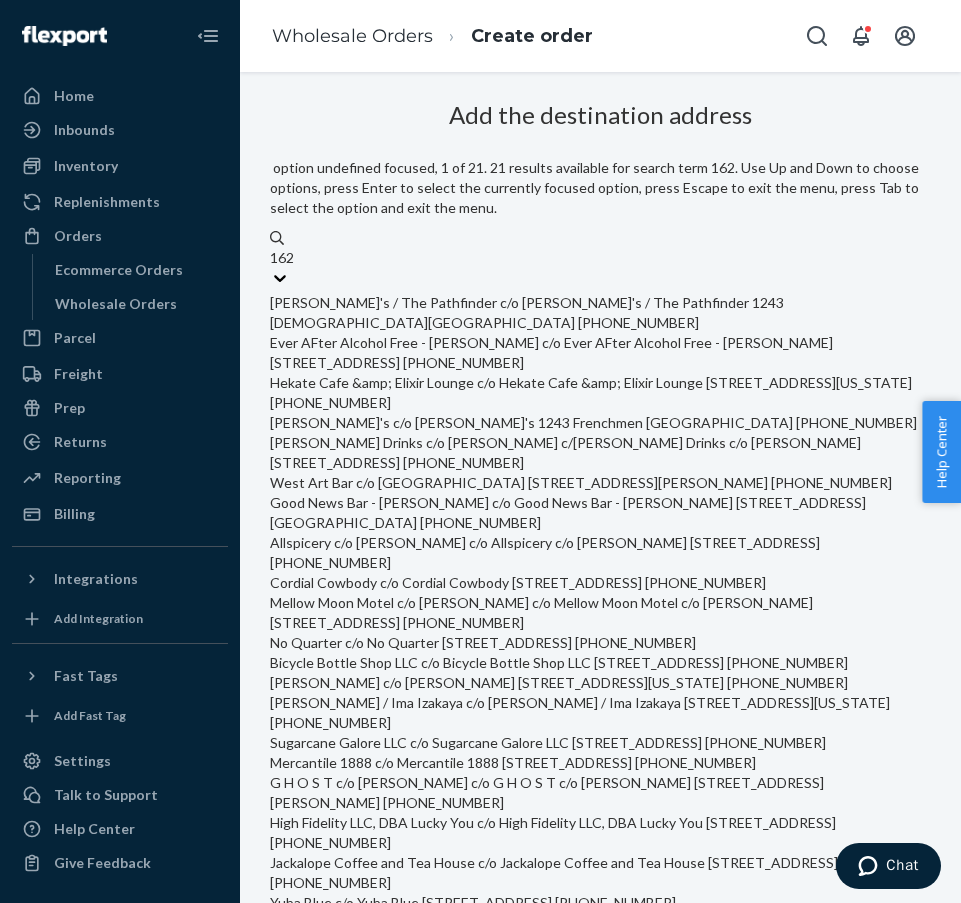 type on "1629" 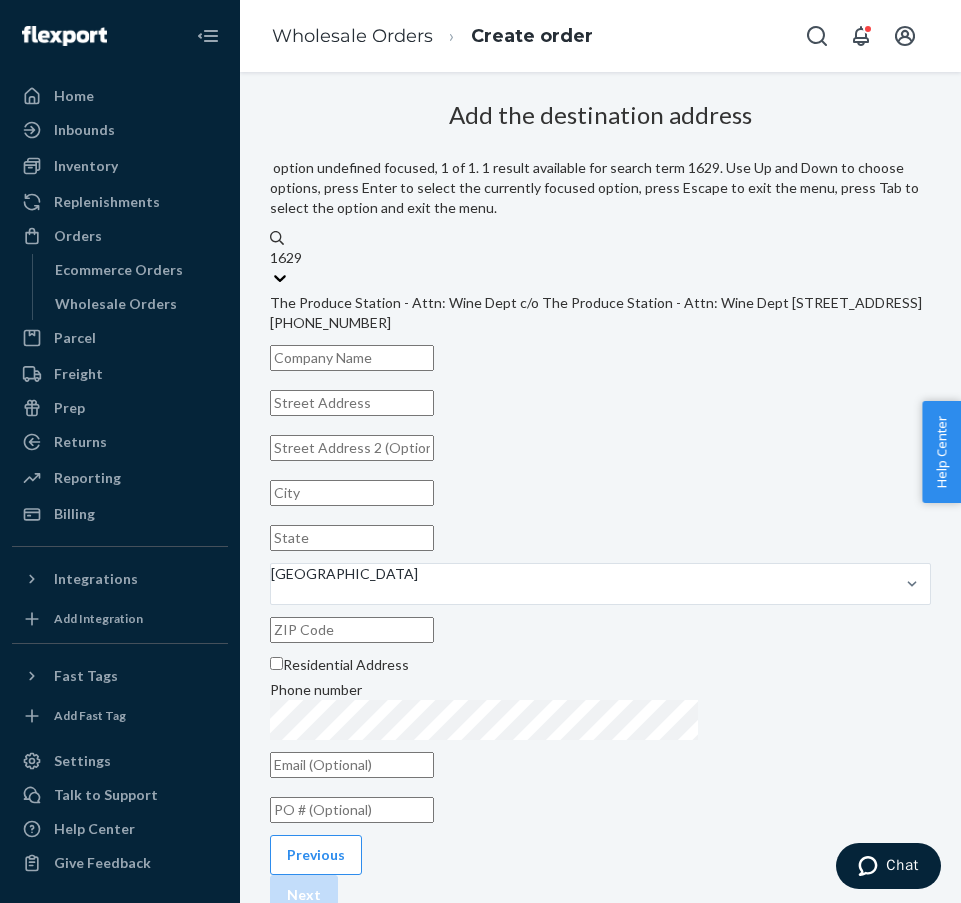 click on "The Produce Station - Attn: Wine Dept
c/o
The Produce Station - Attn: Wine Dept
[STREET_ADDRESS]
[PHONE_NUMBER]" at bounding box center (600, 313) 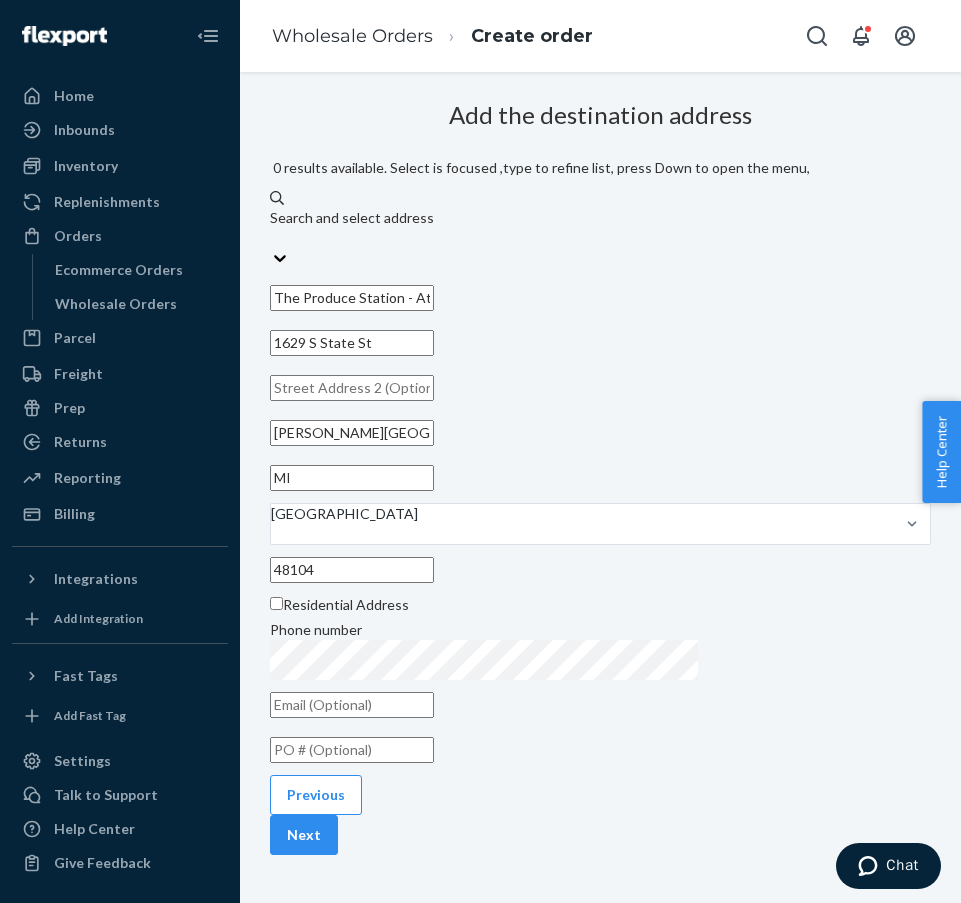 scroll, scrollTop: 10, scrollLeft: 0, axis: vertical 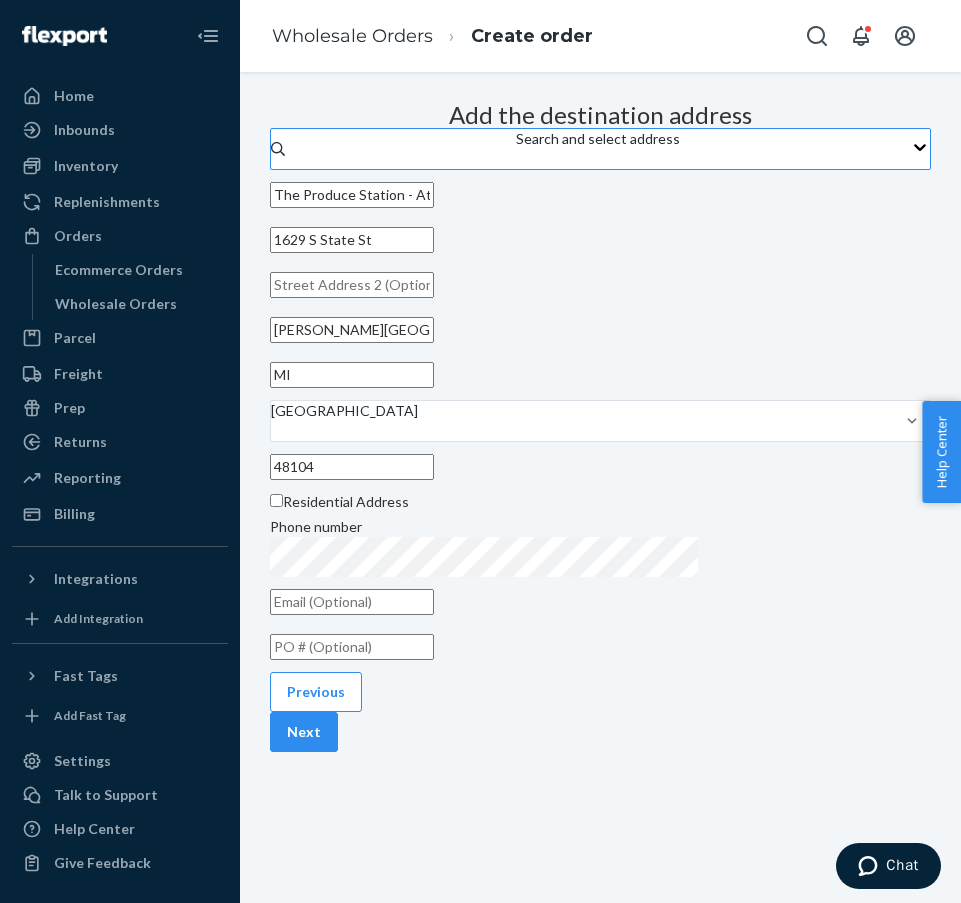 click at bounding box center (352, 647) 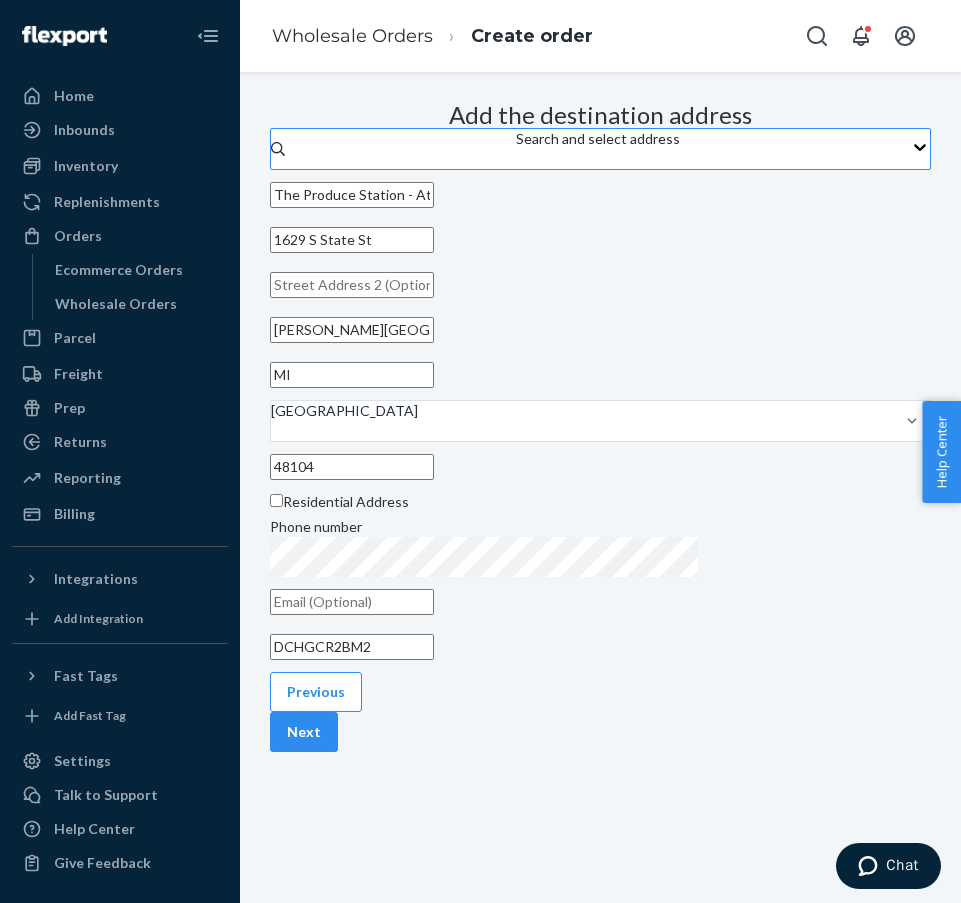 scroll, scrollTop: 10, scrollLeft: 253, axis: both 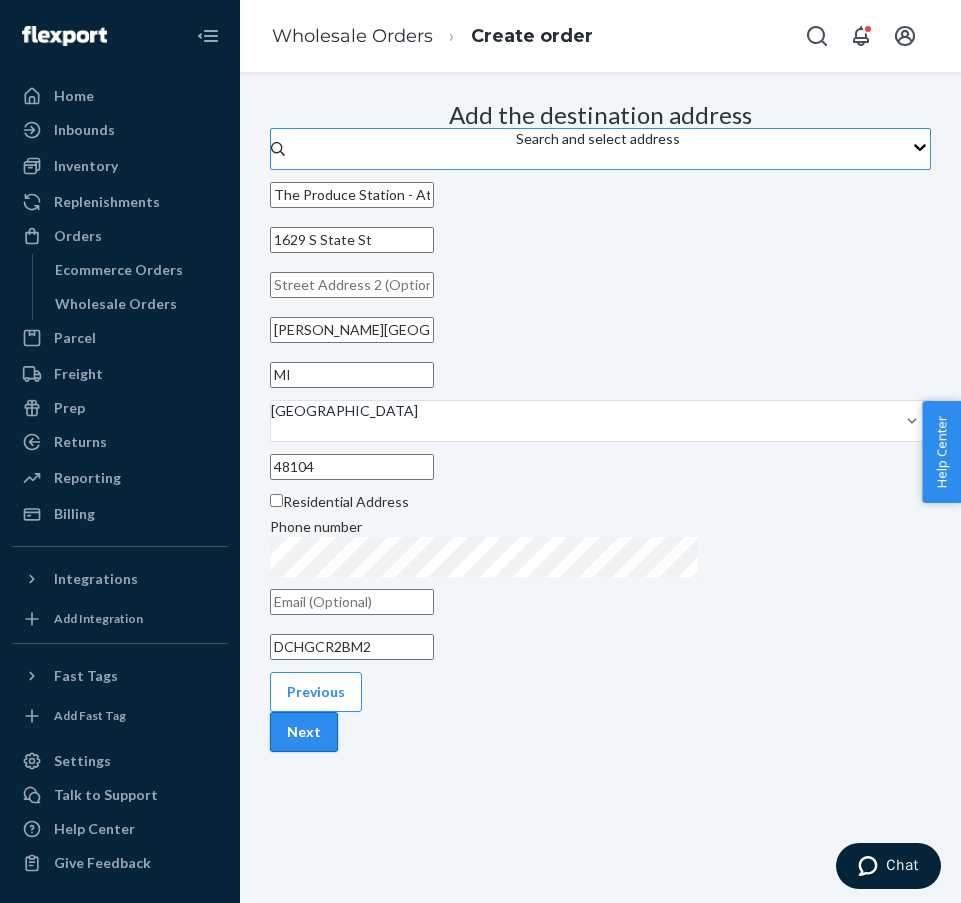 type on "DCHGCR2BM2" 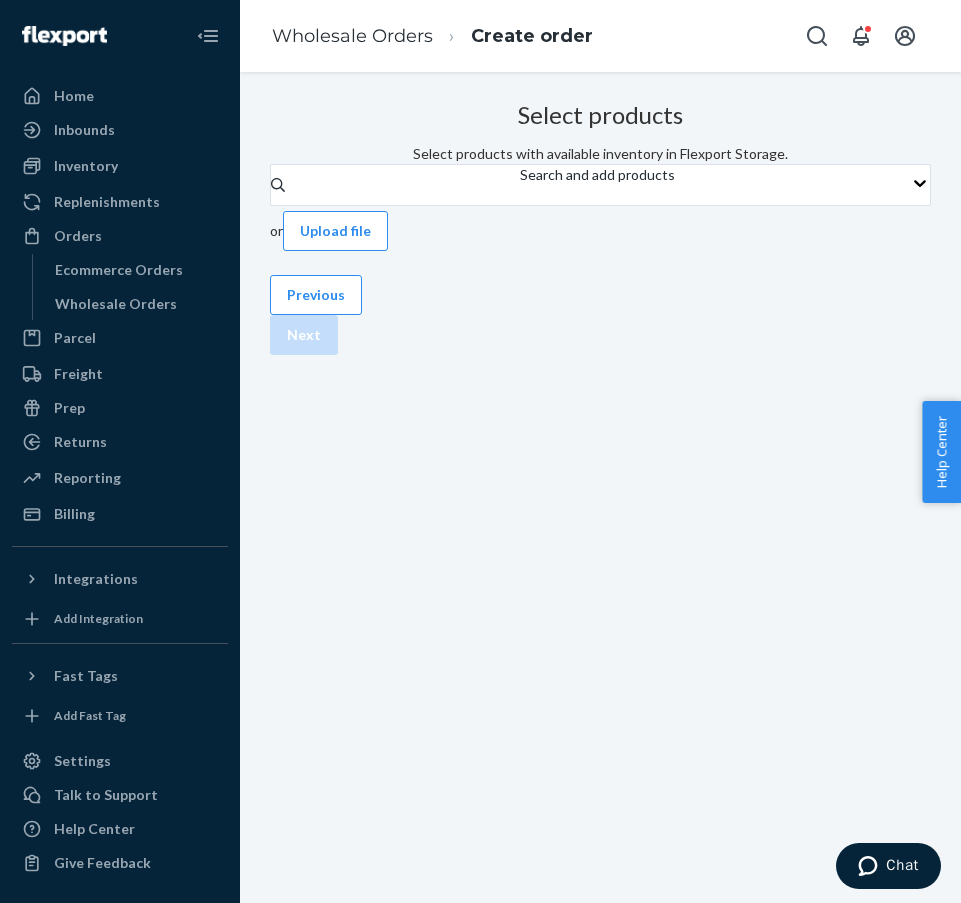 scroll, scrollTop: 0, scrollLeft: 253, axis: horizontal 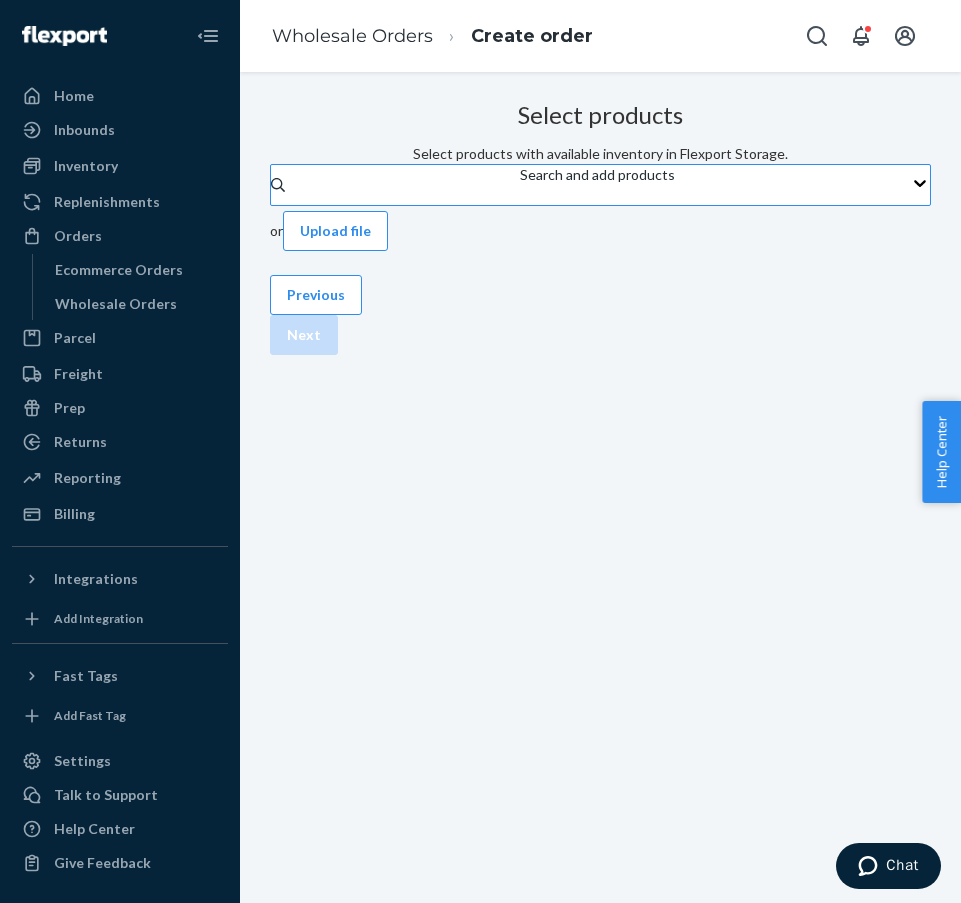 click on "Search and add products" at bounding box center (597, 185) 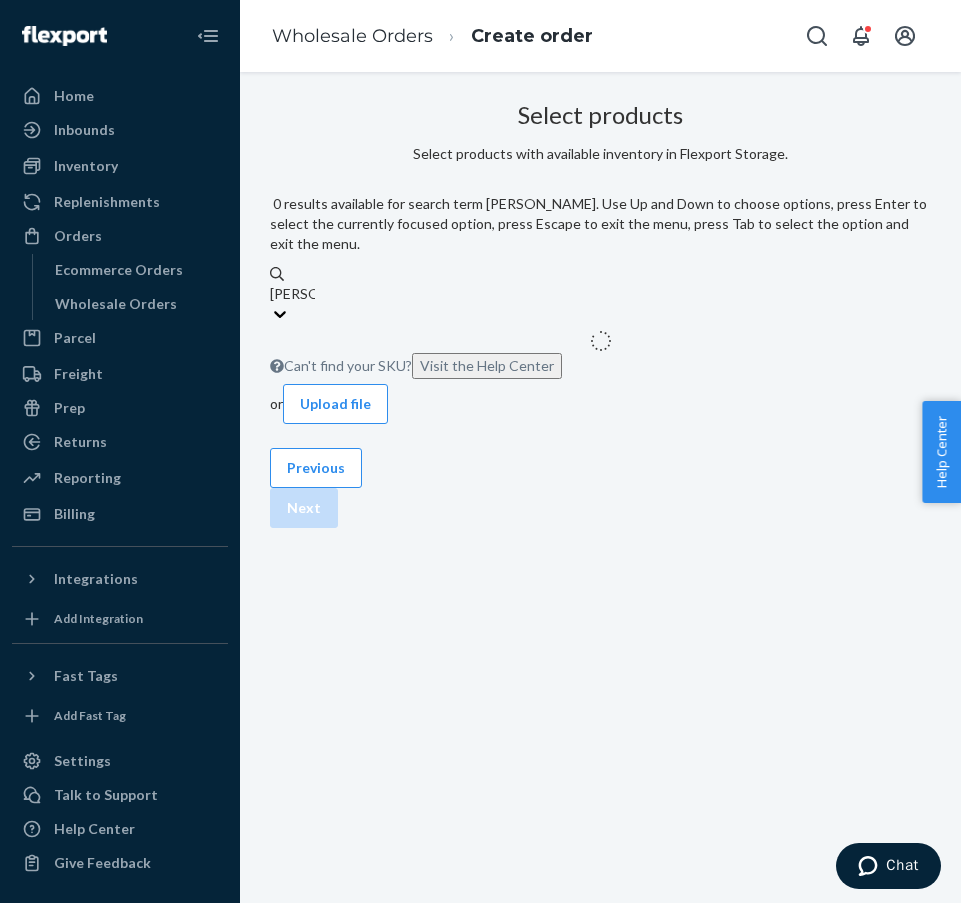 type on "negroni" 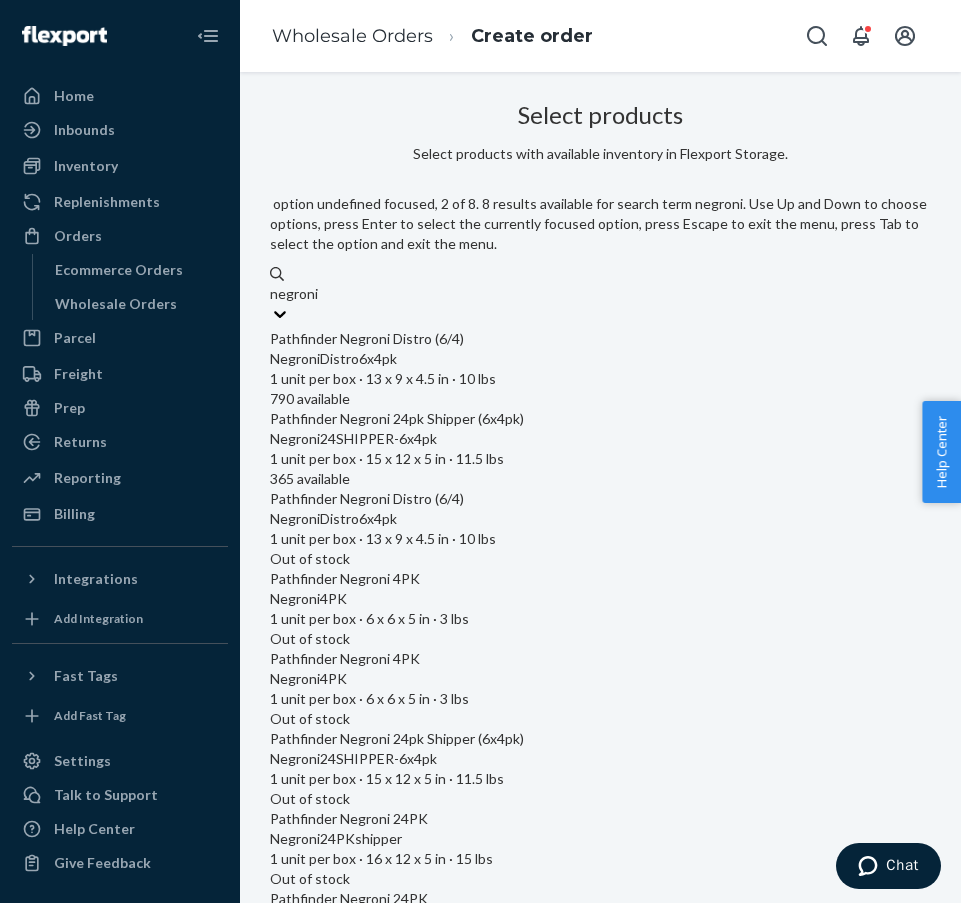 click on "Negroni24SHIPPER-6x4pk" at bounding box center (600, 439) 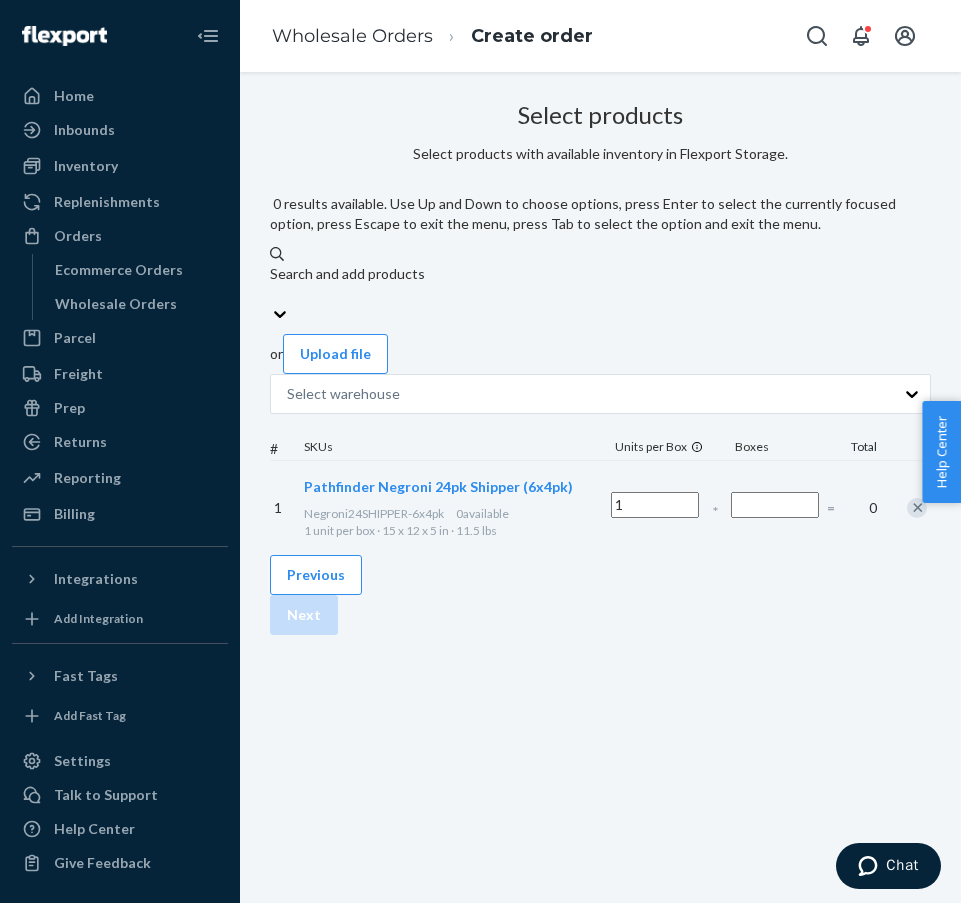 click on "Search and add products" at bounding box center (600, 284) 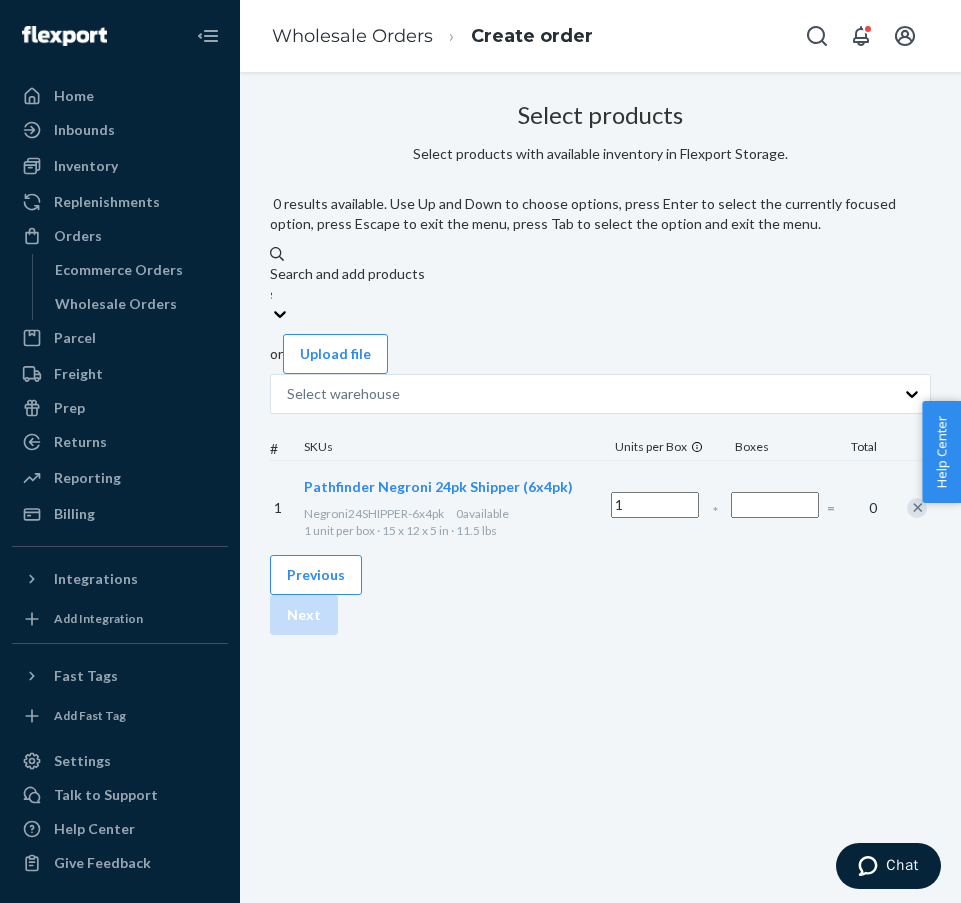 type on "sp" 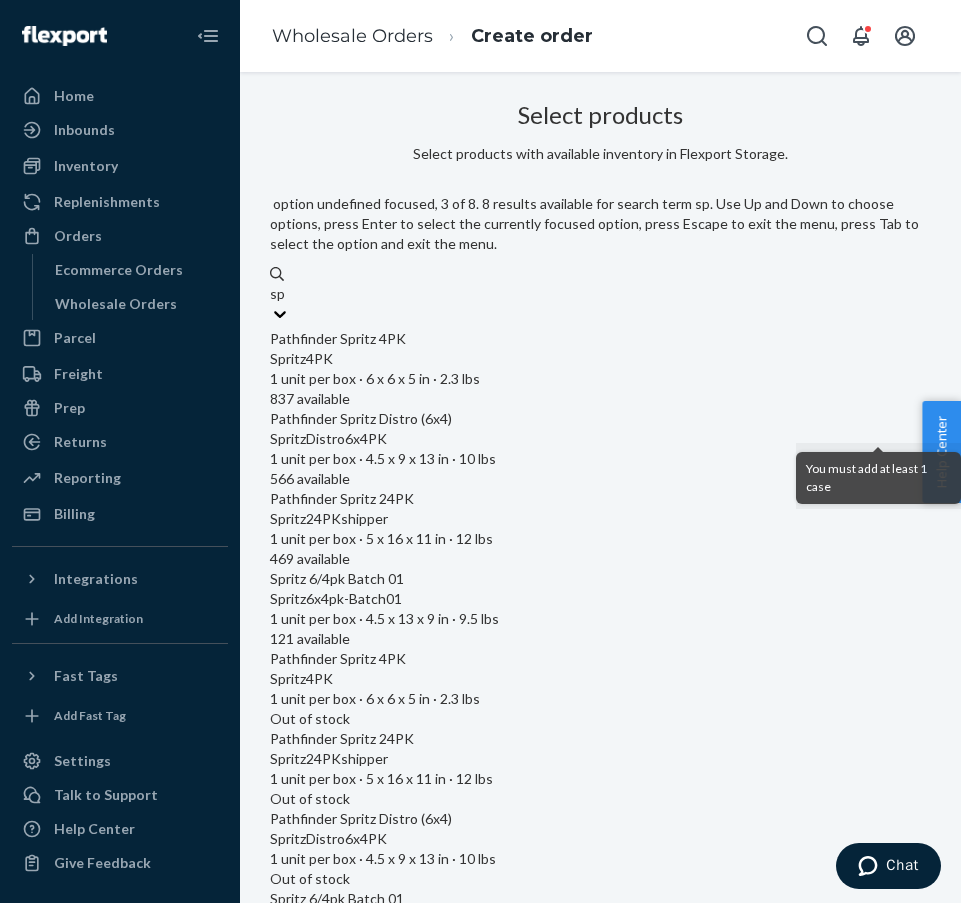 click on "Spritz24PKshipper 1 unit per box · 5 x 16 x 11 in · 12 lbs" at bounding box center [600, 528] 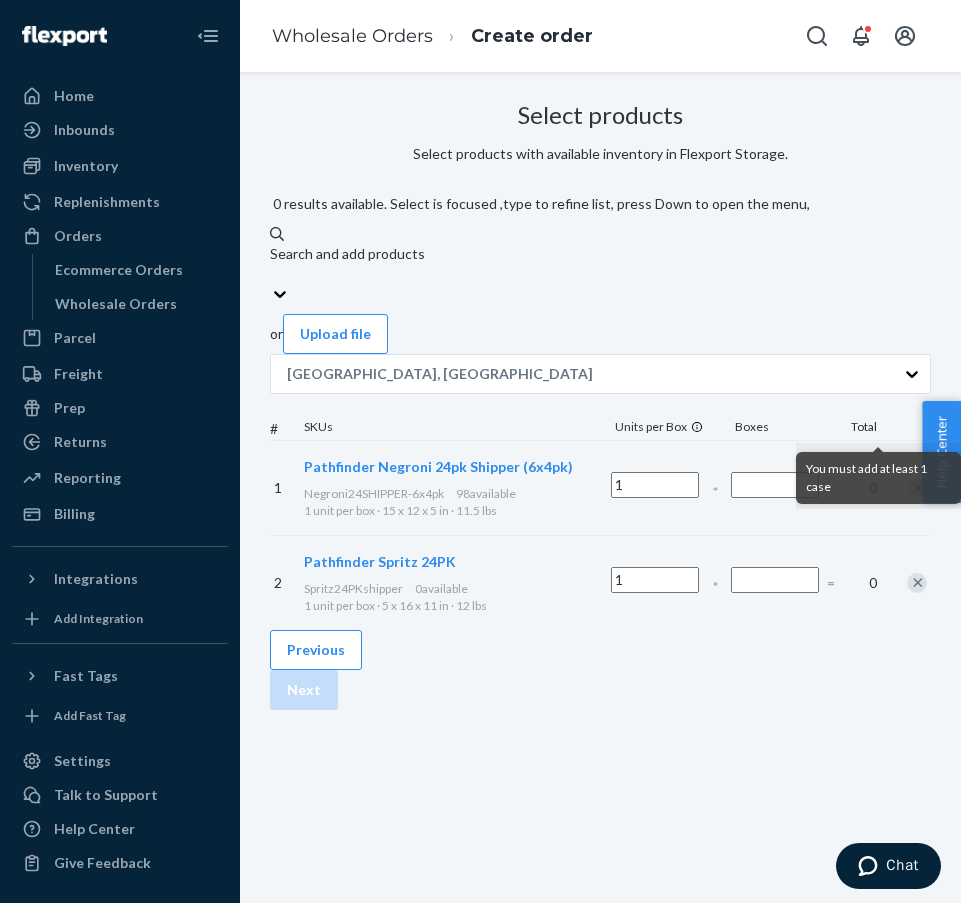 click on "Search and add products" at bounding box center (600, 254) 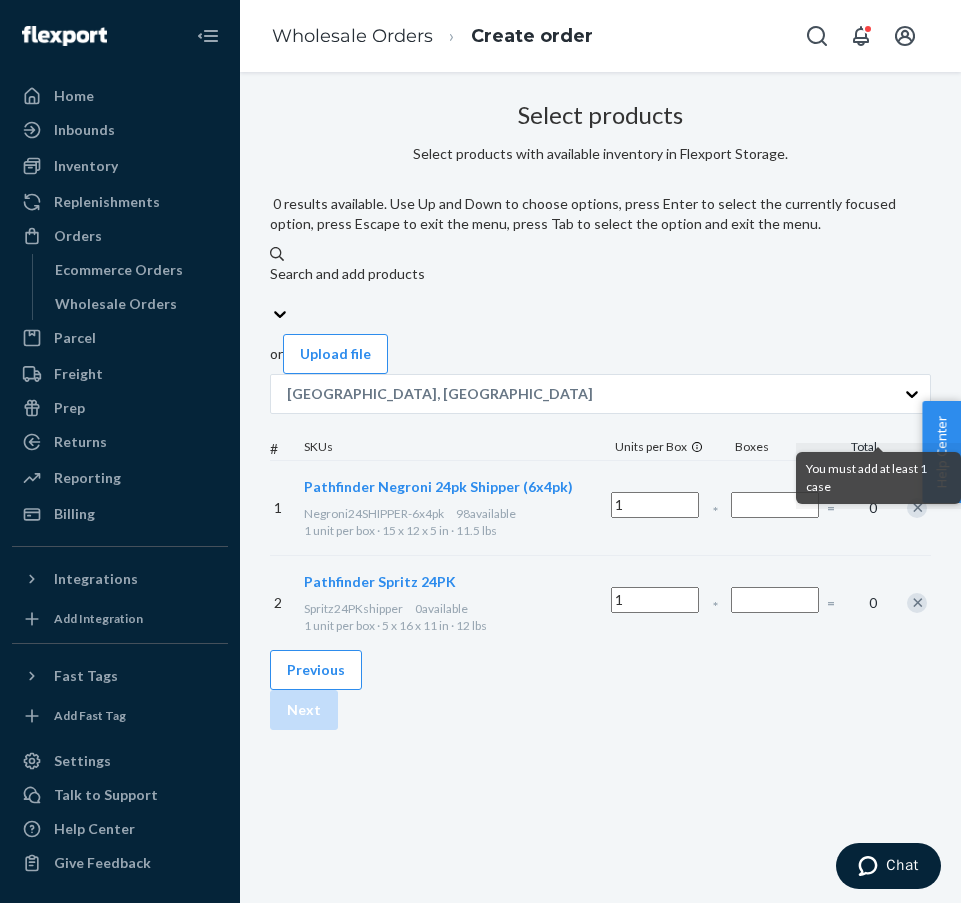 type on "n" 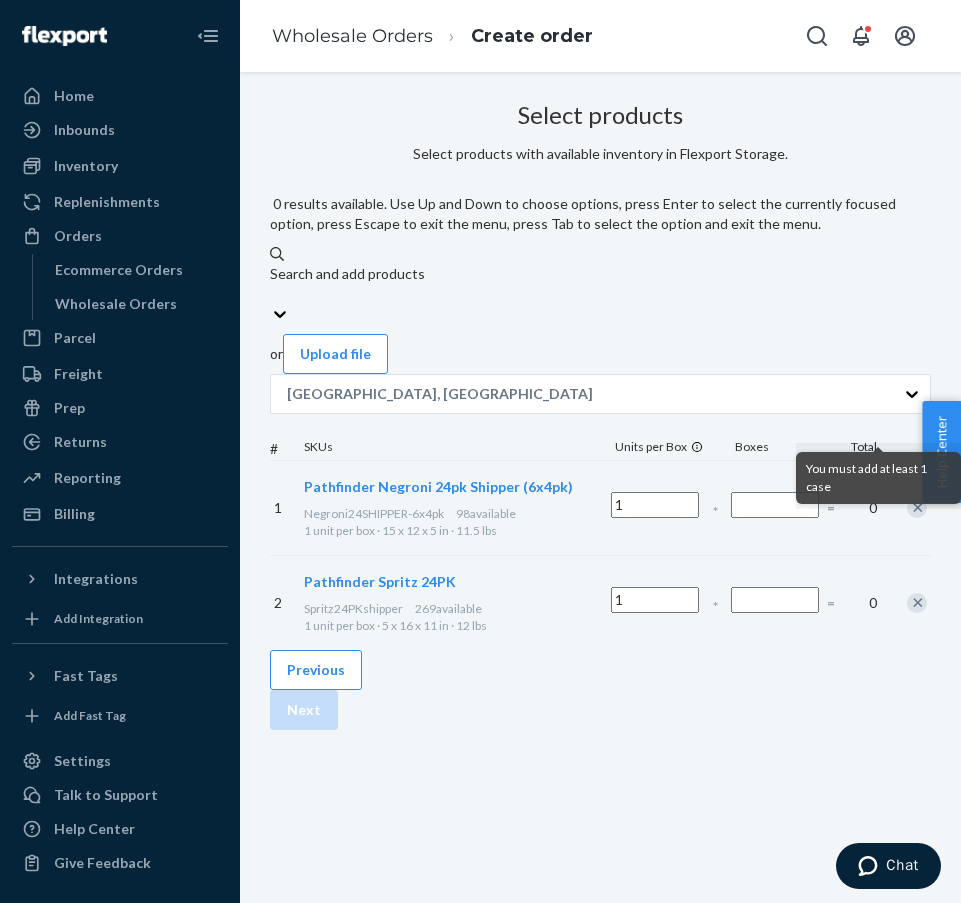 type on "h" 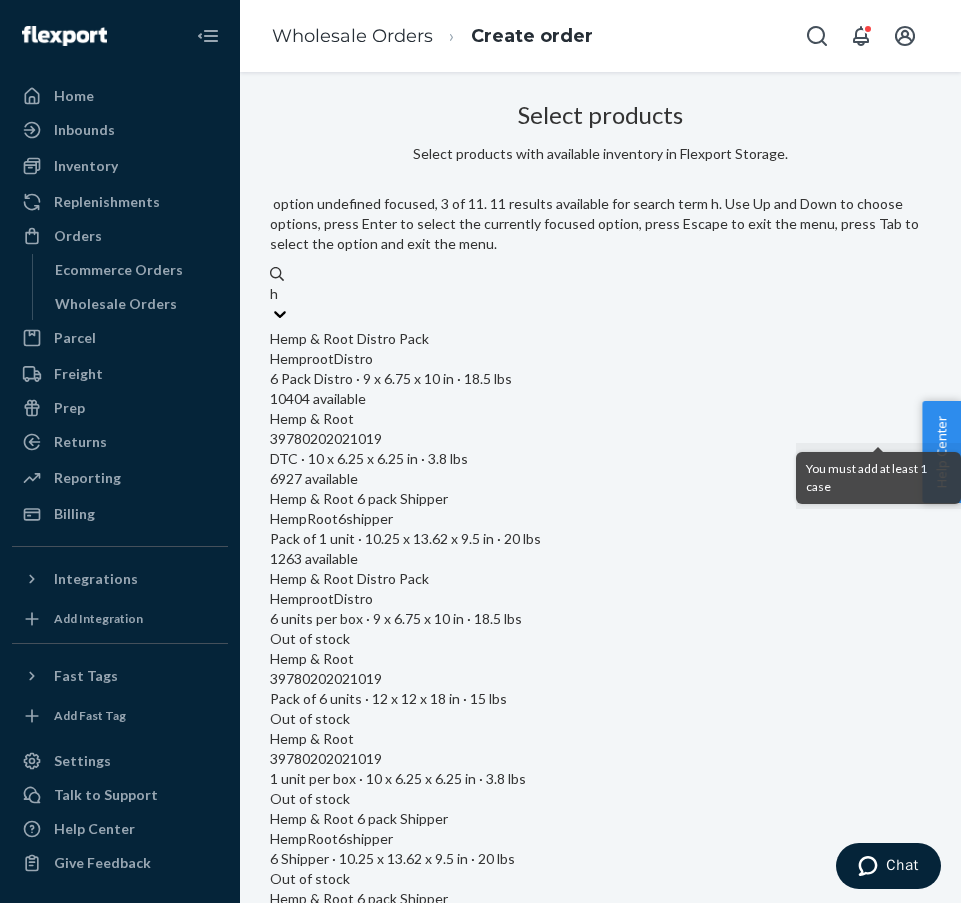 click on "HempRoot6shipper Pack of 1 unit · 10.25 x 13.62 x 9.5 in · 20 lbs" at bounding box center (600, 529) 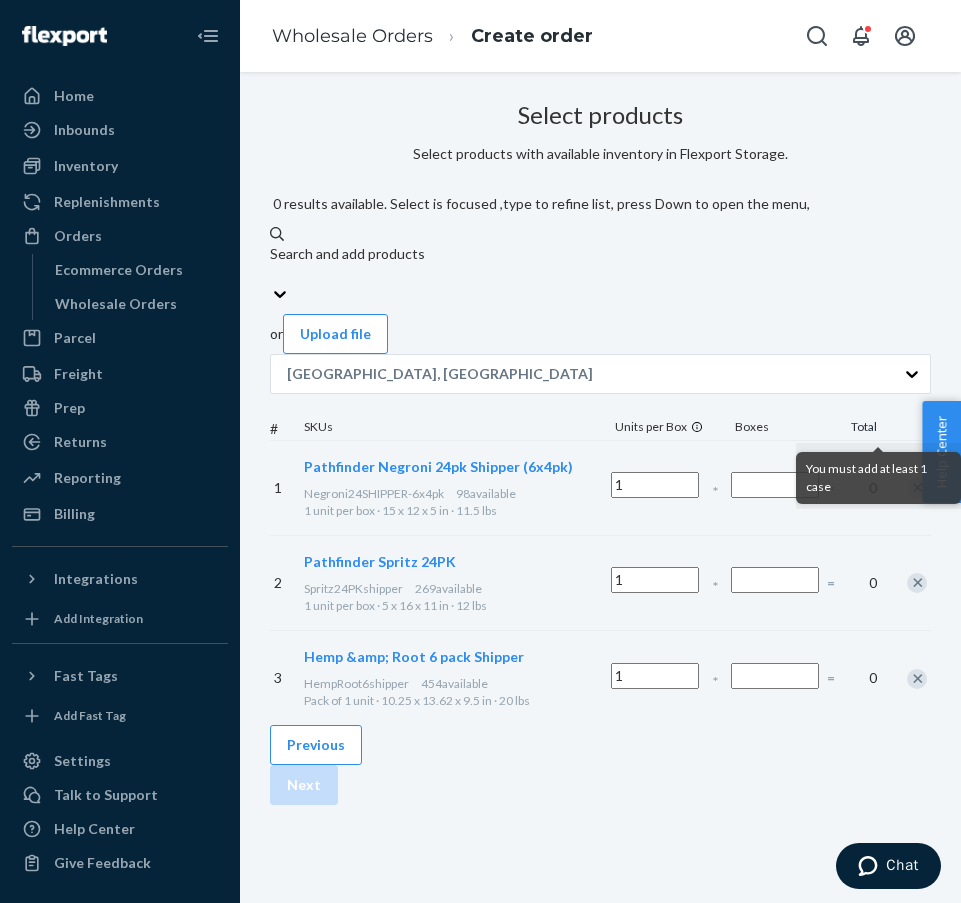scroll, scrollTop: 0, scrollLeft: 195, axis: horizontal 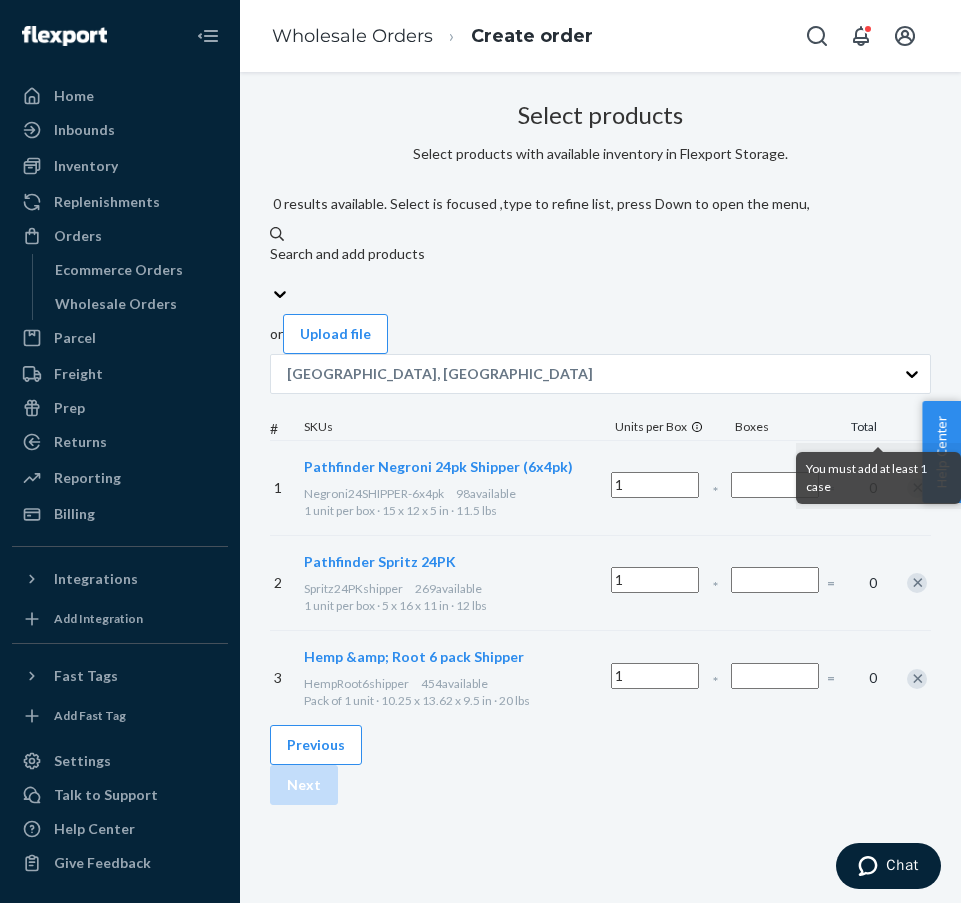 click at bounding box center [775, 485] 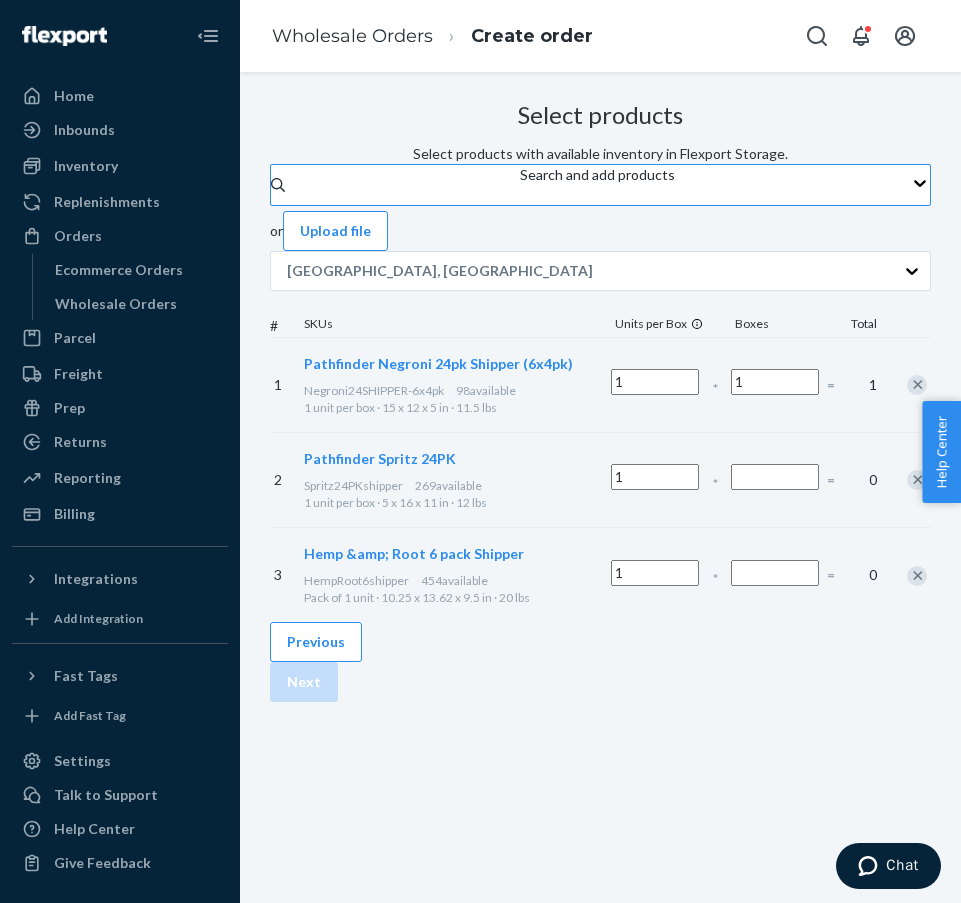 type on "1" 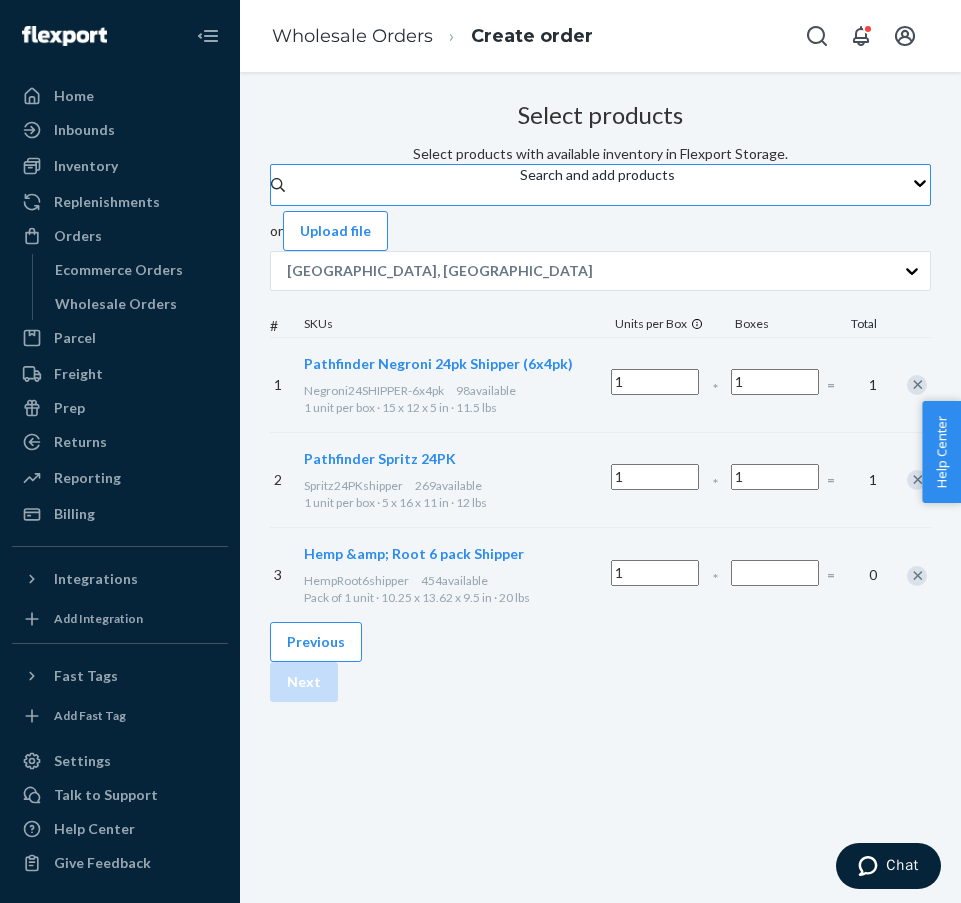 type on "1" 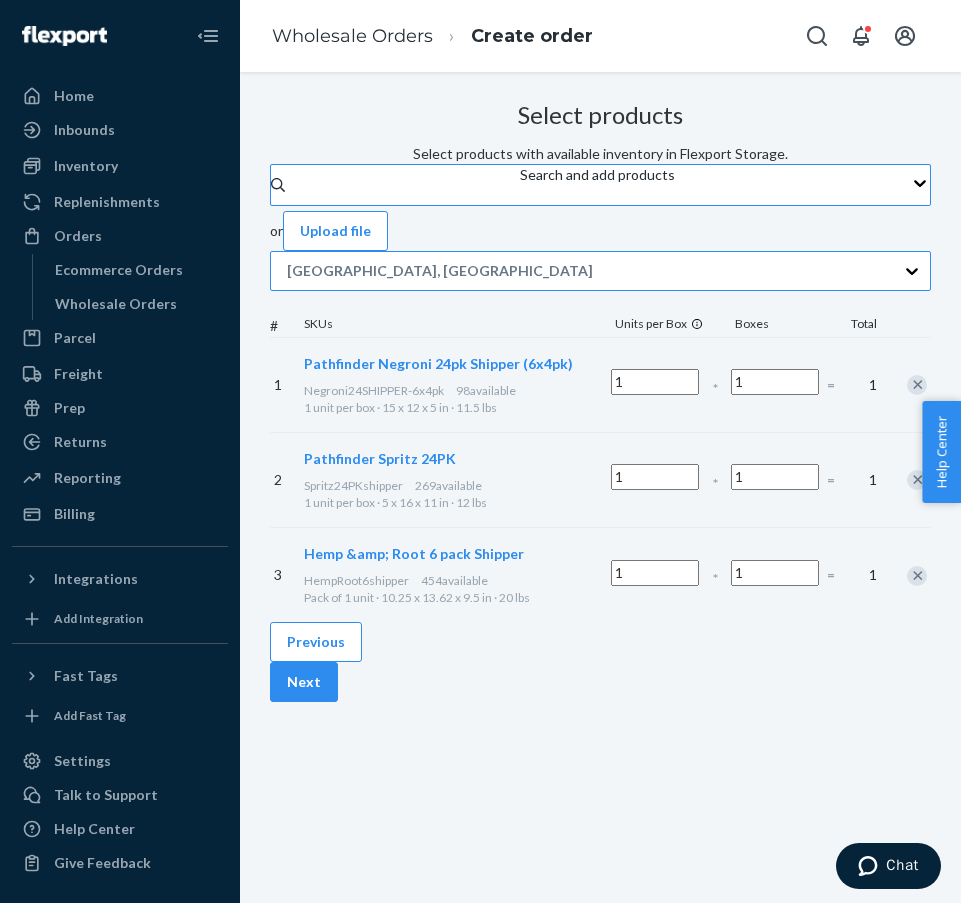 type on "1" 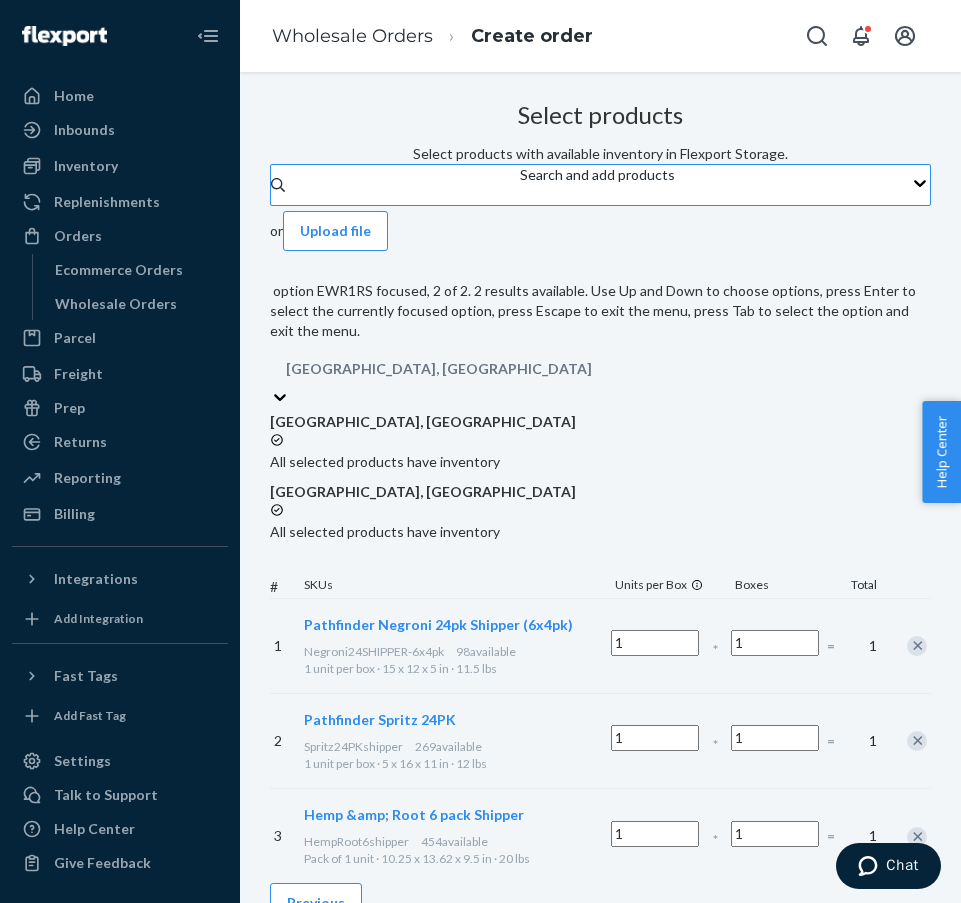 click on "All selected products have inventory" at bounding box center (600, 522) 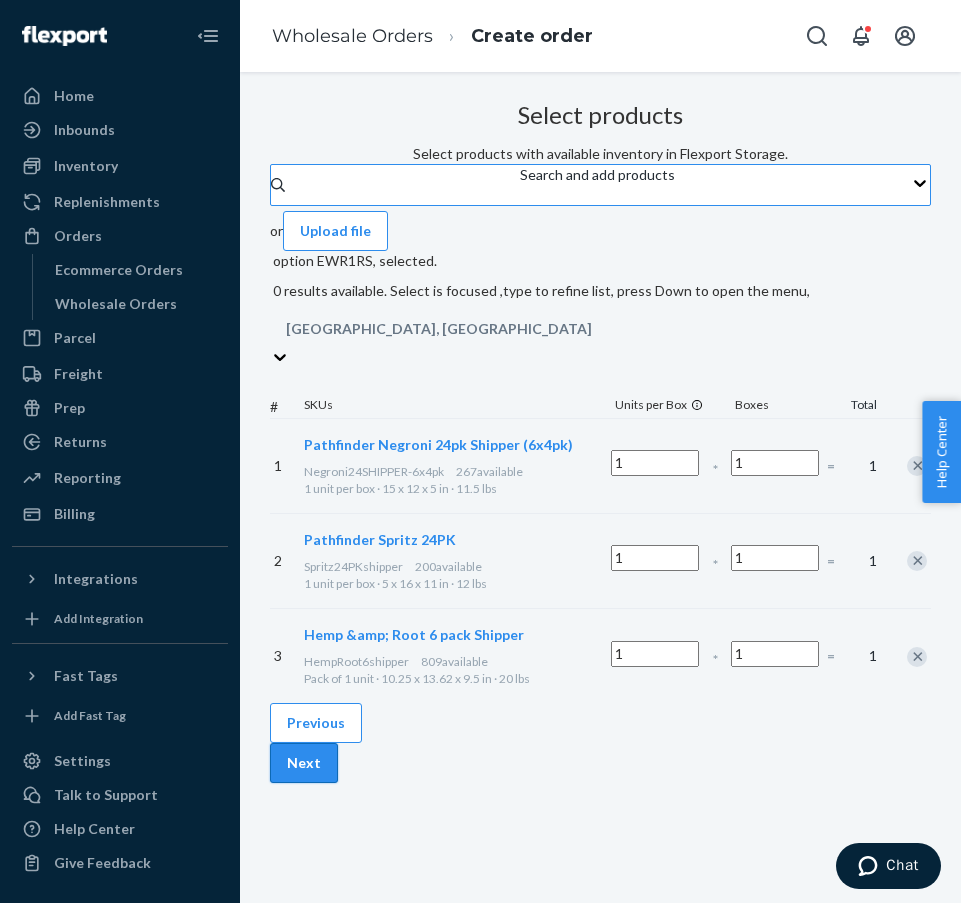 scroll, scrollTop: 0, scrollLeft: 309, axis: horizontal 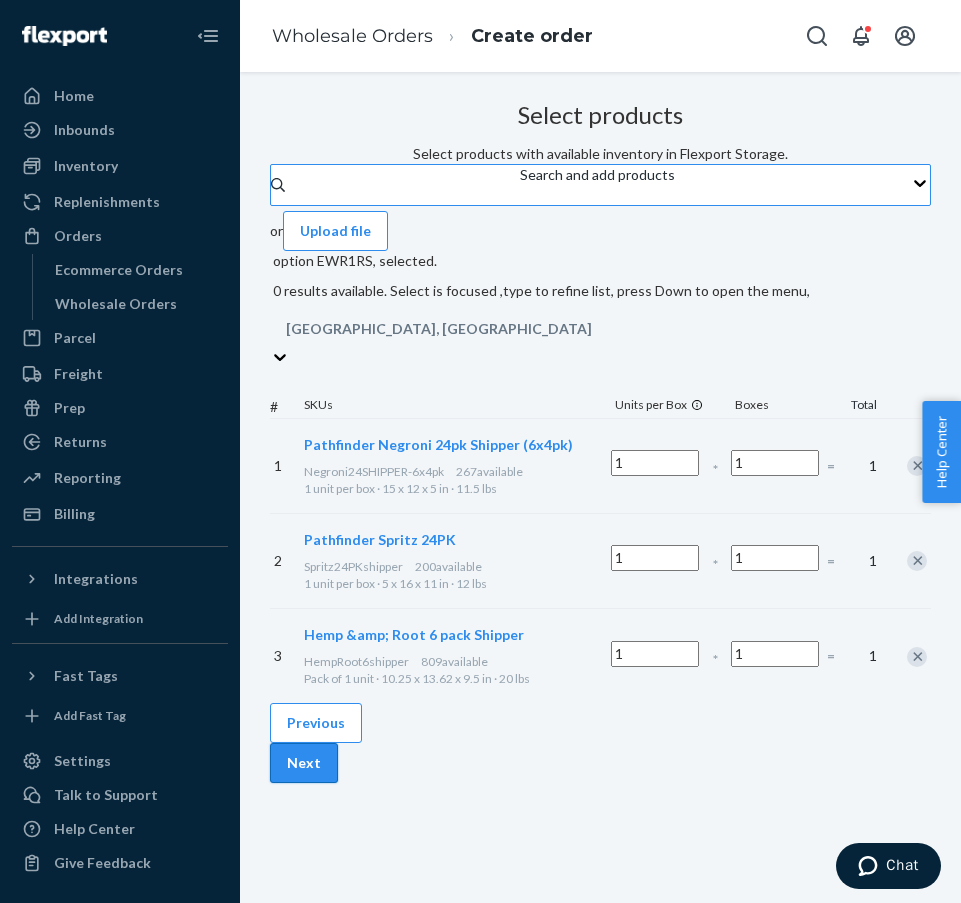 click on "Next" at bounding box center [304, 763] 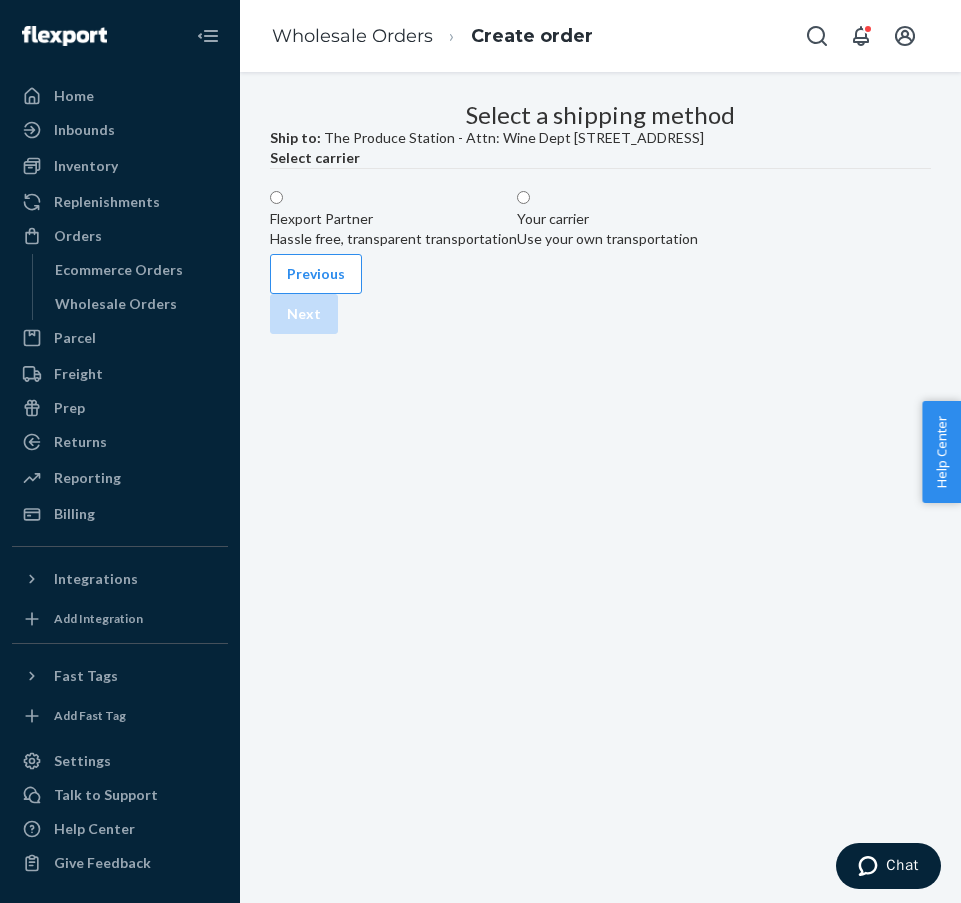 click on "Flexport Partner Hassle free, transparent transportation" at bounding box center [393, 219] 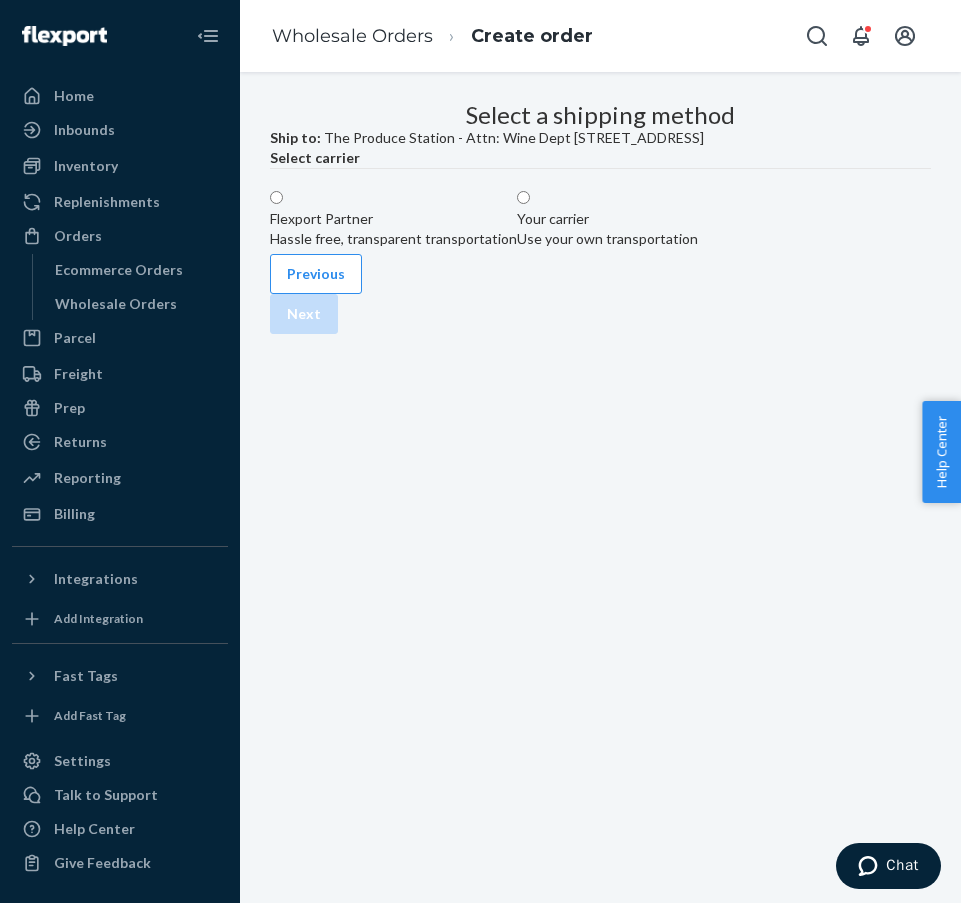 click on "Flexport Partner Hassle free, transparent transportation" at bounding box center [276, 197] 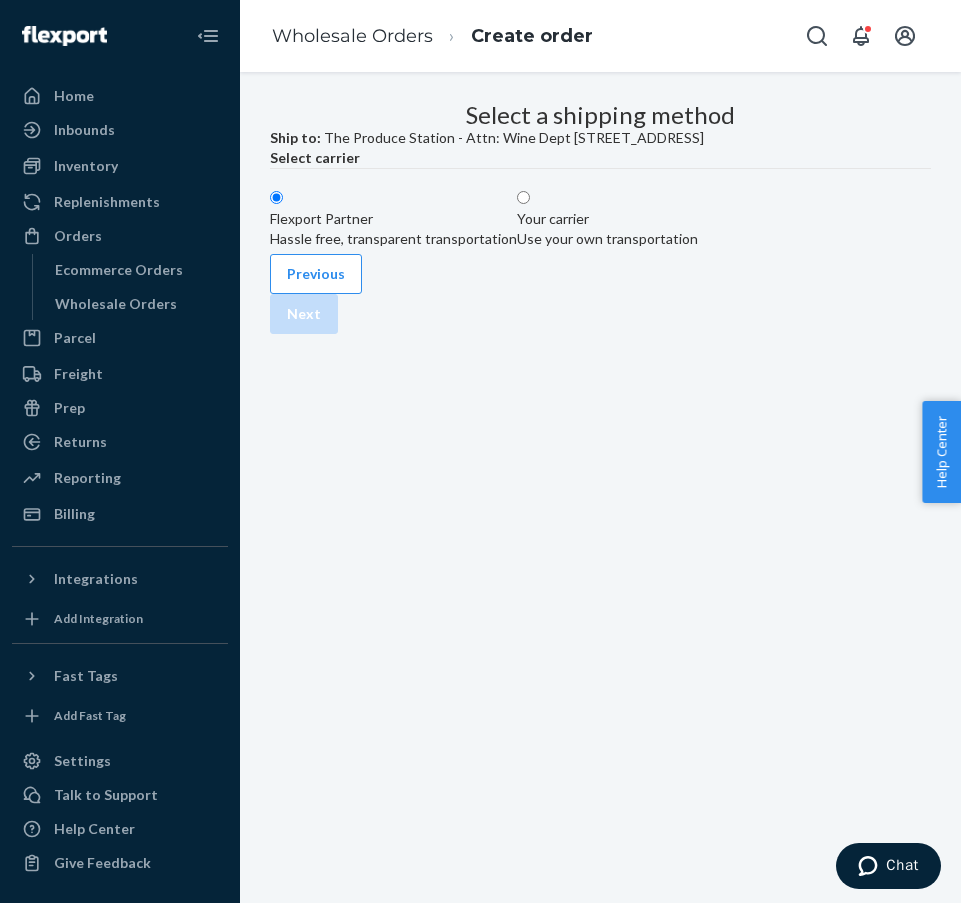 radio on "true" 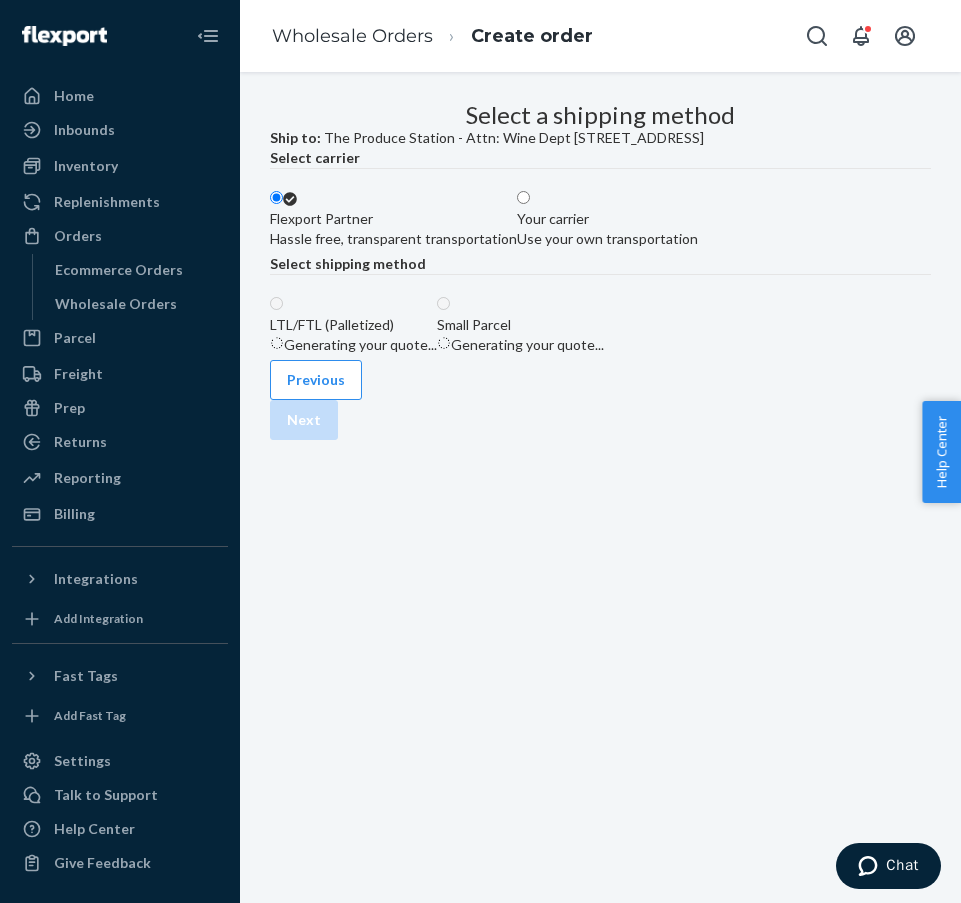 scroll, scrollTop: 0, scrollLeft: 214, axis: horizontal 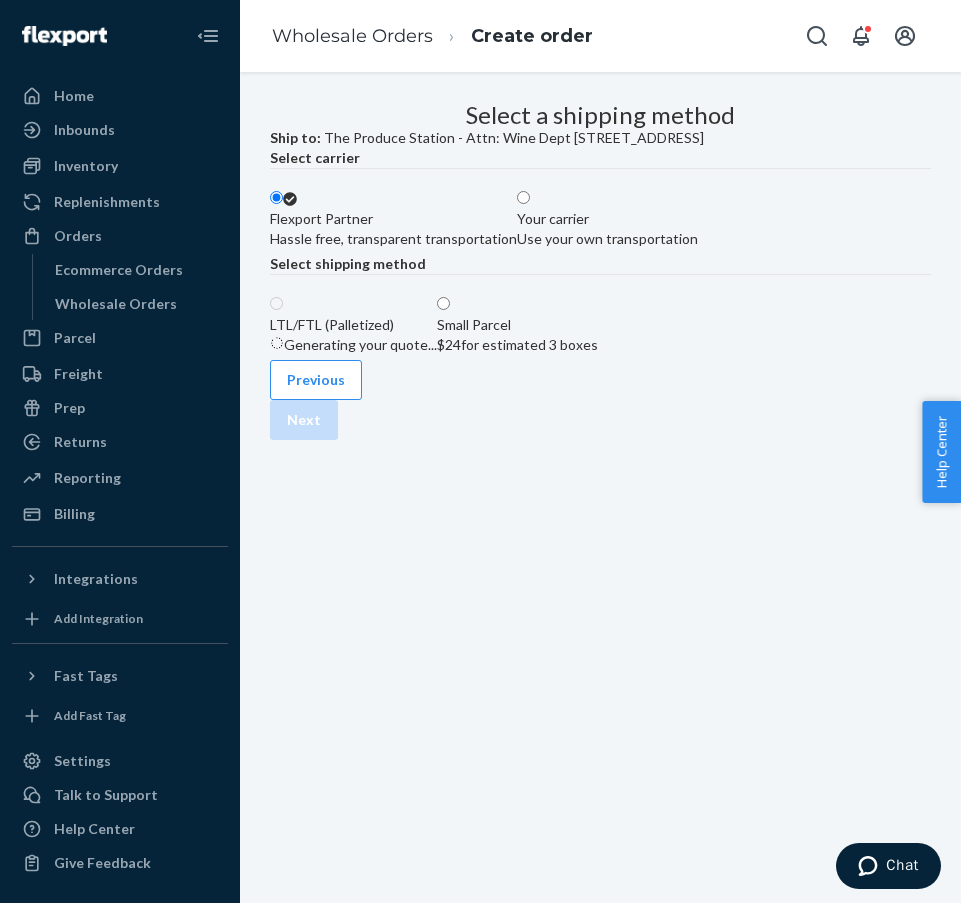 click on "Small Parcel $24  for estimated 3 boxes" at bounding box center (517, 325) 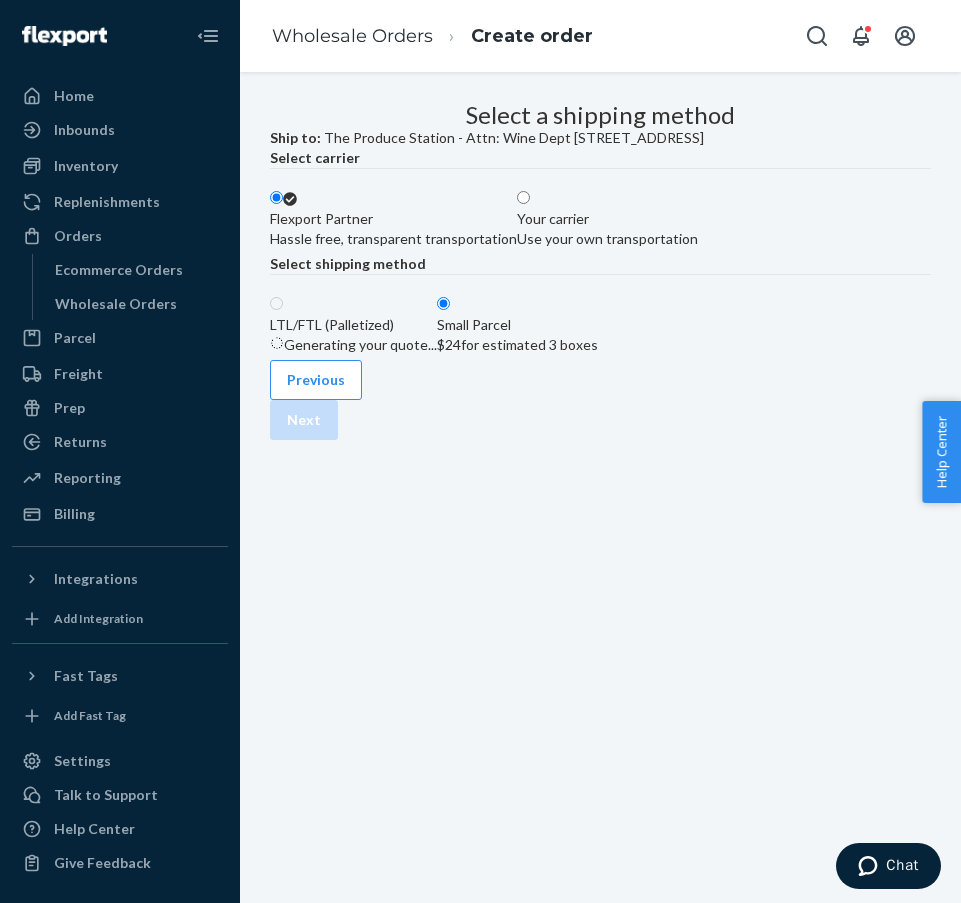 radio on "true" 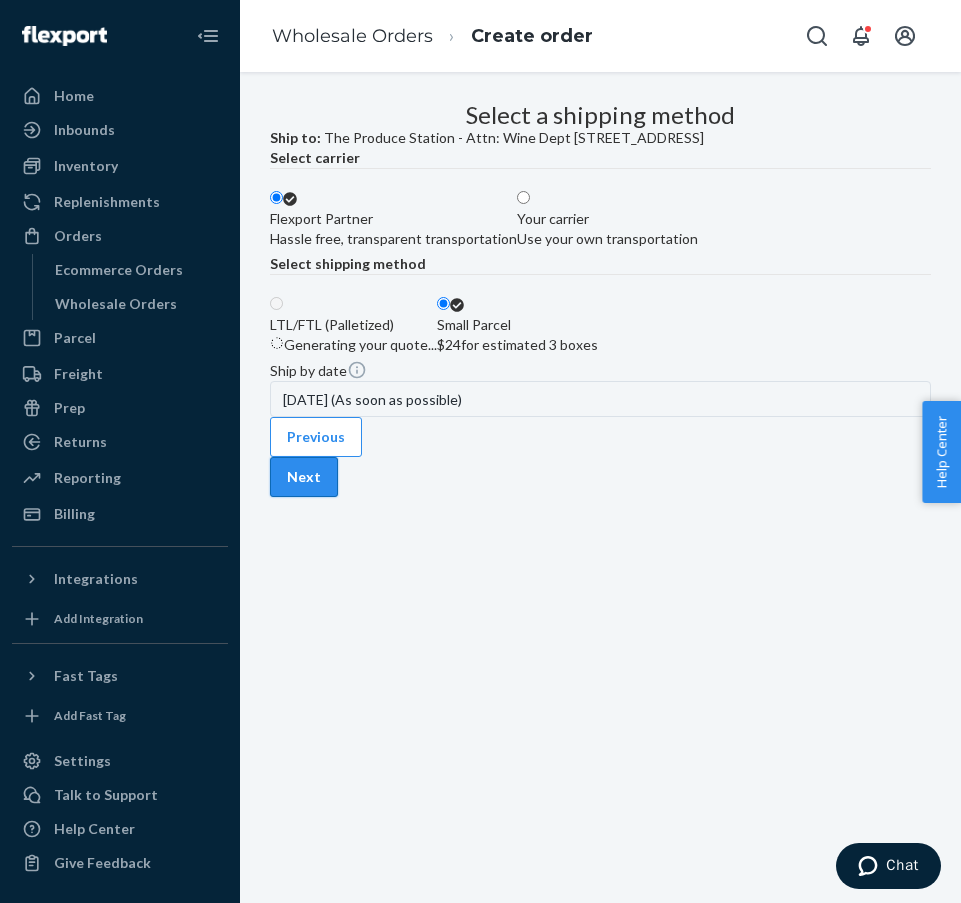 scroll, scrollTop: 0, scrollLeft: 309, axis: horizontal 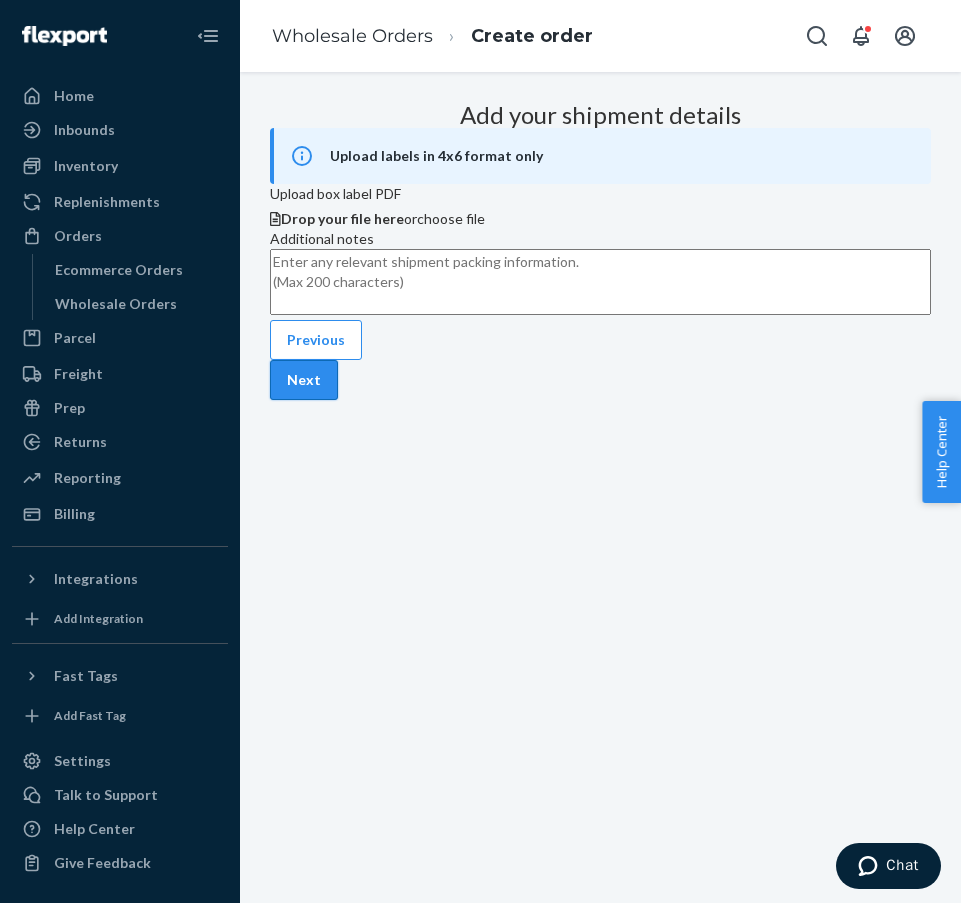 click on "Next" at bounding box center [304, 380] 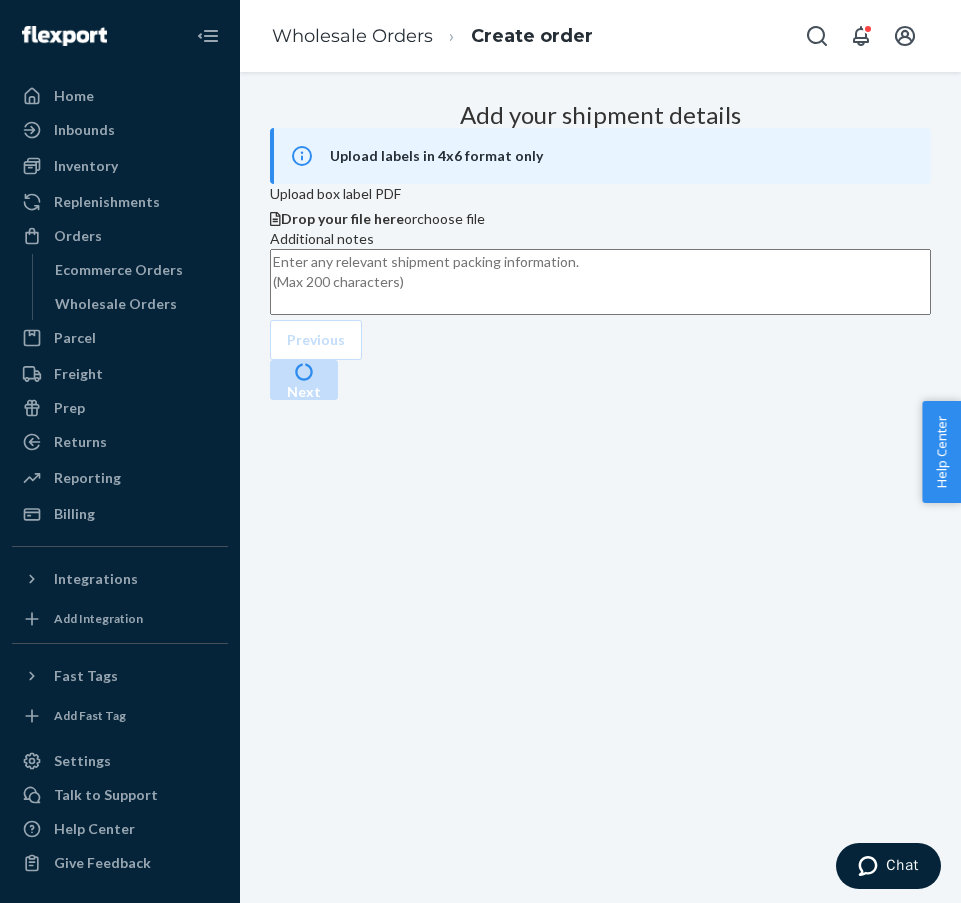 scroll, scrollTop: 0, scrollLeft: 281, axis: horizontal 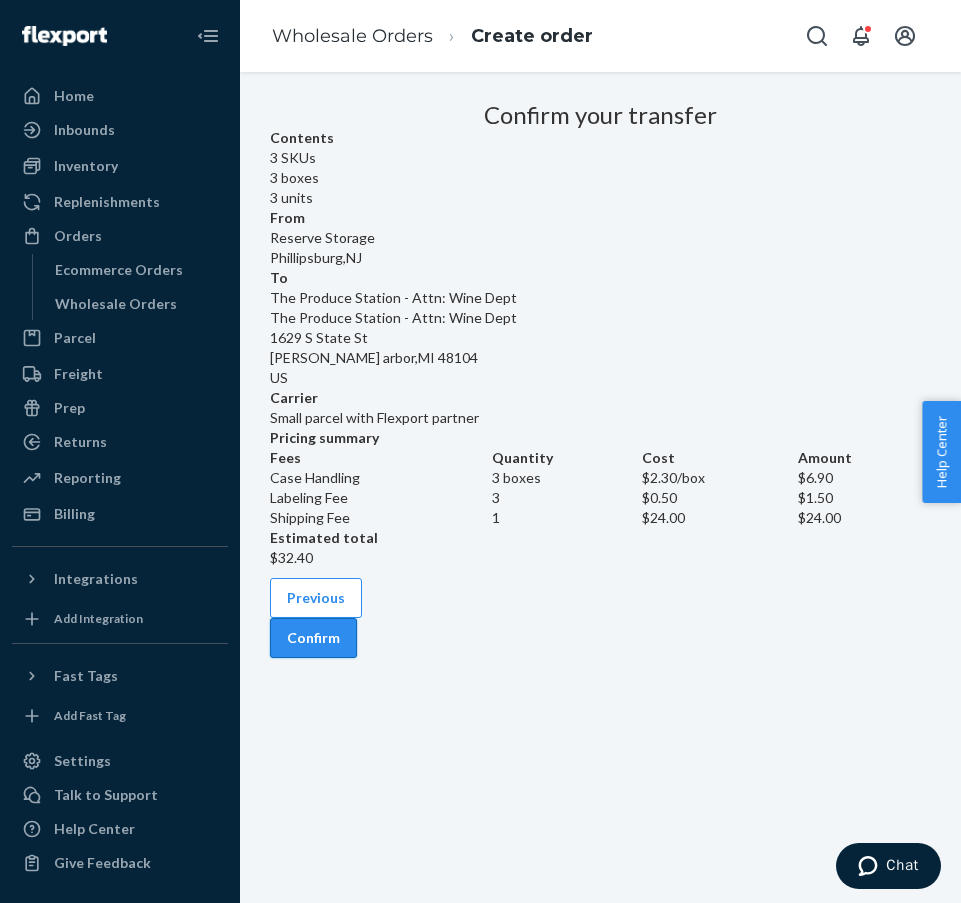 click on "Confirm" at bounding box center (313, 638) 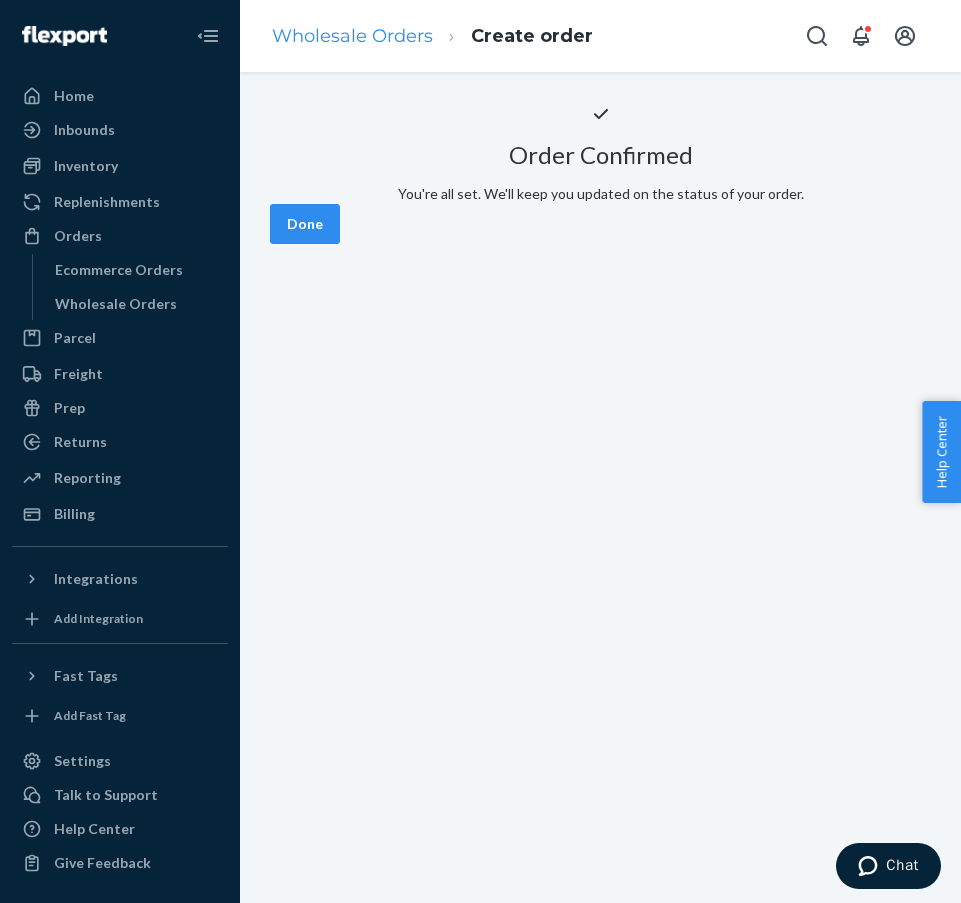 click on "Wholesale Orders" at bounding box center [352, 36] 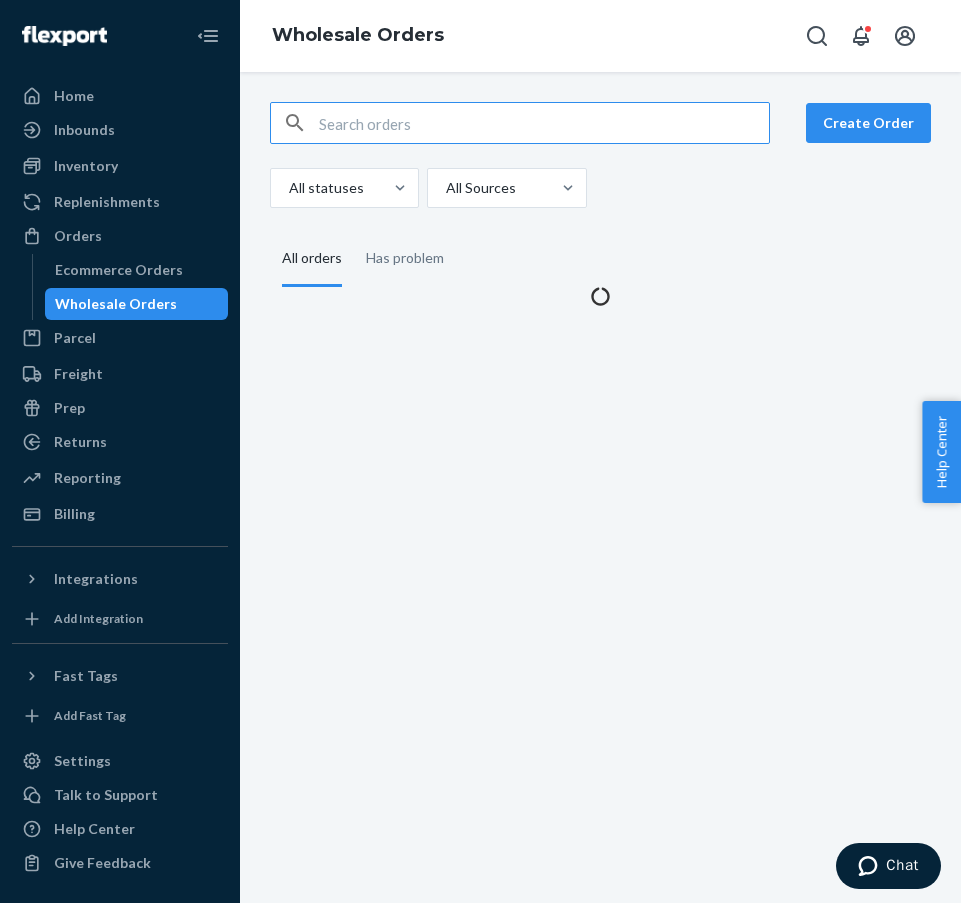 scroll, scrollTop: 0, scrollLeft: 0, axis: both 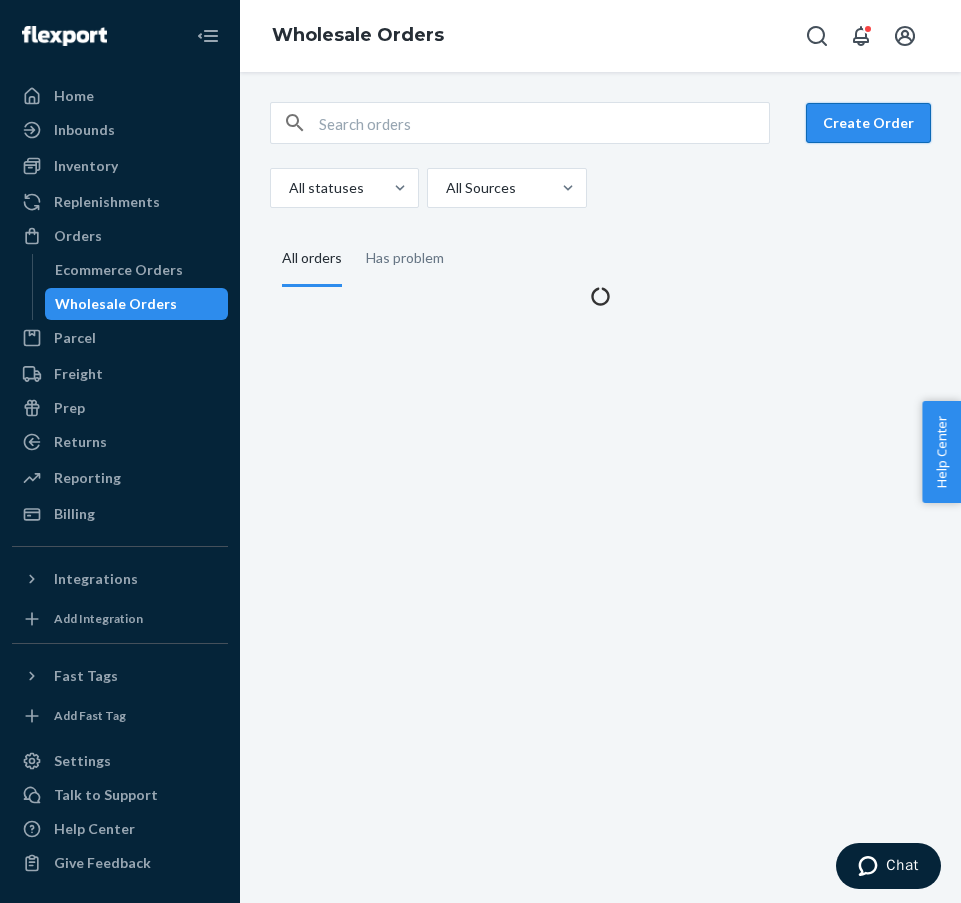 click on "Create Order" at bounding box center (868, 123) 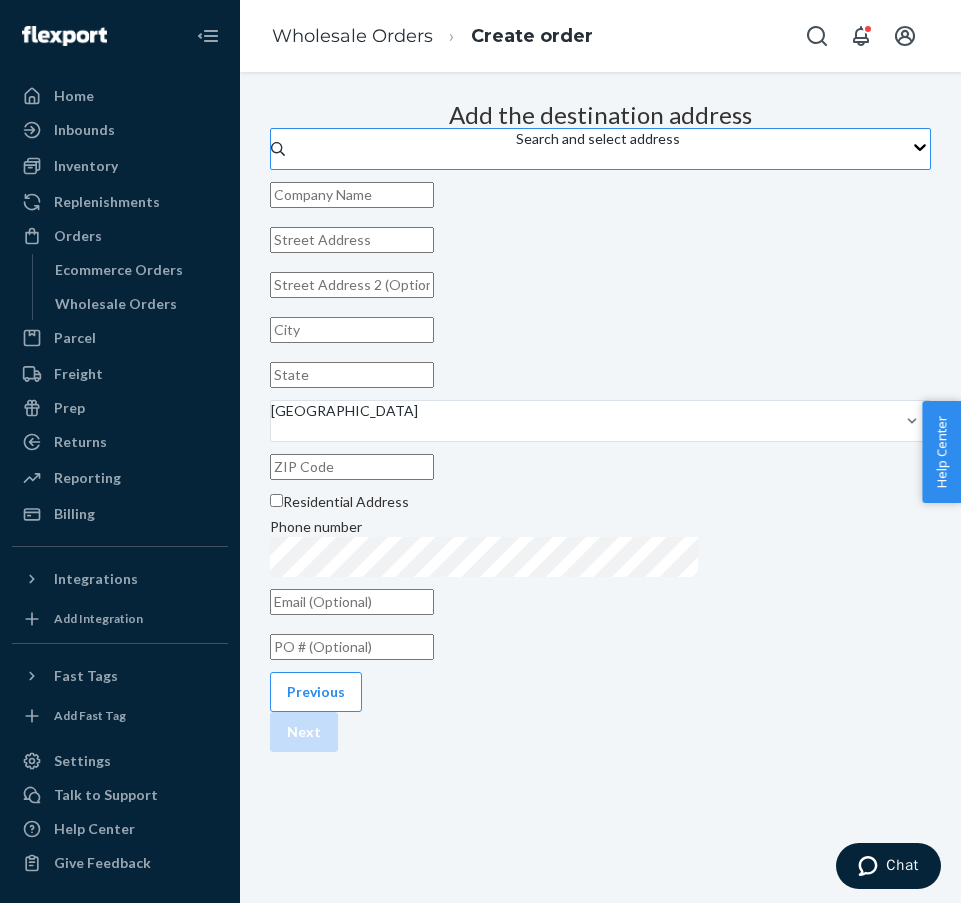 click on "Search and select address" at bounding box center [598, 139] 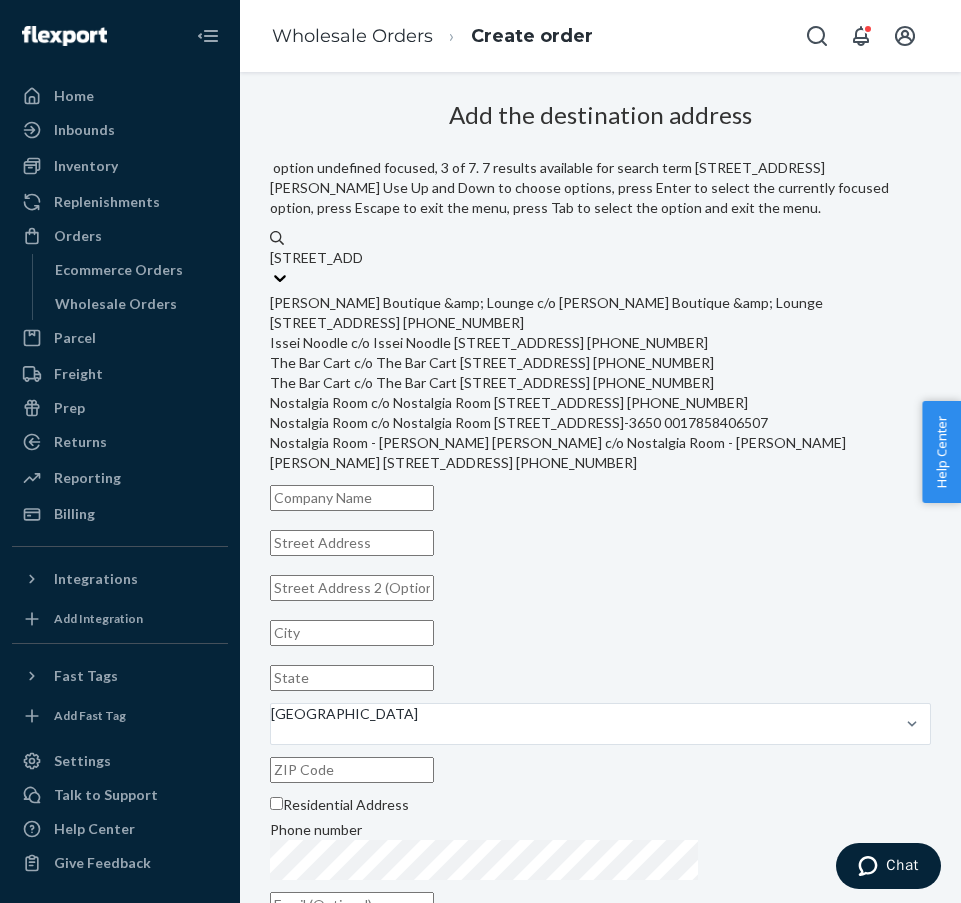scroll, scrollTop: 125, scrollLeft: 0, axis: vertical 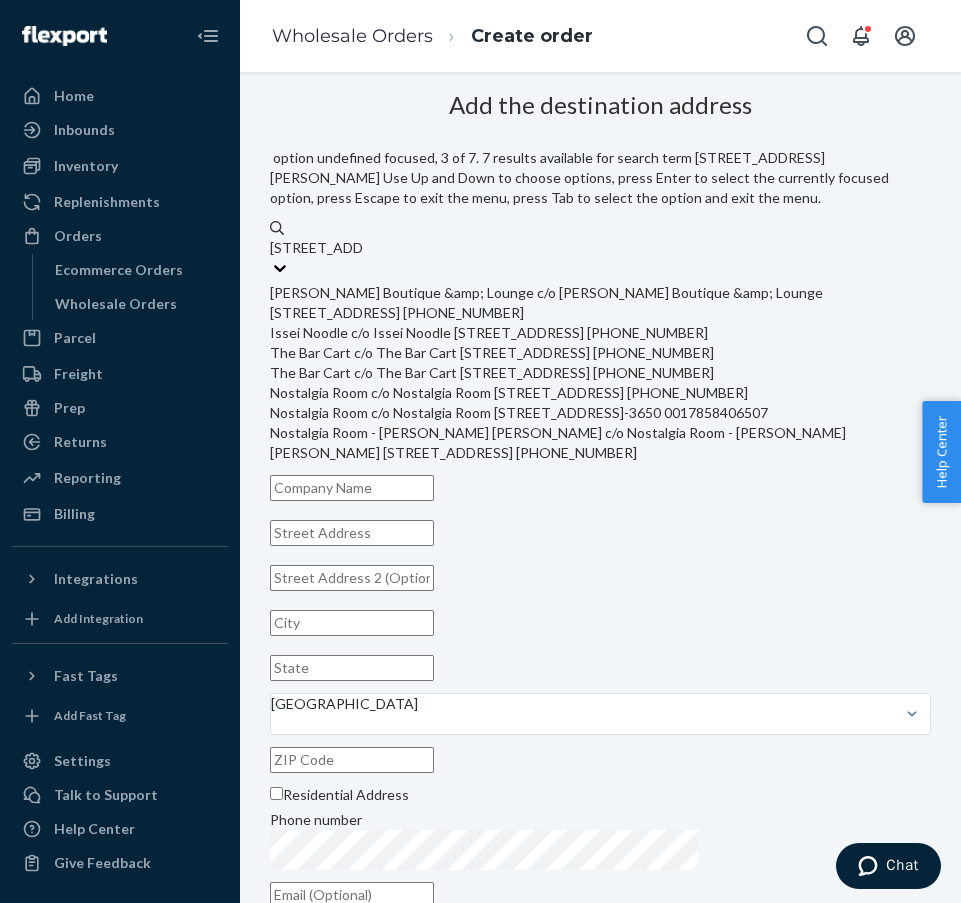 type on "[STREET_ADDRESS][PERSON_NAME]" 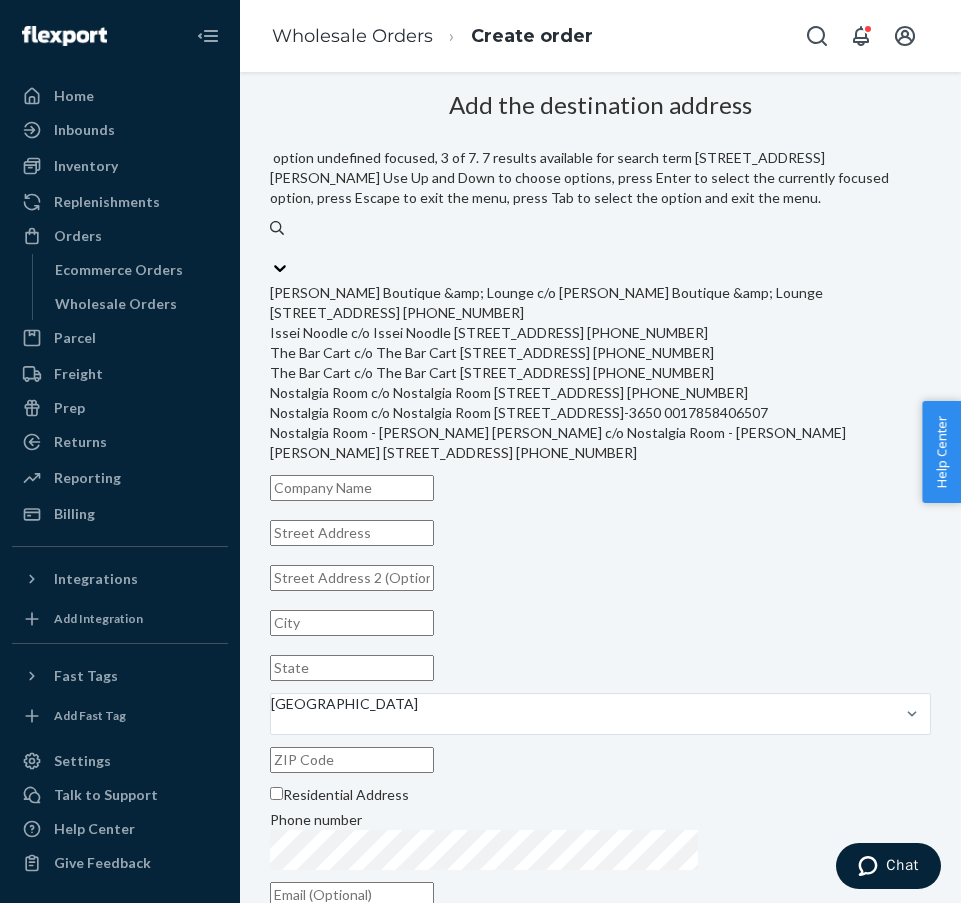 scroll, scrollTop: 0, scrollLeft: 0, axis: both 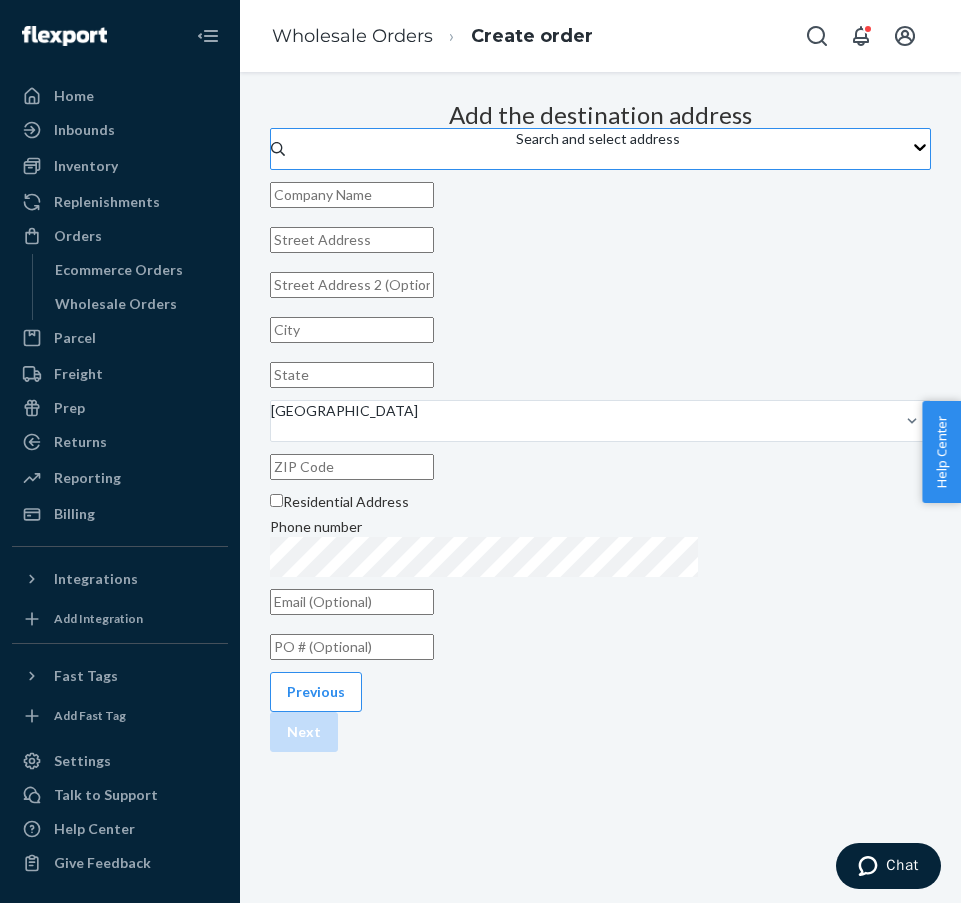 click on "Add the destination address Search and select address [GEOGRAPHIC_DATA] Residential Address Phone number" at bounding box center (600, 380) 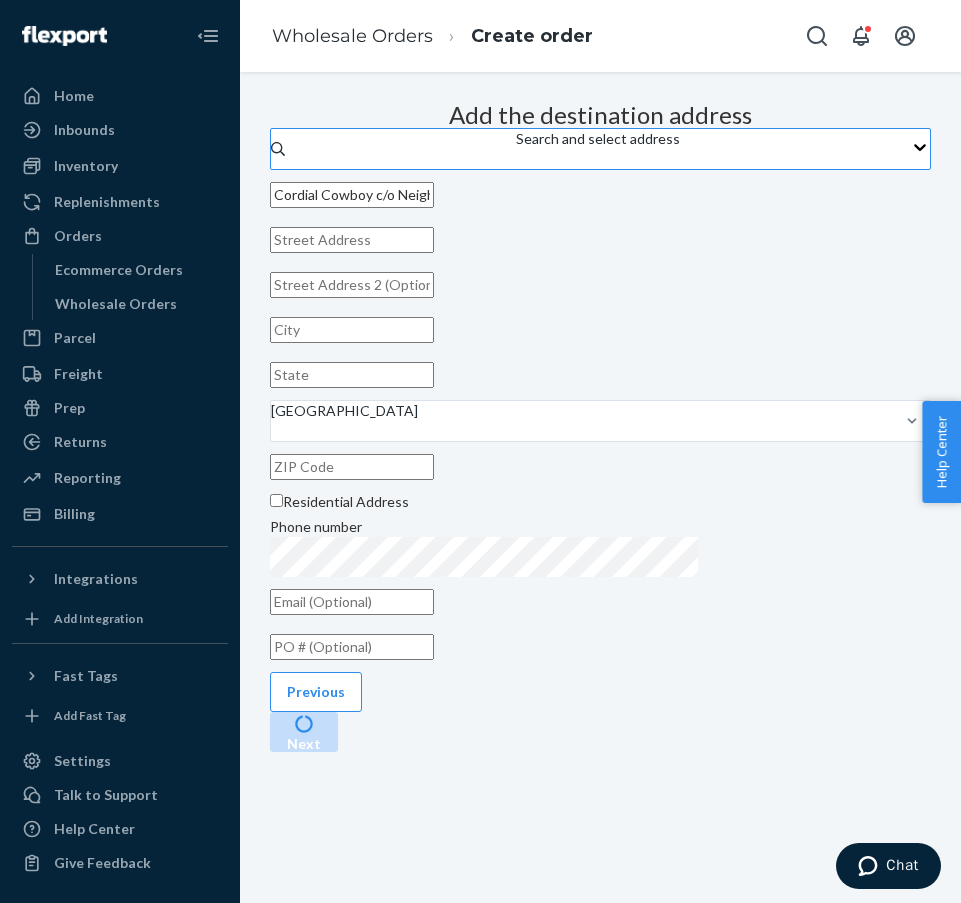 type on "Cordial Cowboy c/o Neighbors GSO" 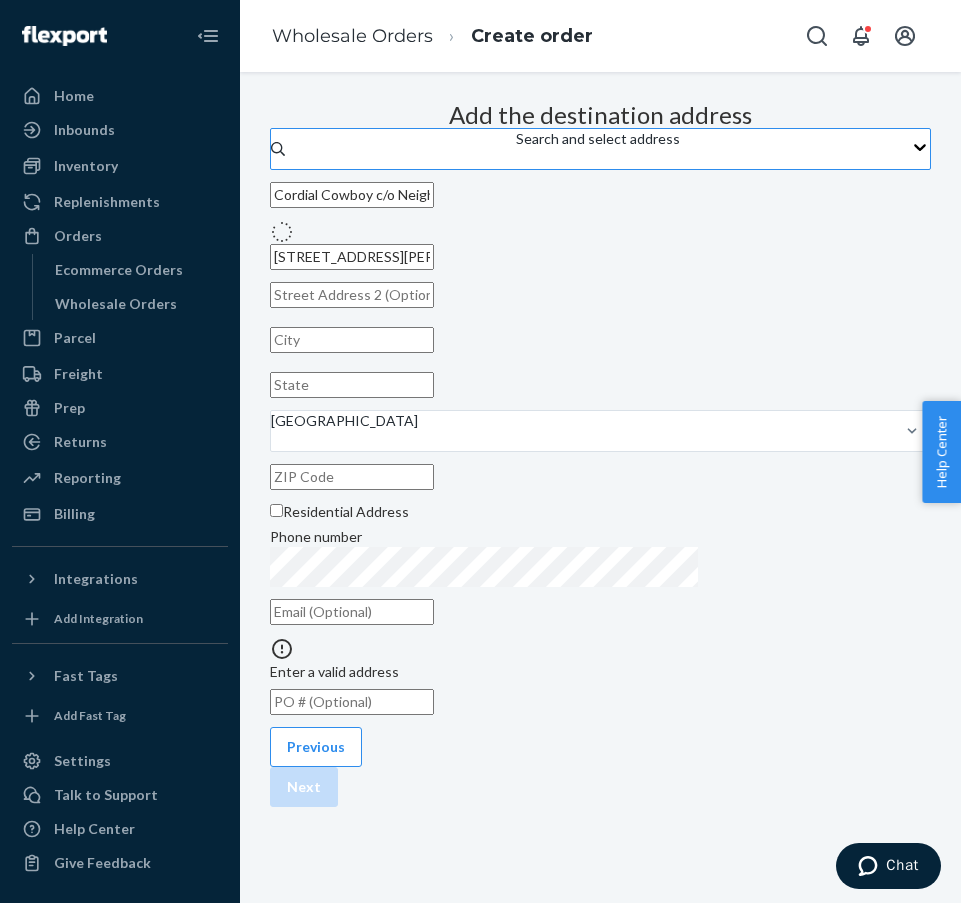 type on "[STREET_ADDRESS][PERSON_NAME]" 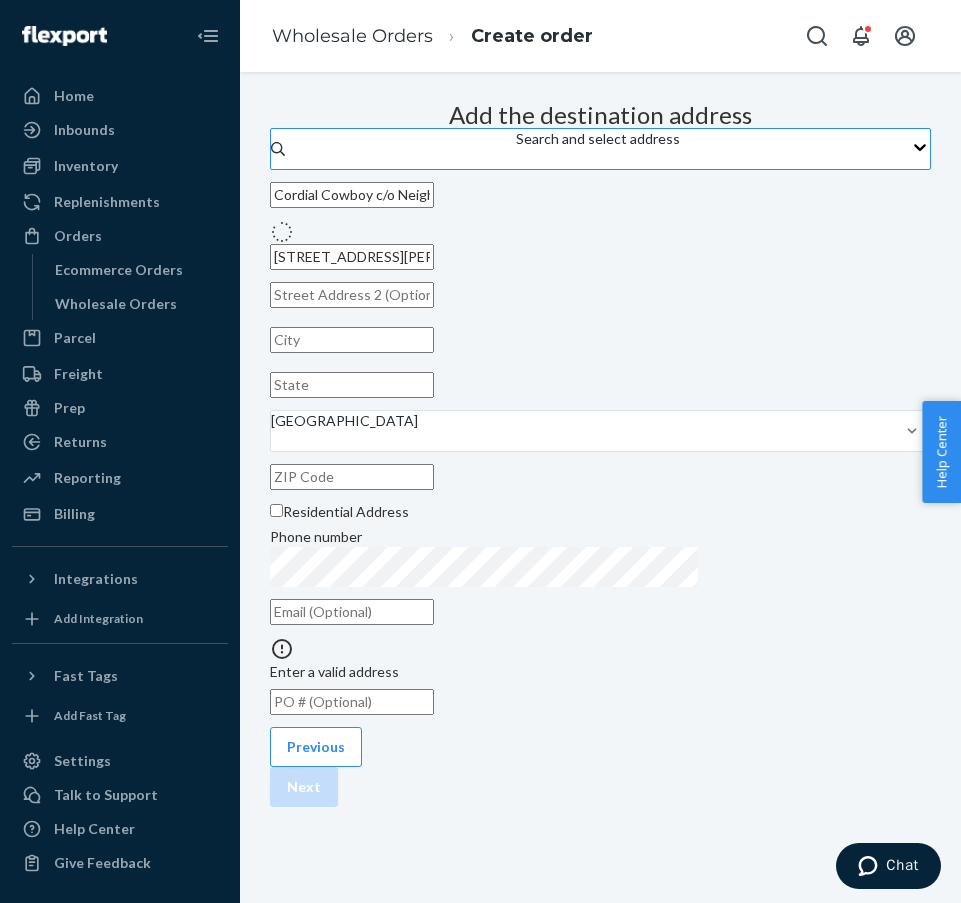 type on "NC" 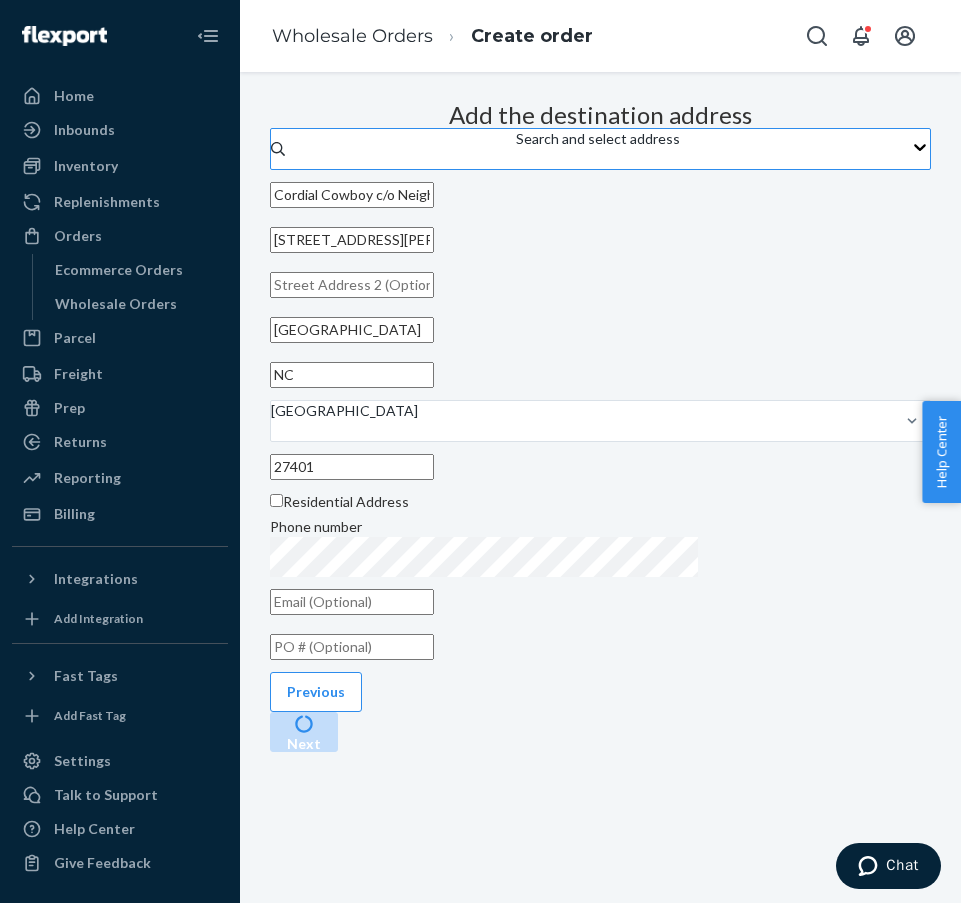 scroll, scrollTop: 0, scrollLeft: 0, axis: both 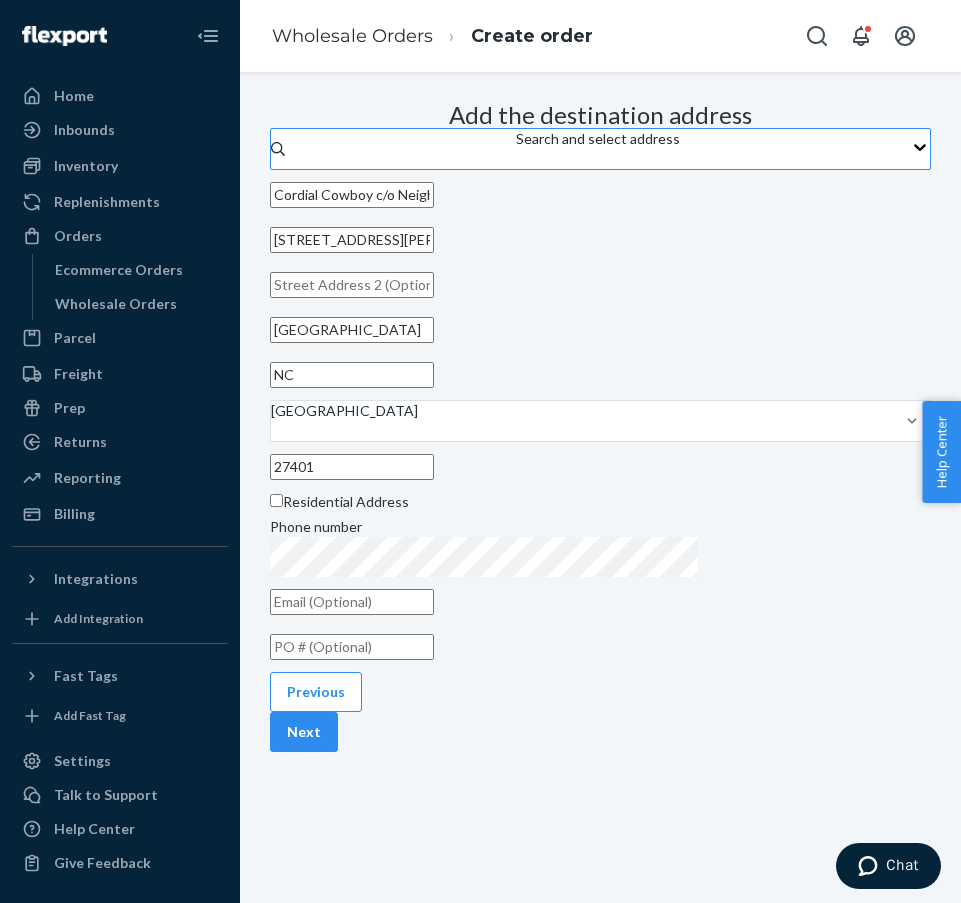 click at bounding box center [352, 647] 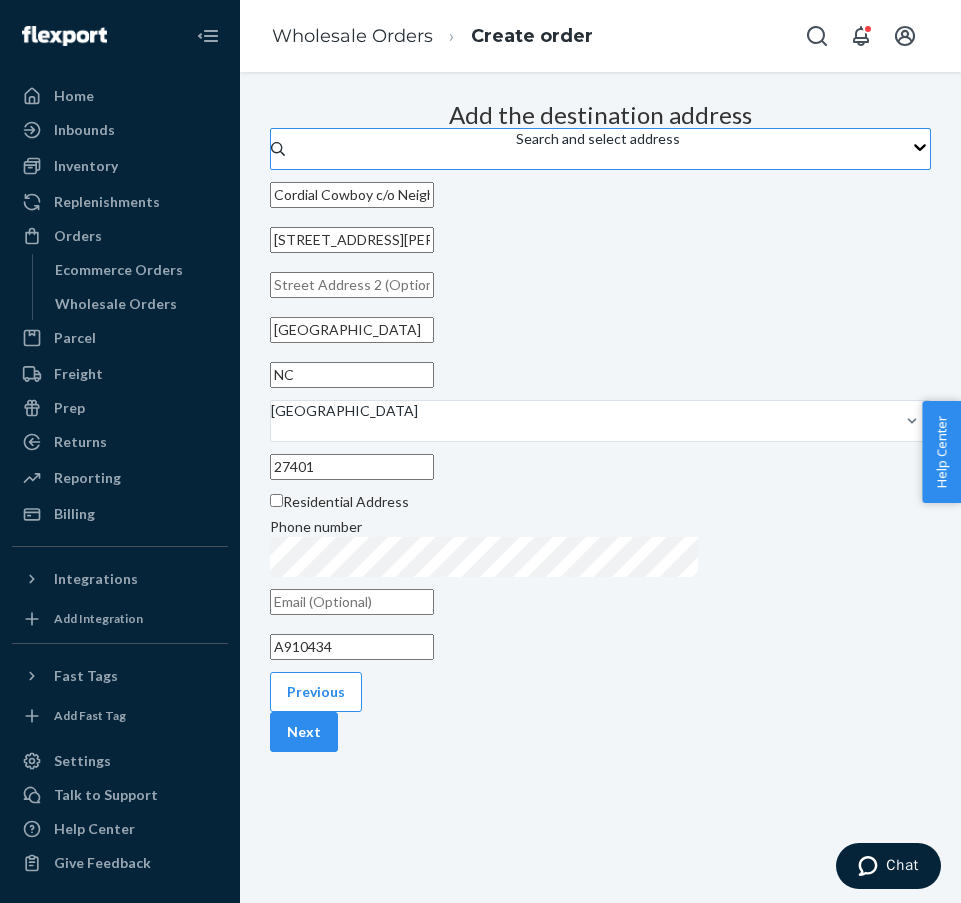 type on "A910434" 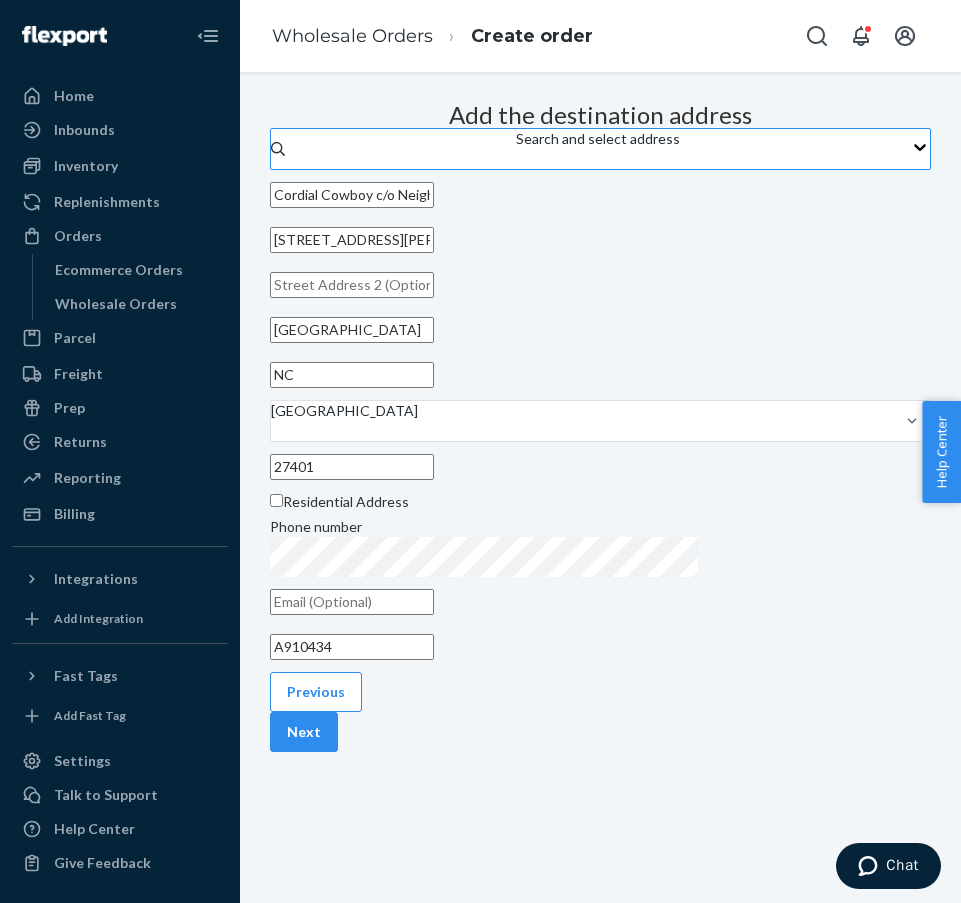 scroll, scrollTop: 10, scrollLeft: 252, axis: both 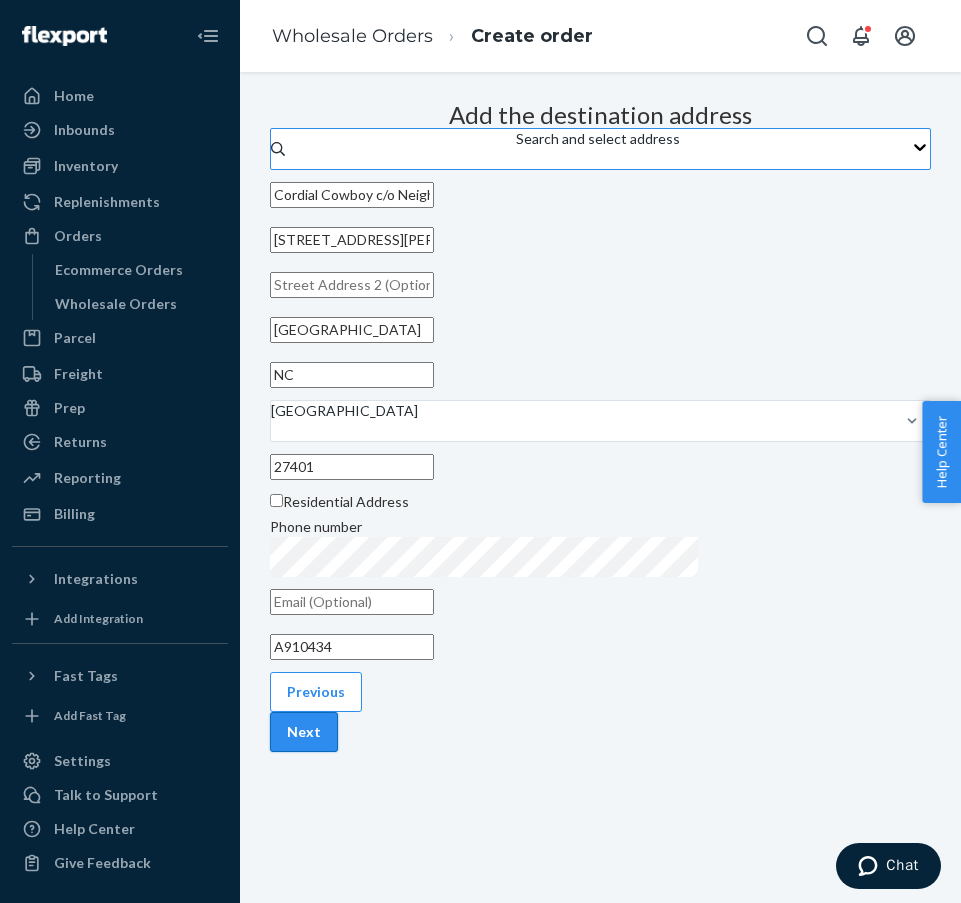 click on "Next" at bounding box center (304, 732) 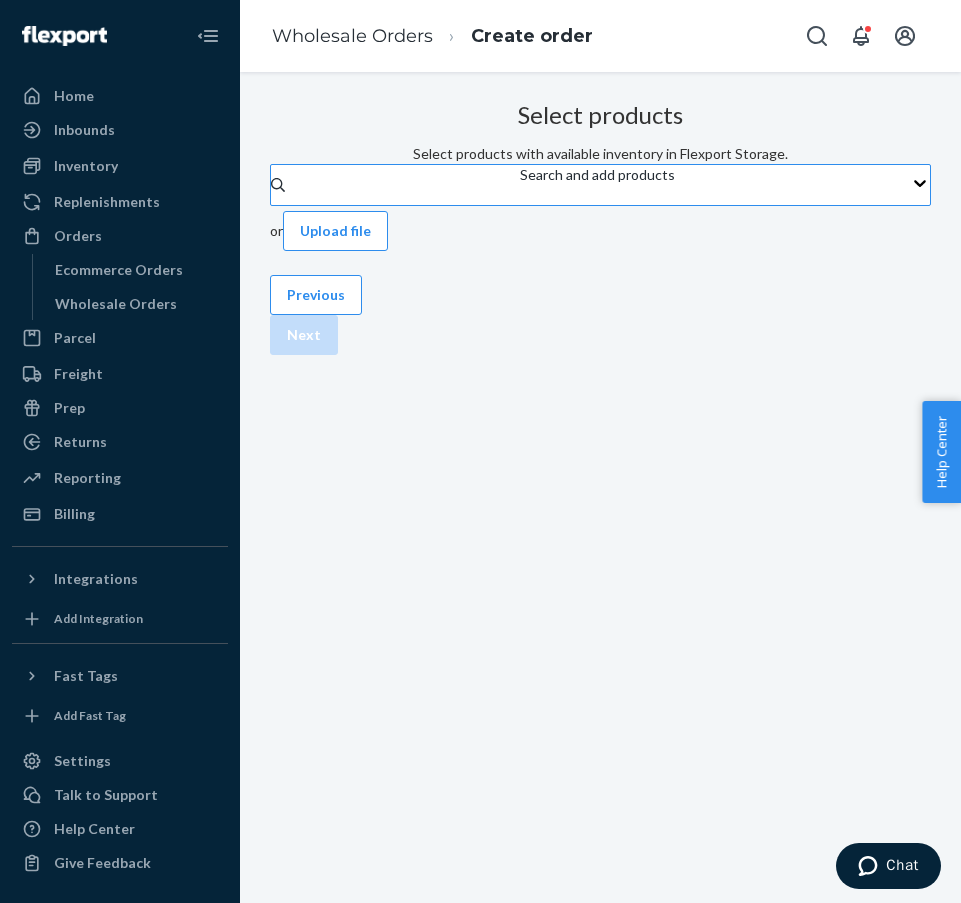 click on "Search and add products" at bounding box center (597, 185) 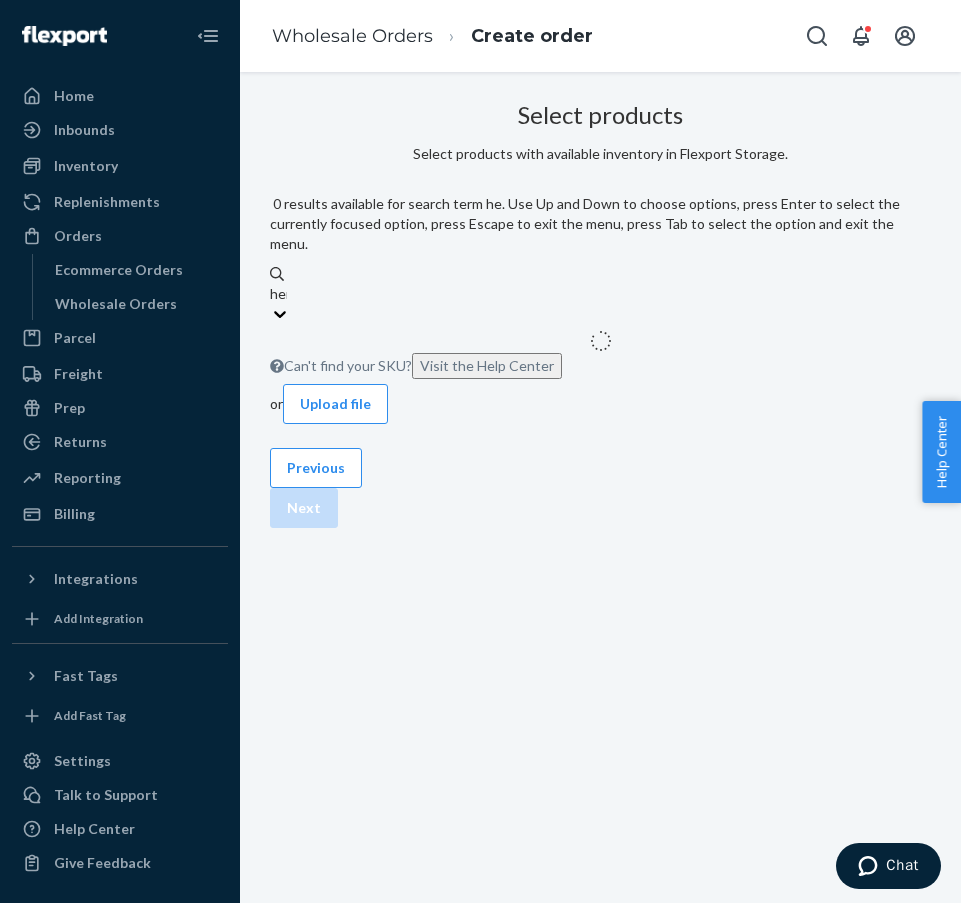 type on "hemp" 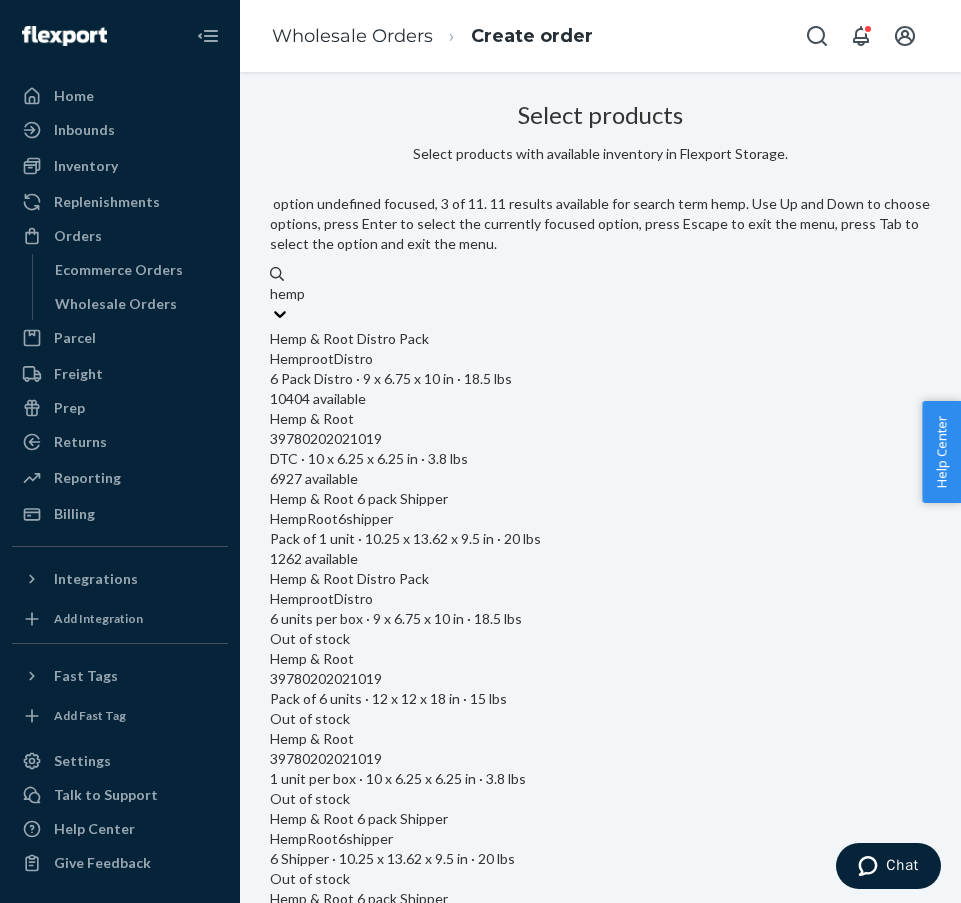 click on "Hemp & Root 6 pack Shipper" at bounding box center (600, 499) 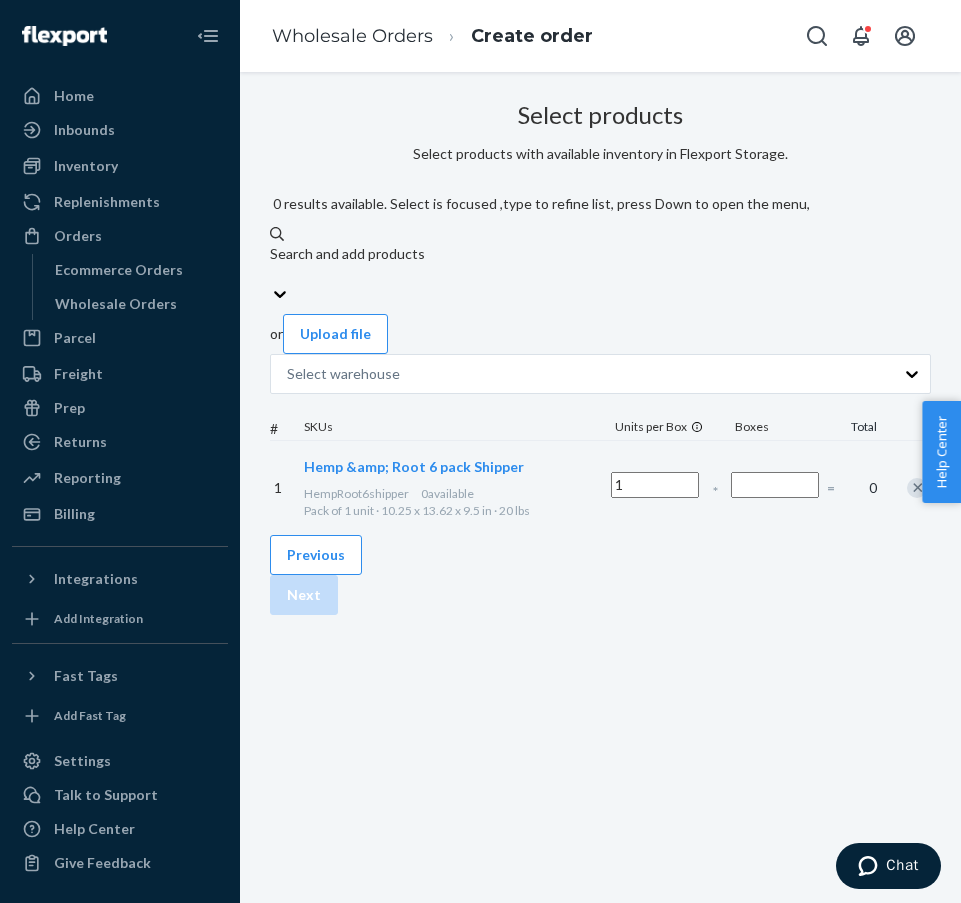 scroll, scrollTop: 0, scrollLeft: 240, axis: horizontal 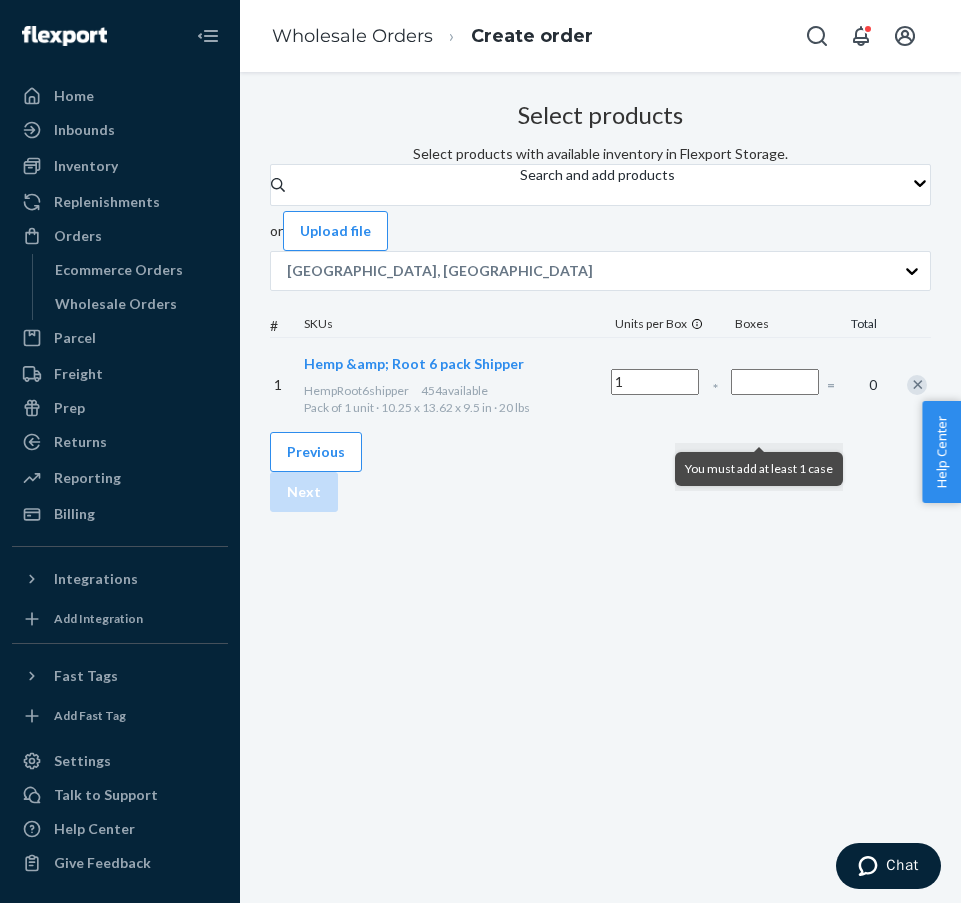 click at bounding box center [775, 382] 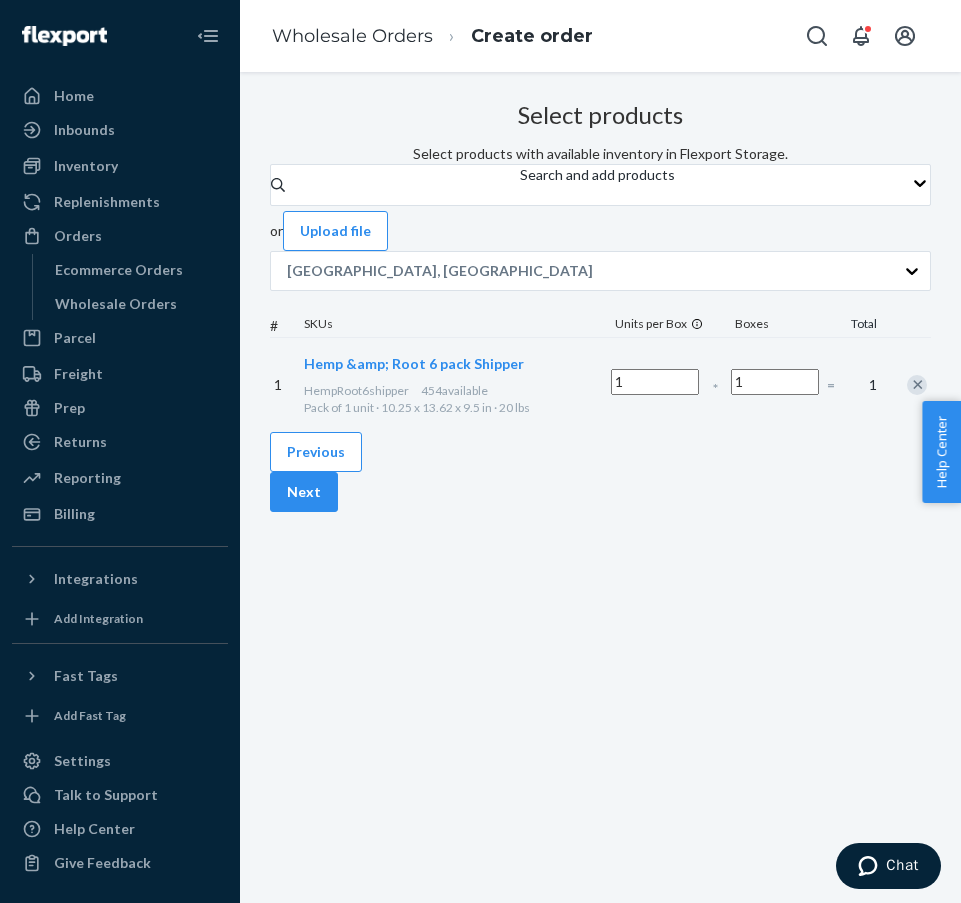 scroll, scrollTop: 0, scrollLeft: 49, axis: horizontal 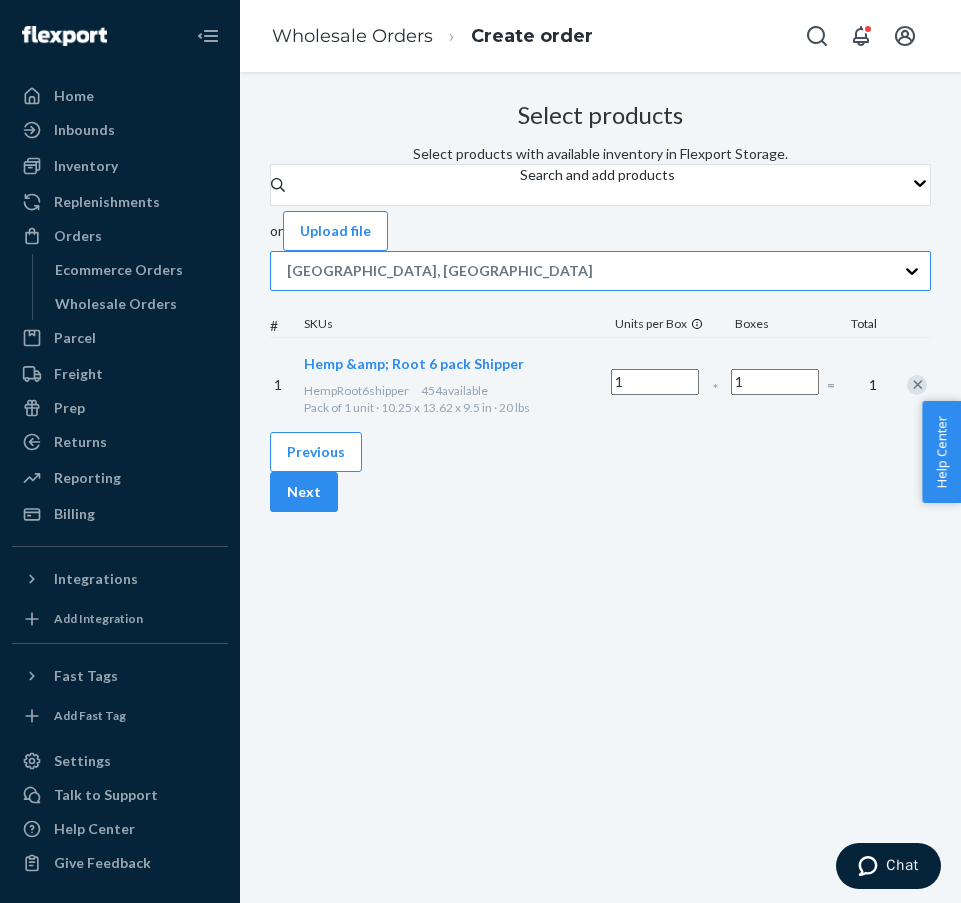 type on "1" 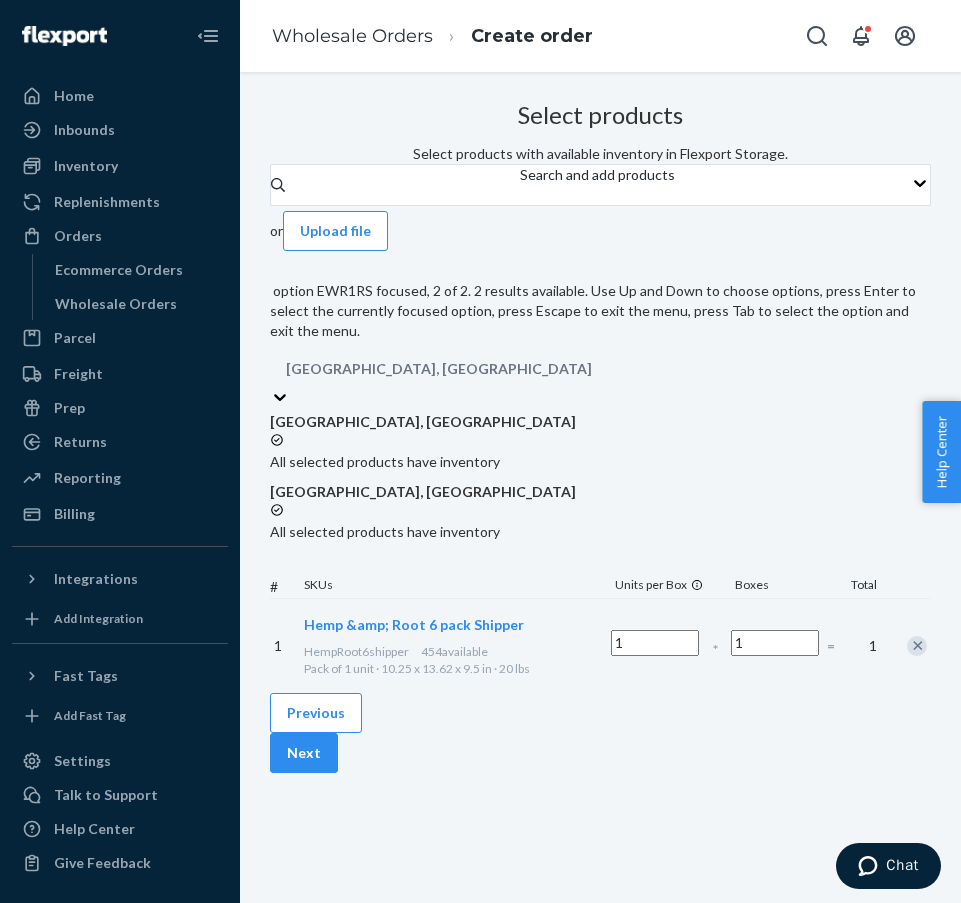 click on "All selected products have inventory" at bounding box center (600, 532) 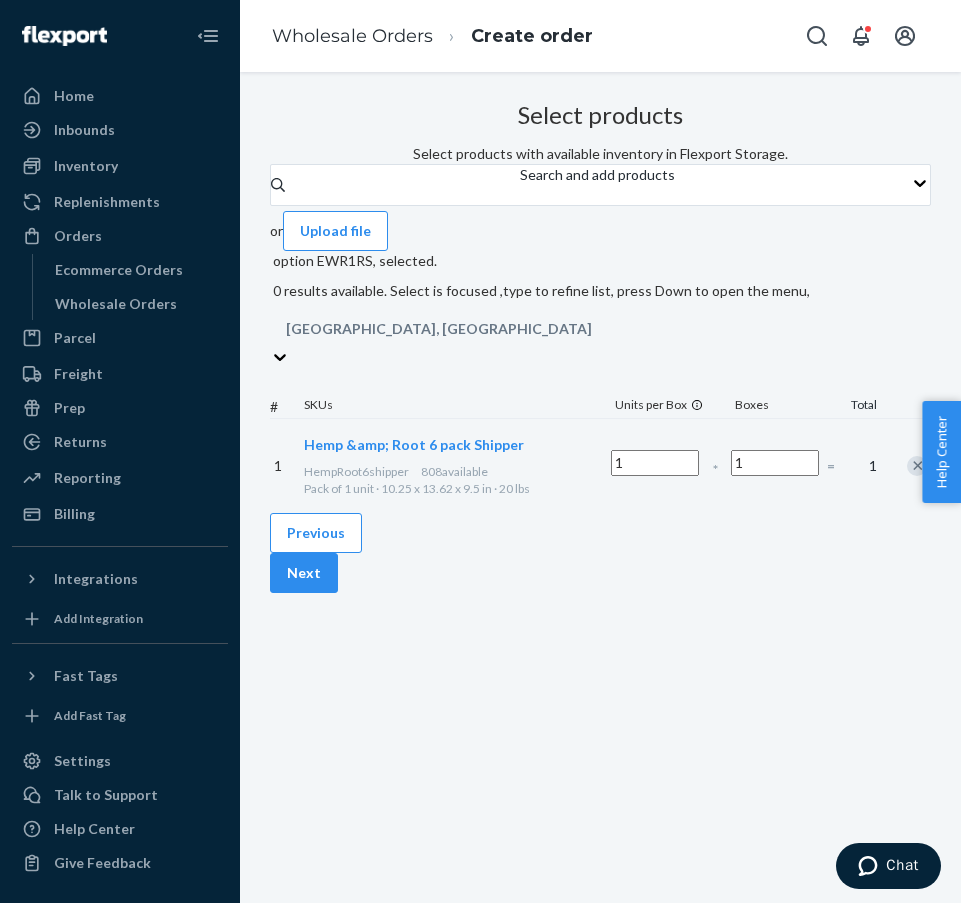 scroll, scrollTop: 0, scrollLeft: 307, axis: horizontal 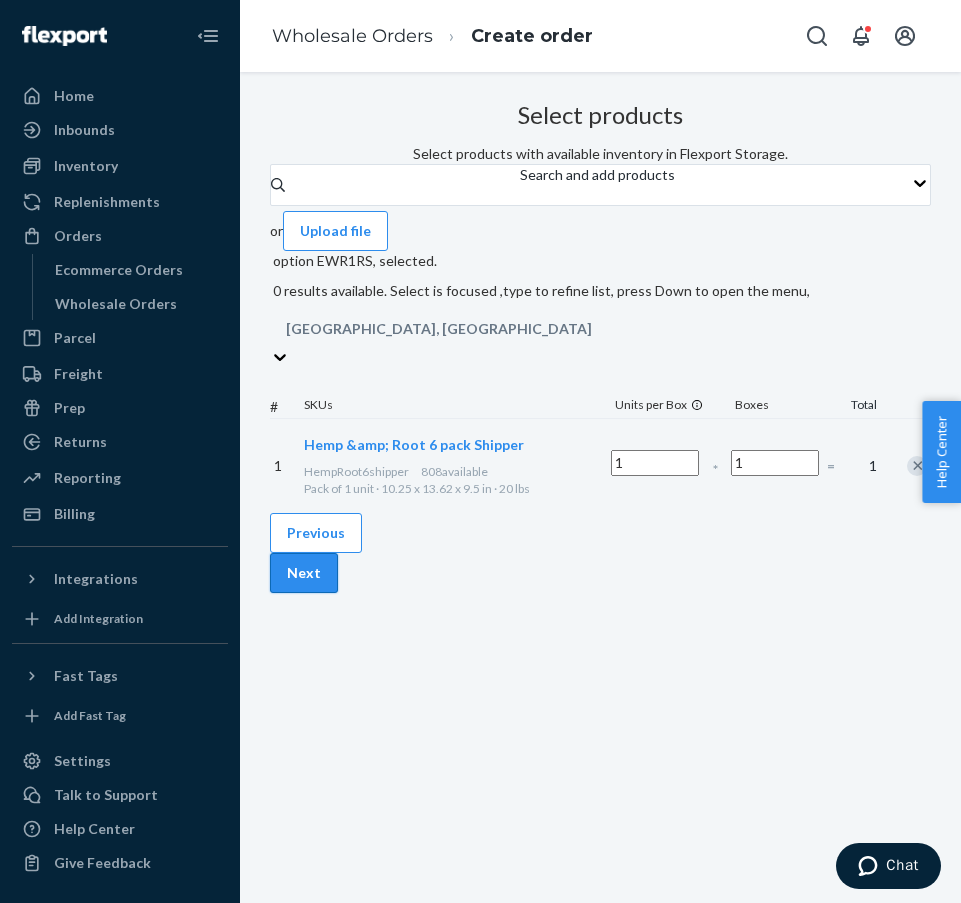 click on "Next" at bounding box center (304, 573) 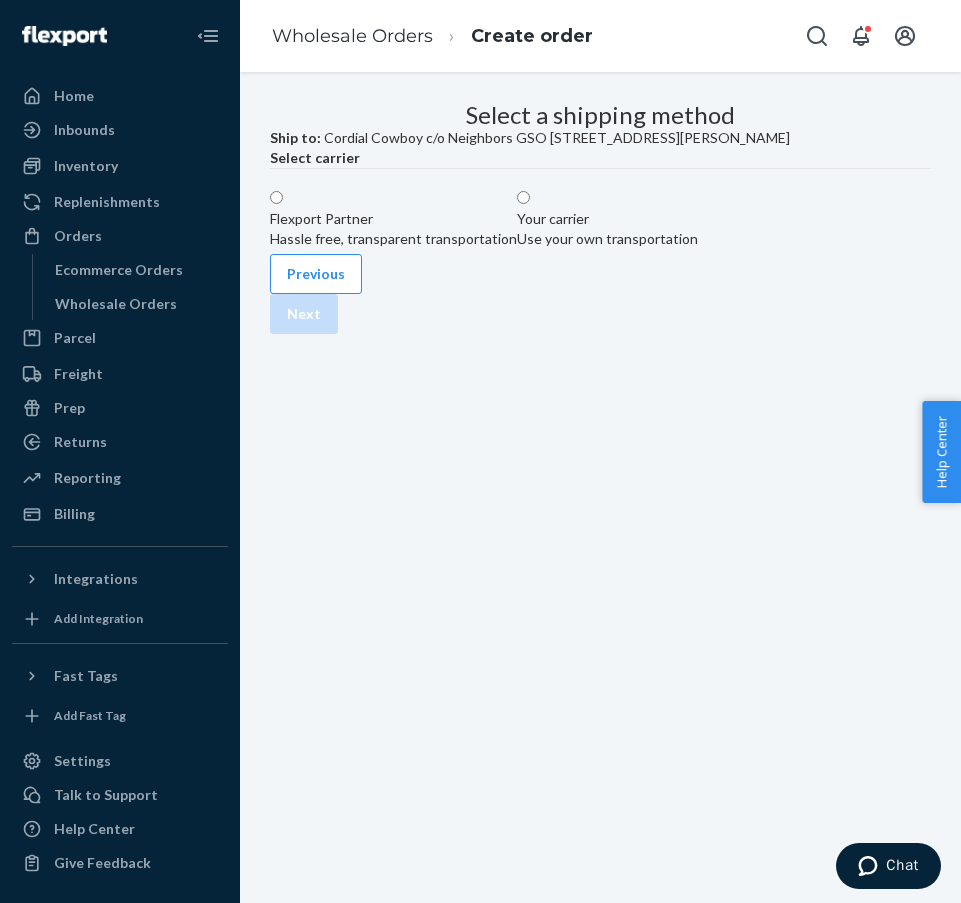 click on "Flexport Partner Hassle free, transparent transportation Your carrier Use your own transportation" at bounding box center [600, 211] 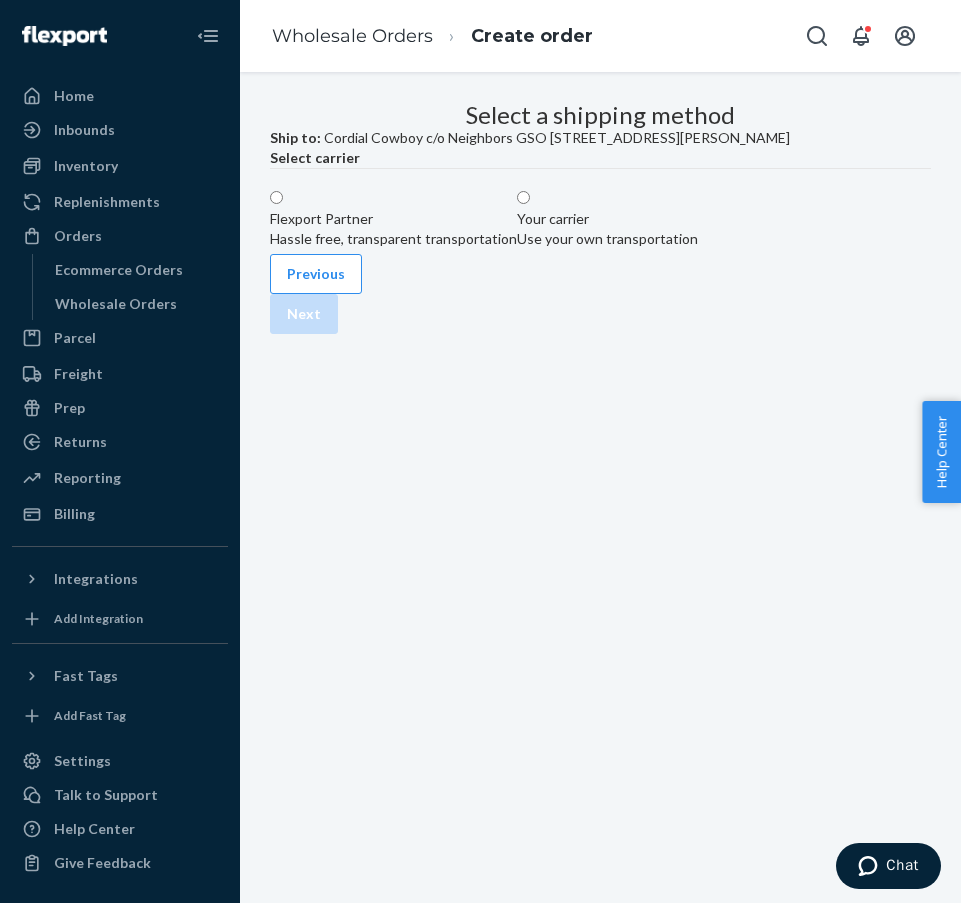 click on "Flexport Partner Hassle free, transparent transportation" at bounding box center [393, 219] 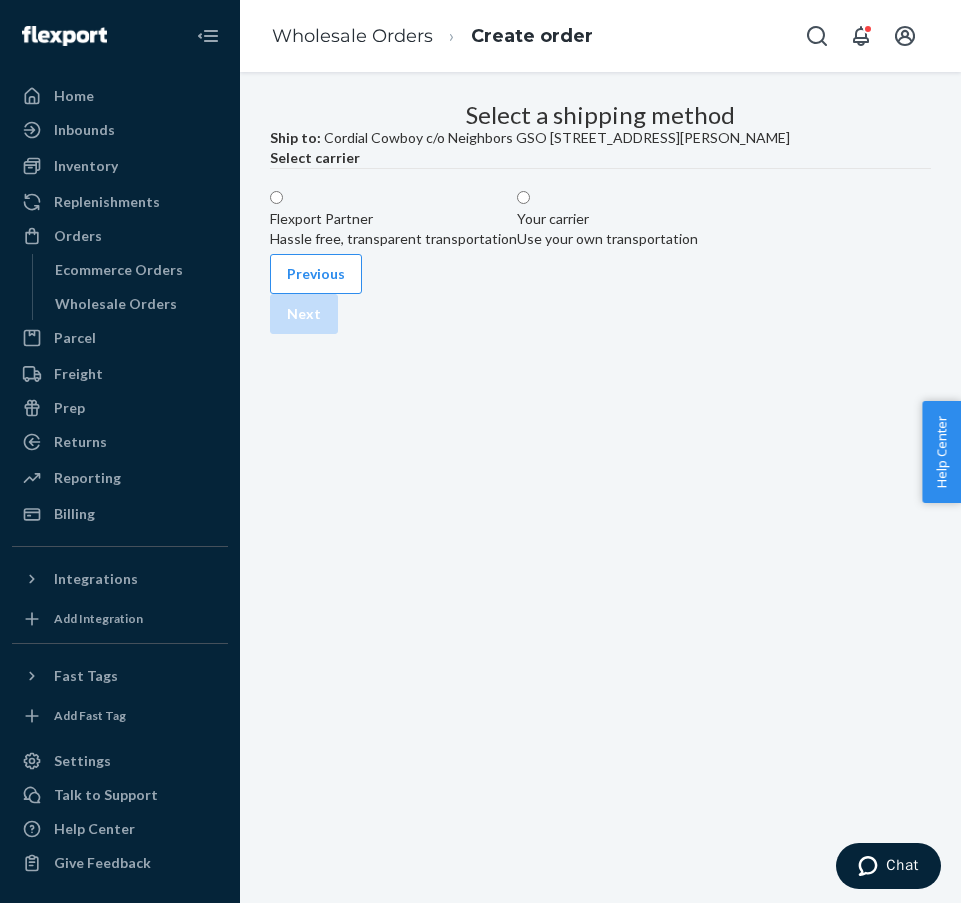 click on "Flexport Partner Hassle free, transparent transportation" at bounding box center (276, 197) 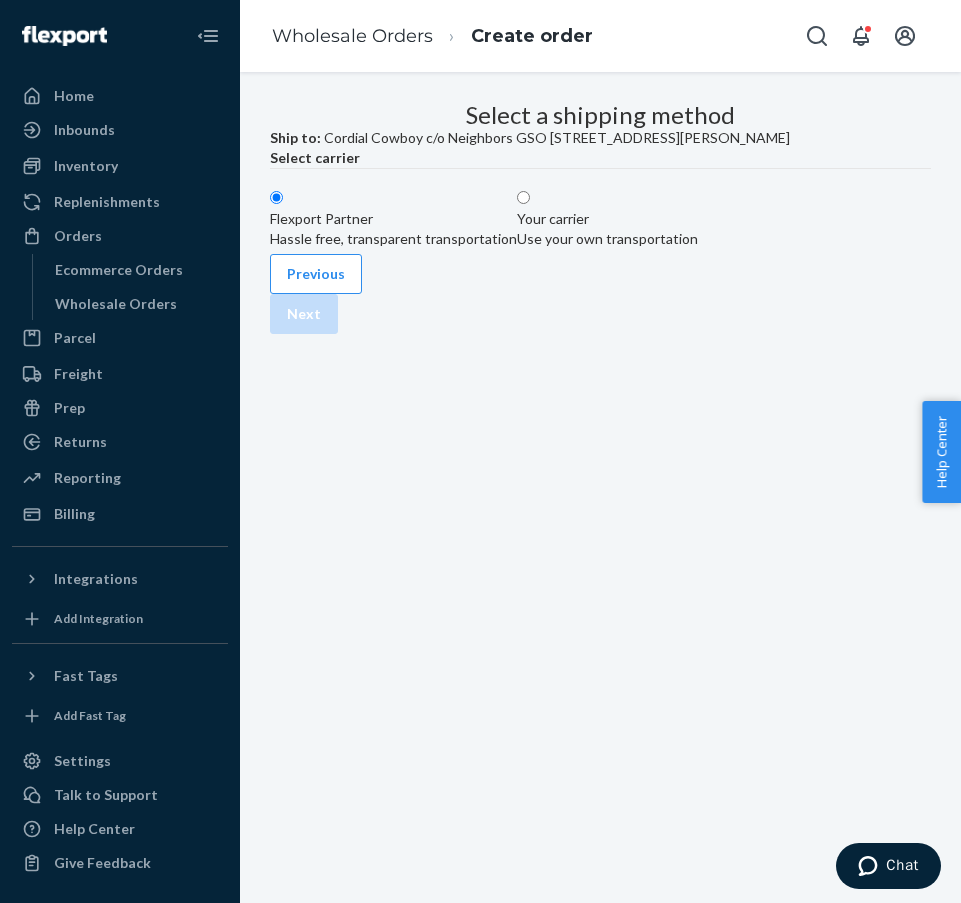radio on "true" 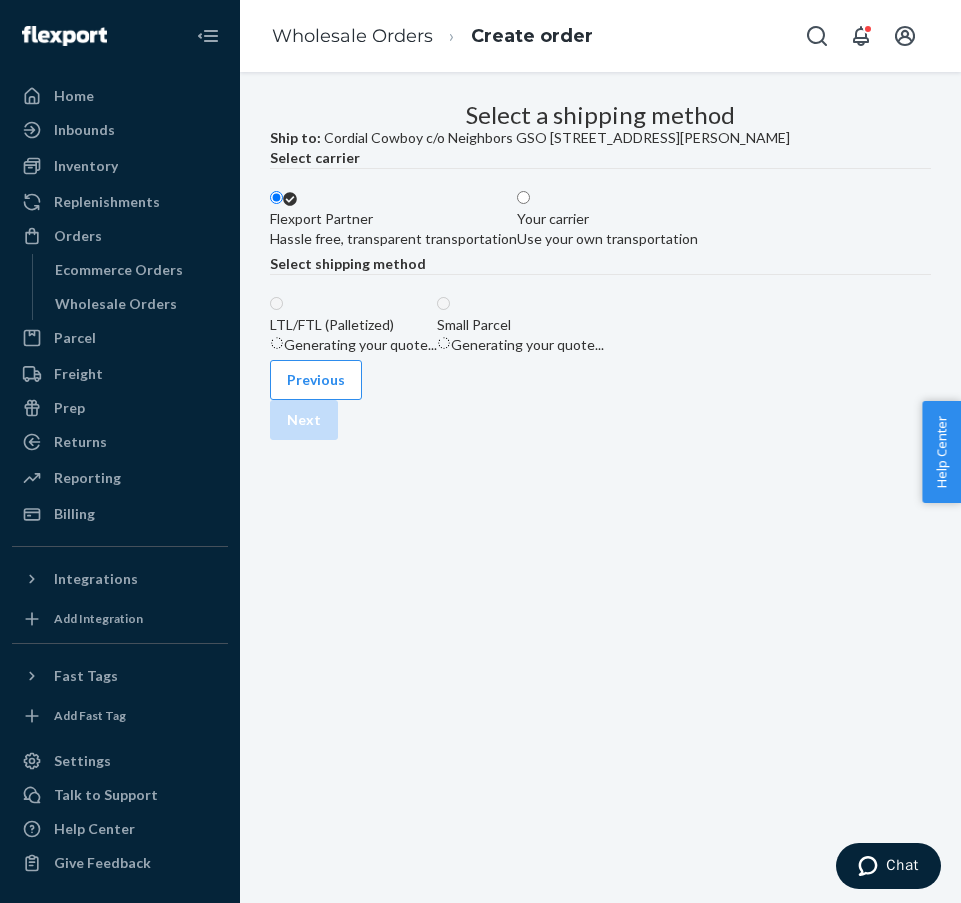 scroll, scrollTop: 0, scrollLeft: 0, axis: both 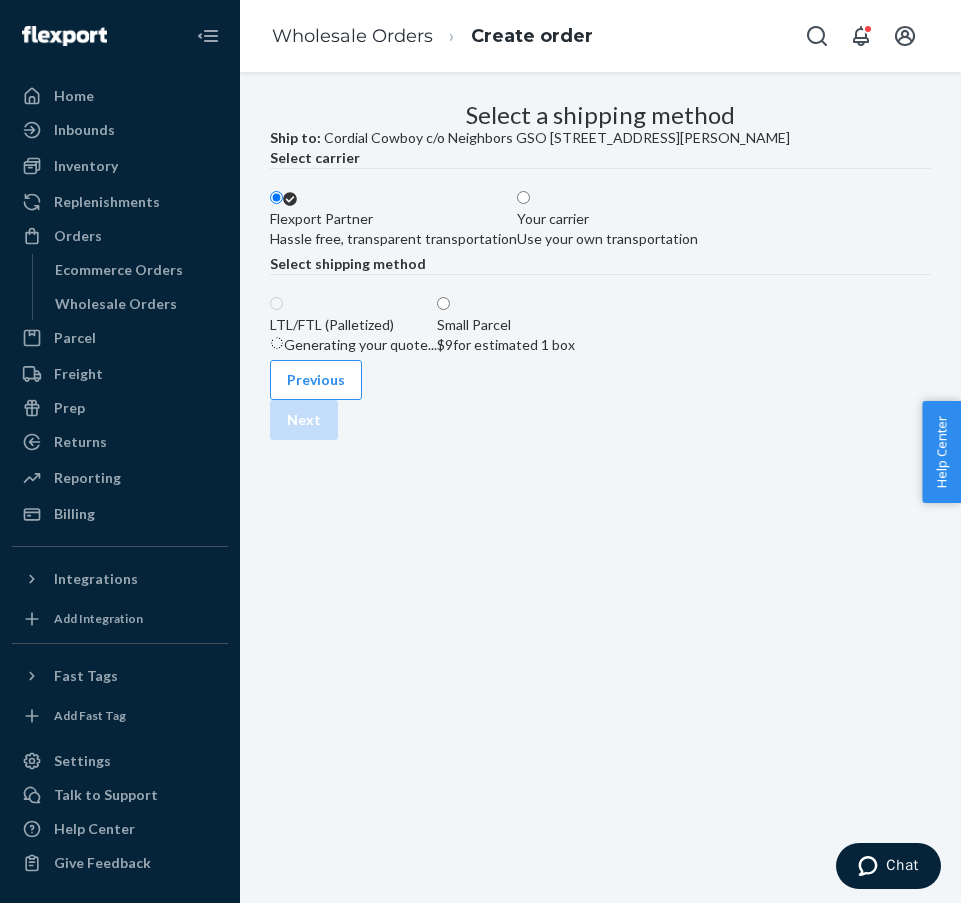 click on "$9  for estimated 1 box" at bounding box center (506, 345) 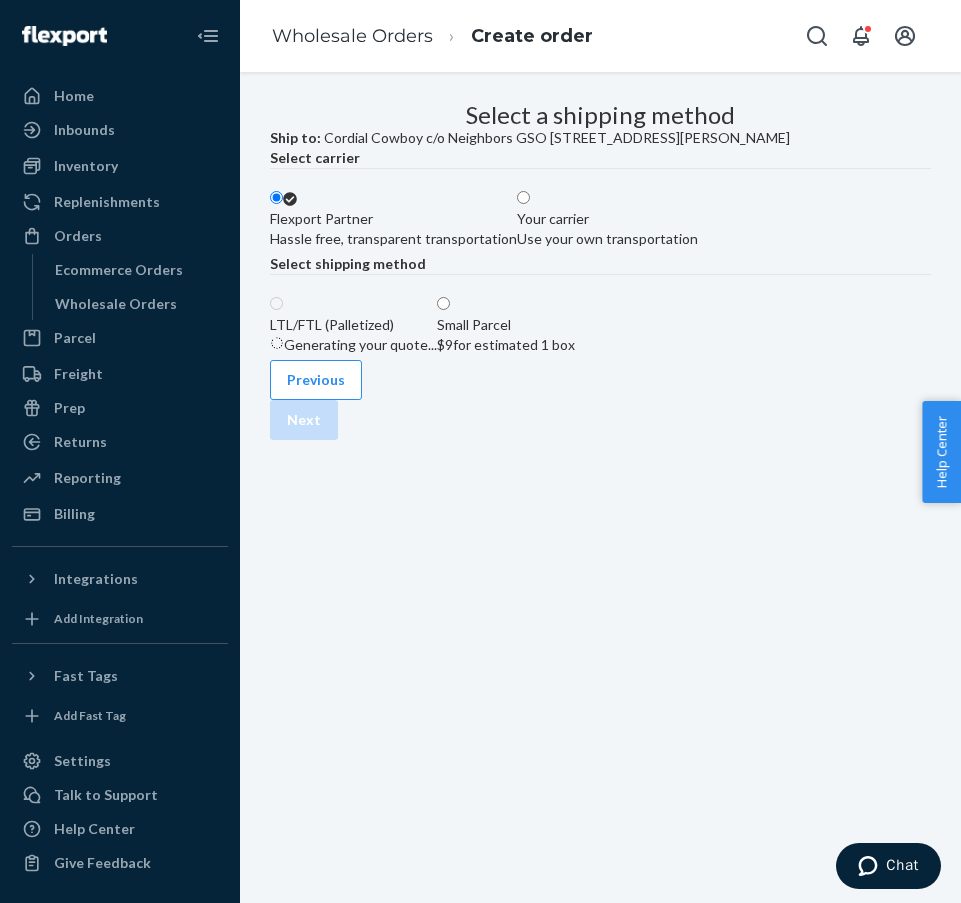 click on "Small Parcel $9  for estimated 1 box" at bounding box center (443, 303) 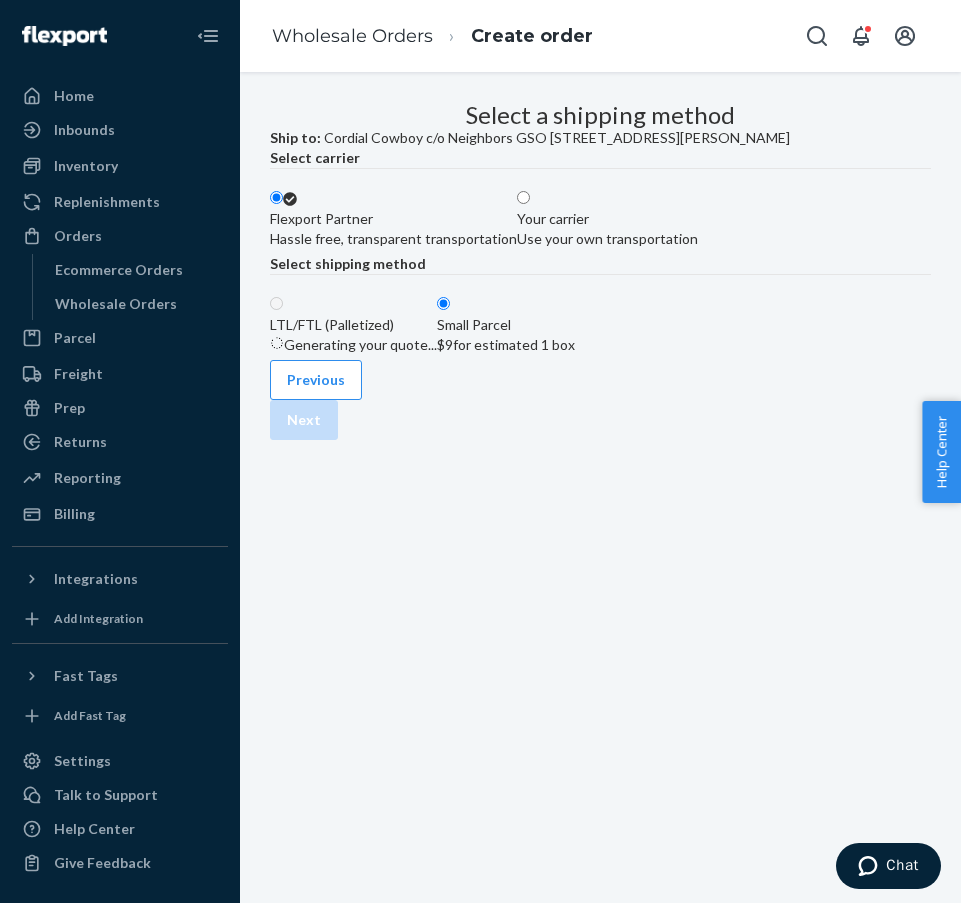 radio on "true" 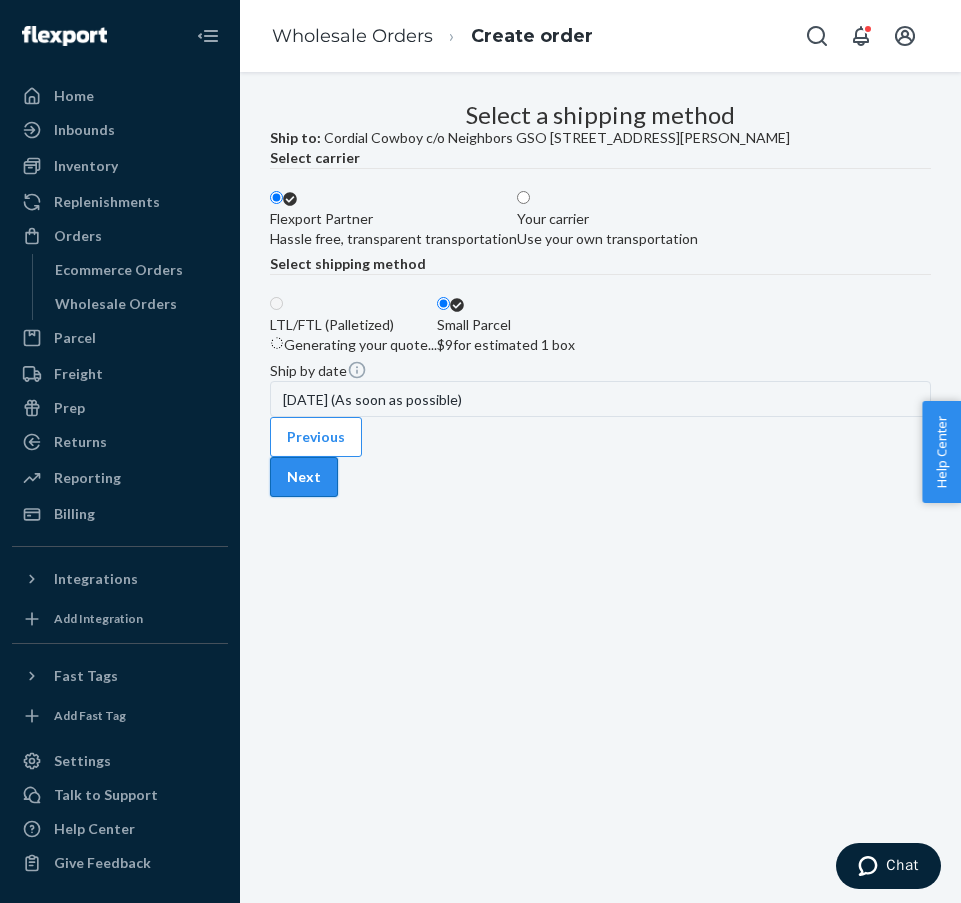 scroll, scrollTop: 0, scrollLeft: 309, axis: horizontal 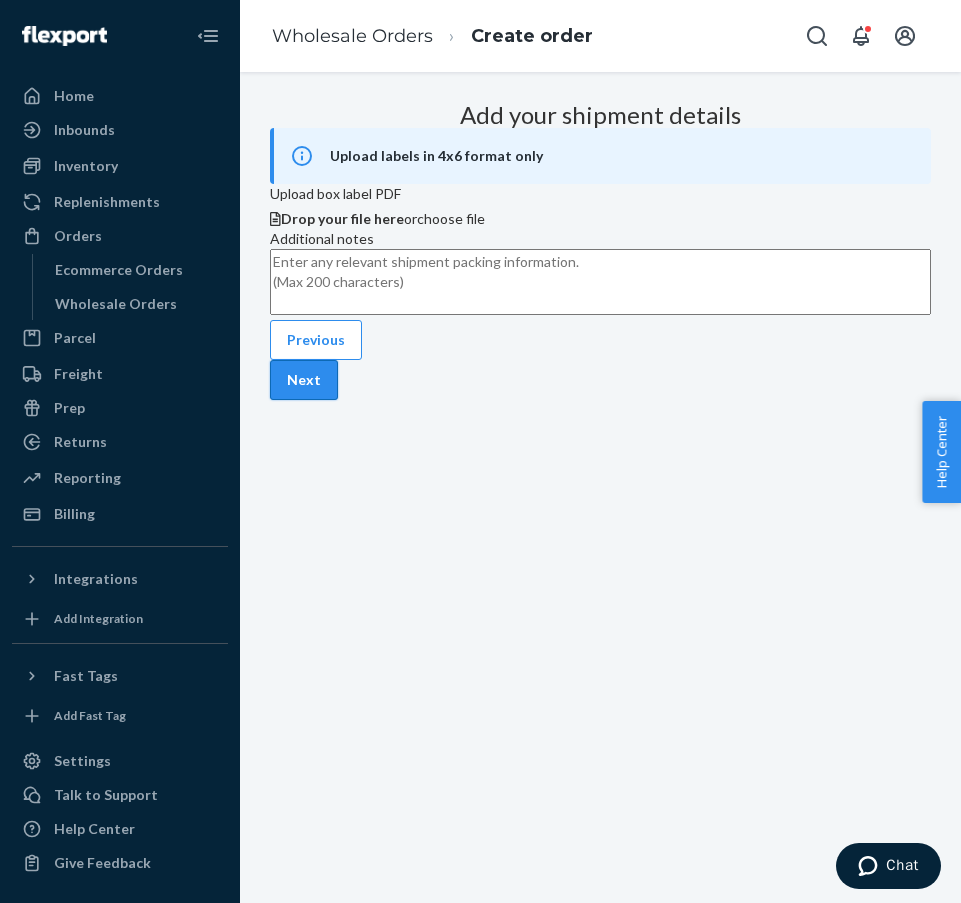 click on "Next" at bounding box center [304, 380] 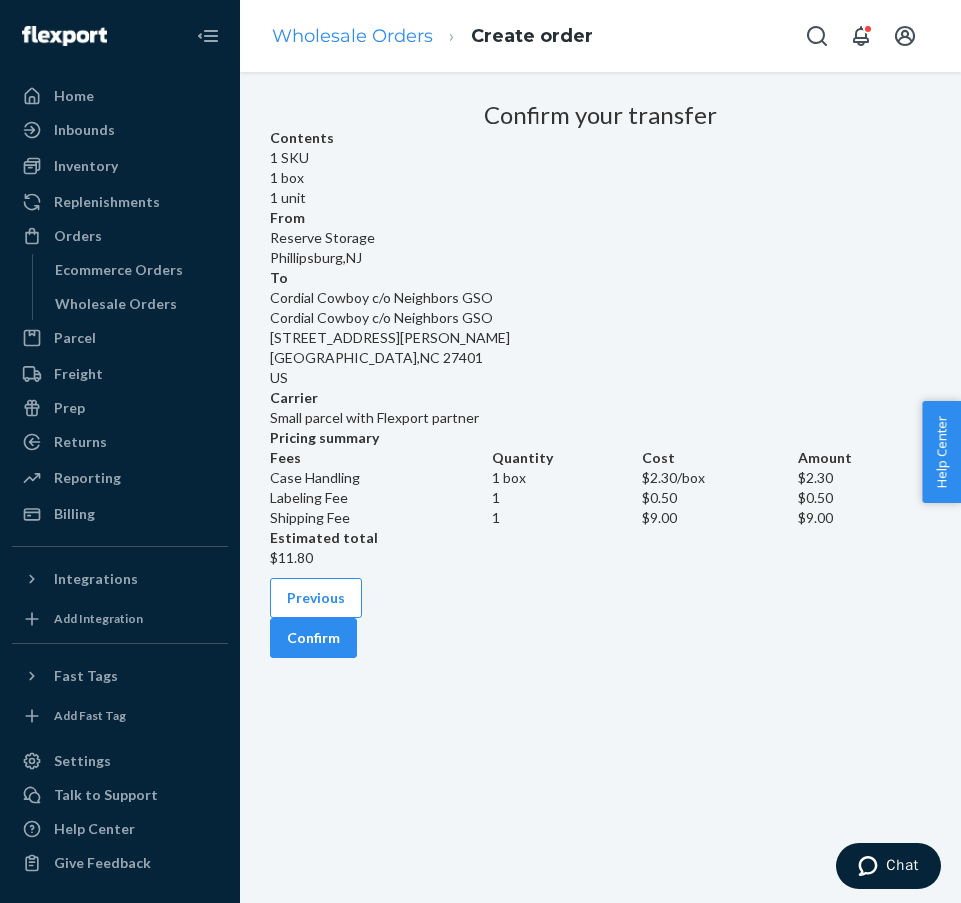 click on "Wholesale Orders" at bounding box center [352, 36] 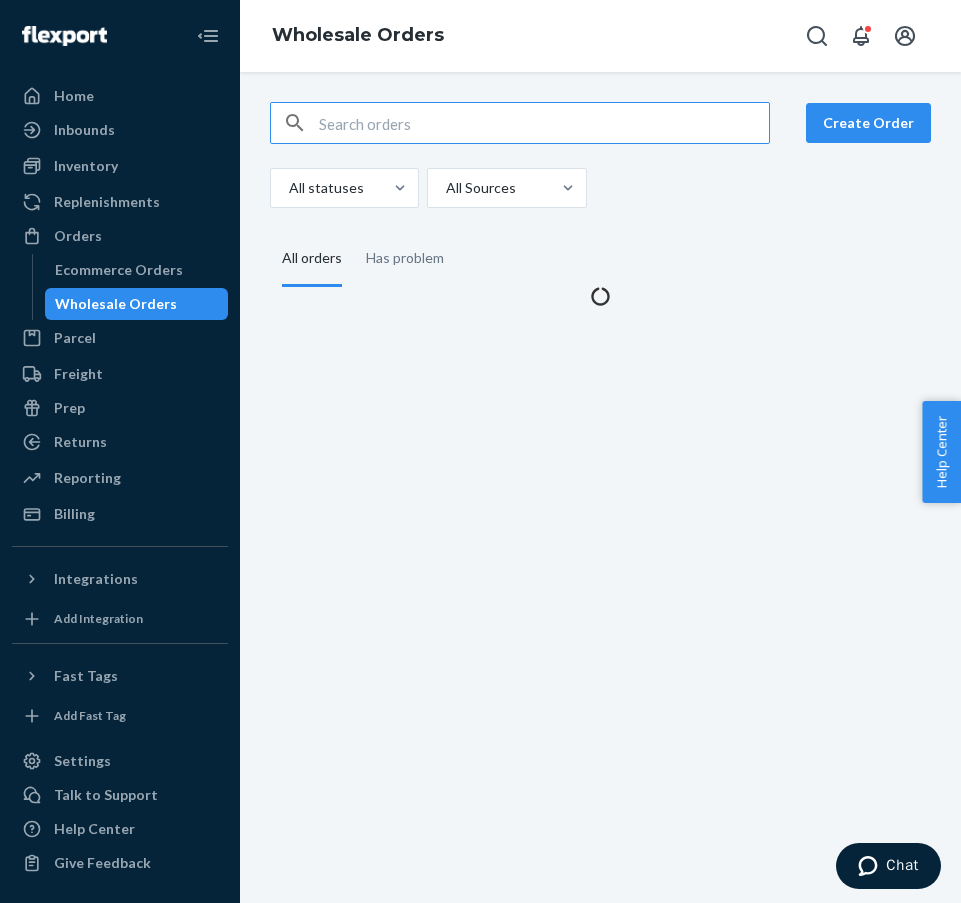 scroll, scrollTop: 0, scrollLeft: 0, axis: both 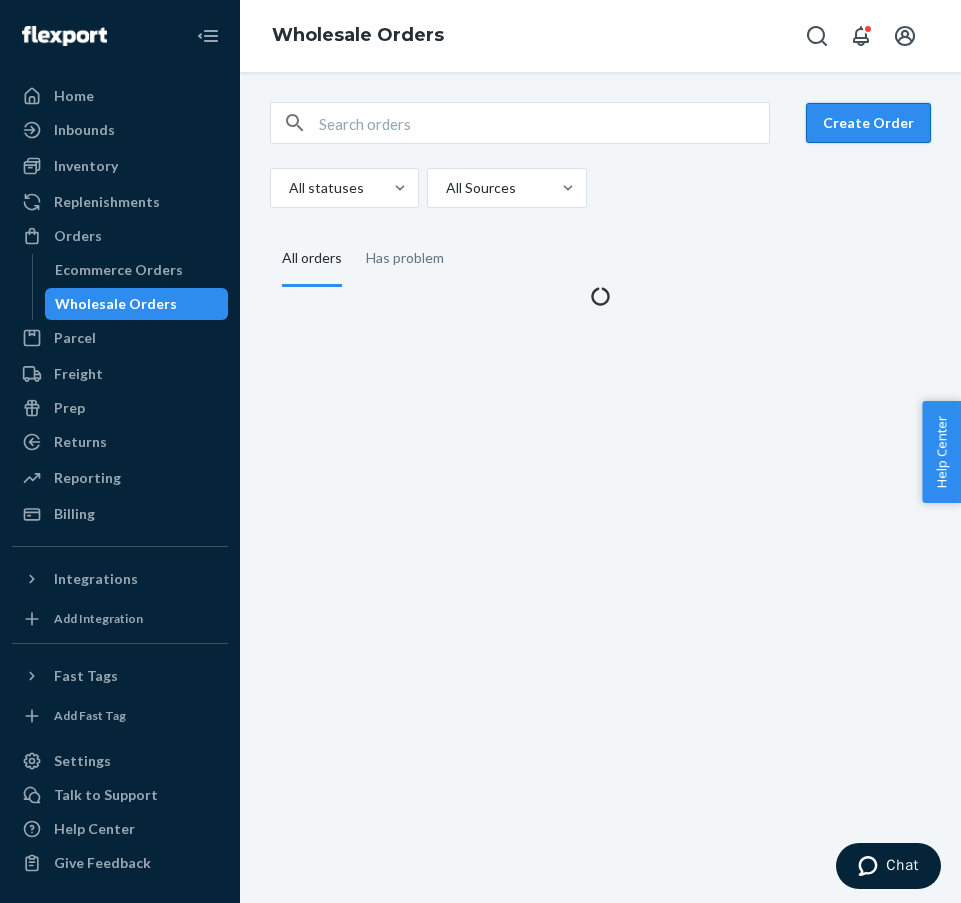 click on "Create Order" at bounding box center [868, 123] 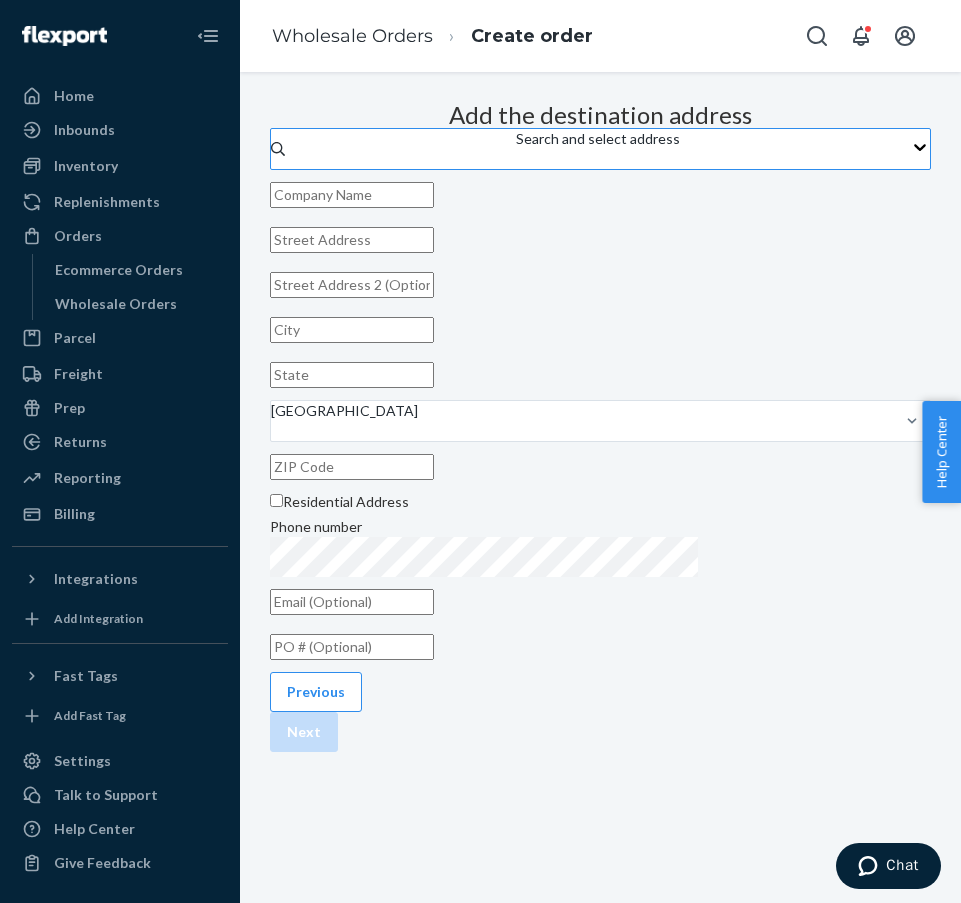 click on "Search and select address" at bounding box center (598, 139) 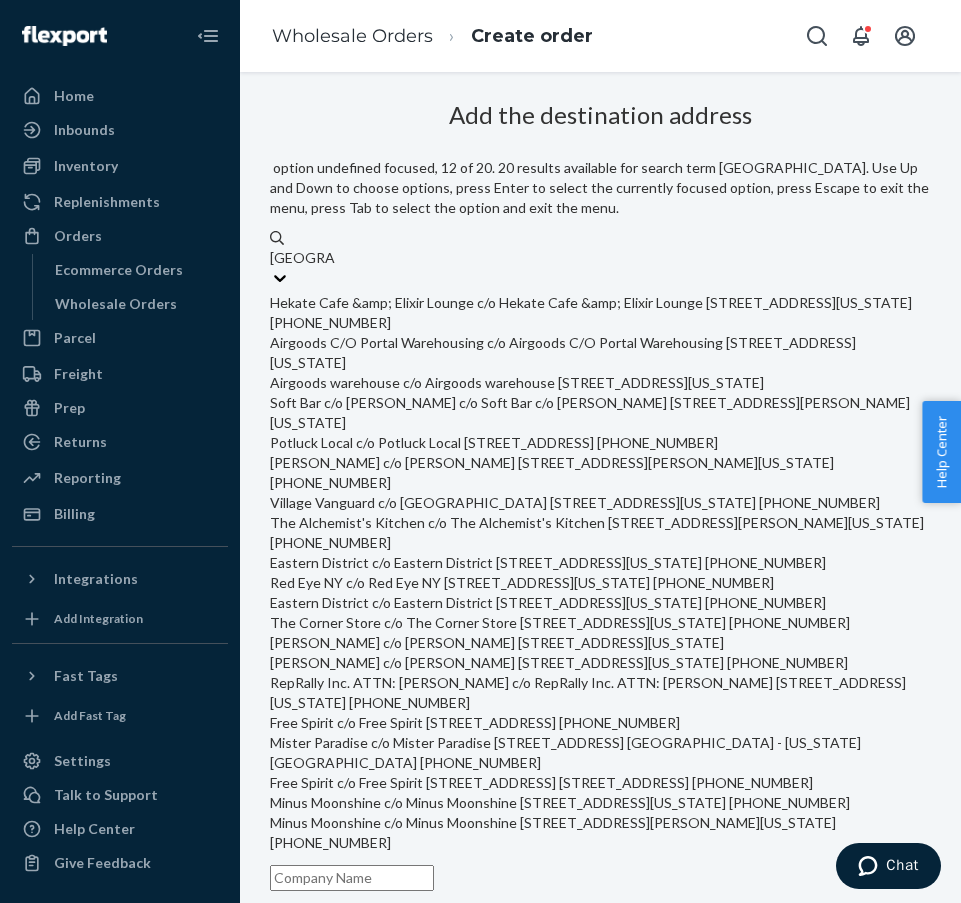 scroll, scrollTop: 574, scrollLeft: 0, axis: vertical 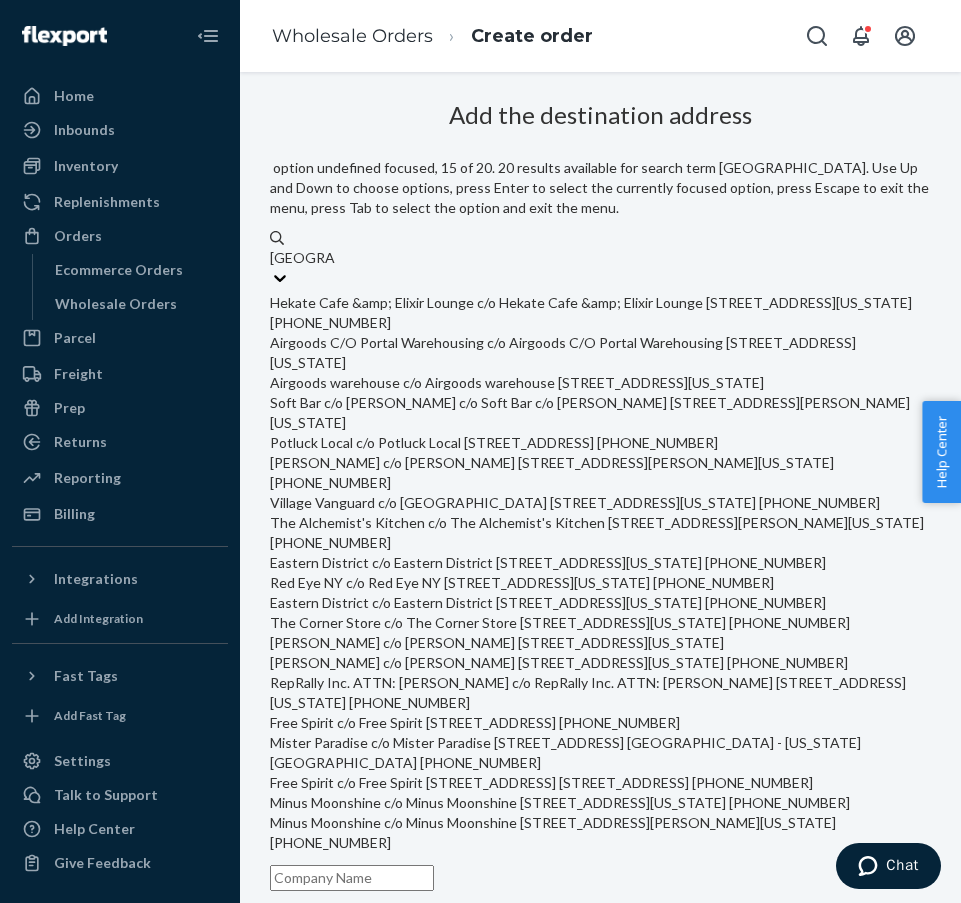 type on "[GEOGRAPHIC_DATA]" 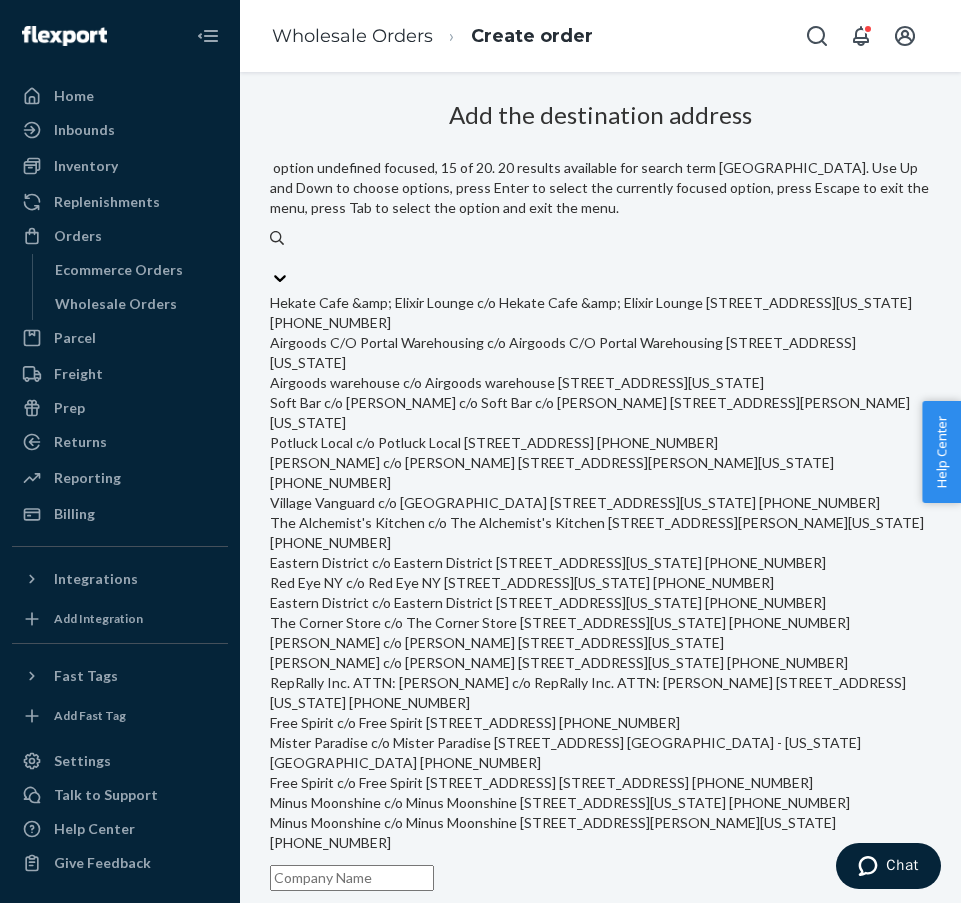 click on "Add the destination address      option undefined focused, 15 of 20. 20 results available for search term [GEOGRAPHIC_DATA]. Use Up and Down to choose options, press Enter to select the currently focused option, press Escape to exit the menu, press Tab to select the option and exit the menu. 4920 york Hekate Cafe &amp; Elixir Lounge
c/o
Hekate Cafe &amp; Elixir Lounge
[STREET_ADDRESS][US_STATE]
[PHONE_NUMBER] Airgoods C/O Portal Warehousing
c/o
Airgoods C/O Portal Warehousing
[STREET_ADDRESS][US_STATE] Airgoods warehouse
c/o
Airgoods warehouse
[STREET_ADDRESS][US_STATE] Soft Bar c/o [PERSON_NAME]
c/o
Soft Bar c/o [PERSON_NAME]
[STREET_ADDRESS][PERSON_NAME][US_STATE] Potluck Local
c/o
Potluck Local
[STREET_ADDRESS]
[PHONE_NUMBER] [PERSON_NAME]
c/o
[PERSON_NAME]
[STREET_ADDRESS][PERSON_NAME][US_STATE]
[PHONE_NUMBER] [PERSON_NAME]
c/o
[PERSON_NAME]
[STREET_ADDRESS][US_STATE]" at bounding box center [600, 722] 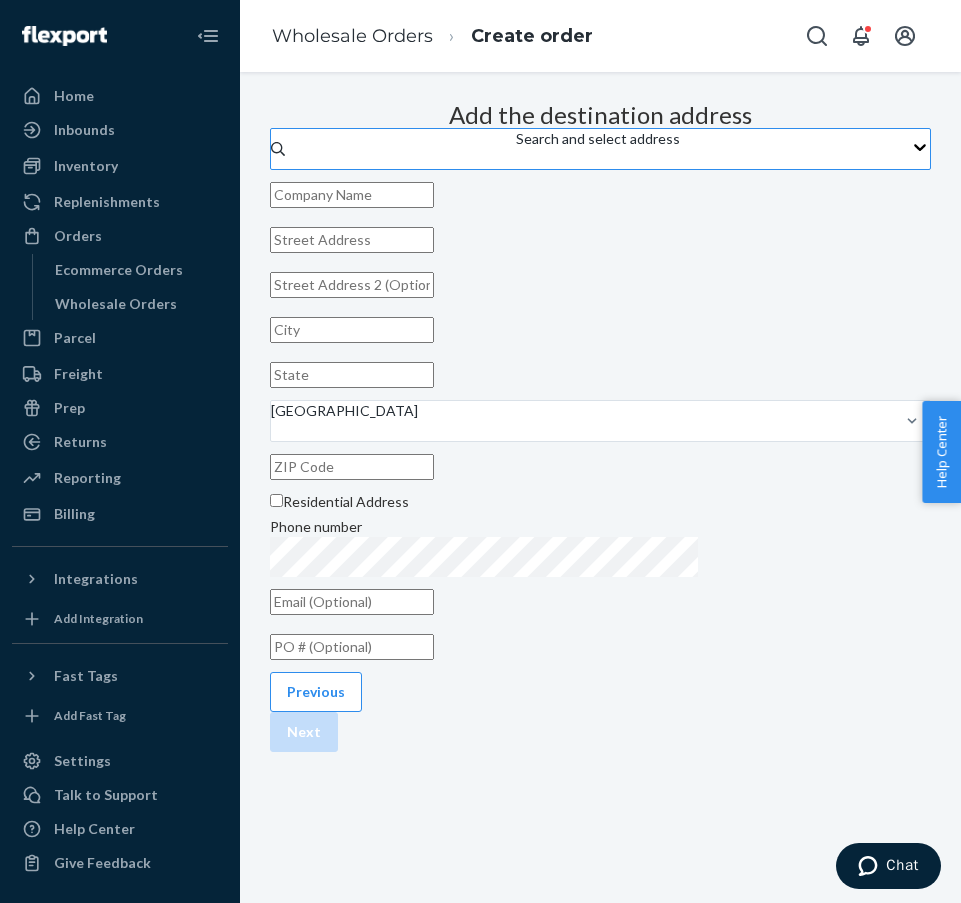 click on "Search and select address" at bounding box center (598, 139) 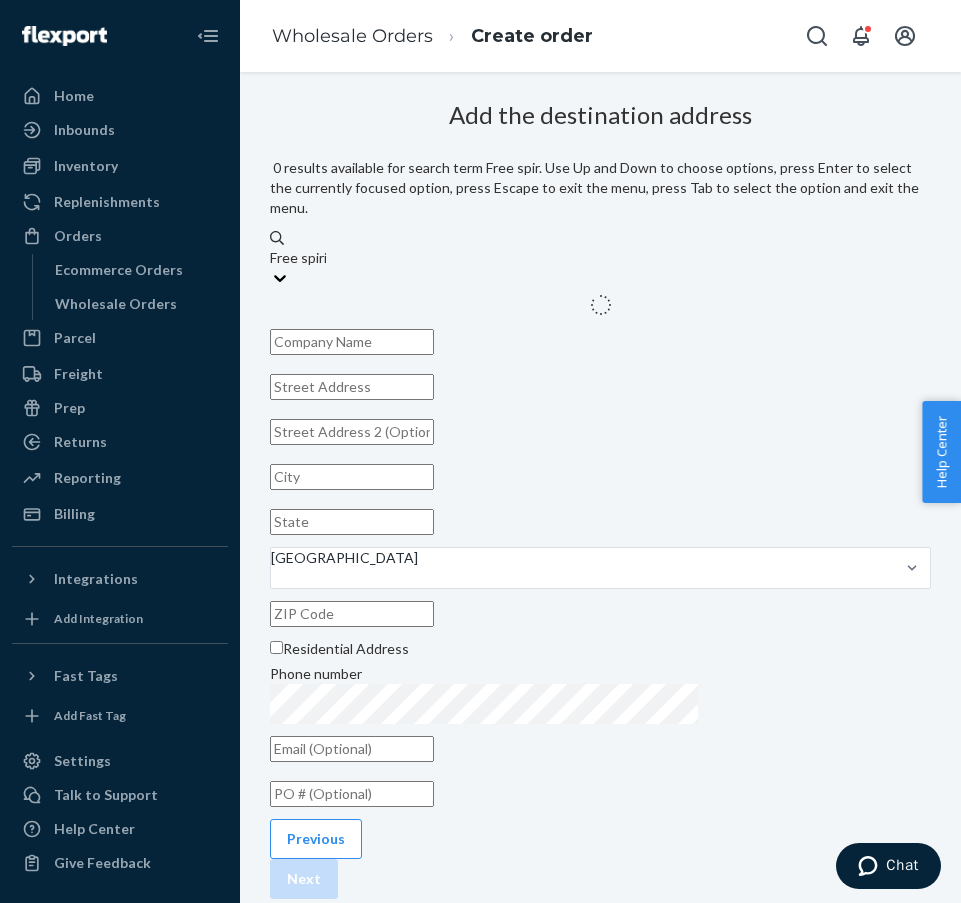 type on "Free spirit" 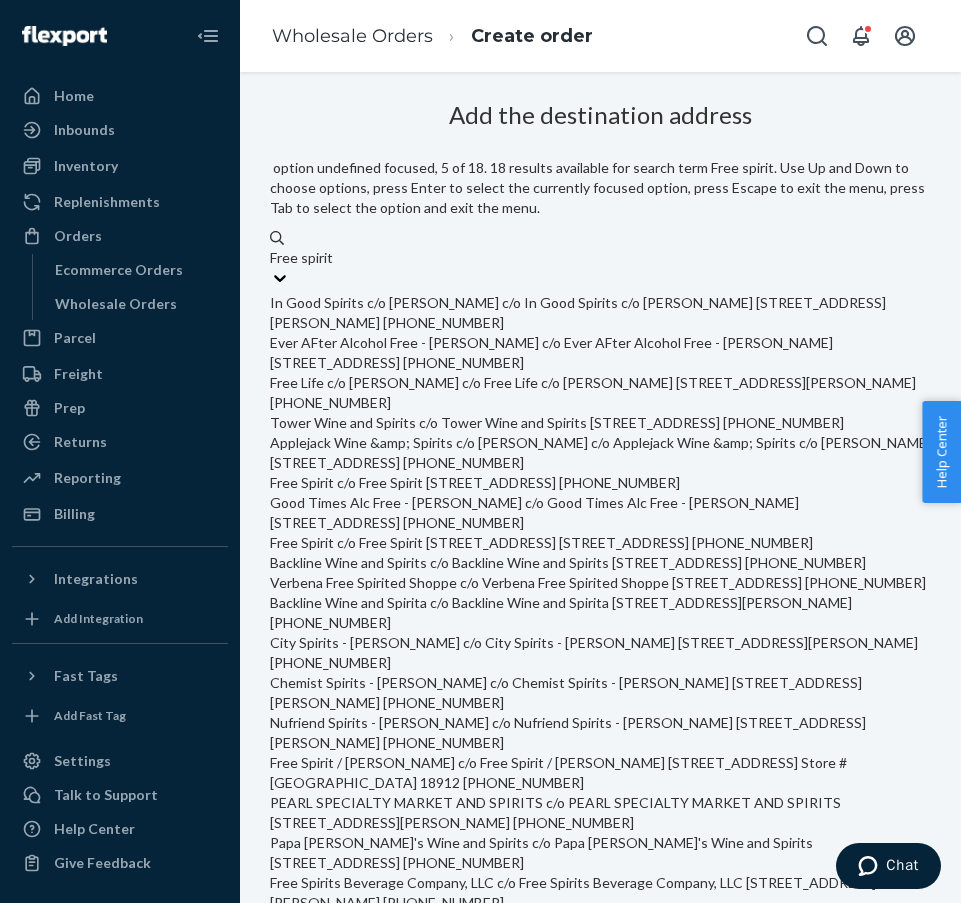 scroll, scrollTop: 114, scrollLeft: 0, axis: vertical 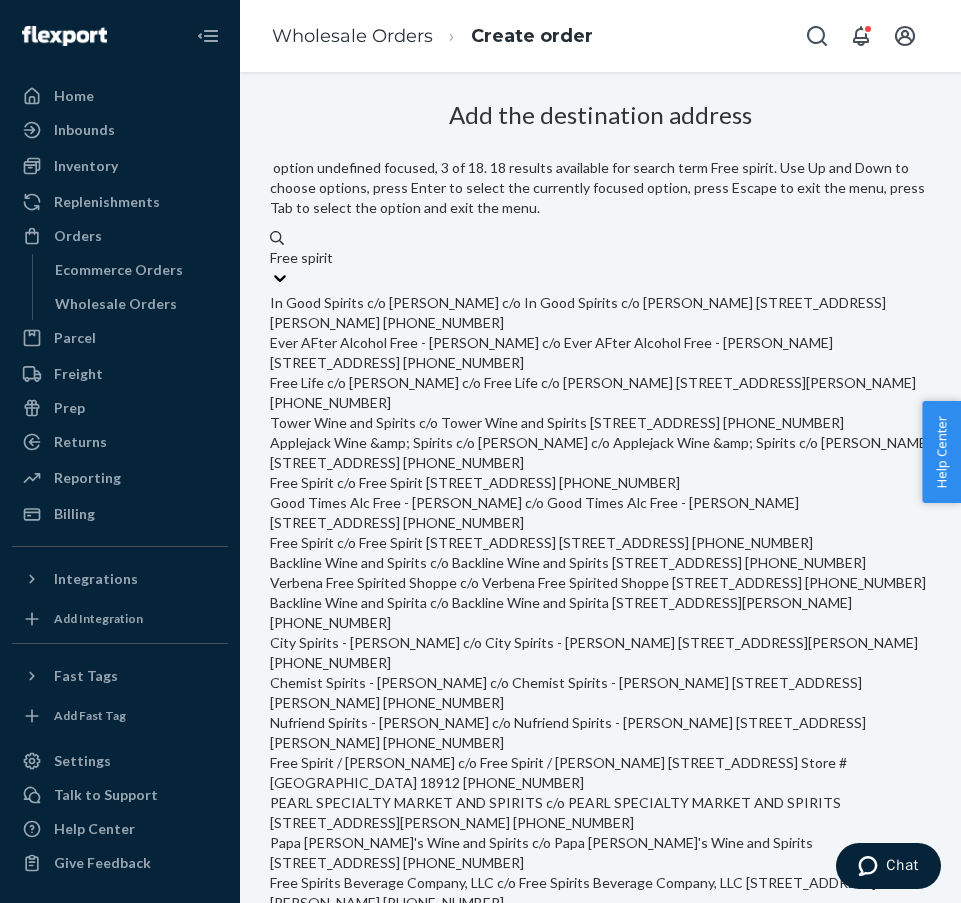 click on "Free Life c/o [PERSON_NAME]
c/o
Free Life c/o [PERSON_NAME]
[STREET_ADDRESS][PERSON_NAME]
[PHONE_NUMBER]" at bounding box center [600, 393] 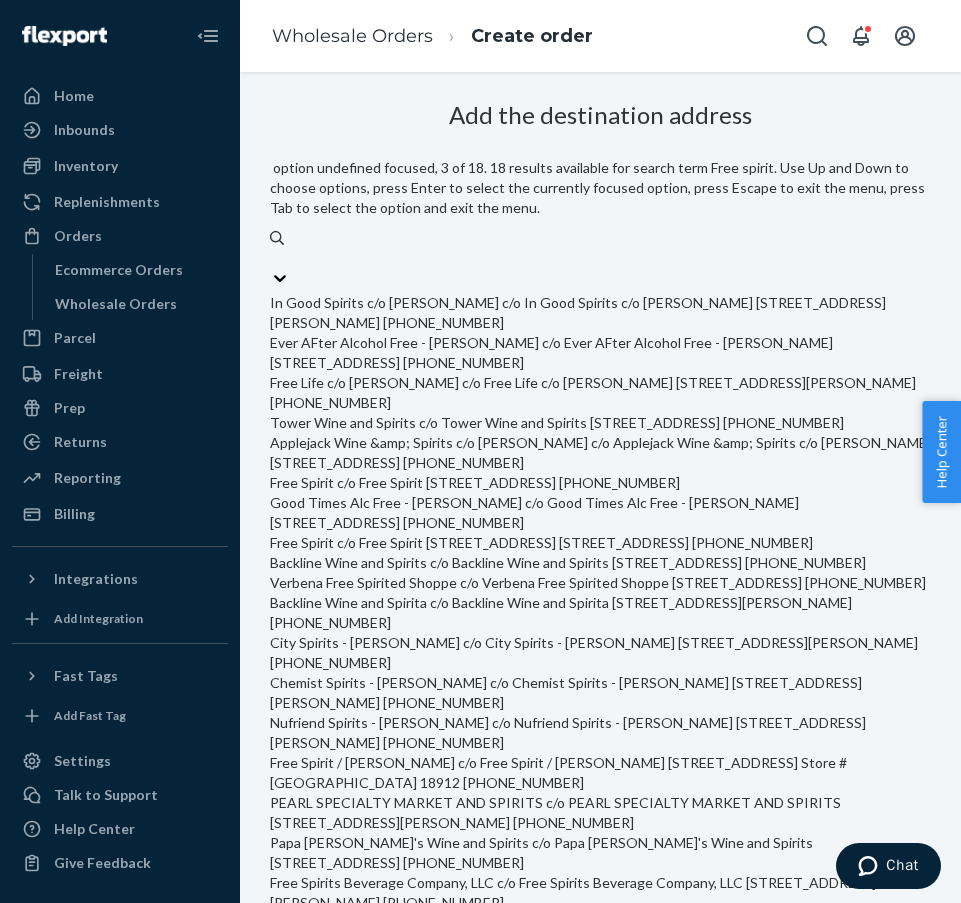 type on "Chesapeake" 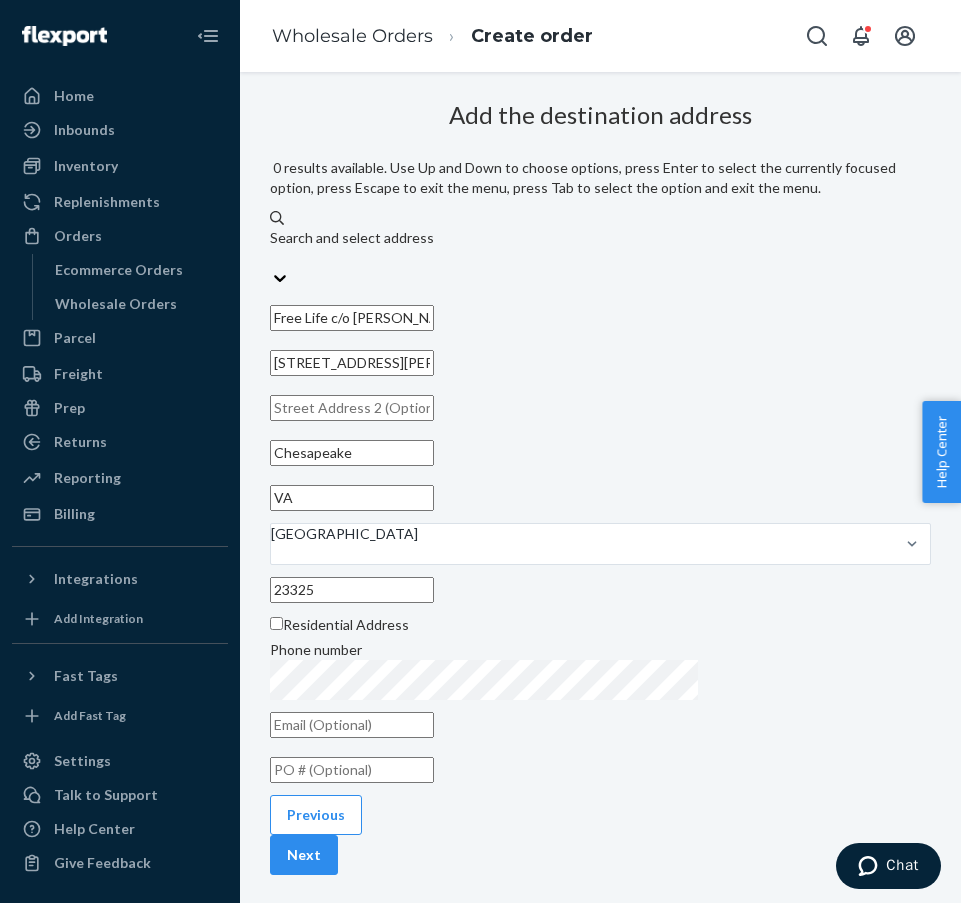 click on "Search and select address" at bounding box center [600, 238] 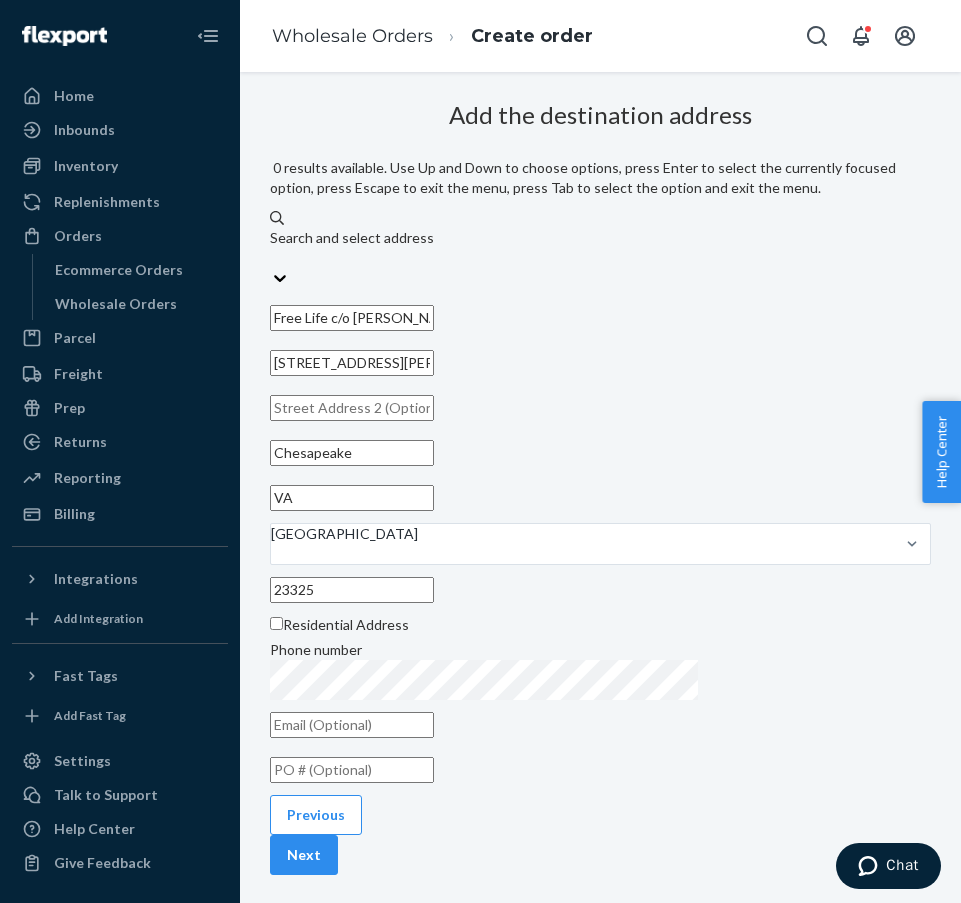 click on "0 results available. Use Up and Down to choose options, press Enter to select the currently focused option, press Escape to exit the menu, press Tab to select the option and exit the menu. Search and select address" at bounding box center (271, 258) 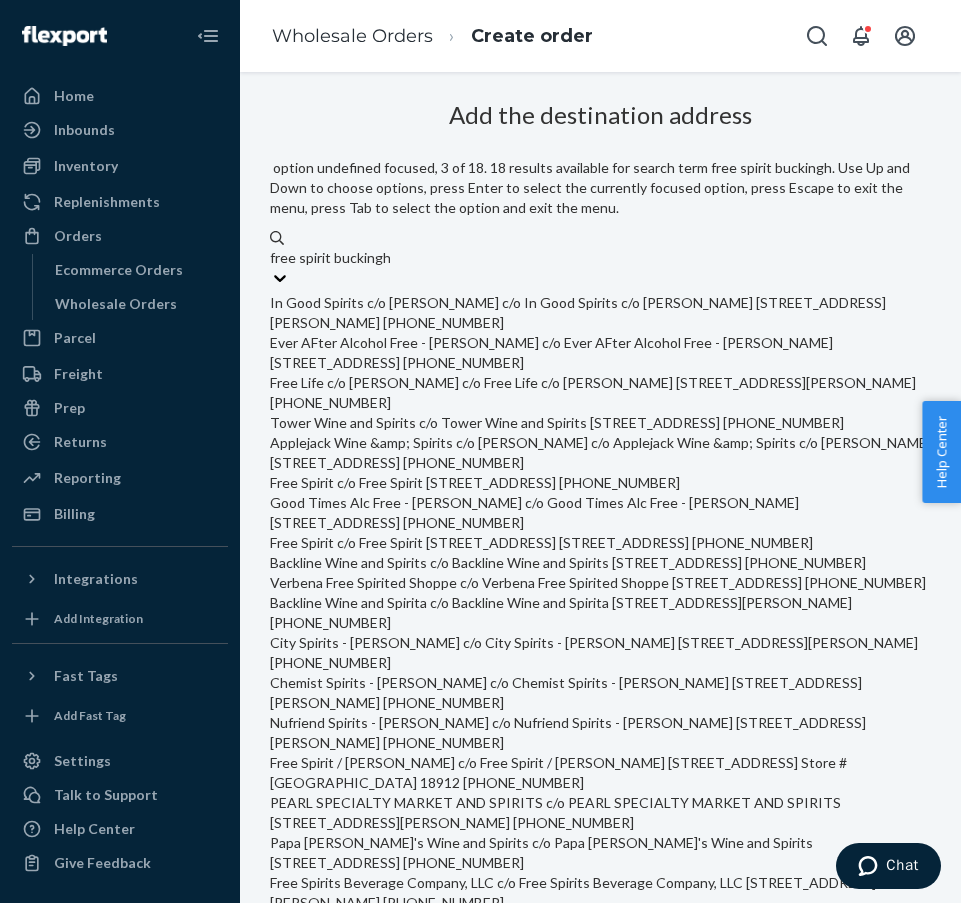 type on "free spirit [PERSON_NAME]" 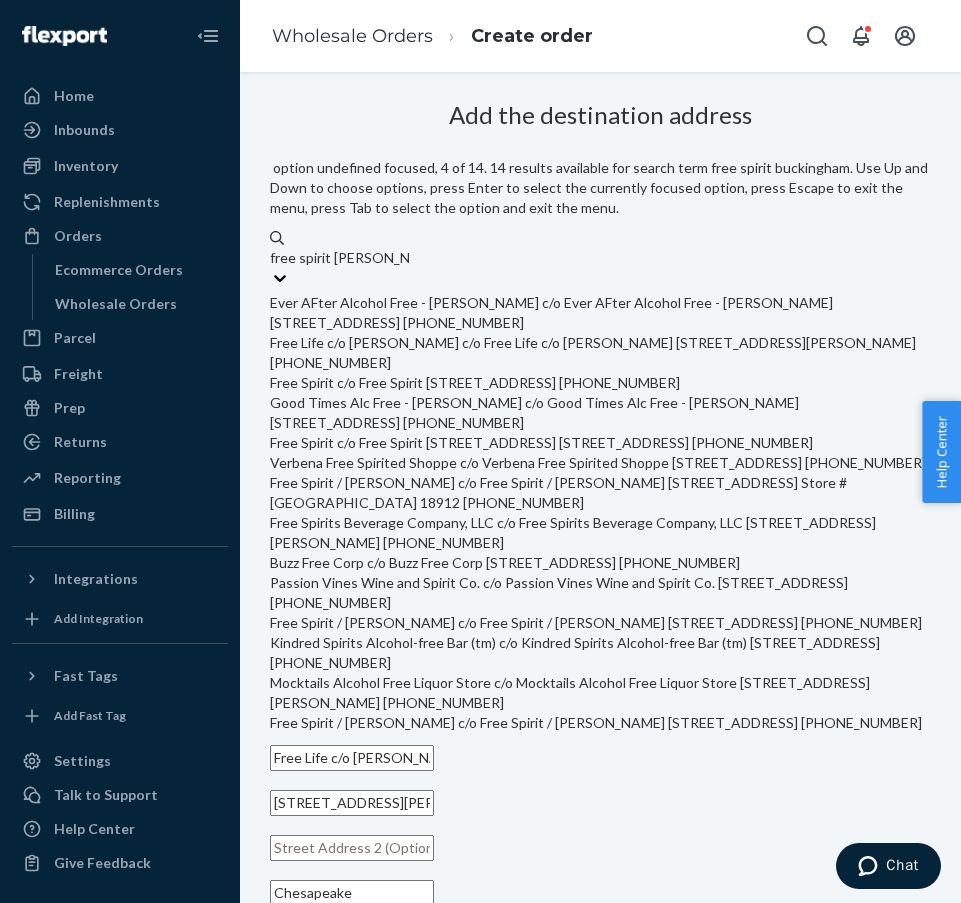 scroll, scrollTop: 0, scrollLeft: 32, axis: horizontal 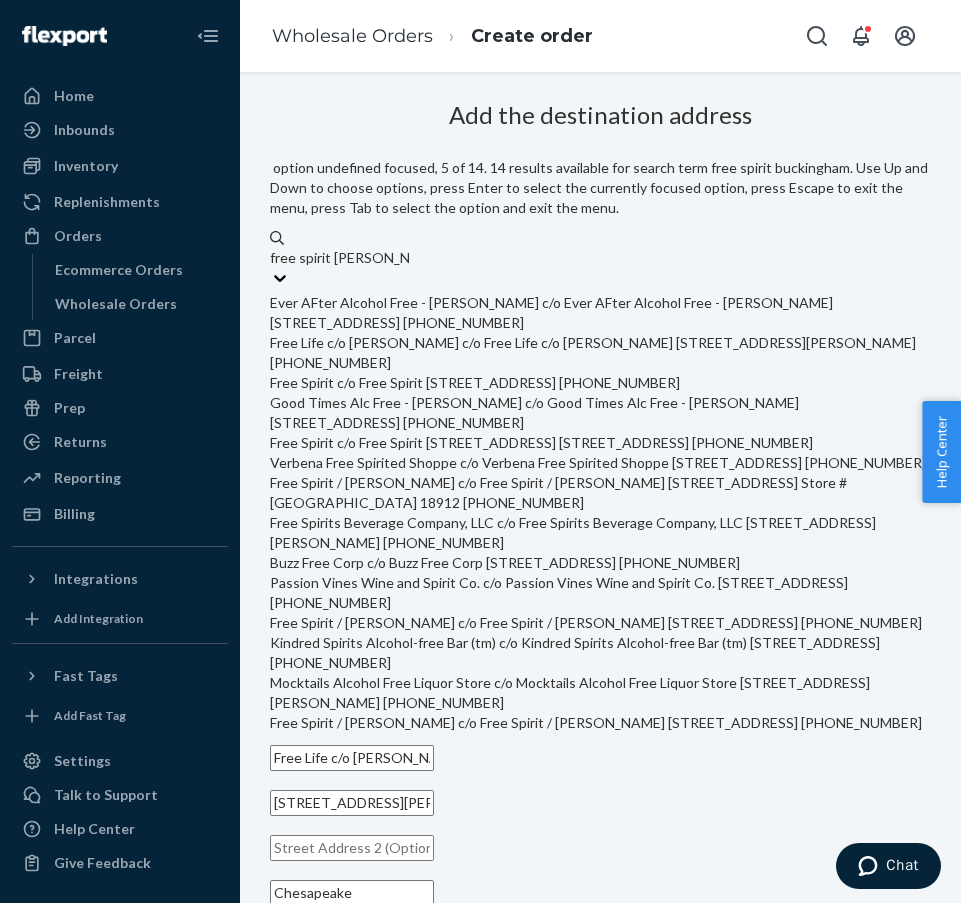 click on "Free Spirit
c/o
Free Spirit
[STREET_ADDRESS]
[STREET_ADDRESS]
[PHONE_NUMBER]" at bounding box center [600, 443] 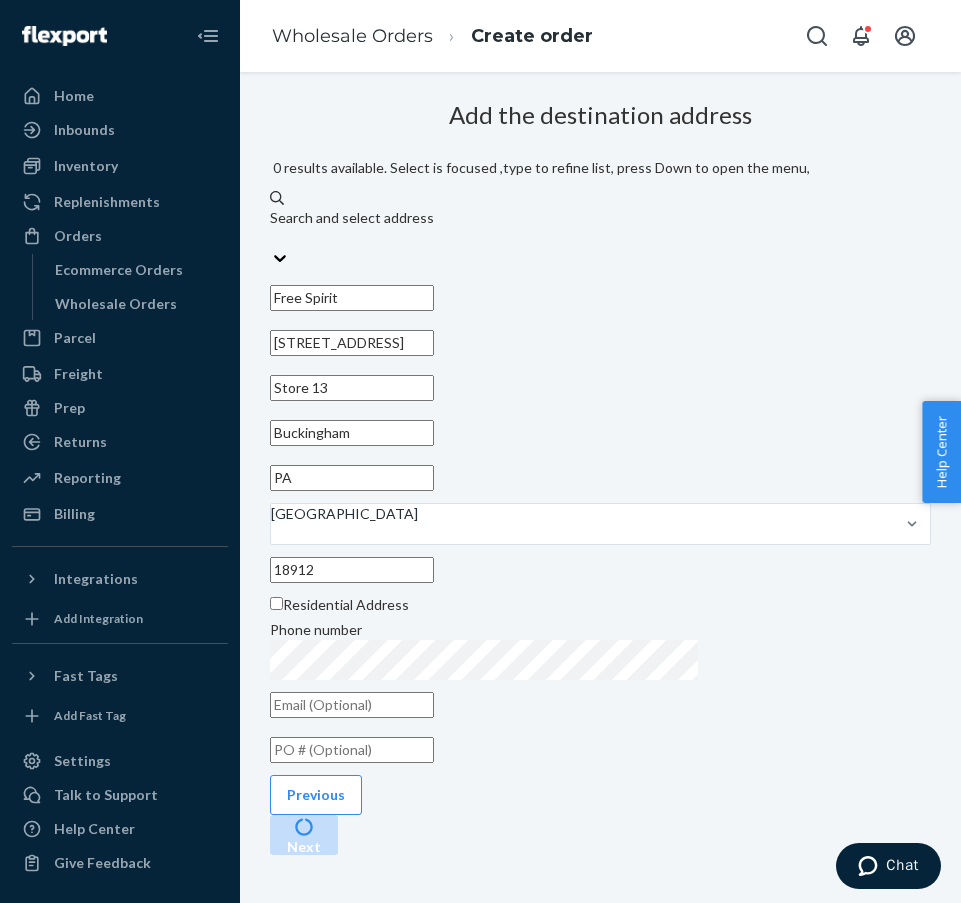 scroll, scrollTop: 10, scrollLeft: 32, axis: both 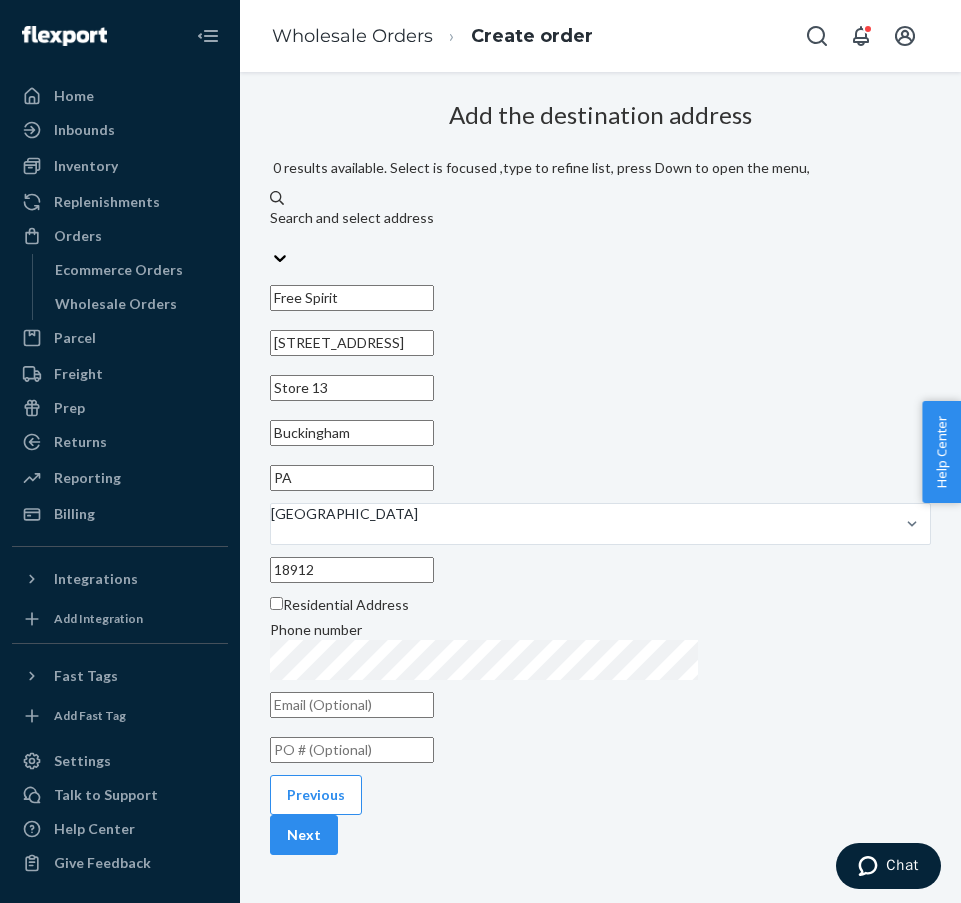 click at bounding box center [352, 750] 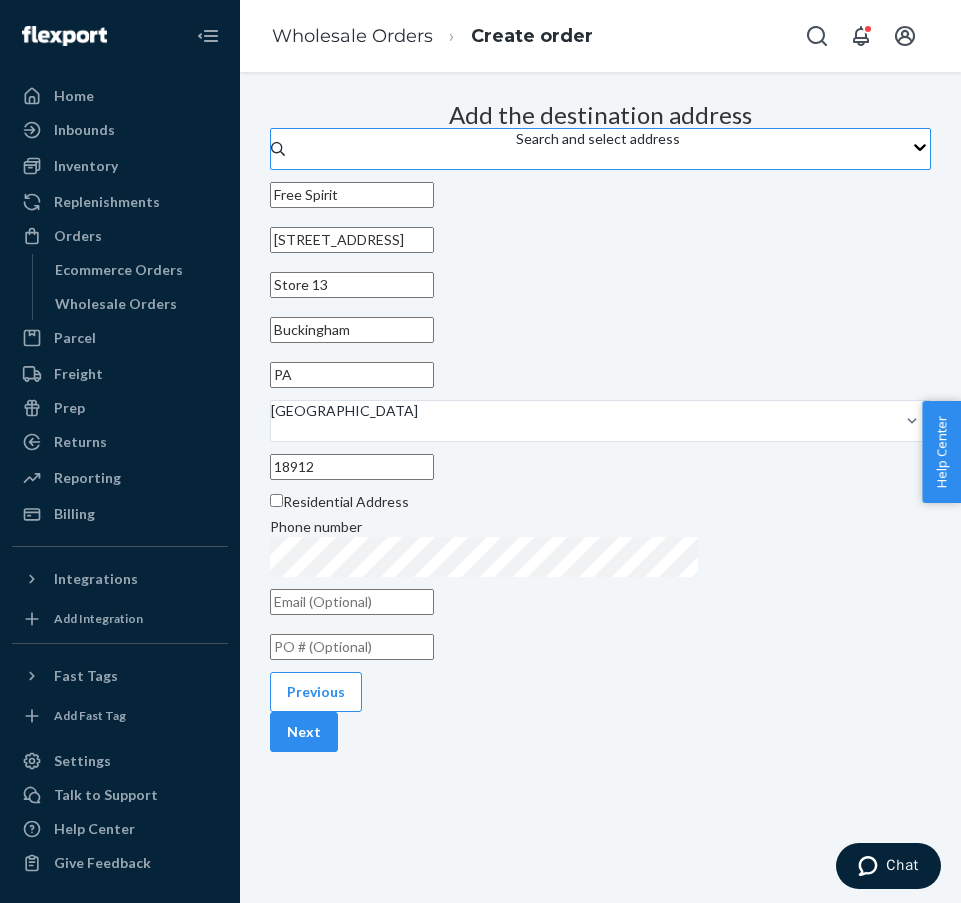 paste on "A137387" 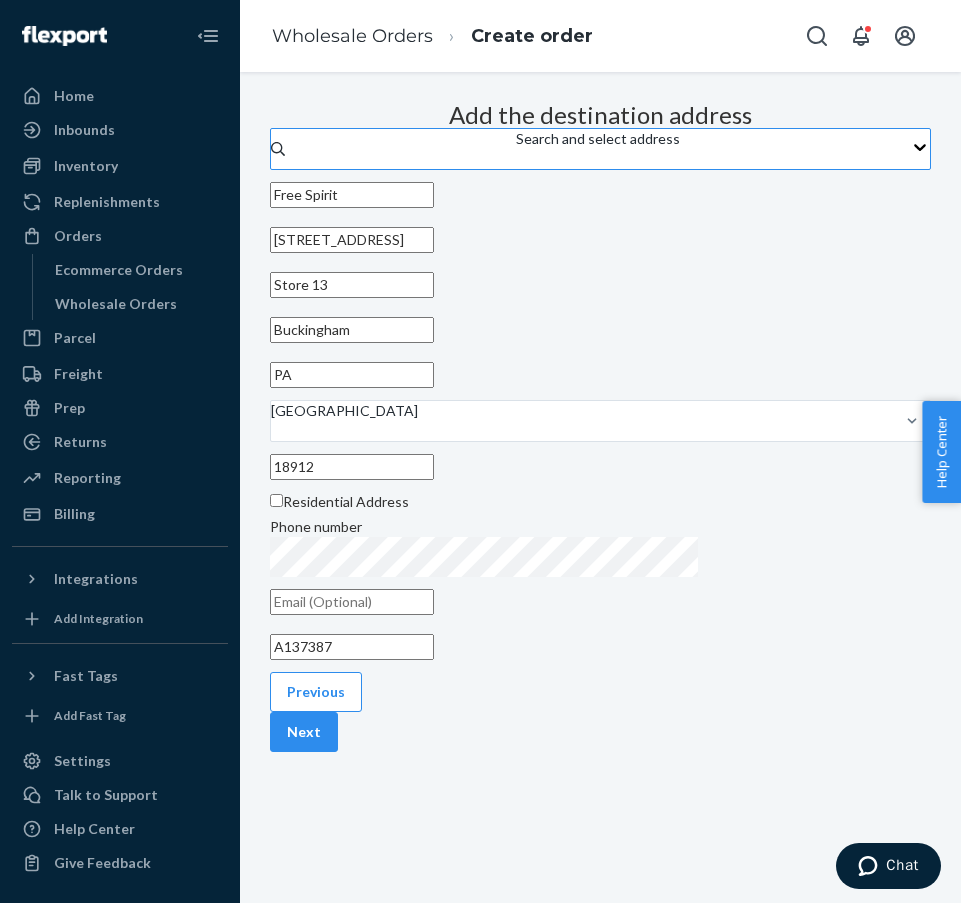 scroll, scrollTop: 5, scrollLeft: 244, axis: both 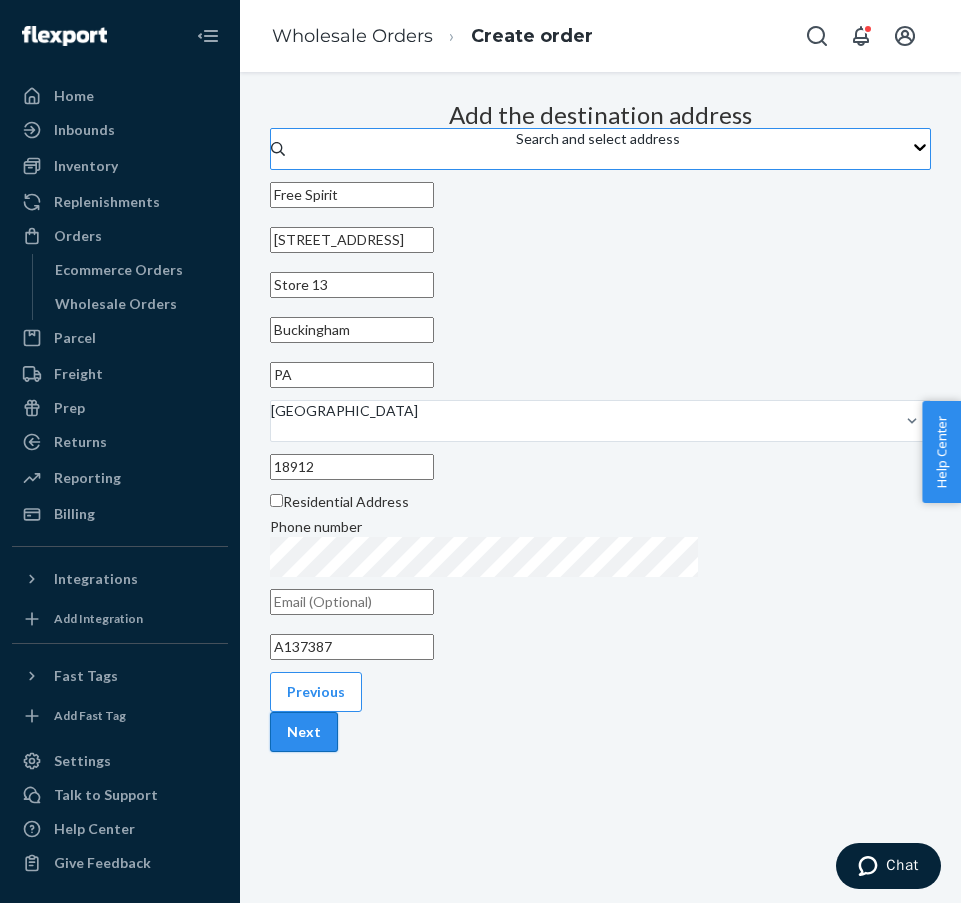 type on "A137387" 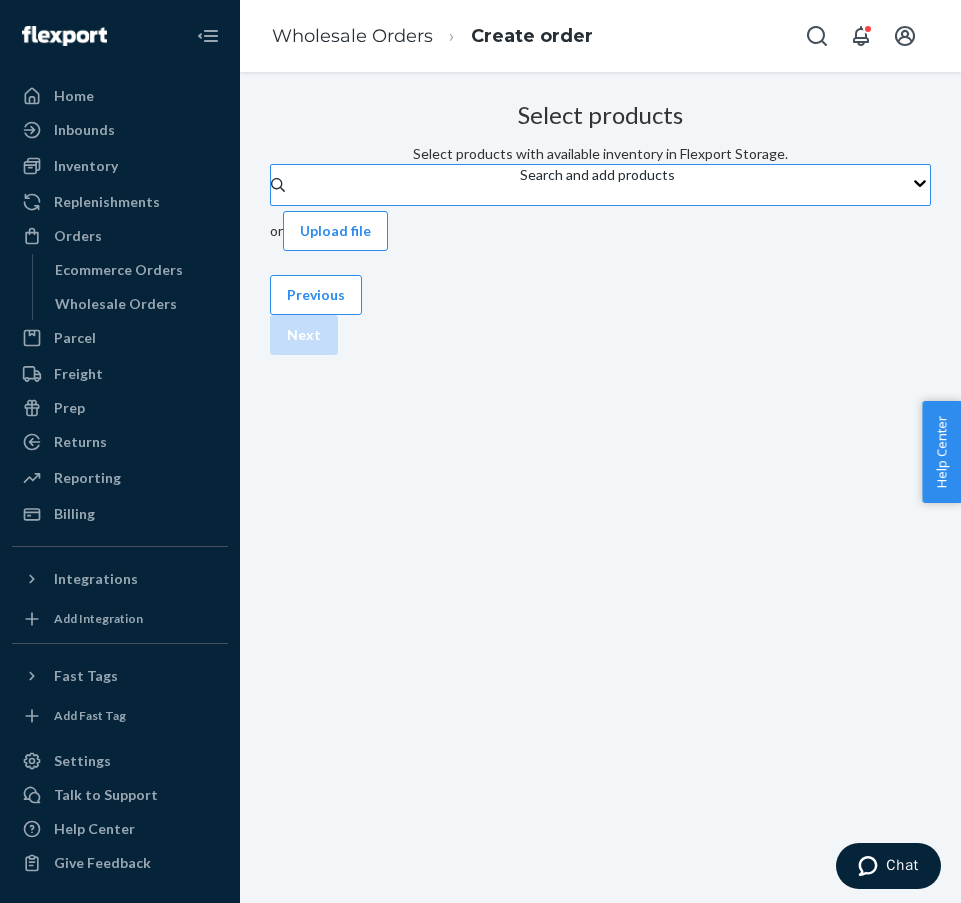 click on "Search and add products" at bounding box center [597, 185] 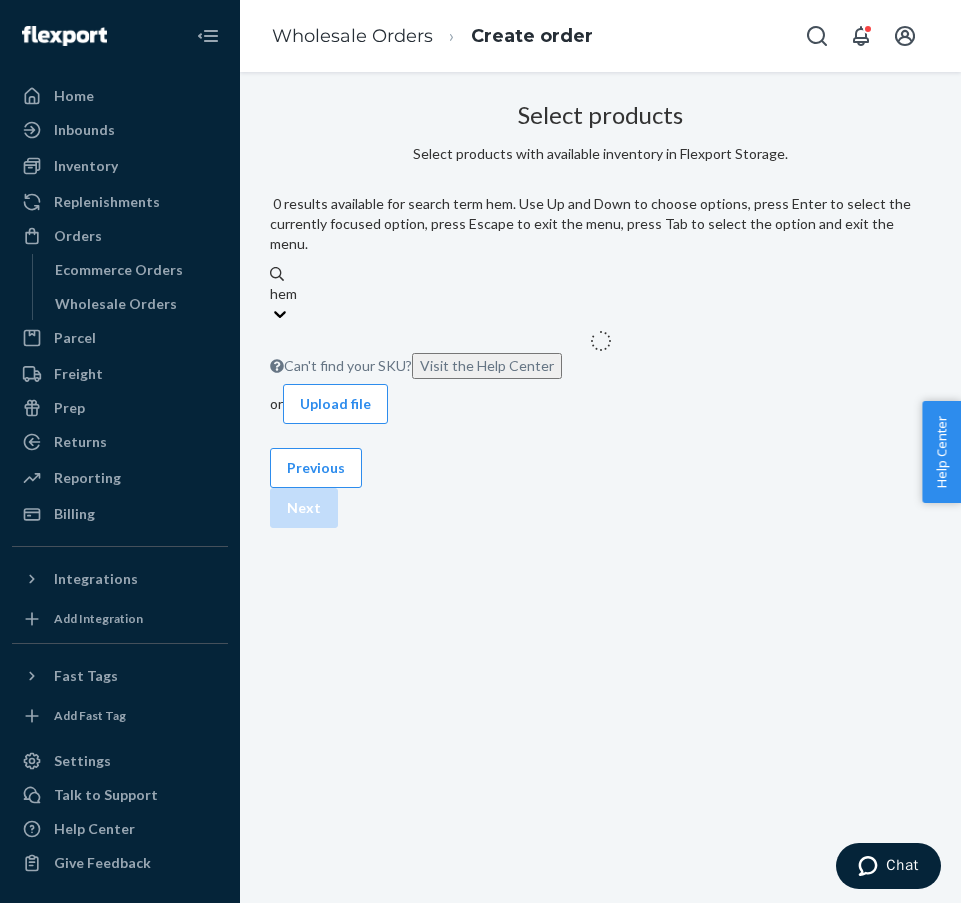 type on "hemp" 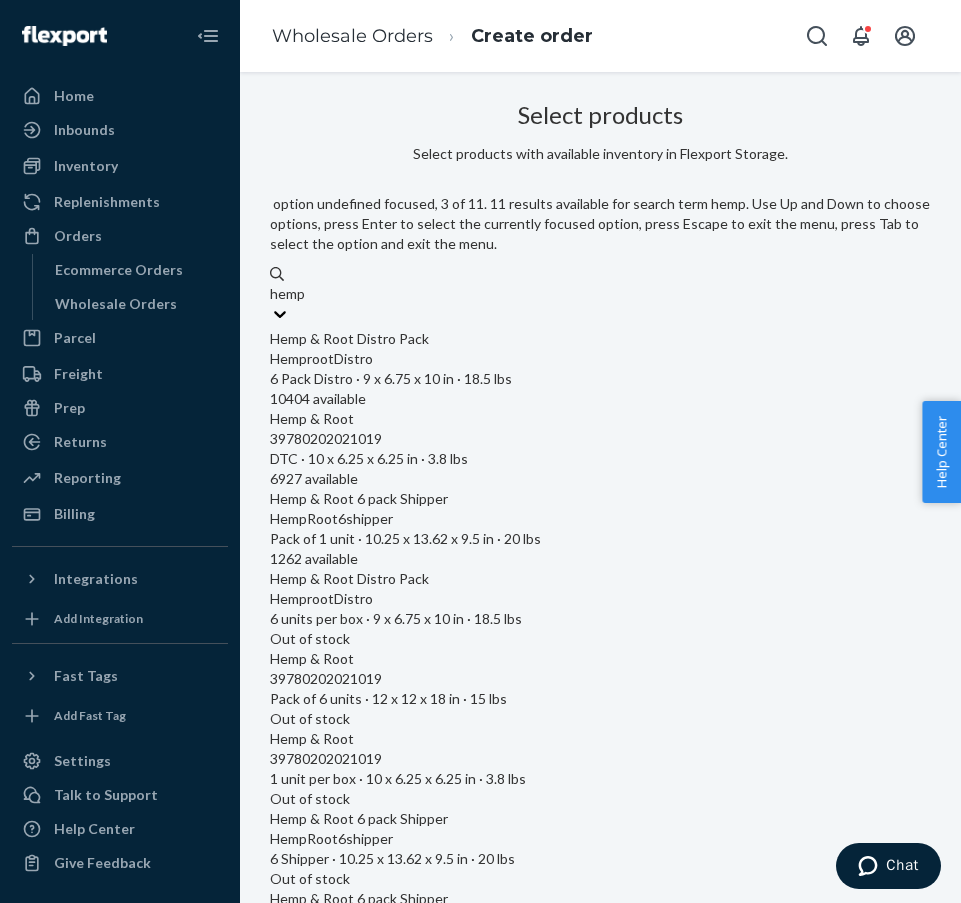click on "HempRoot6shipper" at bounding box center [600, 519] 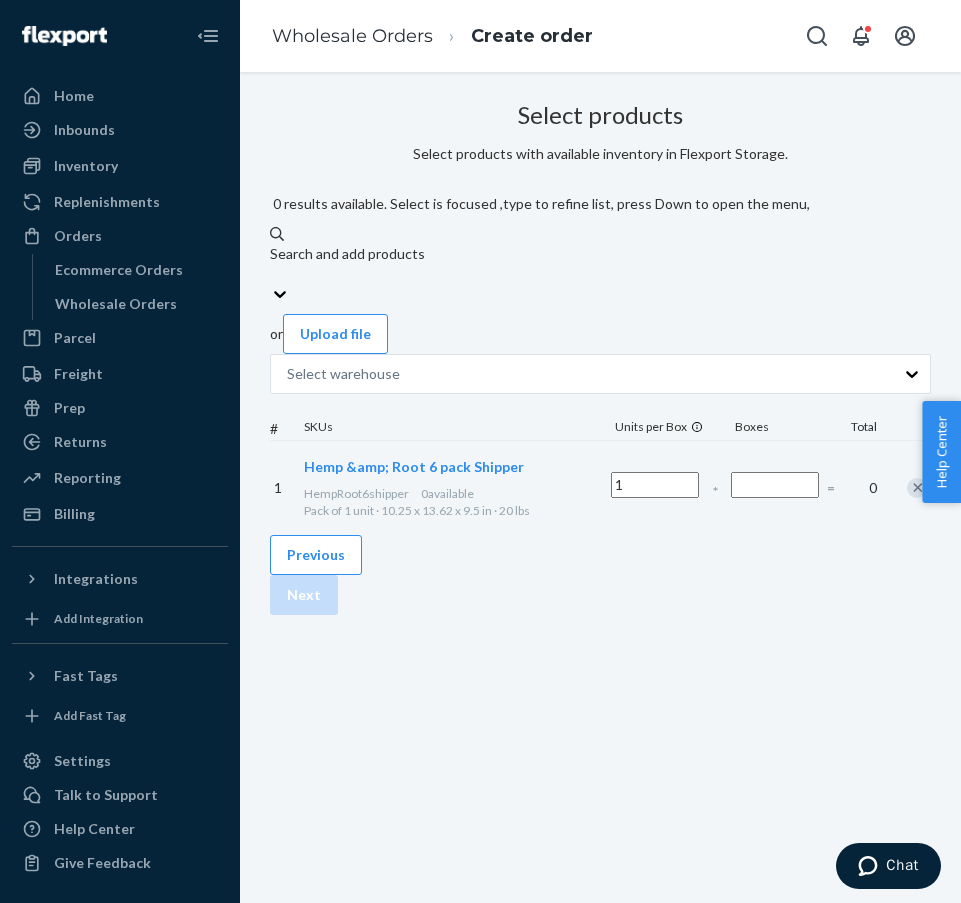 type 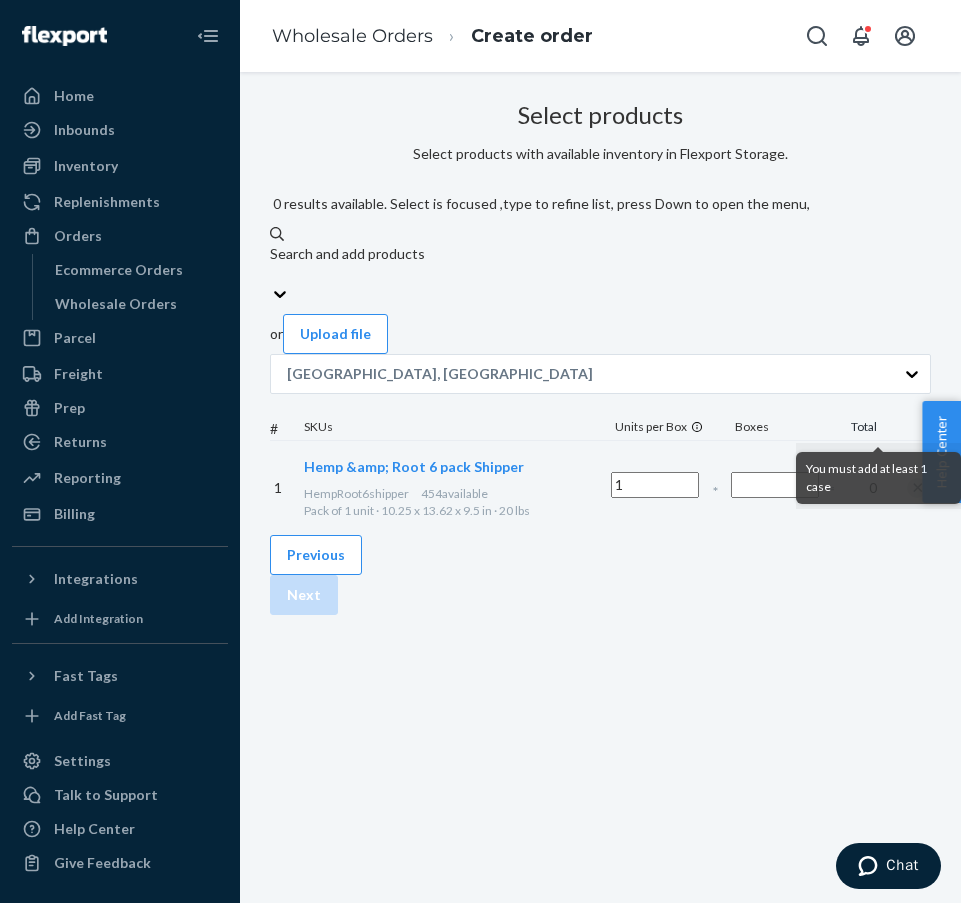 scroll, scrollTop: 0, scrollLeft: 174, axis: horizontal 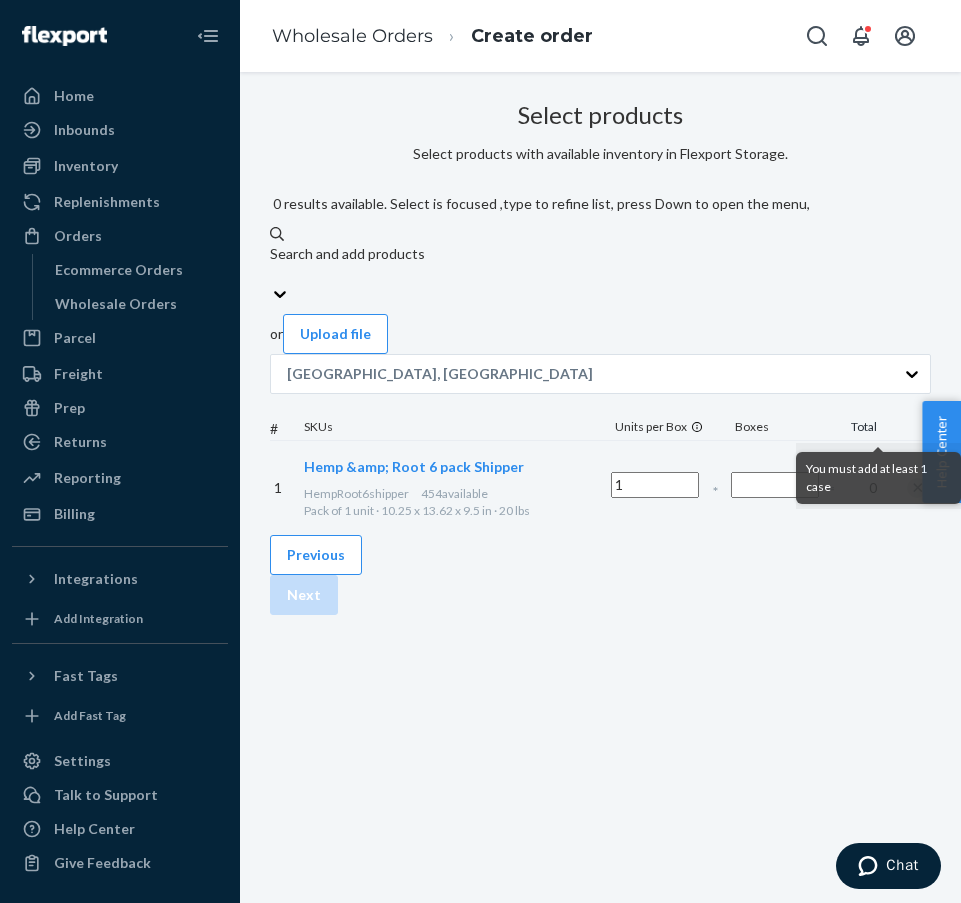 click at bounding box center [775, 485] 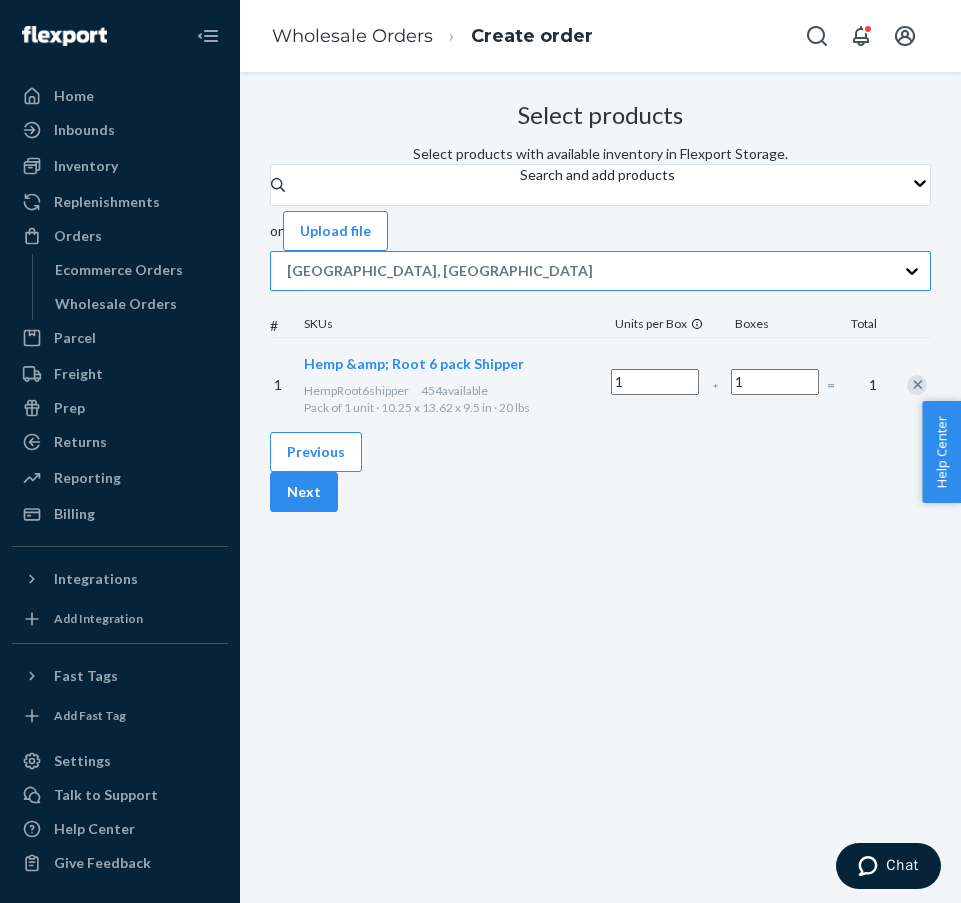type on "1" 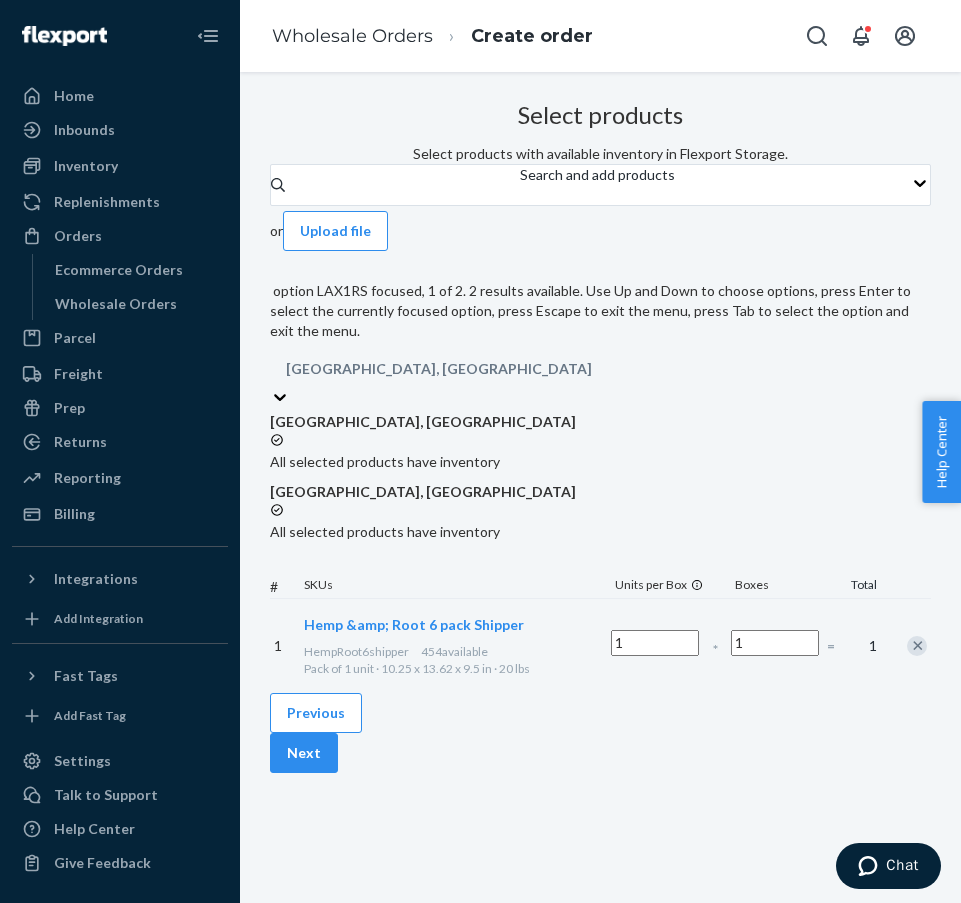 scroll, scrollTop: 0, scrollLeft: 0, axis: both 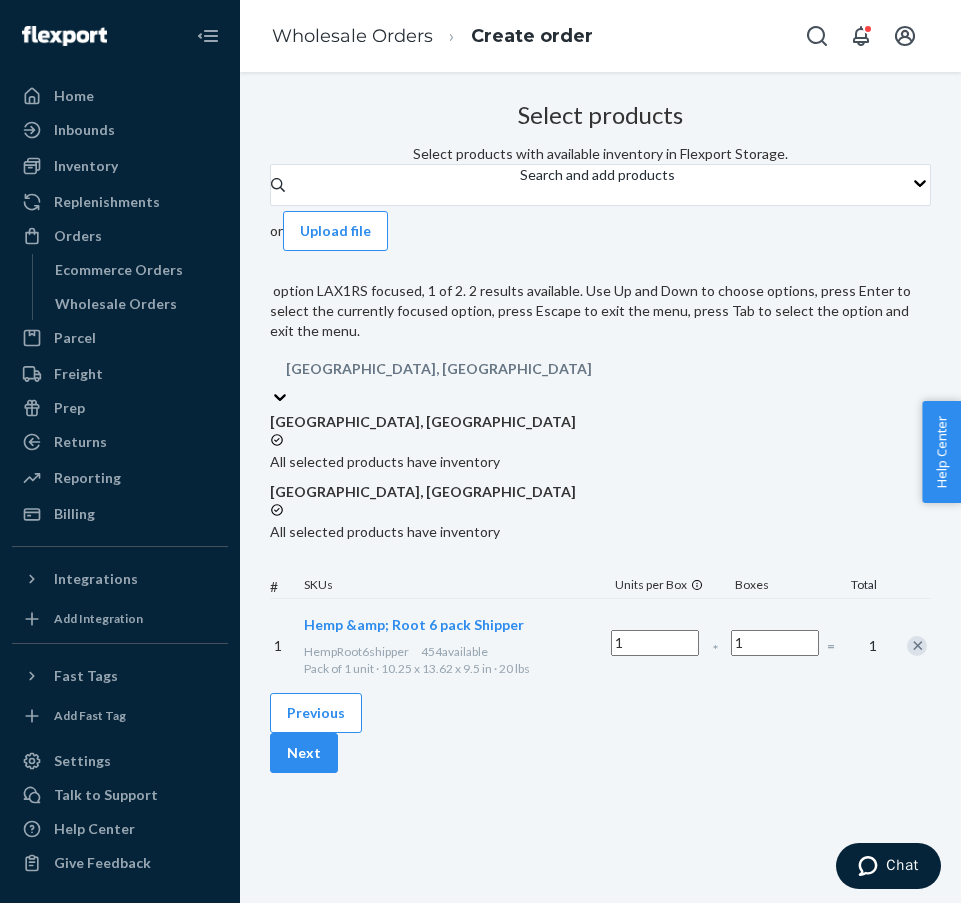 click on "[GEOGRAPHIC_DATA], [GEOGRAPHIC_DATA]" at bounding box center [600, 369] 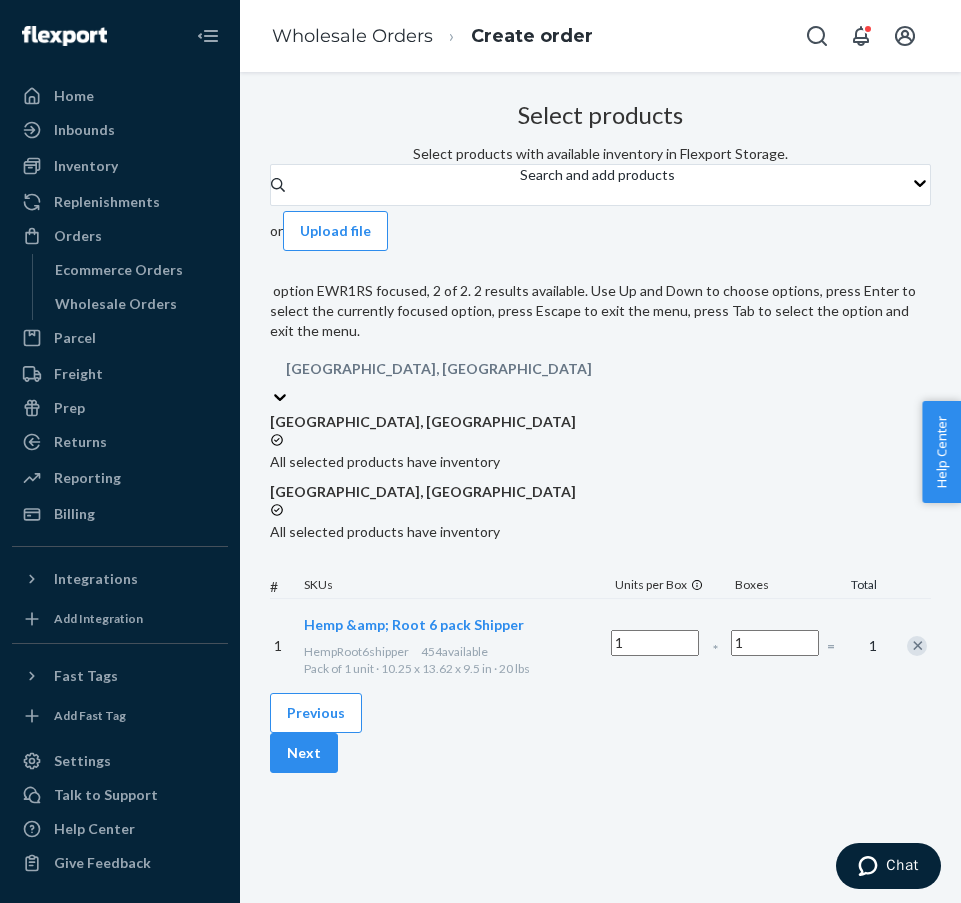 click on "[GEOGRAPHIC_DATA], [GEOGRAPHIC_DATA]" at bounding box center (600, 492) 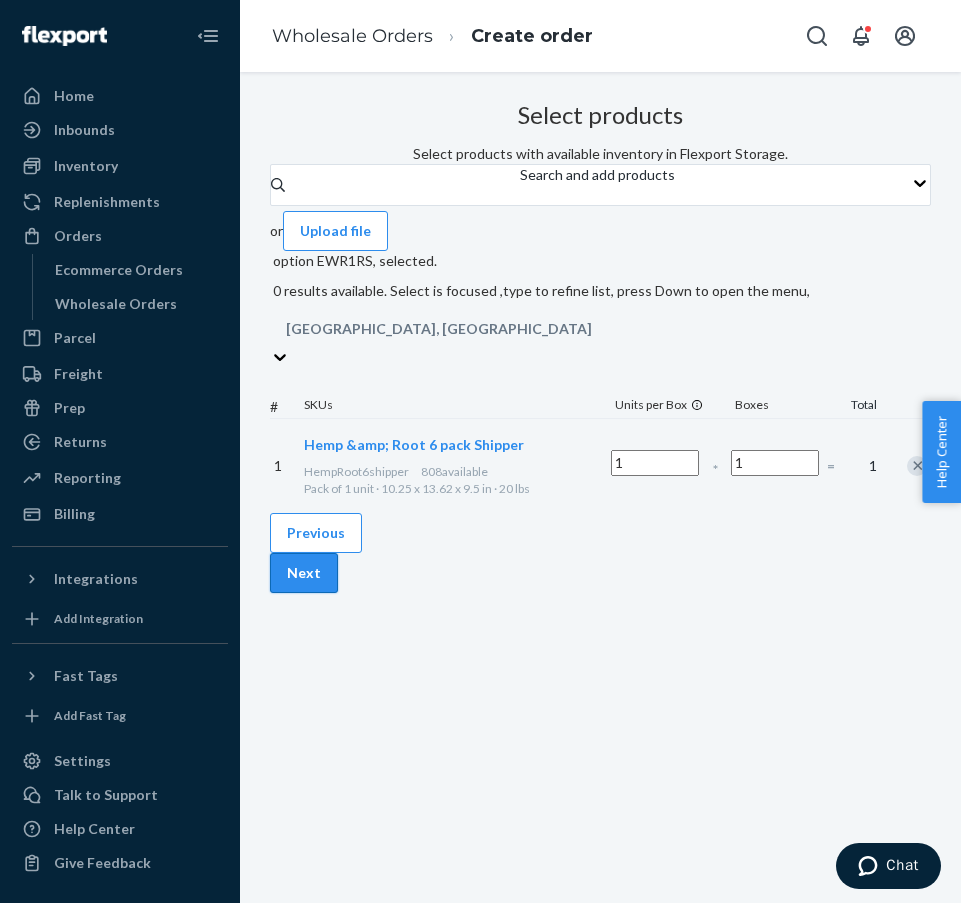 scroll, scrollTop: 0, scrollLeft: 309, axis: horizontal 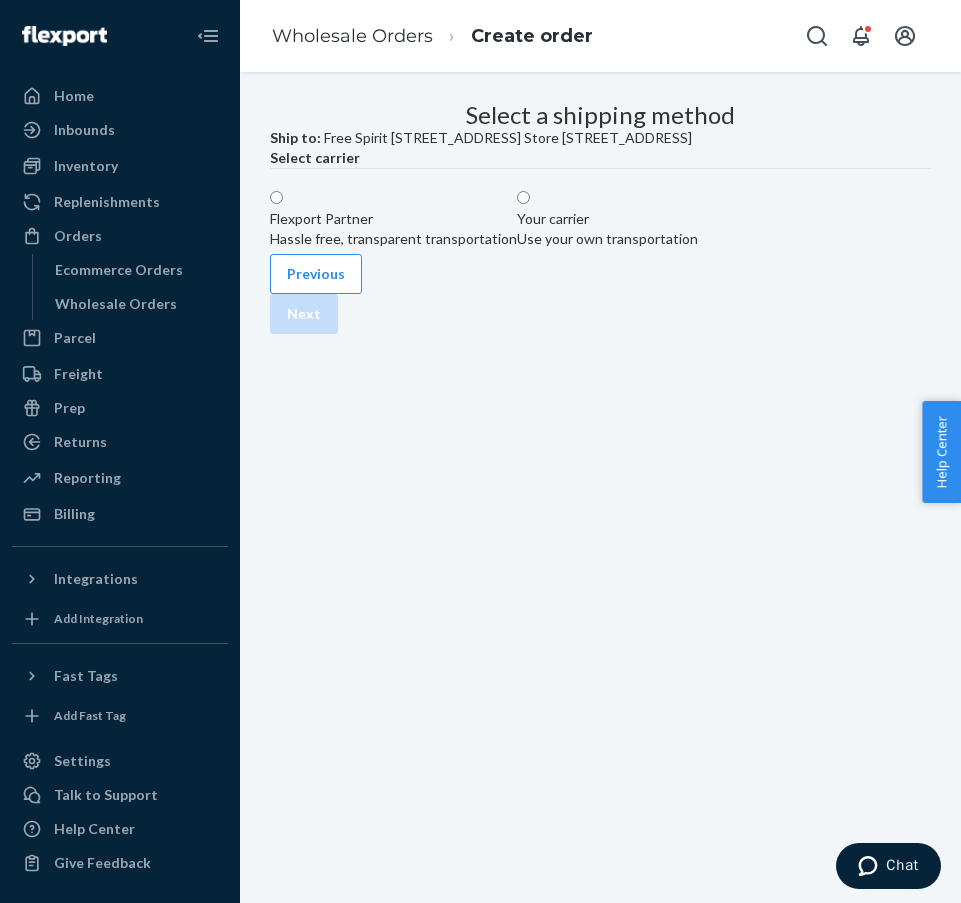 click on "Flexport Partner Hassle free, transparent transportation Your carrier Use your own transportation" at bounding box center [600, 211] 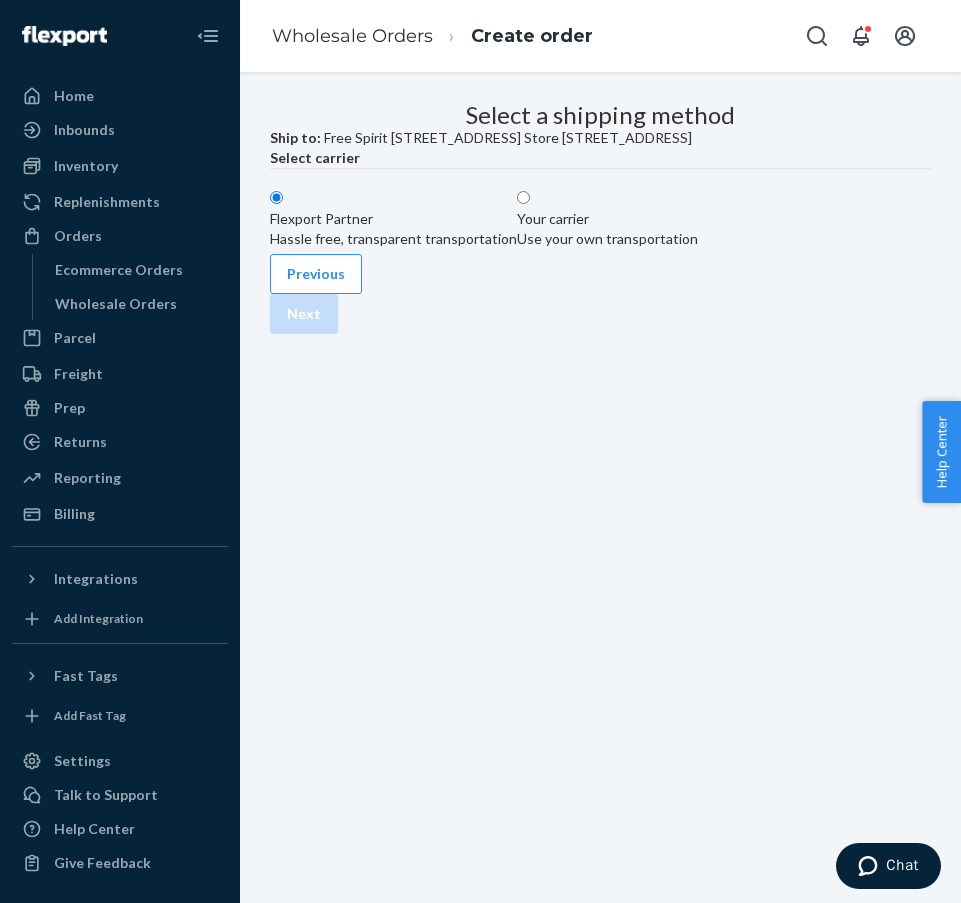 radio on "true" 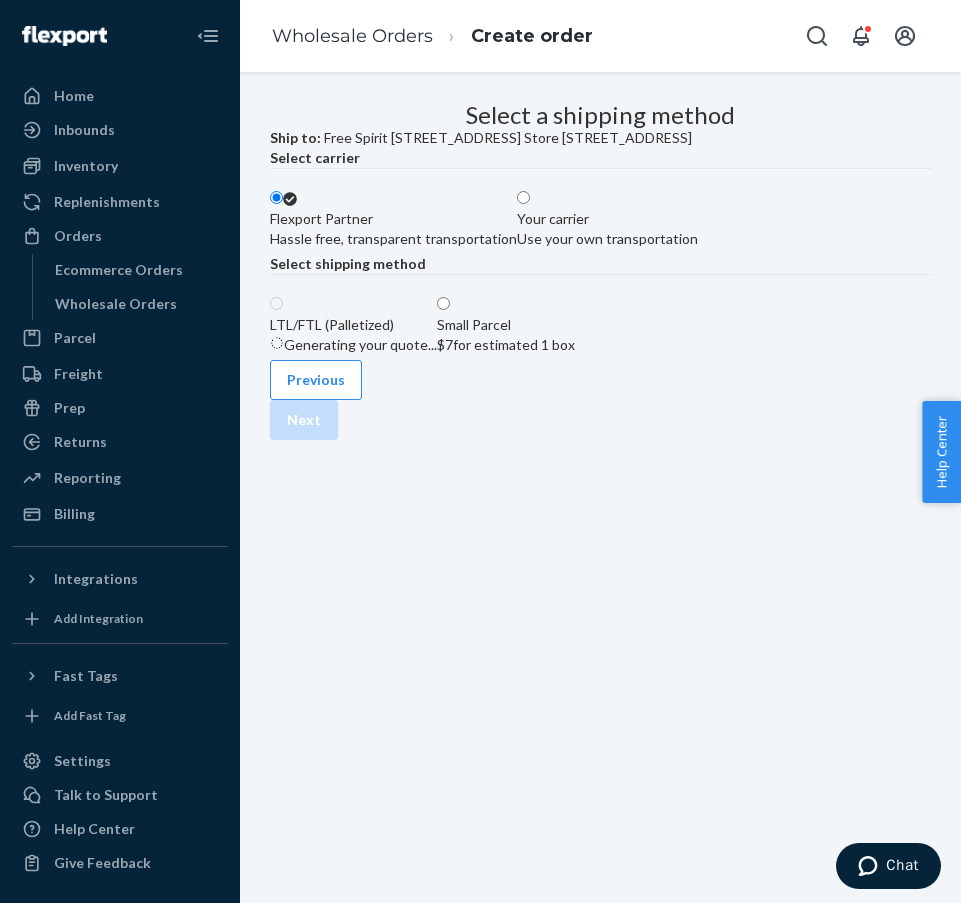 click on "Small Parcel $7  for estimated 1 box" at bounding box center (506, 335) 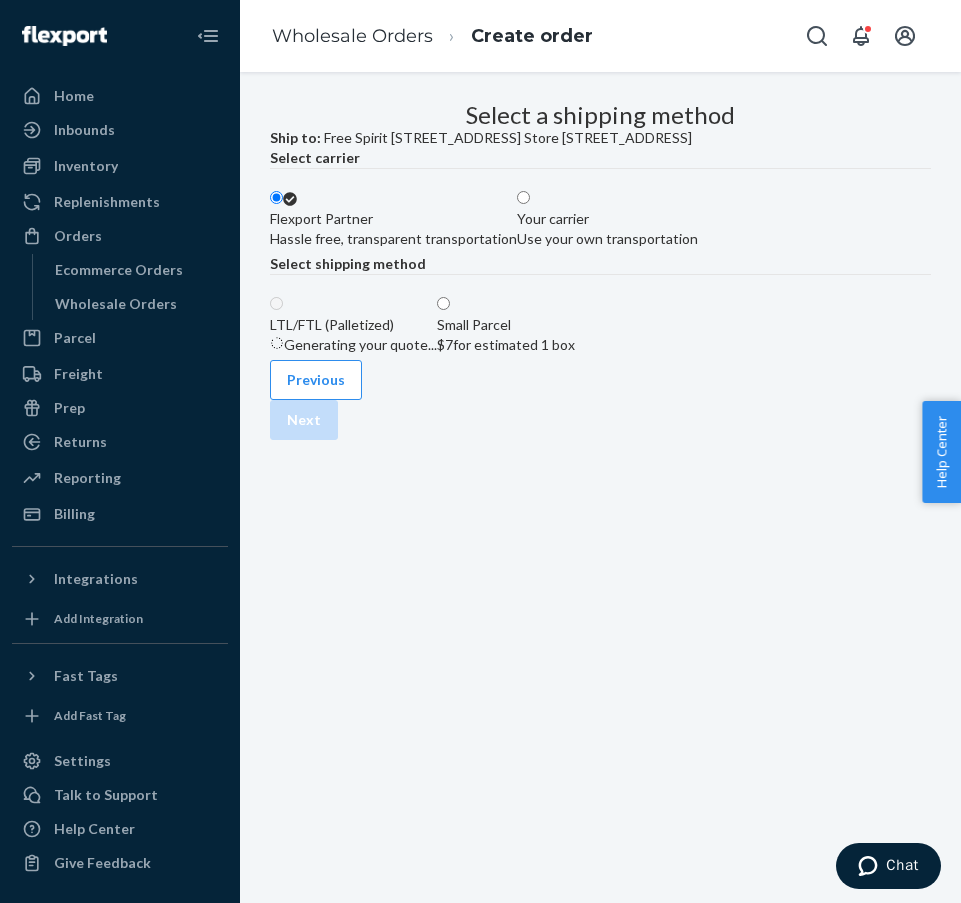 click on "Small Parcel $7  for estimated 1 box" at bounding box center [443, 303] 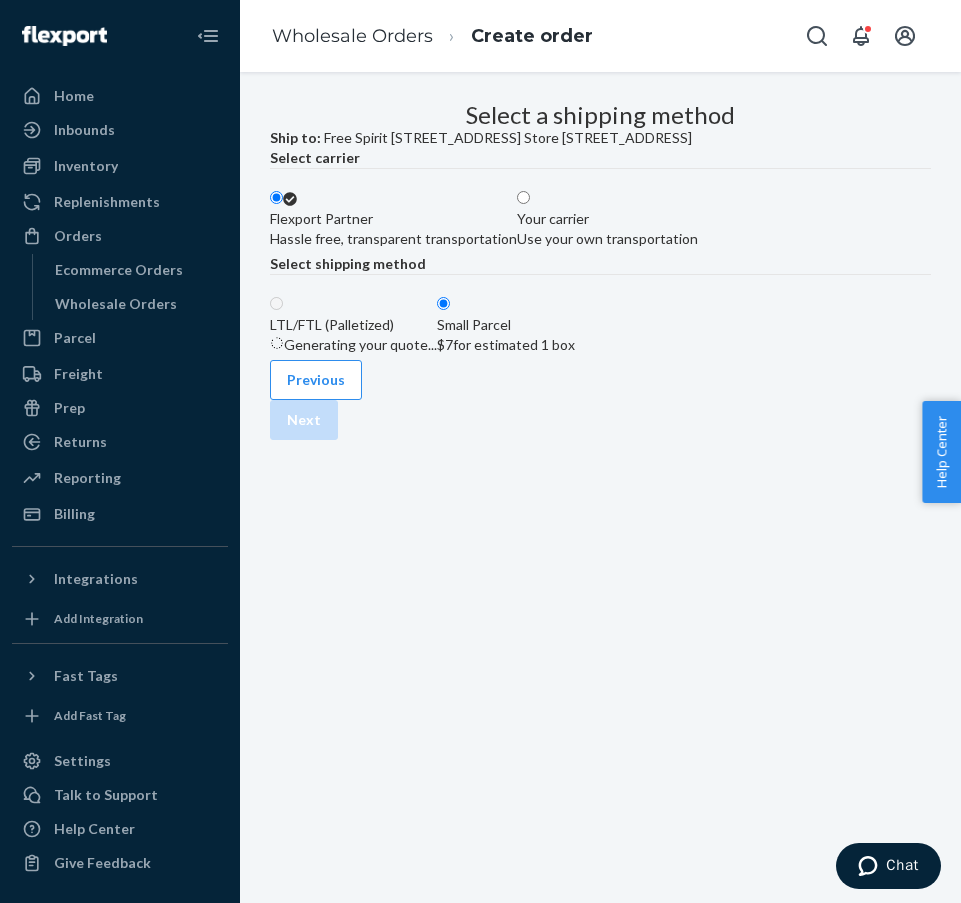 radio on "true" 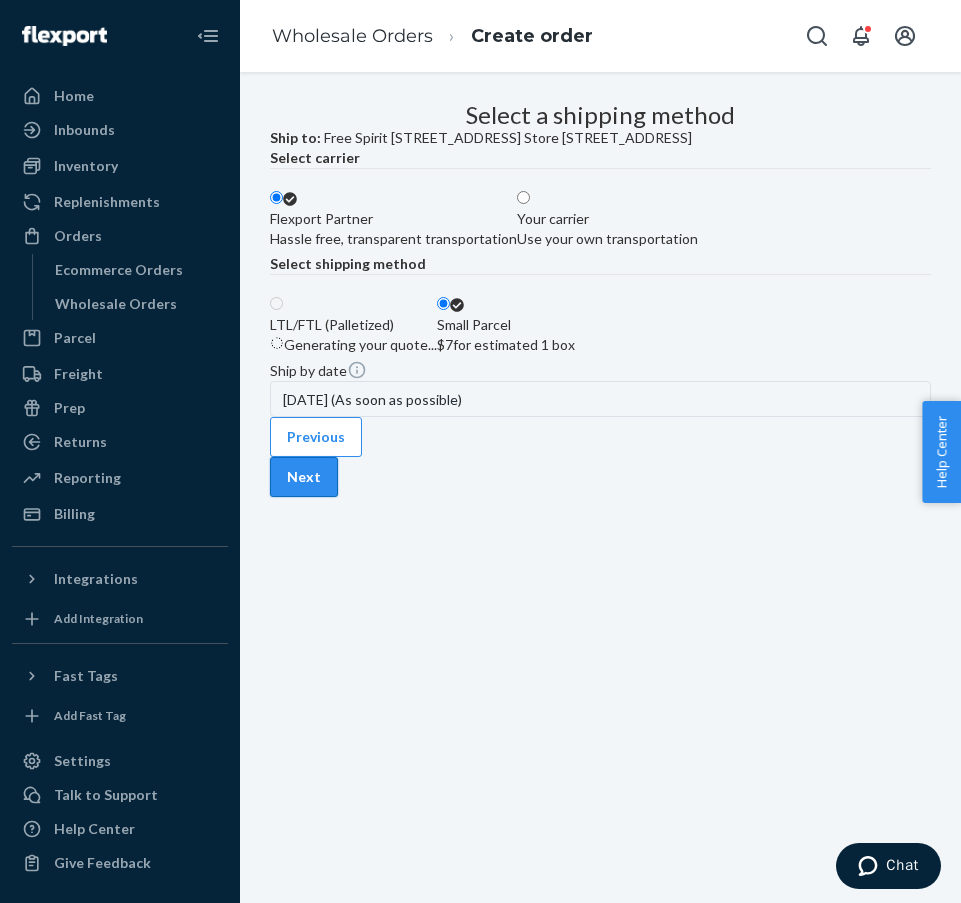 scroll, scrollTop: 0, scrollLeft: 309, axis: horizontal 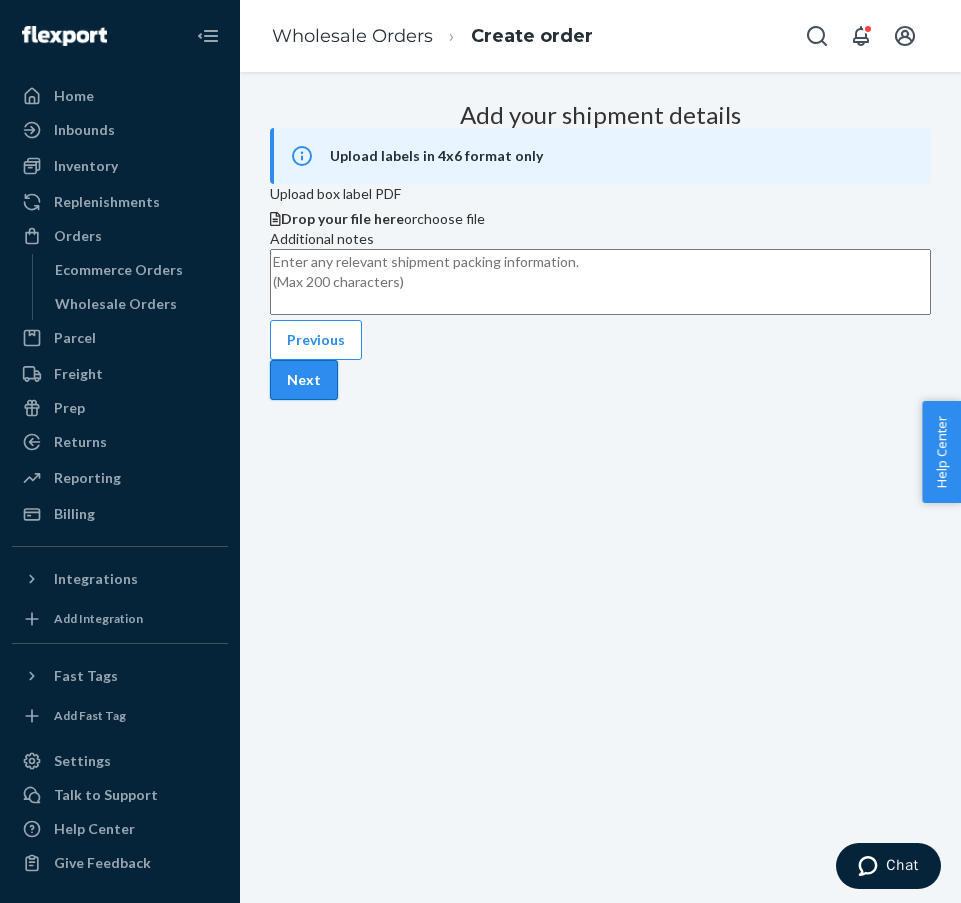 click on "Next" at bounding box center (304, 380) 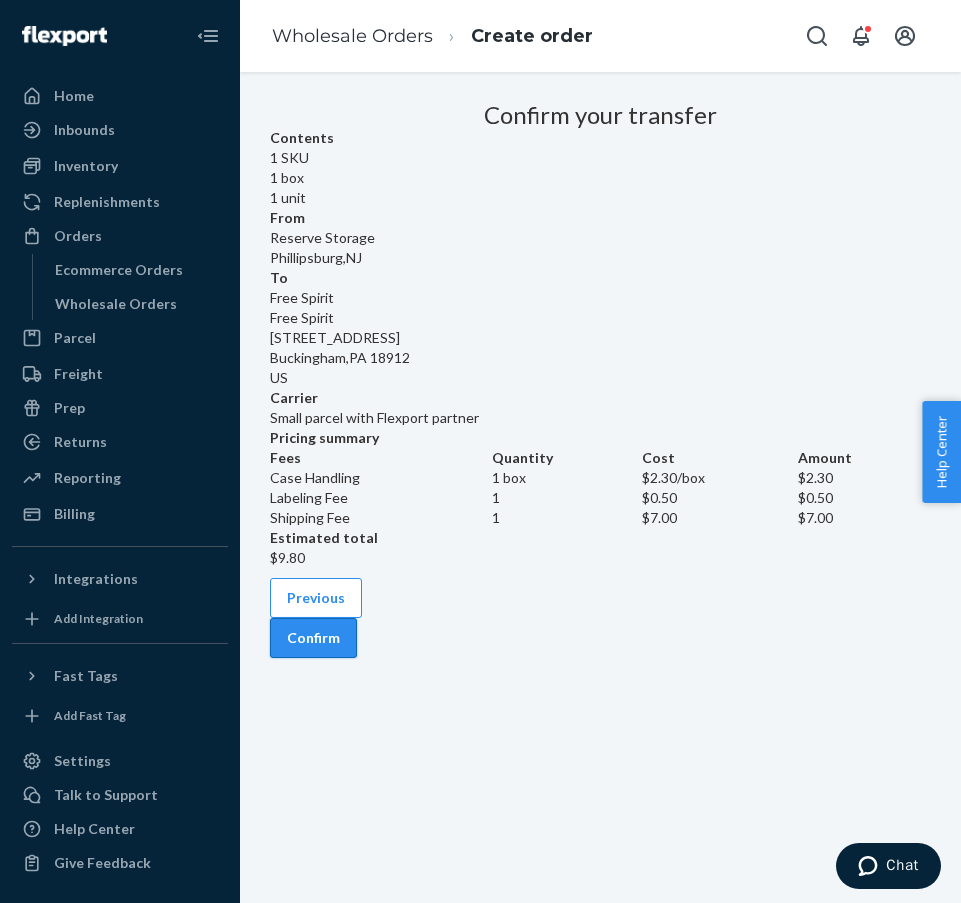 click on "Confirm" at bounding box center [313, 638] 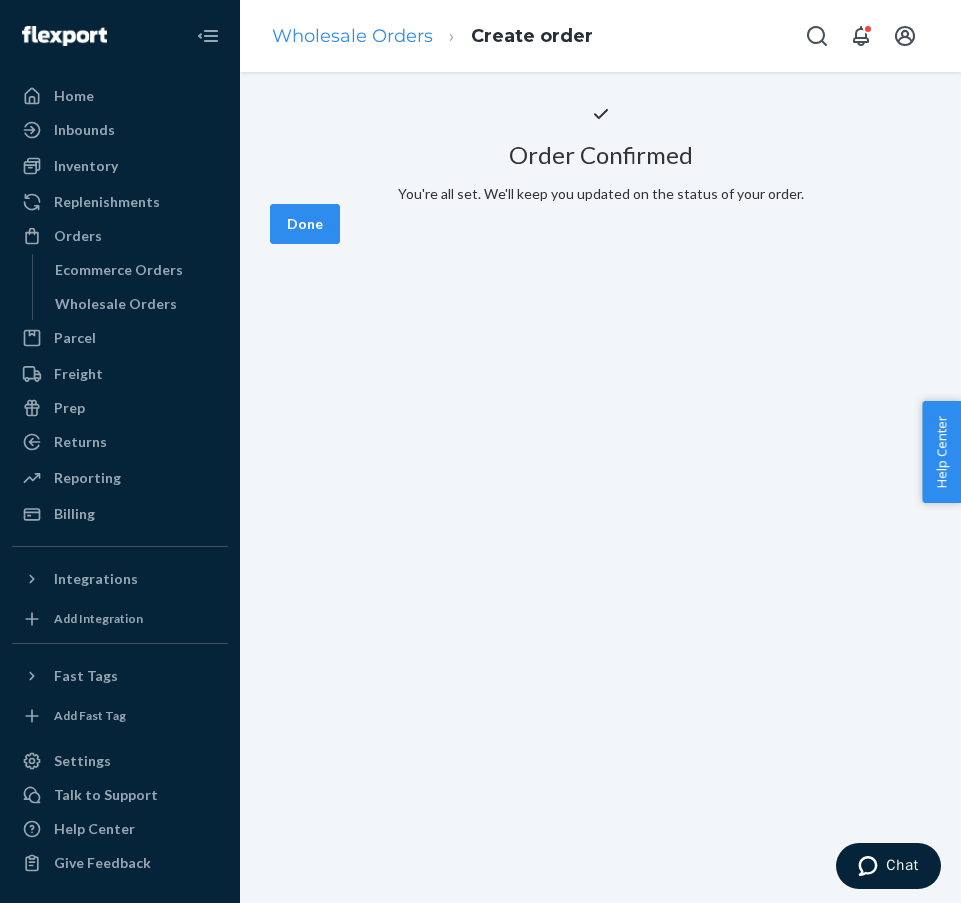 click on "Wholesale Orders" at bounding box center [352, 36] 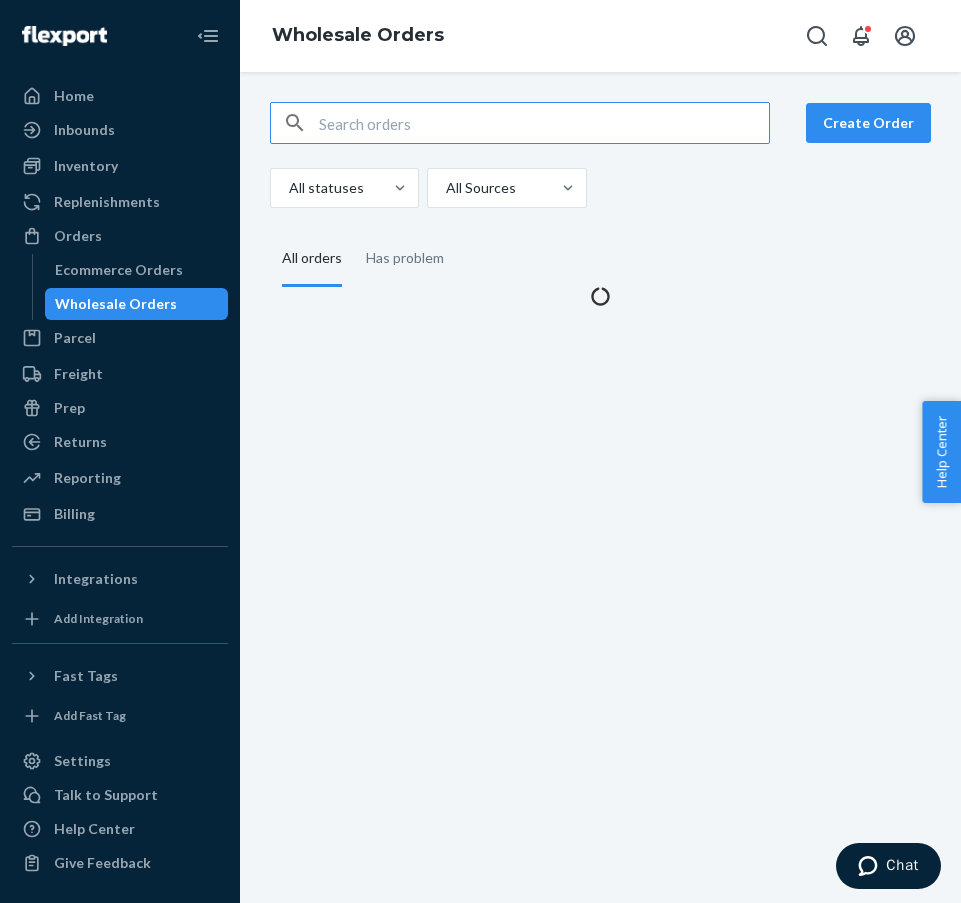 scroll, scrollTop: 0, scrollLeft: 0, axis: both 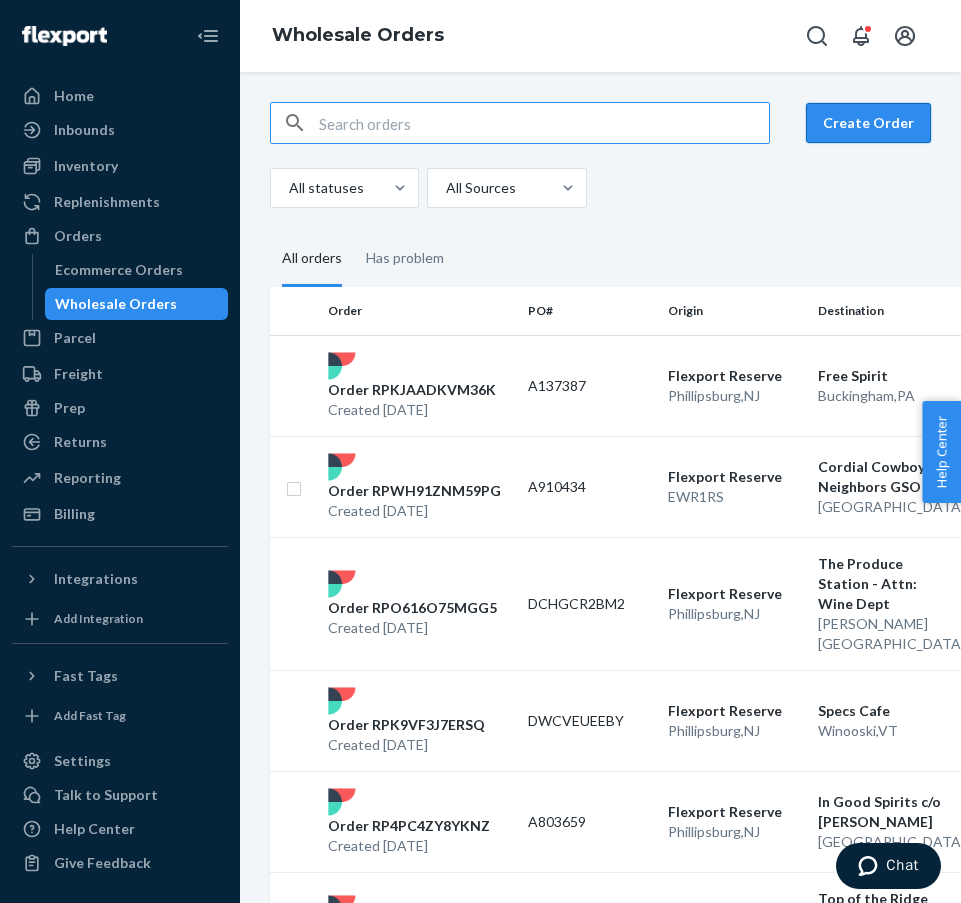 click on "Create Order" at bounding box center (868, 123) 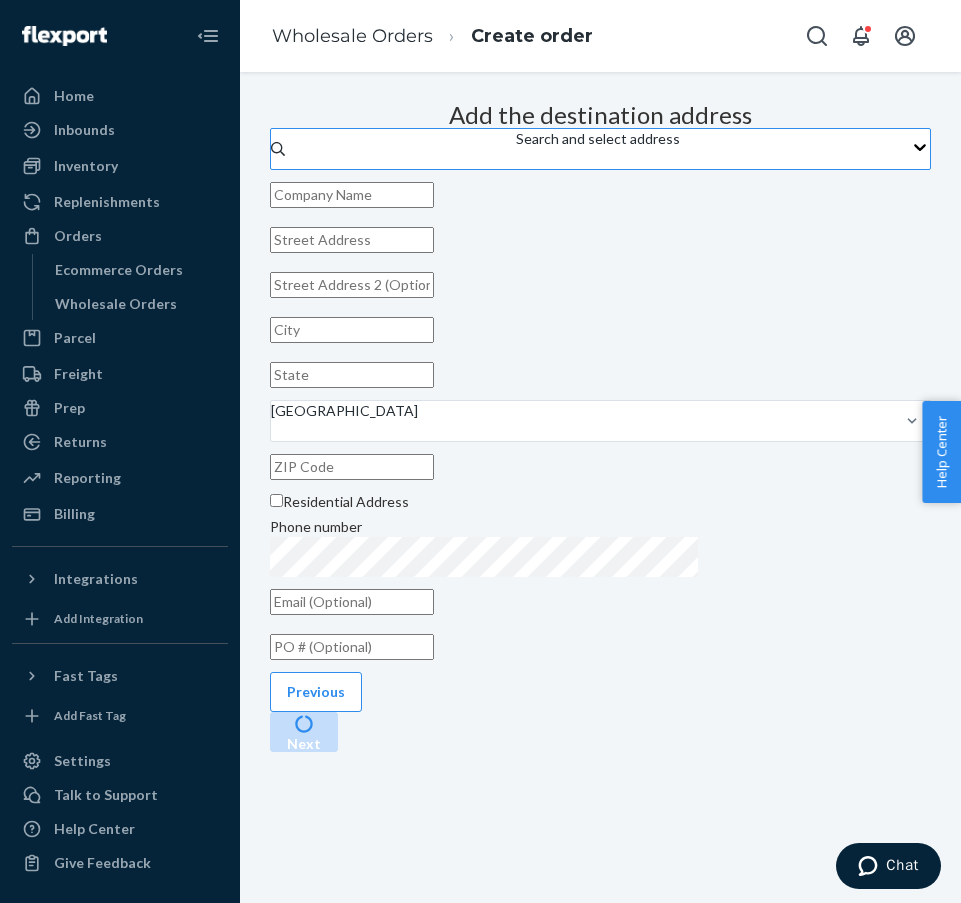 click on "Search and select address" at bounding box center (598, 139) 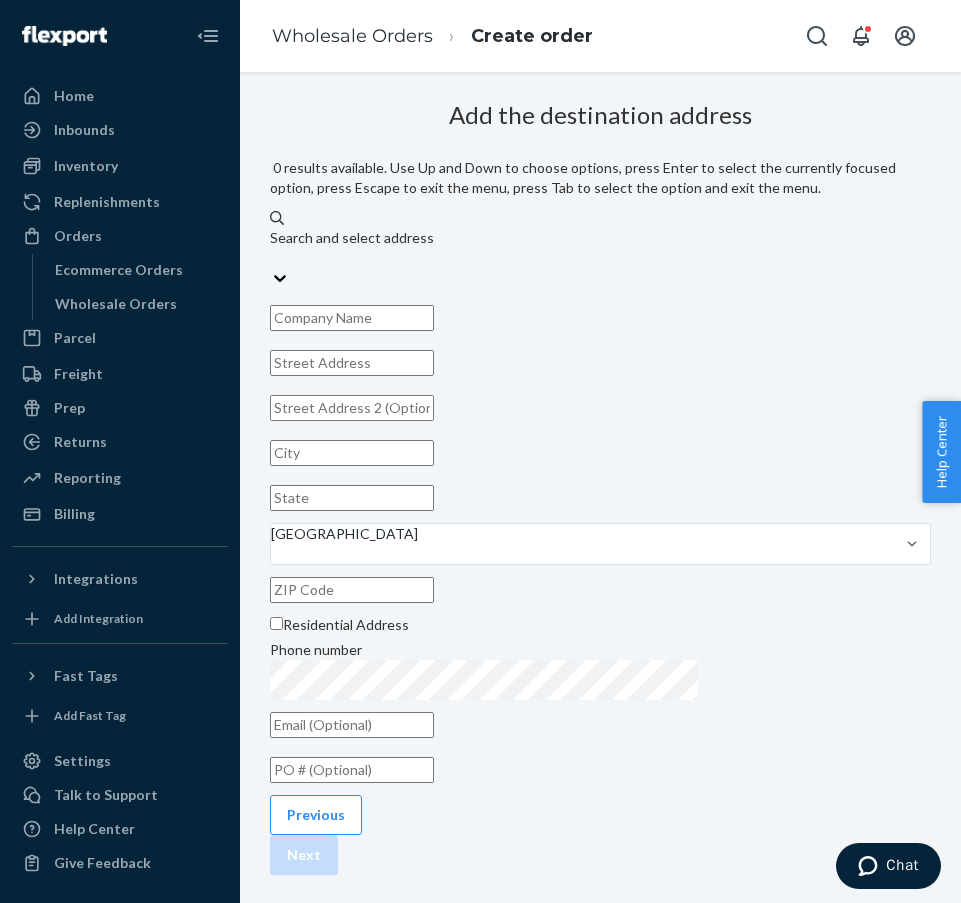 type on "2" 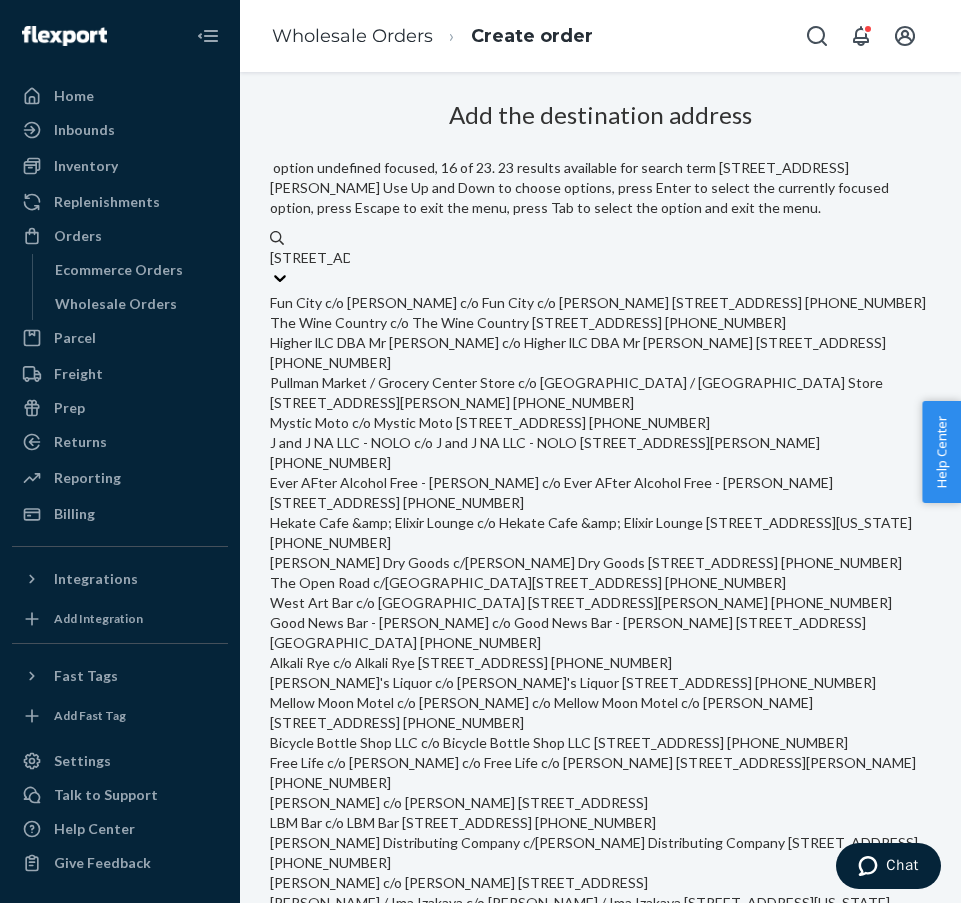 scroll, scrollTop: 851, scrollLeft: 0, axis: vertical 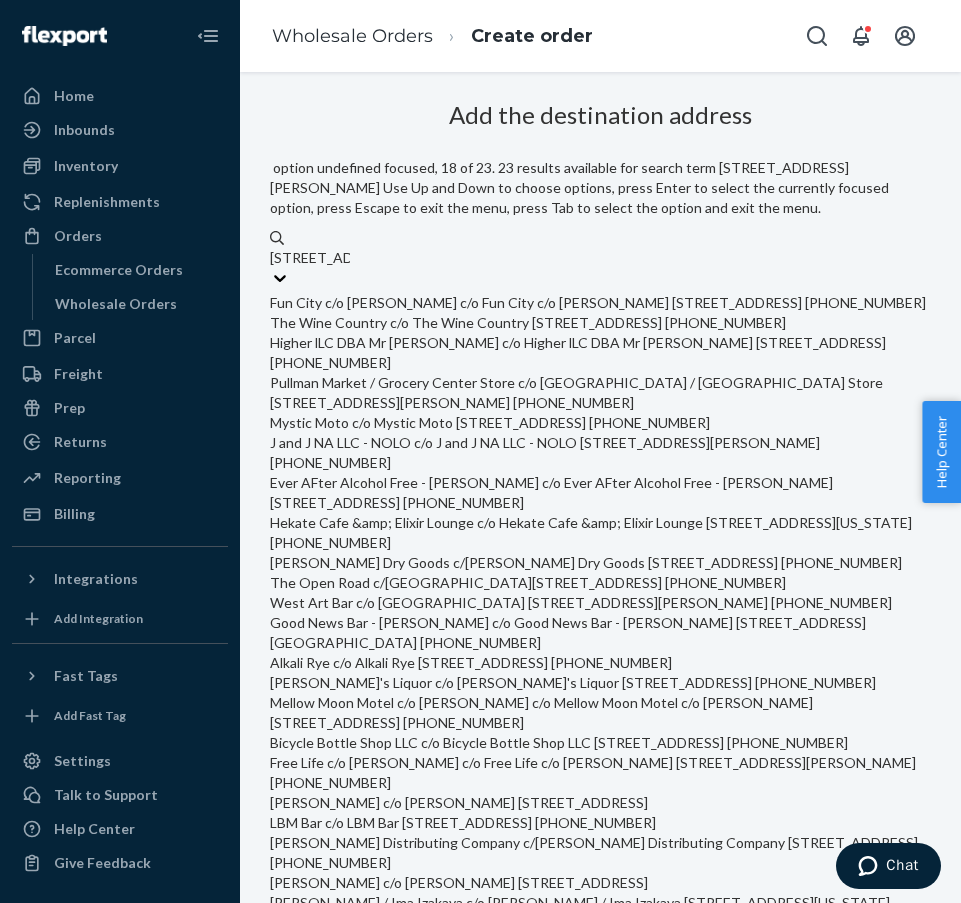 type on "[STREET_ADDRESS][PERSON_NAME]" 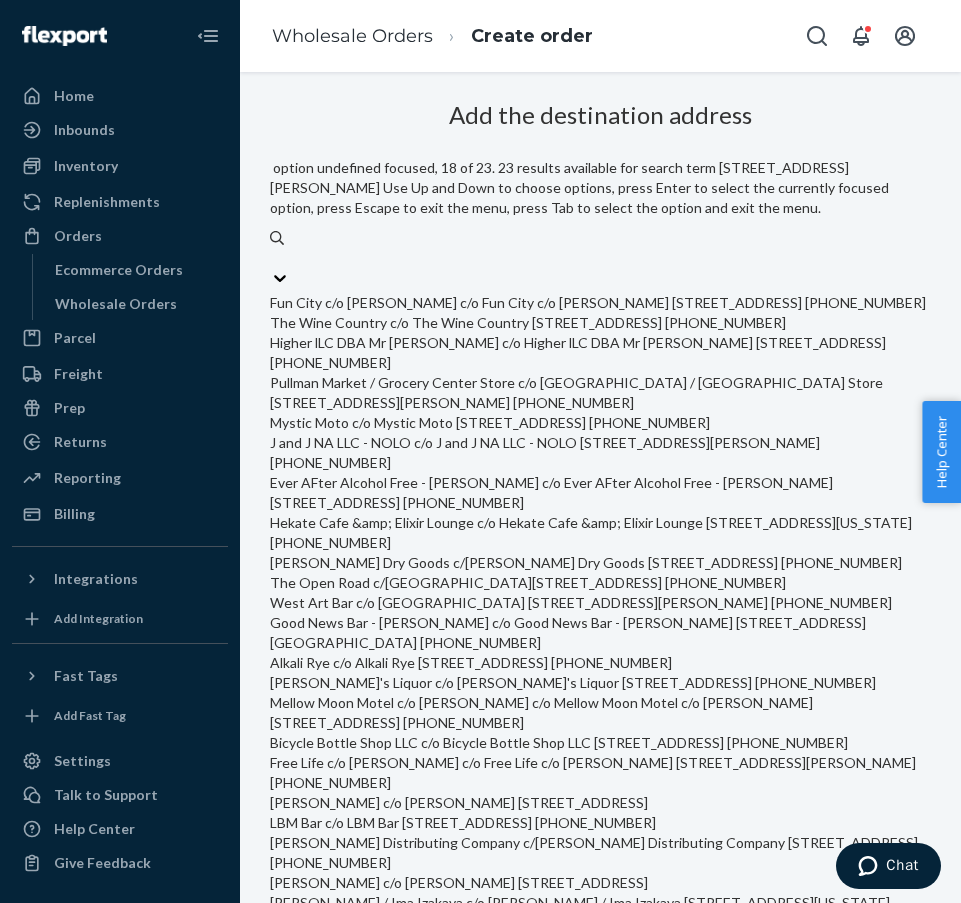 click on "Add the destination address      option undefined focused, 18 of 23. 23 results available for search term [STREET_ADDRESS][PERSON_NAME] Use Up and Down to choose options, press Enter to select the currently focused option, press Escape to exit the menu, press Tab to select the option and exit the menu. [STREET_ADDRESS][PERSON_NAME] c/[GEOGRAPHIC_DATA][PERSON_NAME]
c/o
Fun City c/[GEOGRAPHIC_DATA][PERSON_NAME]
[STREET_ADDRESS]
[PHONE_NUMBER] The Wine Country
c/o
The Wine Country
[STREET_ADDRESS]
[PHONE_NUMBER] Higher lLC DBA Mr [PERSON_NAME]
c/o
Higher lLC DBA Mr [PERSON_NAME]
[STREET_ADDRESS]
+1 (210) 380-[GEOGRAPHIC_DATA] / [GEOGRAPHIC_DATA] Store
c/[GEOGRAPHIC_DATA] / [GEOGRAPHIC_DATA] Store
[STREET_ADDRESS][PERSON_NAME]
[PHONE_NUMBER] Mystic Moto
c/o
Mystic Moto
[STREET_ADDRESS]
[PHONE_NUMBER] J and J NA LLC  - NOLO
c/o
J and J NA LLC  - NOLO
[STREET_ADDRESS][PERSON_NAME]
[PHONE_NUMBER] United States Residential Address Phone number" at bounding box center [600, 772] 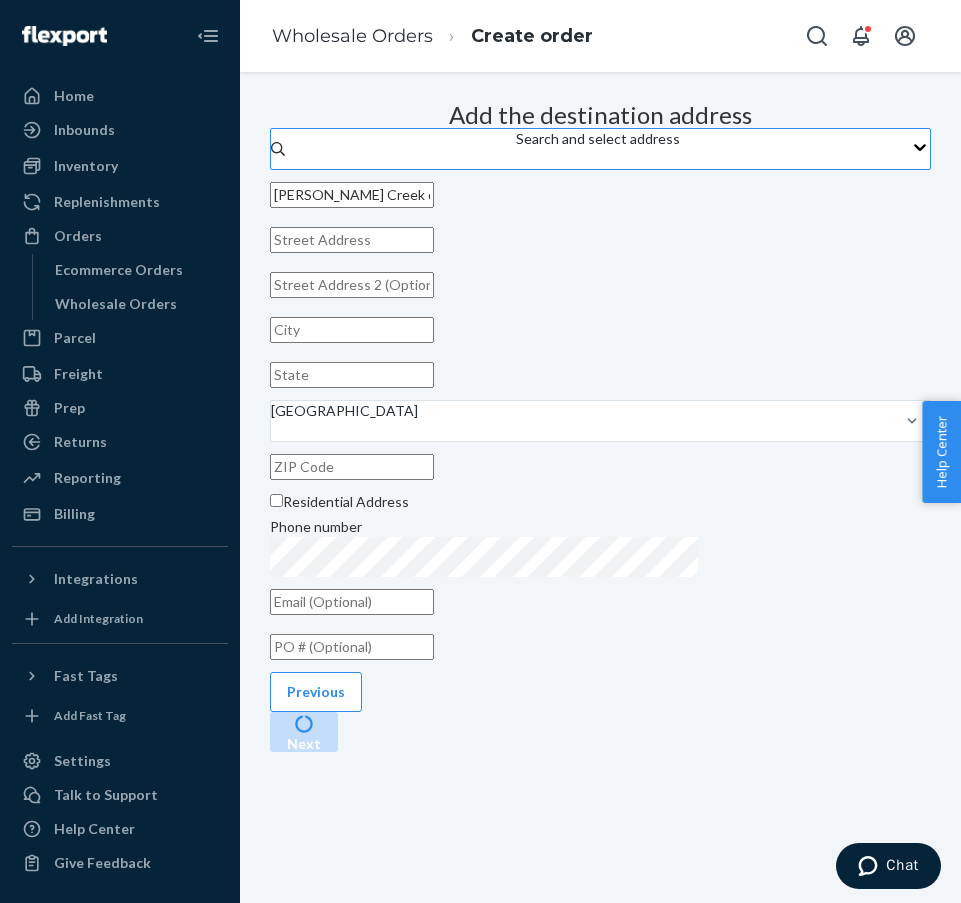 type on "[PERSON_NAME] Creek c/o [PERSON_NAME]" 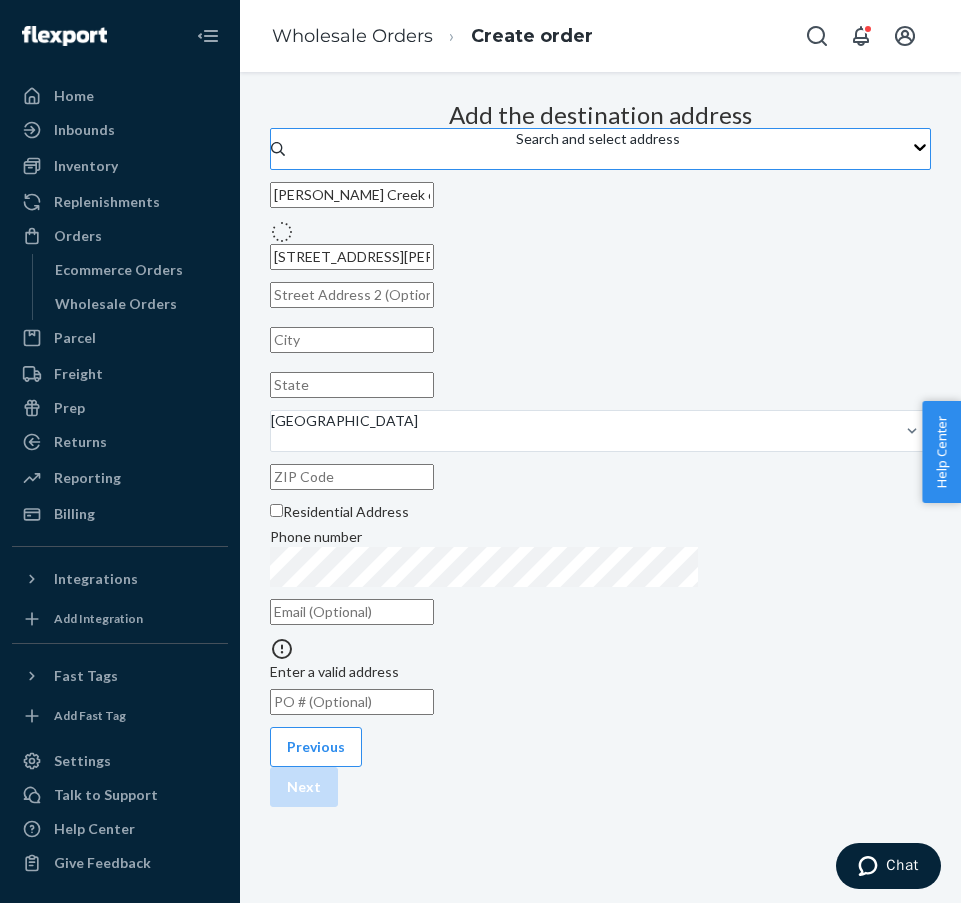 type on "[STREET_ADDRESS][PERSON_NAME]" 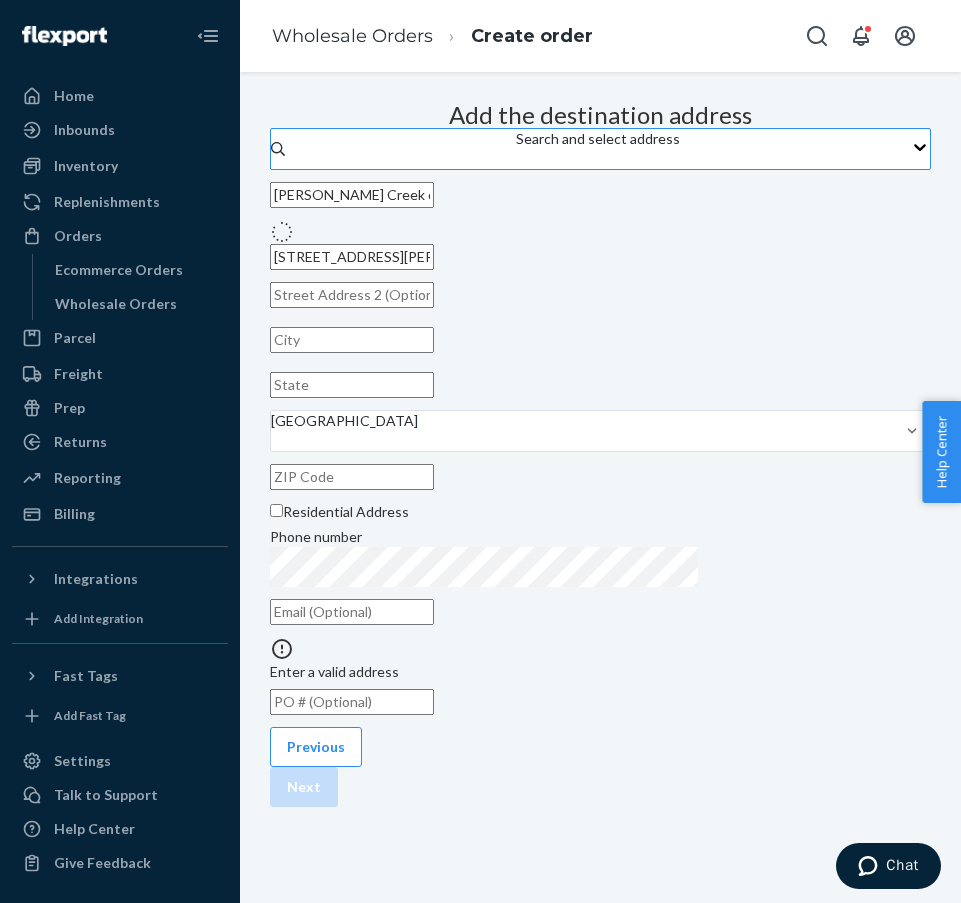 type on "Whitefish" 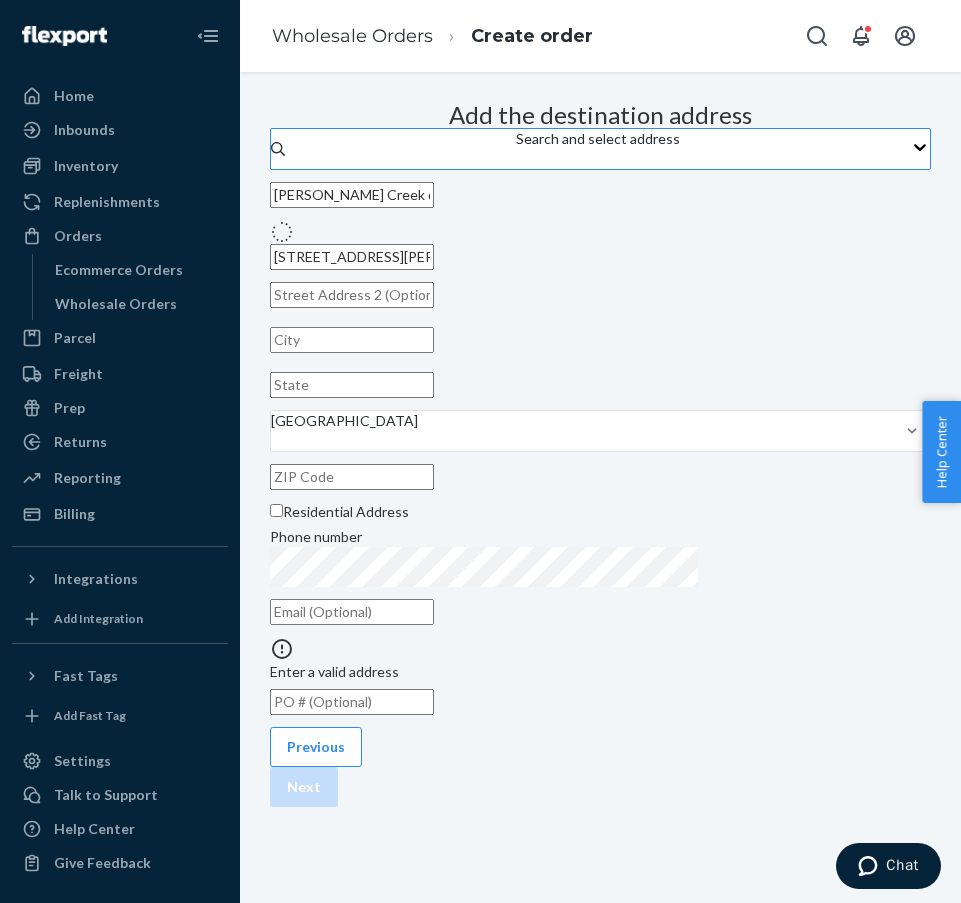 type on "MT" 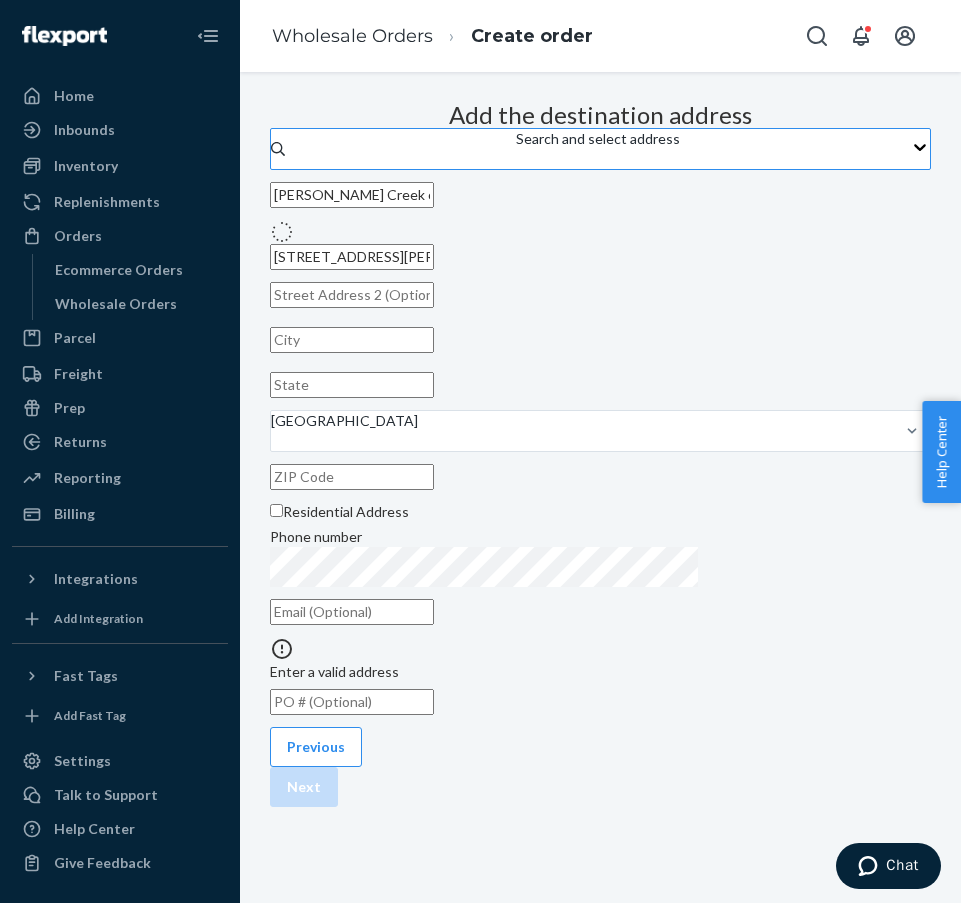 type on "59937" 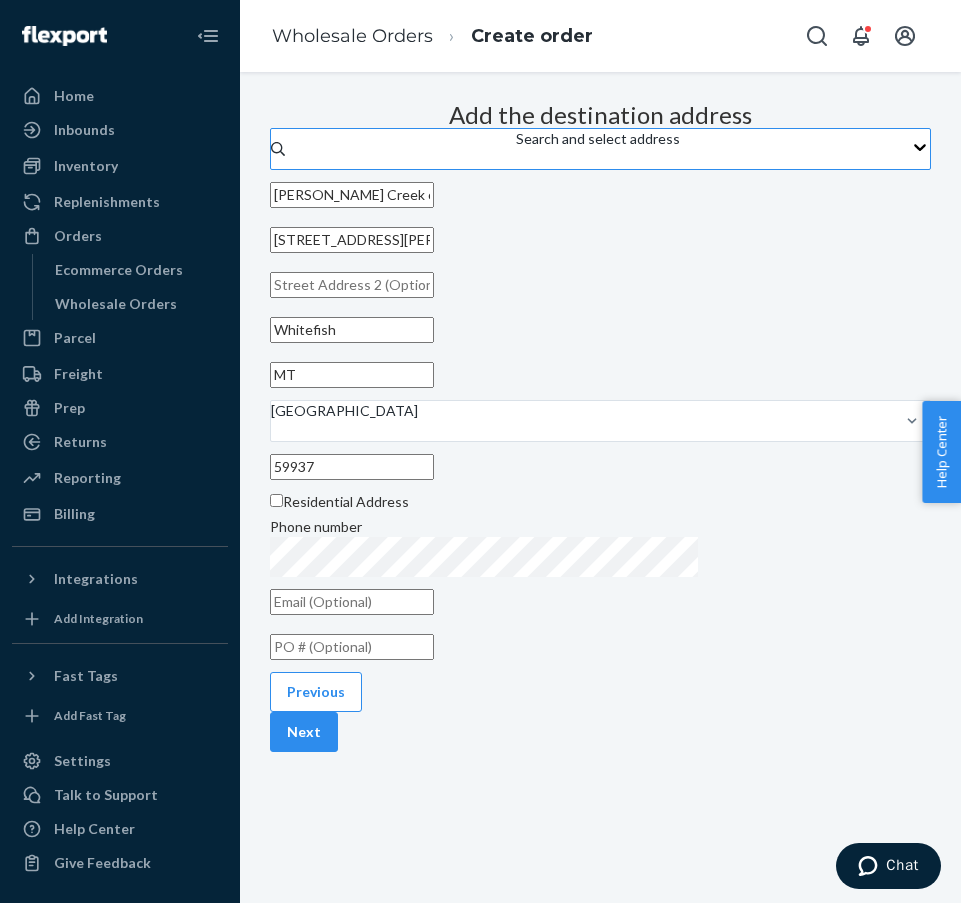 click at bounding box center (352, 647) 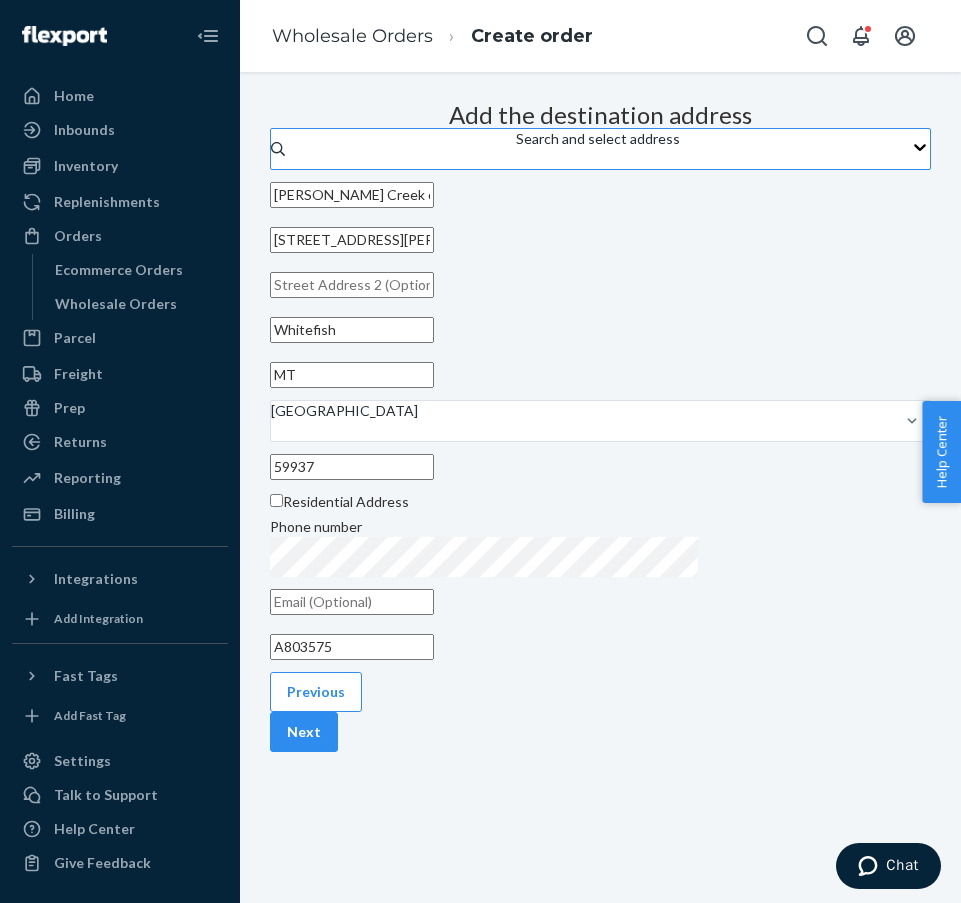 type on "A803575" 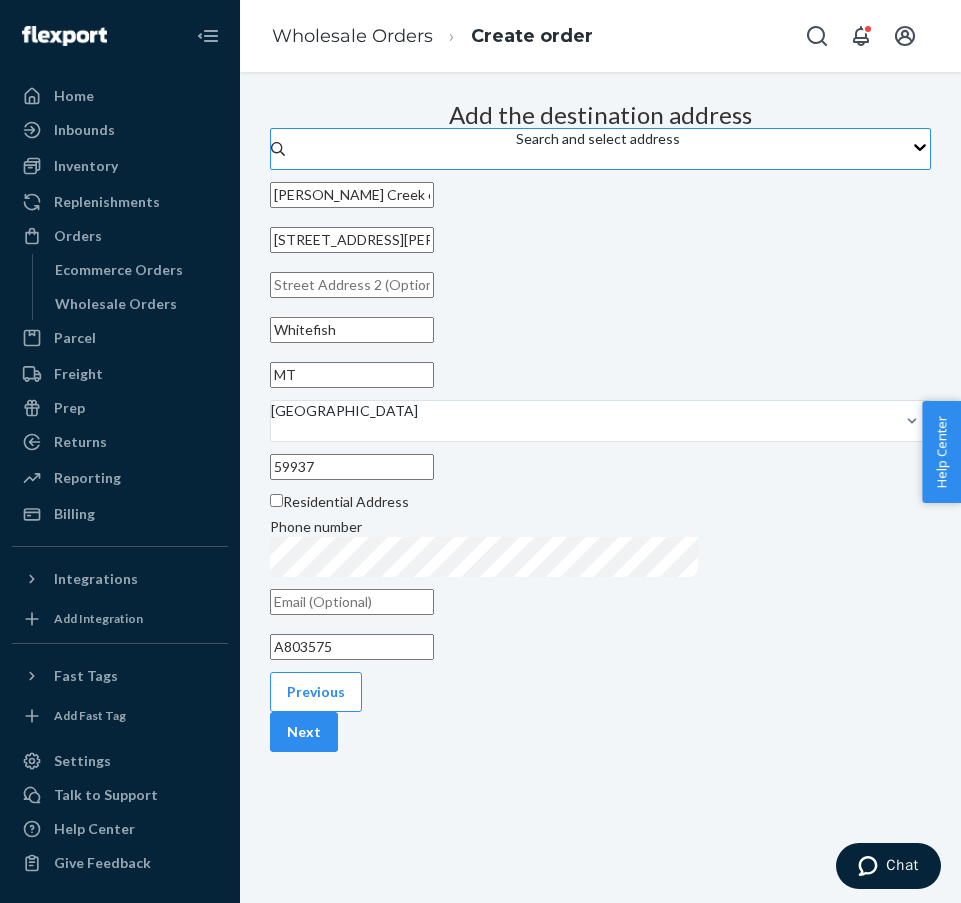 scroll, scrollTop: 0, scrollLeft: 261, axis: horizontal 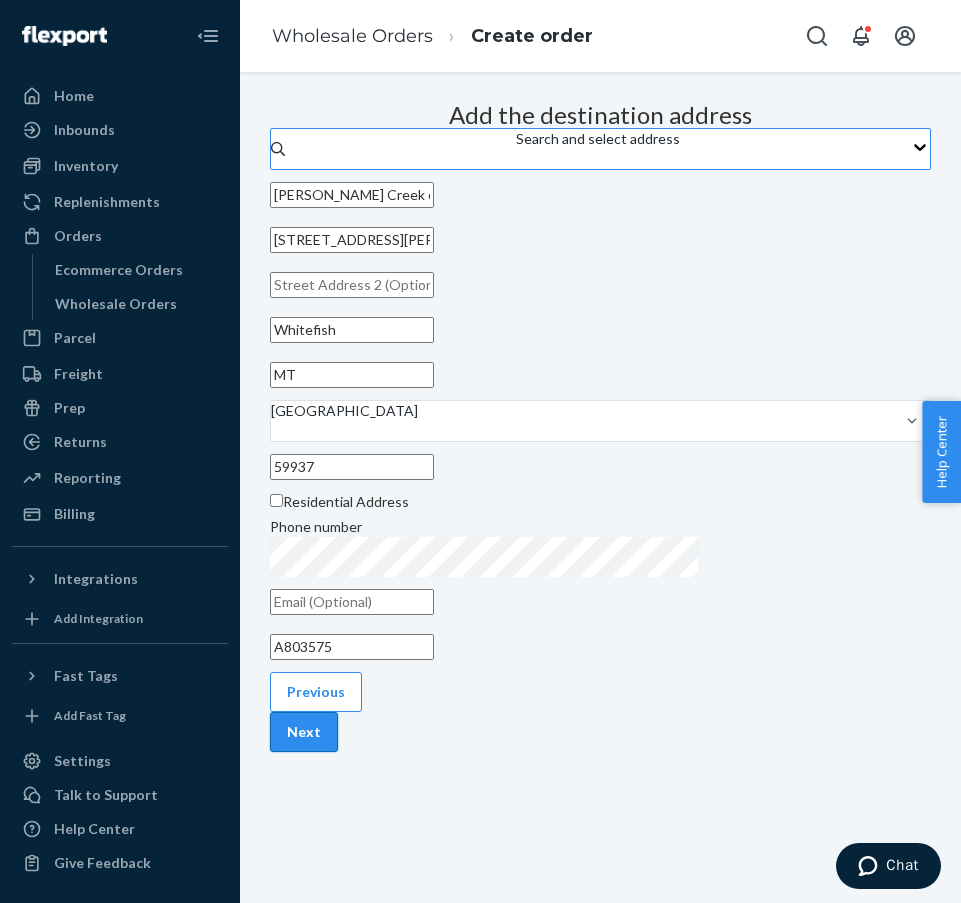 click on "Next" at bounding box center [304, 732] 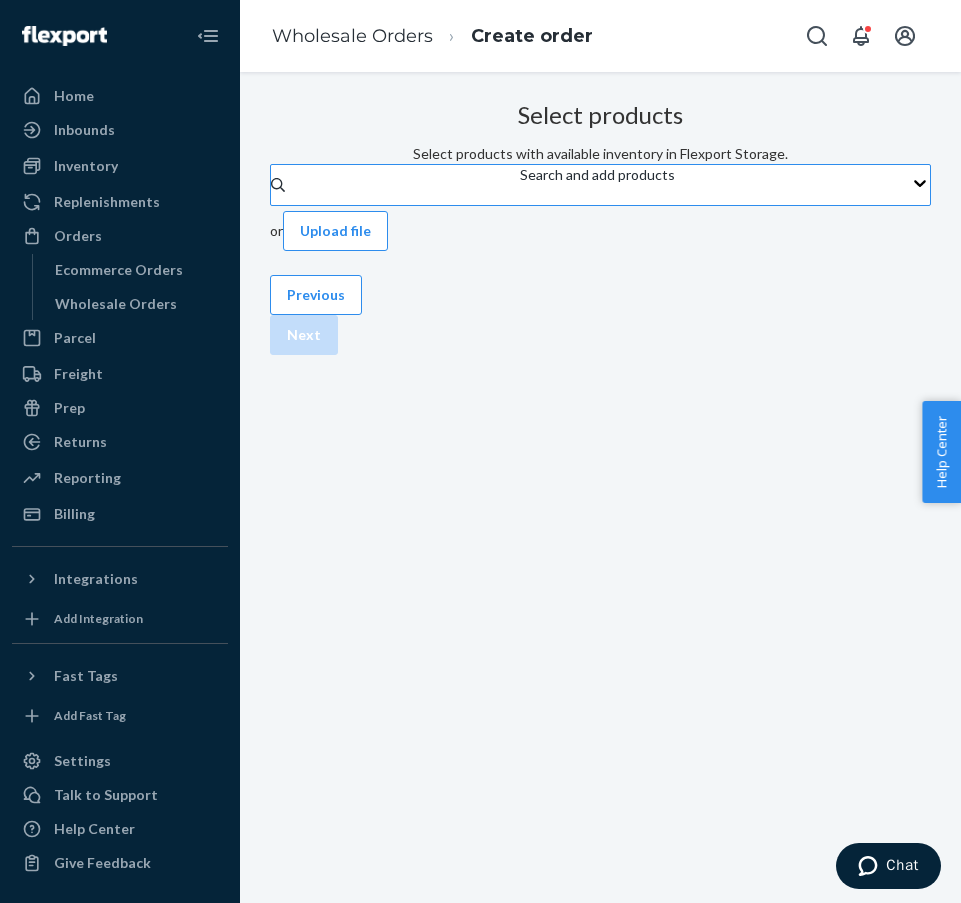 click on "Search and add products" at bounding box center (597, 185) 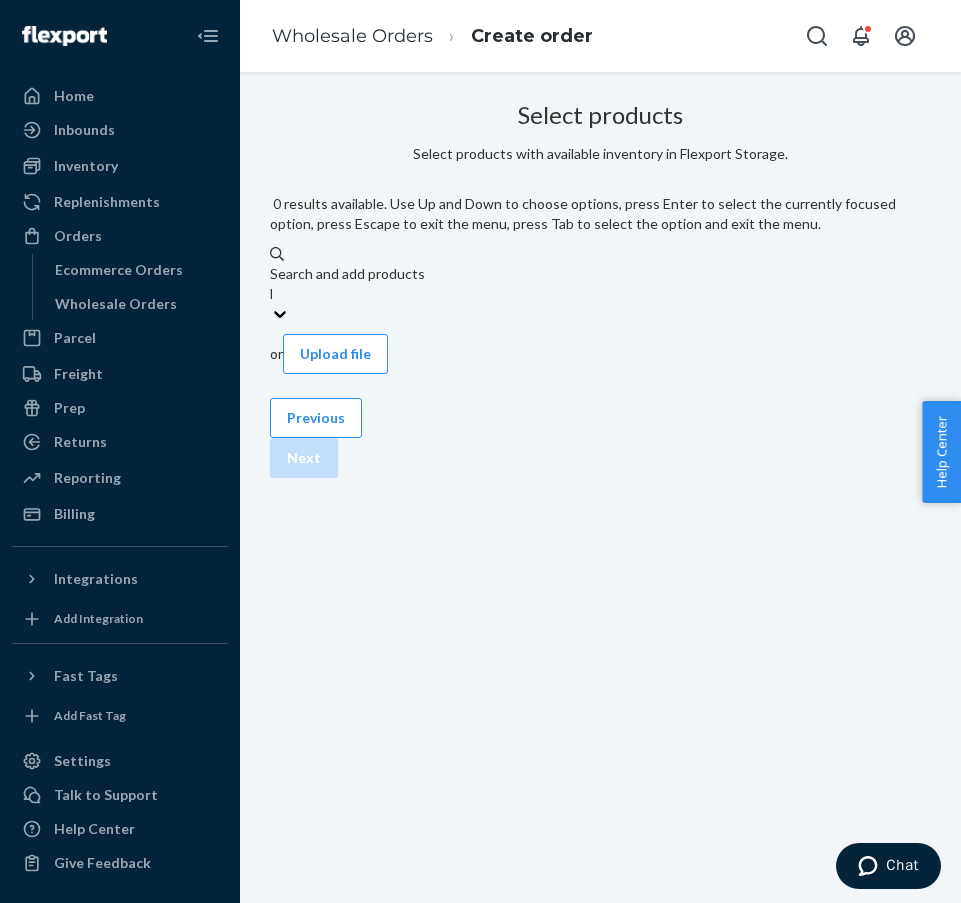 type on "he" 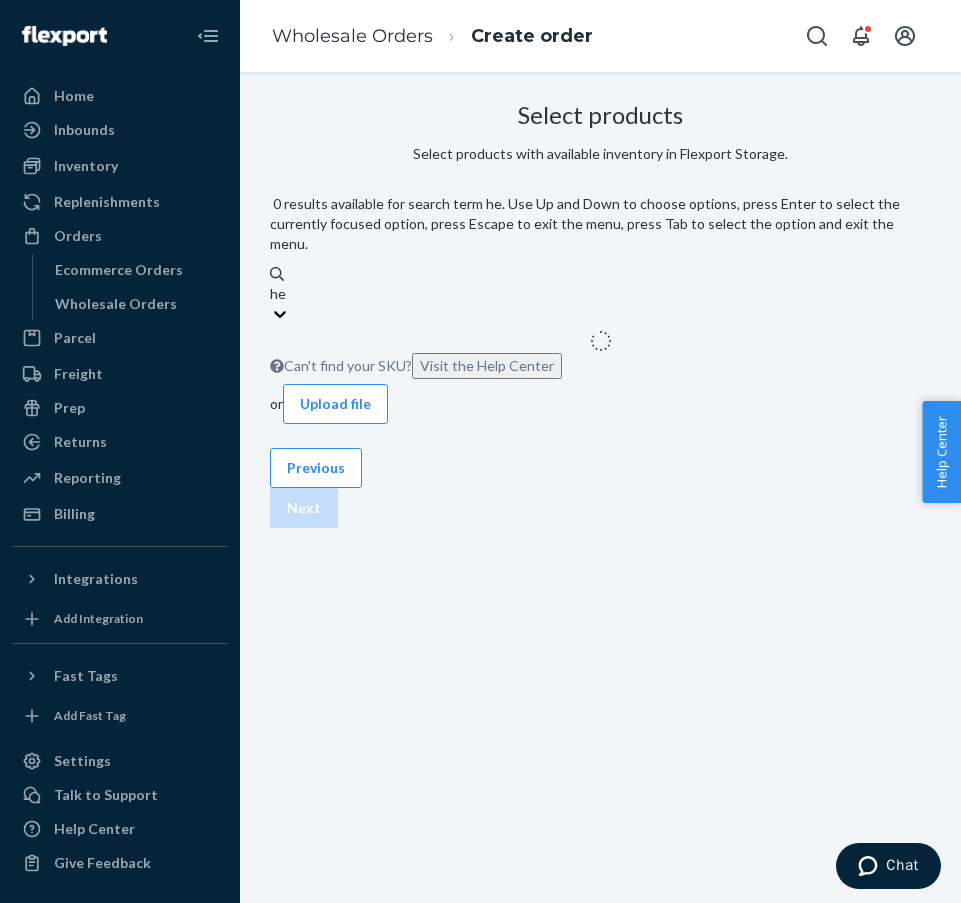 scroll, scrollTop: 0, scrollLeft: 1, axis: horizontal 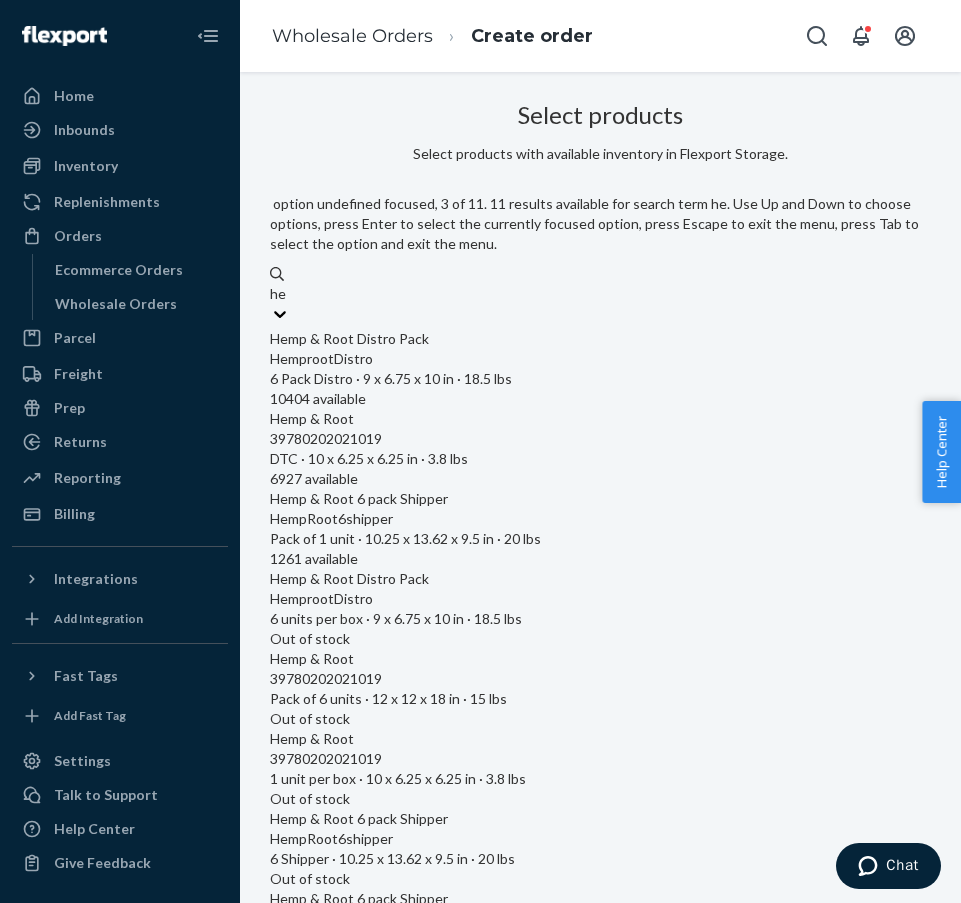 click on "Hemp & Root 6 pack Shipper" at bounding box center (600, 499) 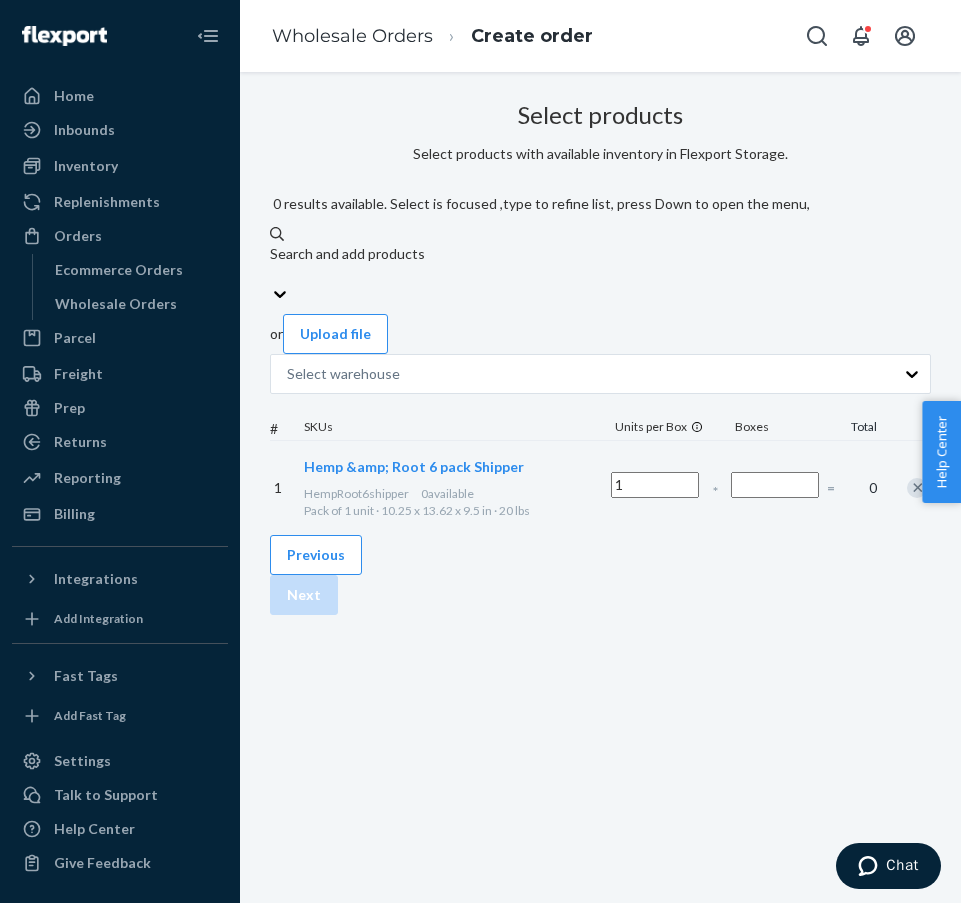 type 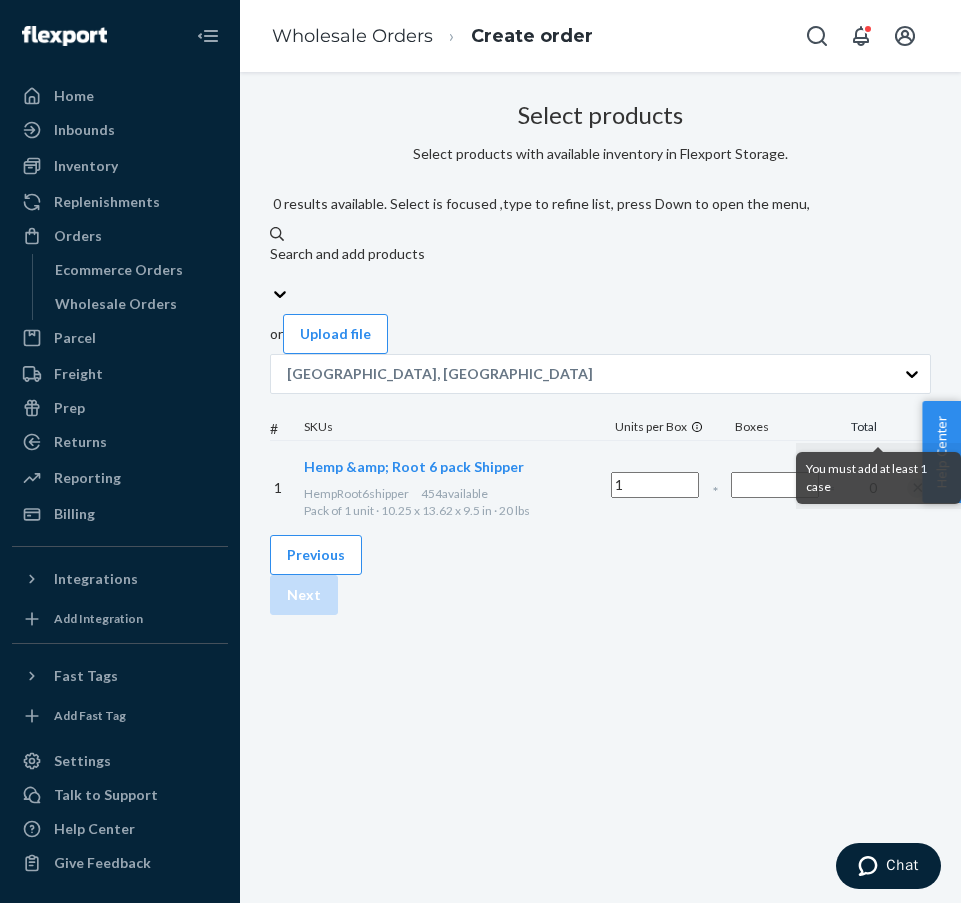 scroll, scrollTop: 0, scrollLeft: 242, axis: horizontal 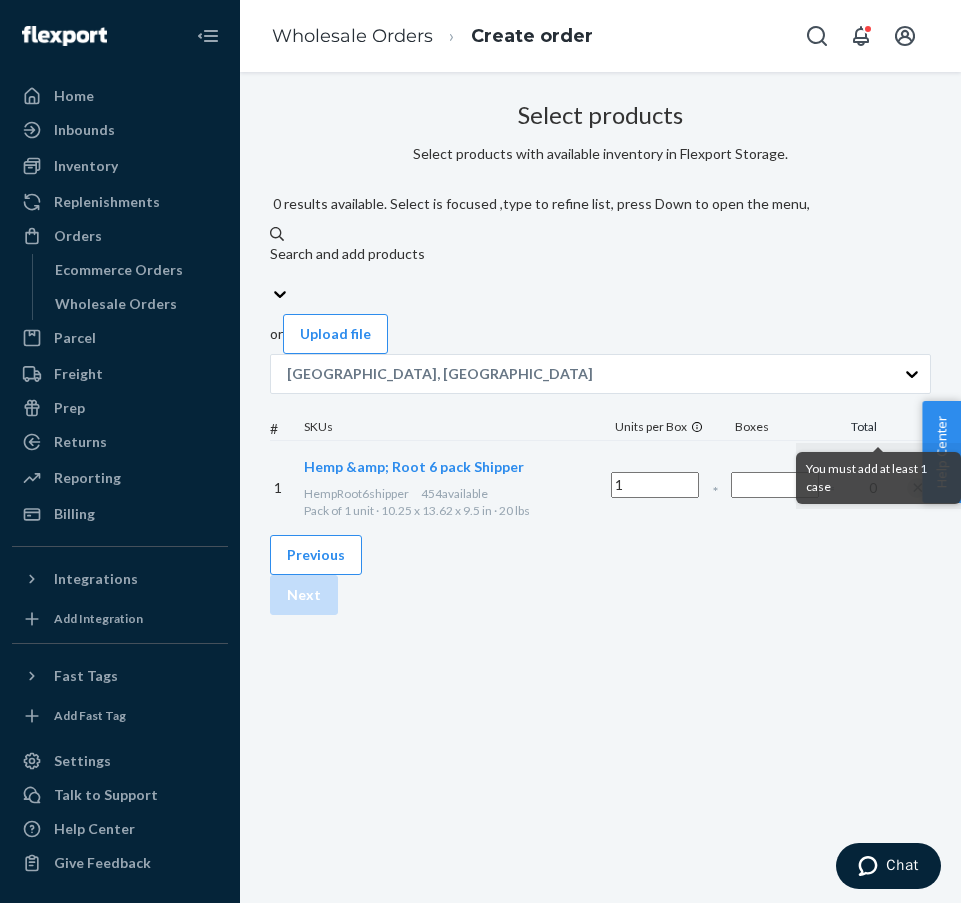 click at bounding box center [775, 485] 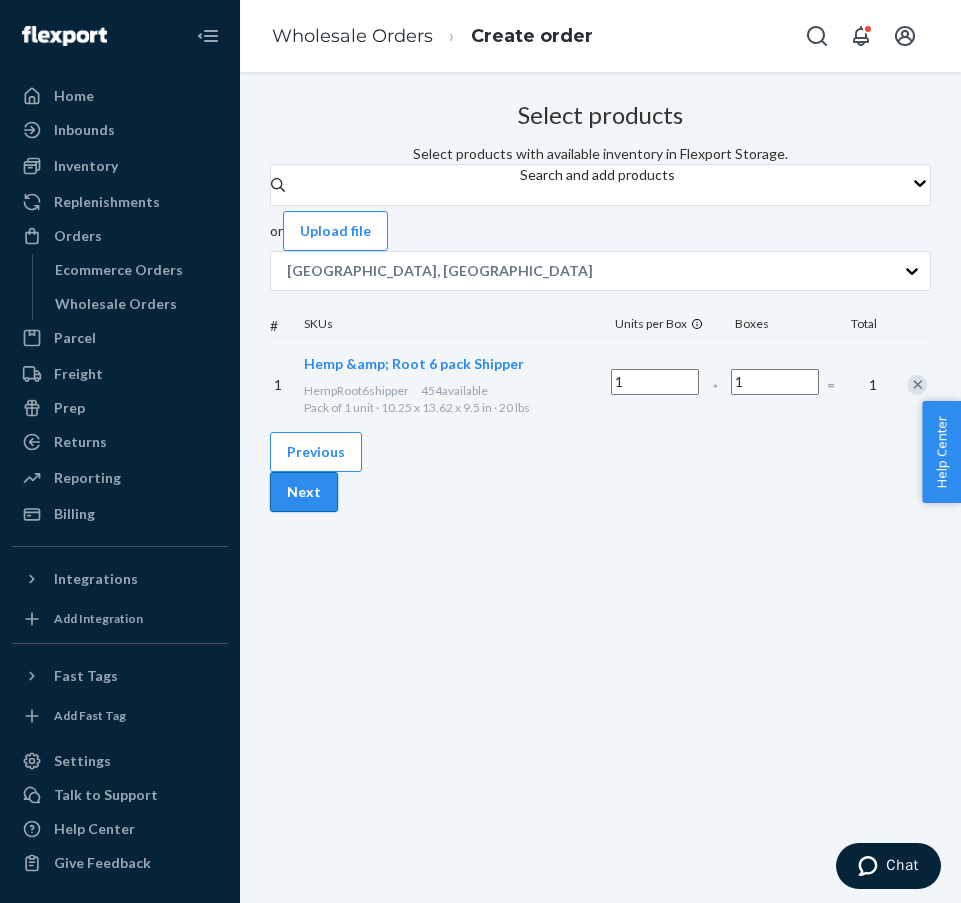 type on "1" 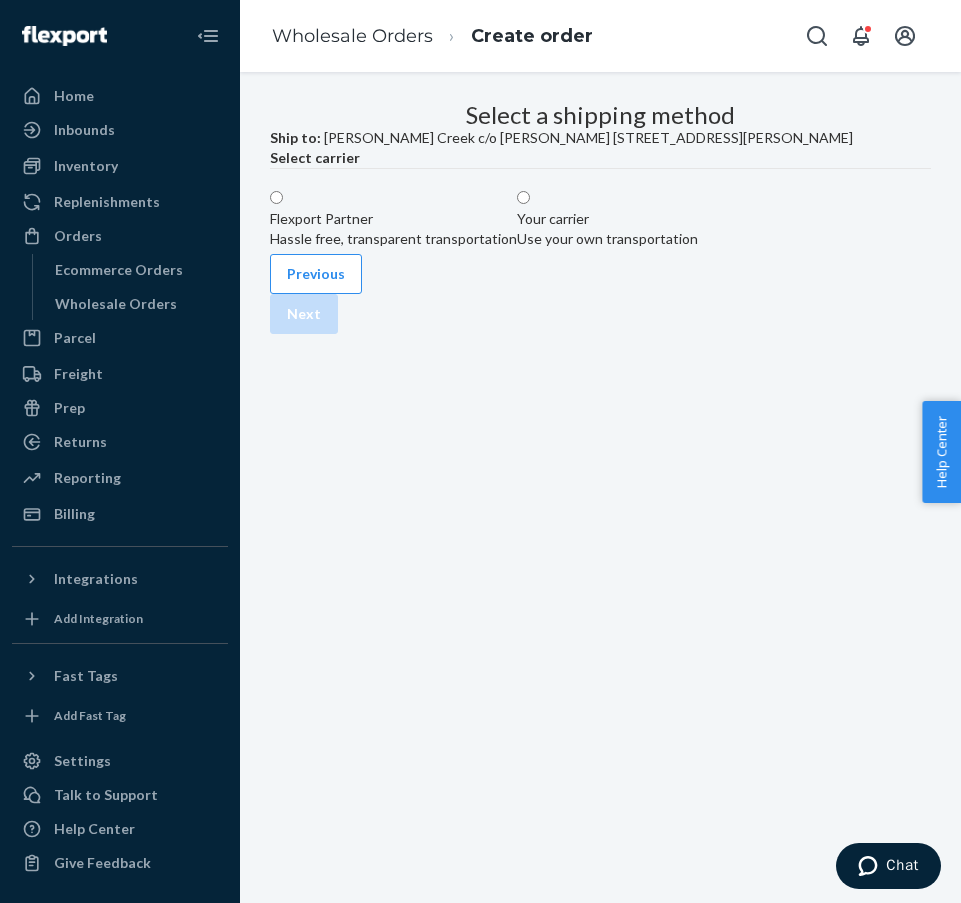 click on "Flexport Partner Hassle free, transparent transportation" at bounding box center (393, 219) 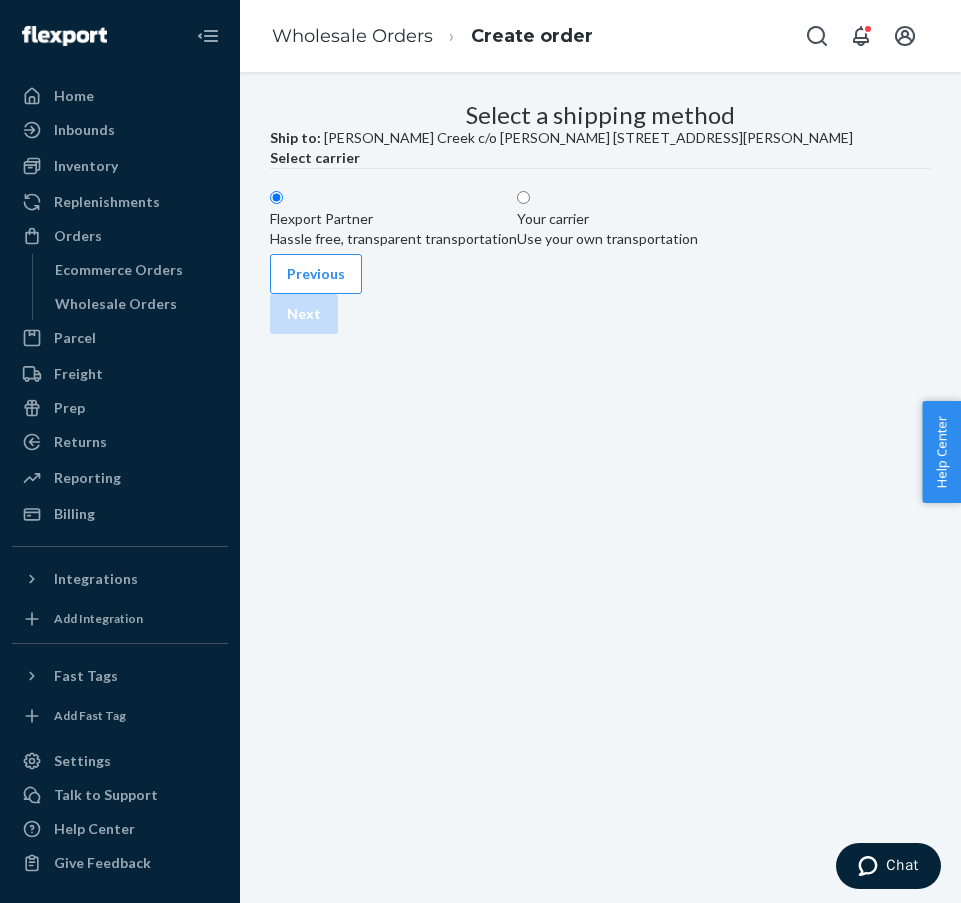 radio on "true" 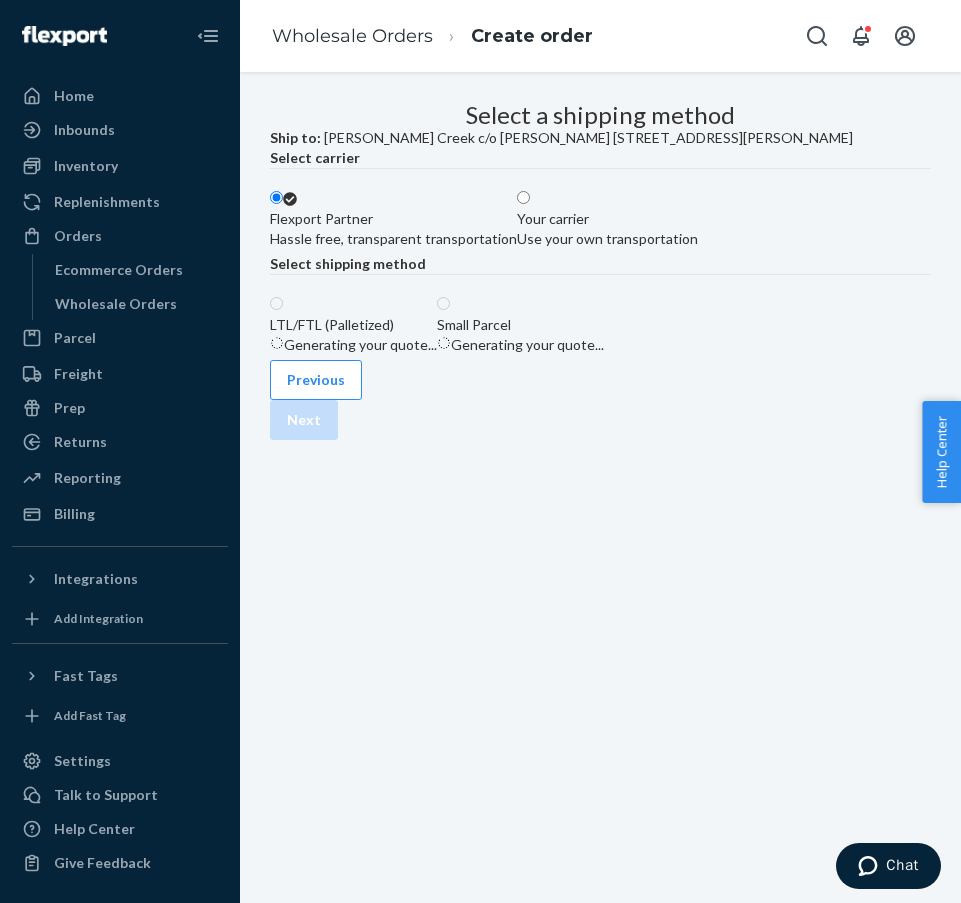 scroll, scrollTop: 0, scrollLeft: 176, axis: horizontal 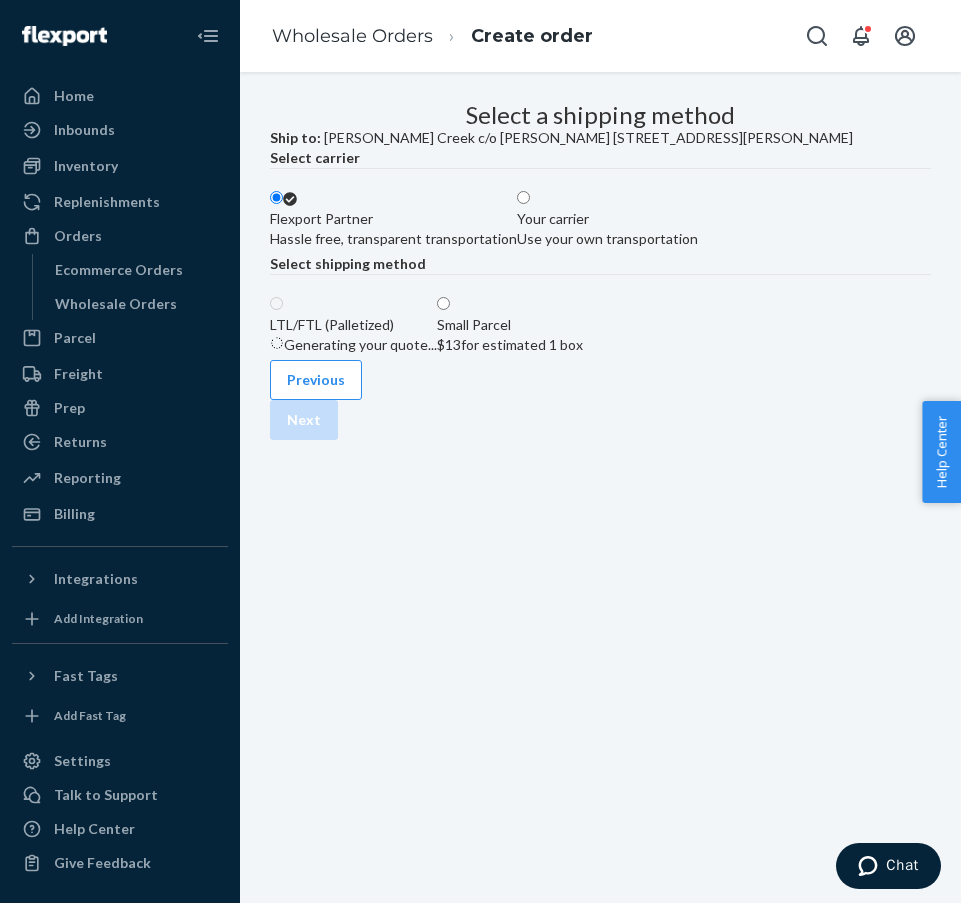 click on "$13  for estimated 1 box" at bounding box center [510, 345] 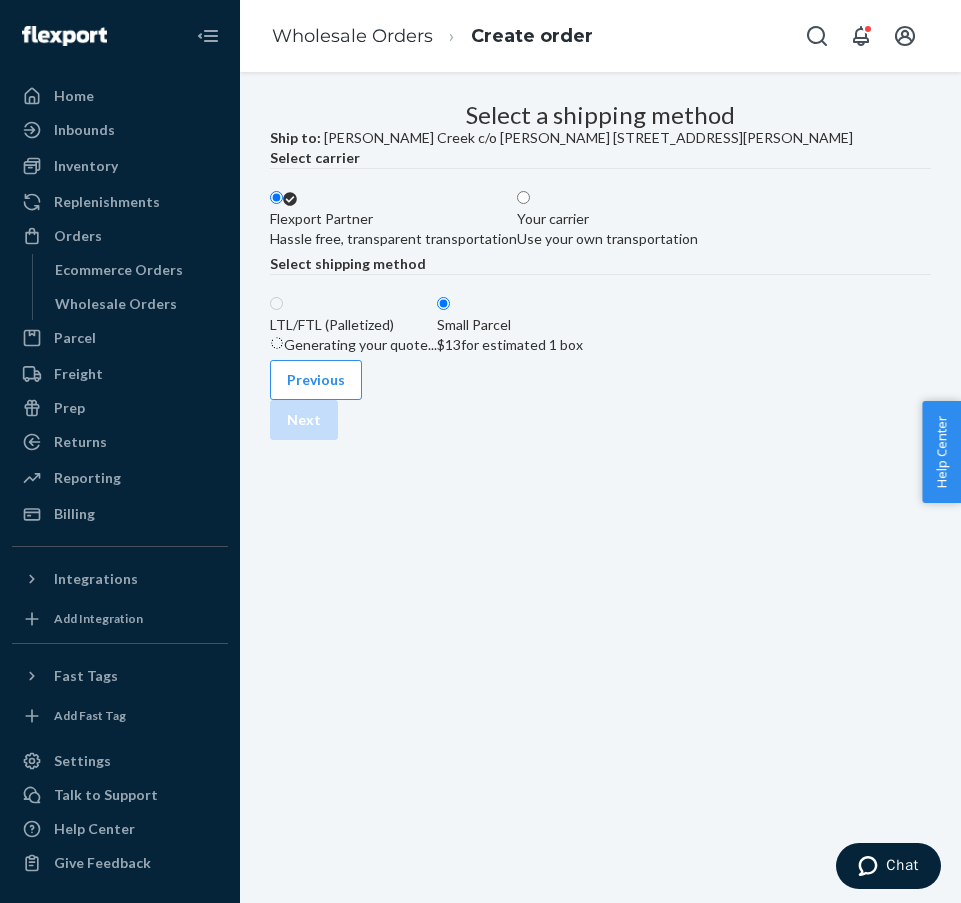 radio on "true" 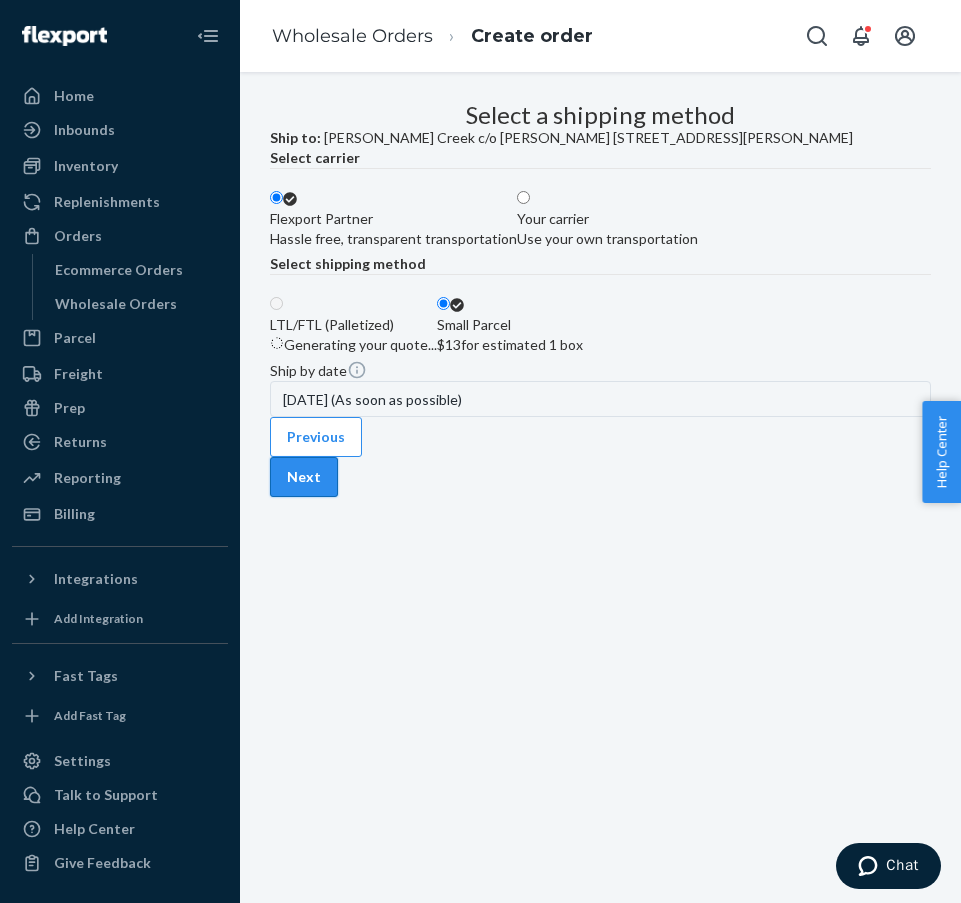 scroll, scrollTop: 0, scrollLeft: 309, axis: horizontal 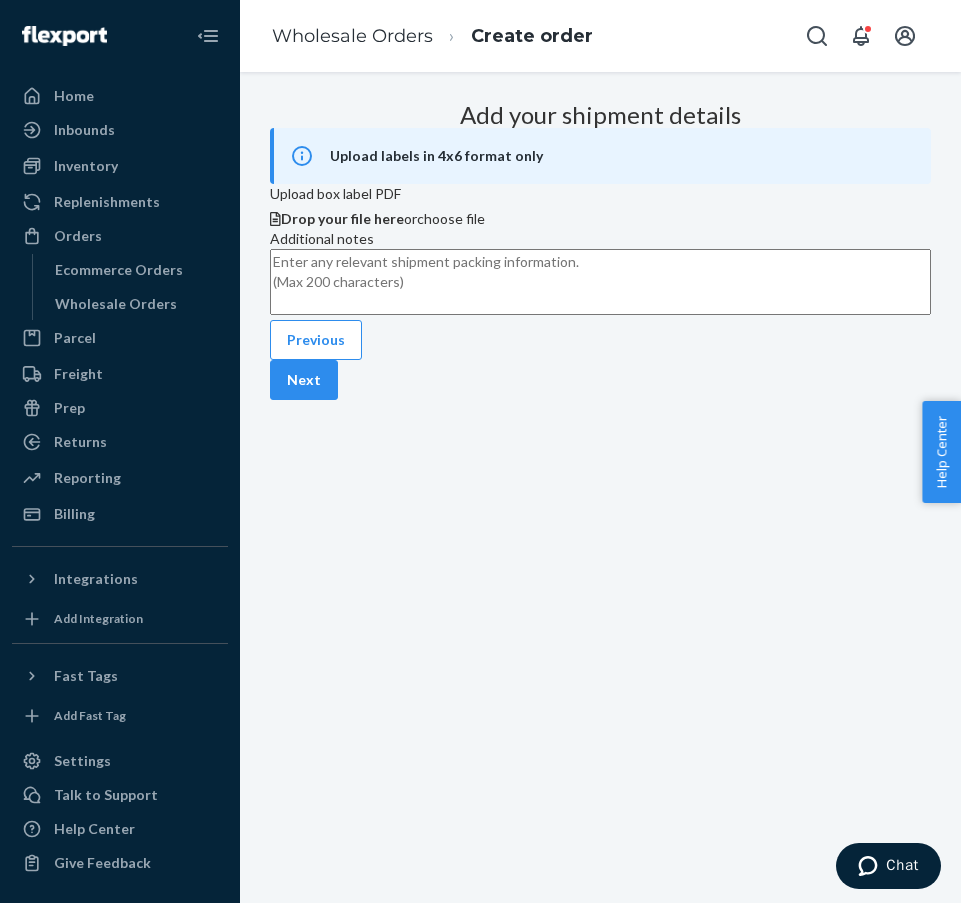 drag, startPoint x: 903, startPoint y: 671, endPoint x: 897, endPoint y: 681, distance: 11.661903 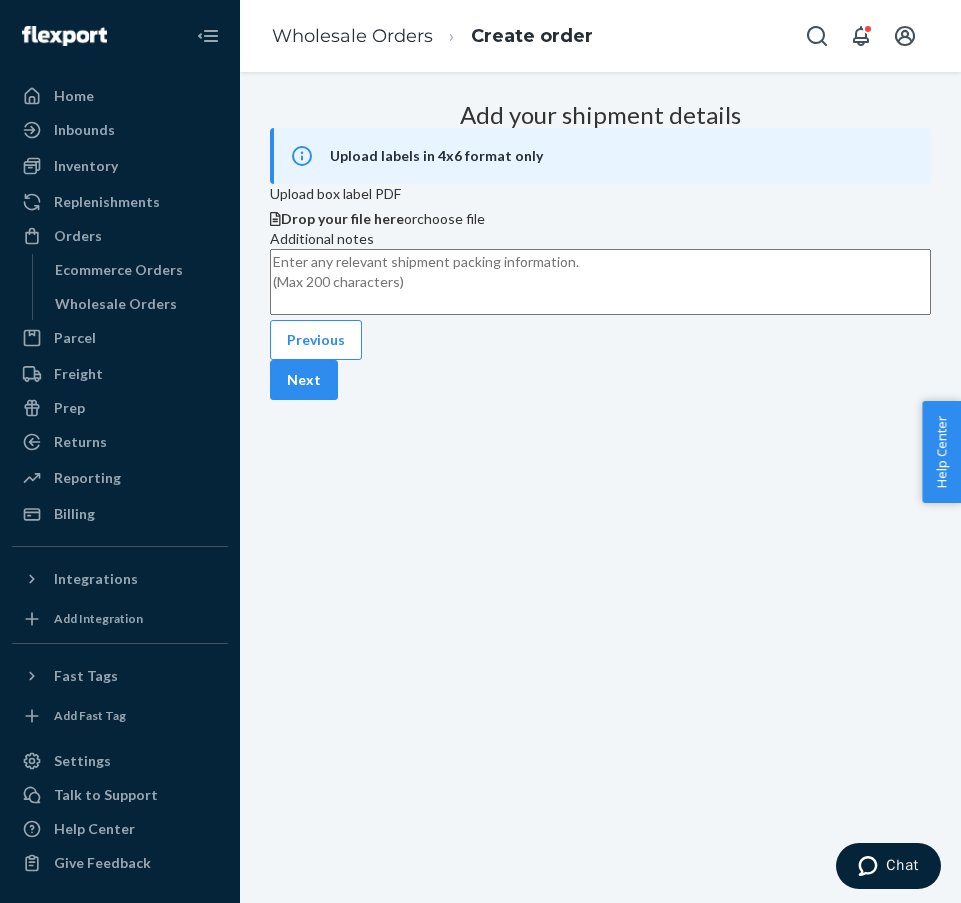 click on "Next" at bounding box center [304, 380] 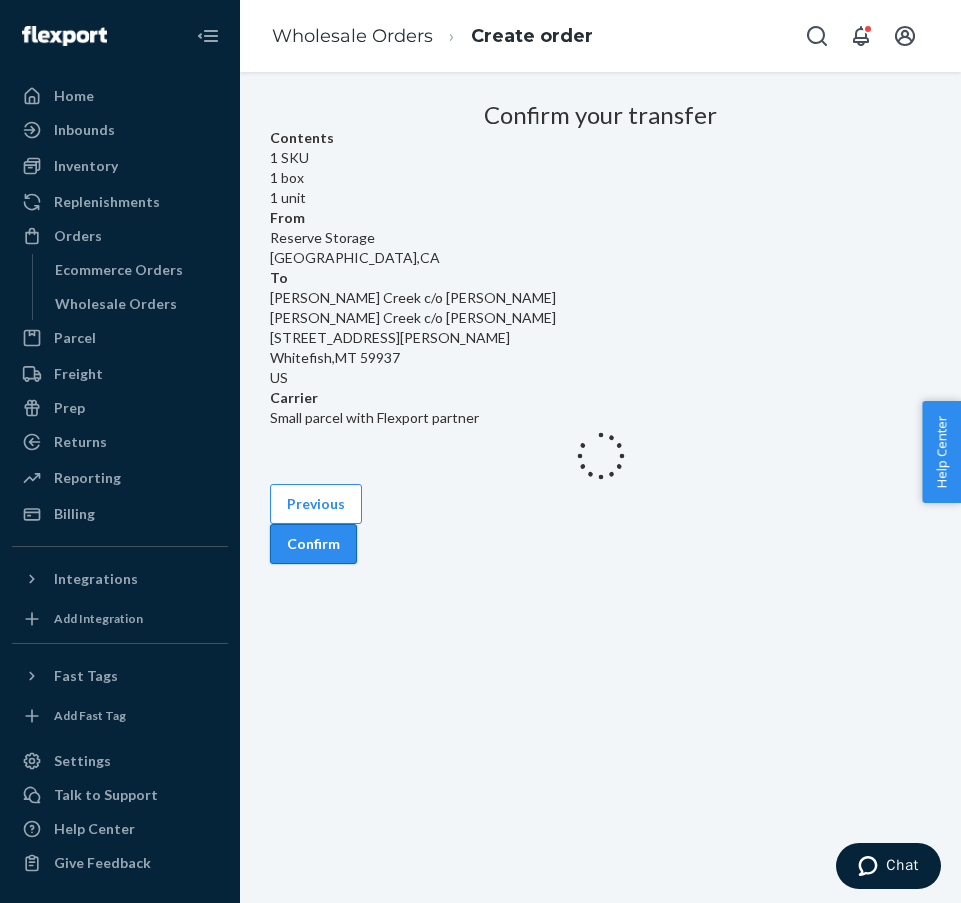 click on "Confirm" at bounding box center [313, 544] 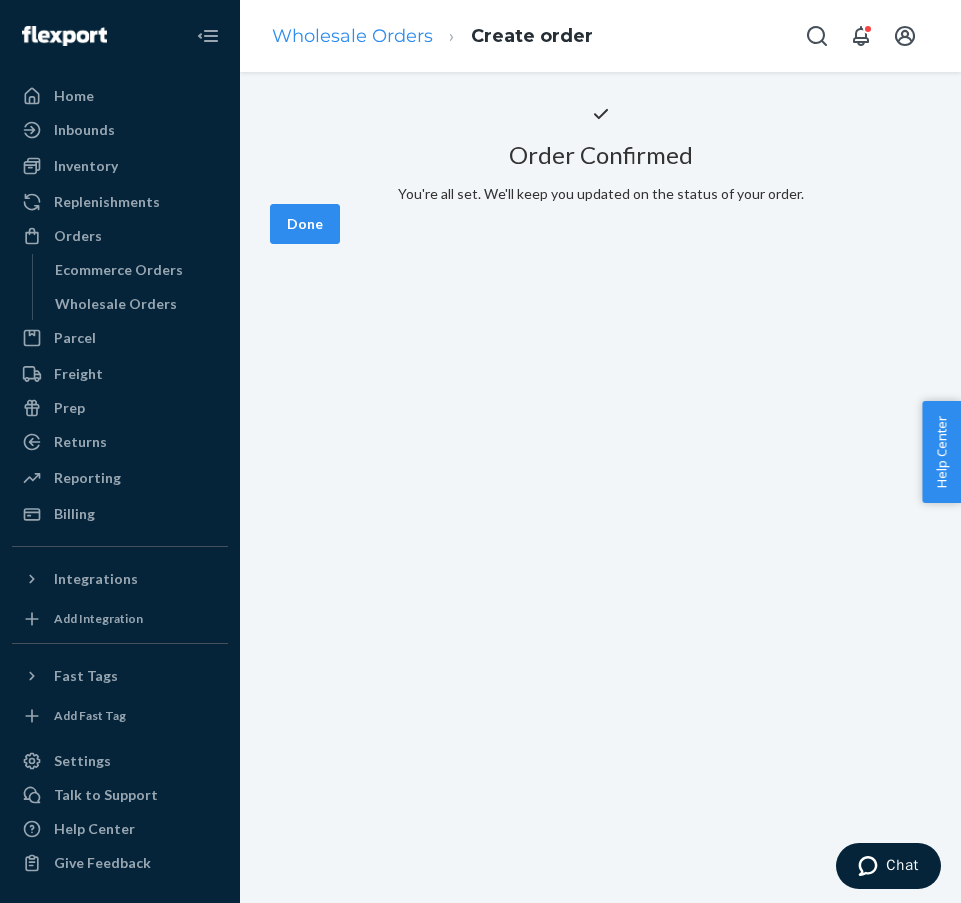 click on "Wholesale Orders" at bounding box center [352, 36] 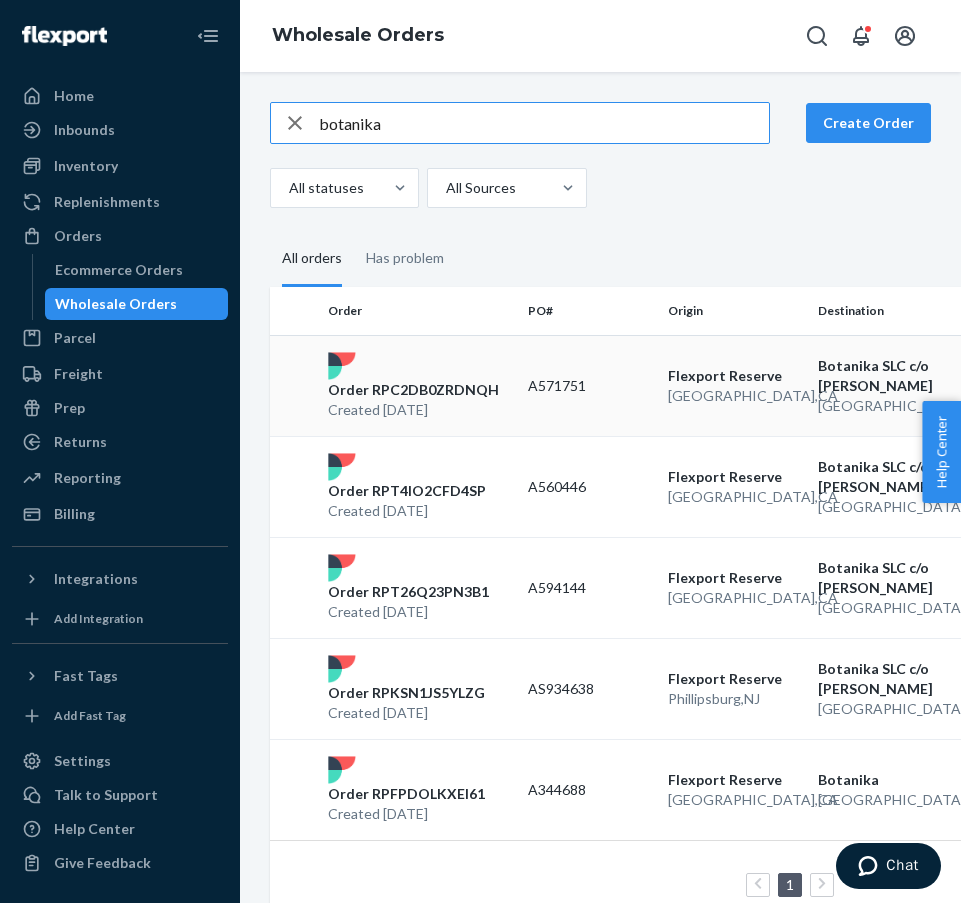 scroll, scrollTop: 0, scrollLeft: 24, axis: horizontal 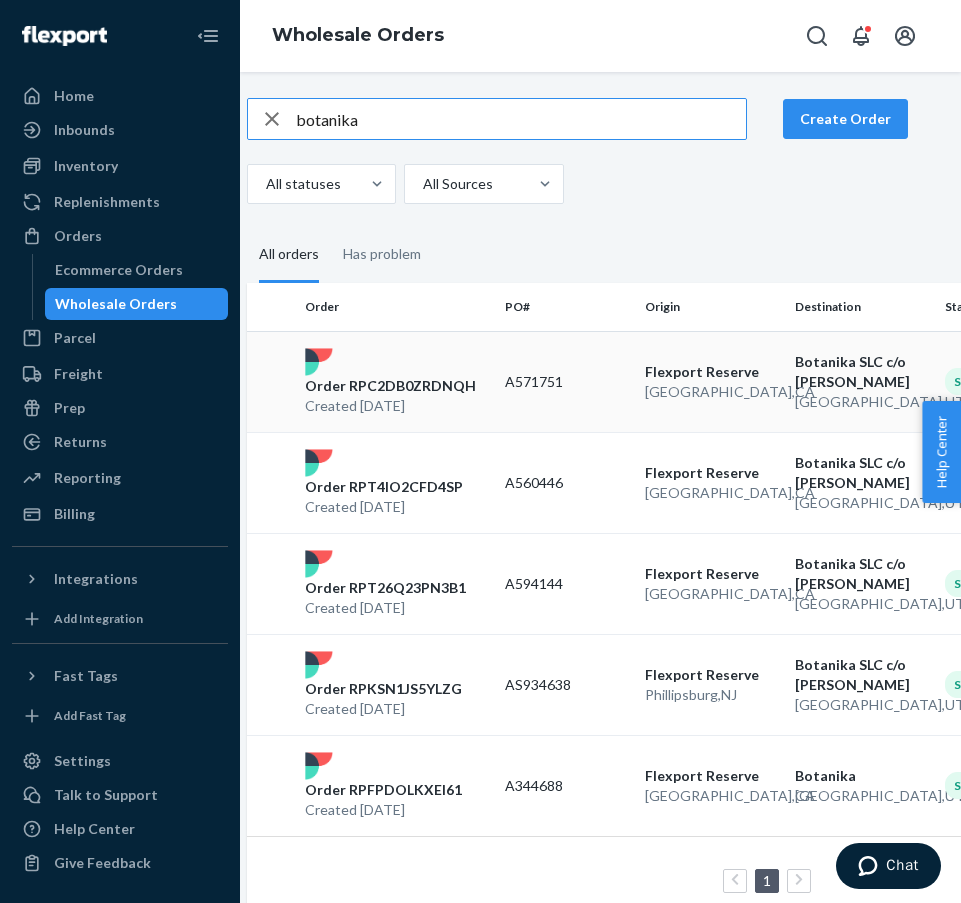 type on "botanika" 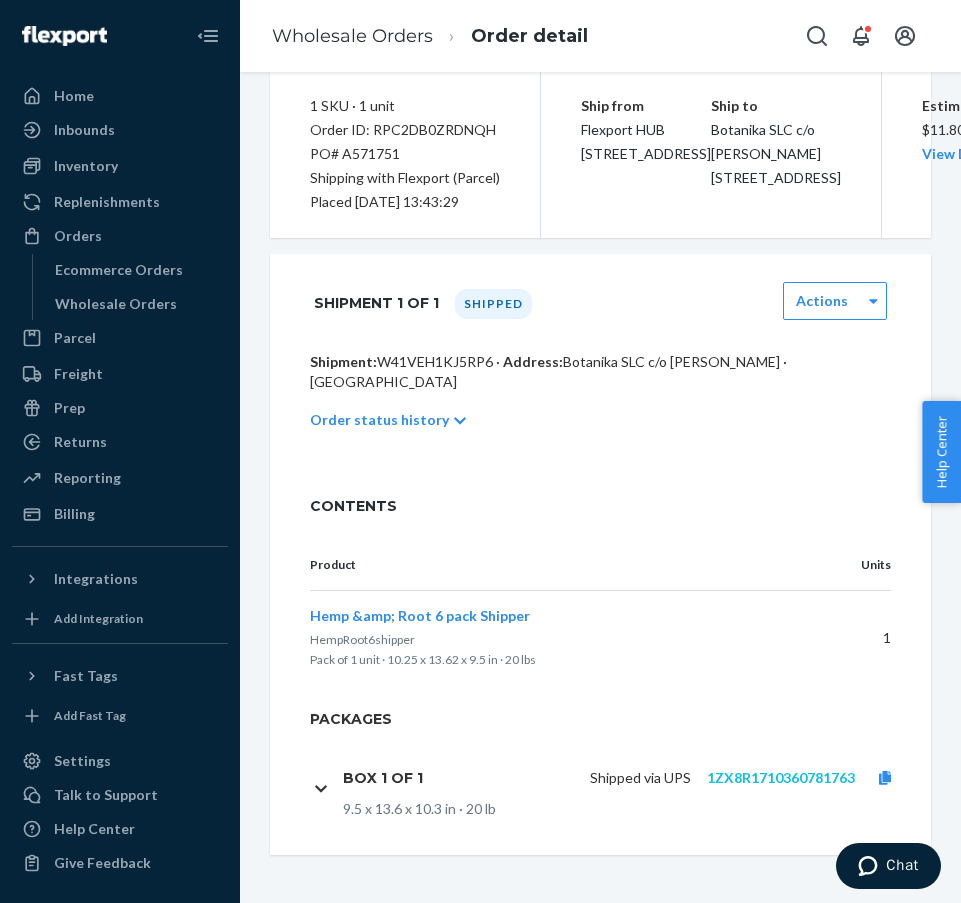 scroll, scrollTop: 282, scrollLeft: 0, axis: vertical 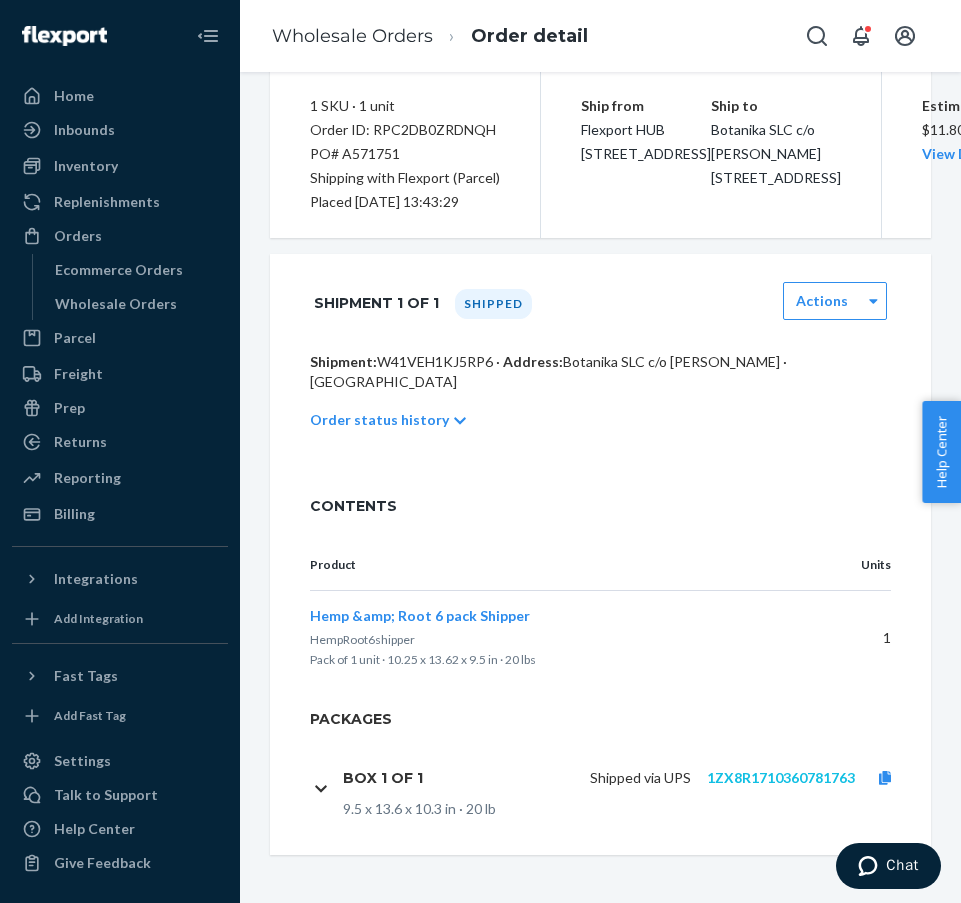 click on "1ZX8R1710360781763" at bounding box center (781, 777) 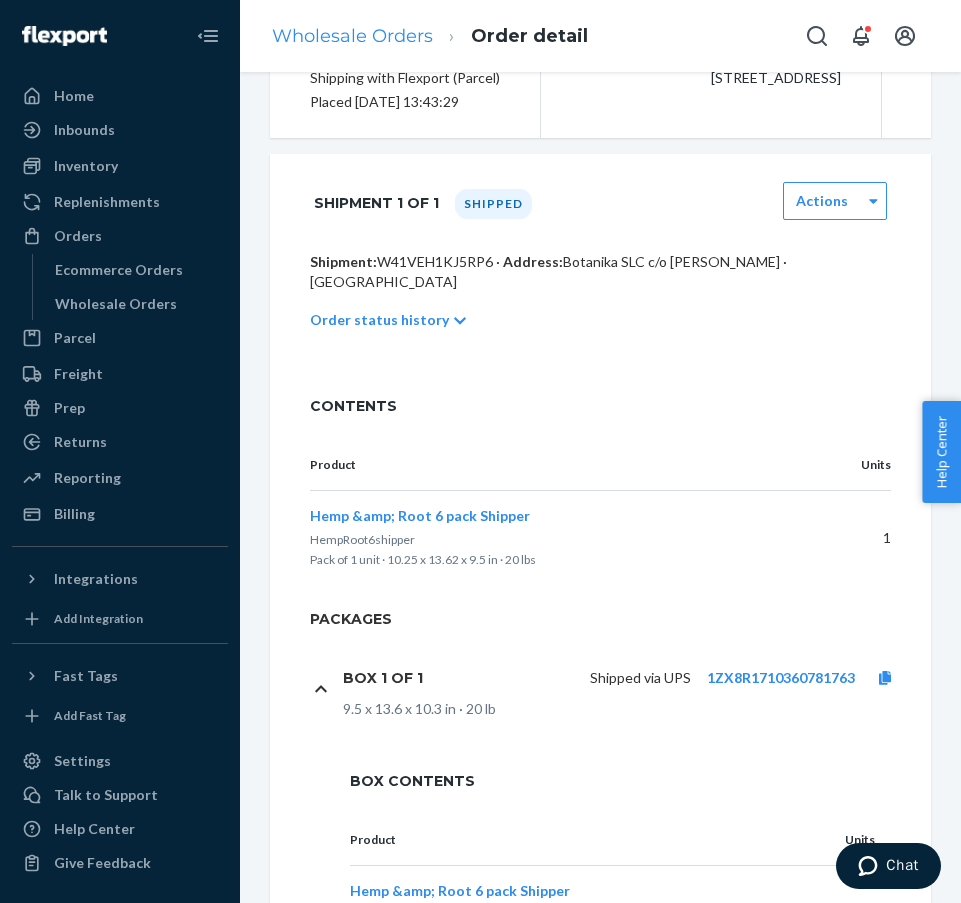 click on "Wholesale Orders" at bounding box center [352, 36] 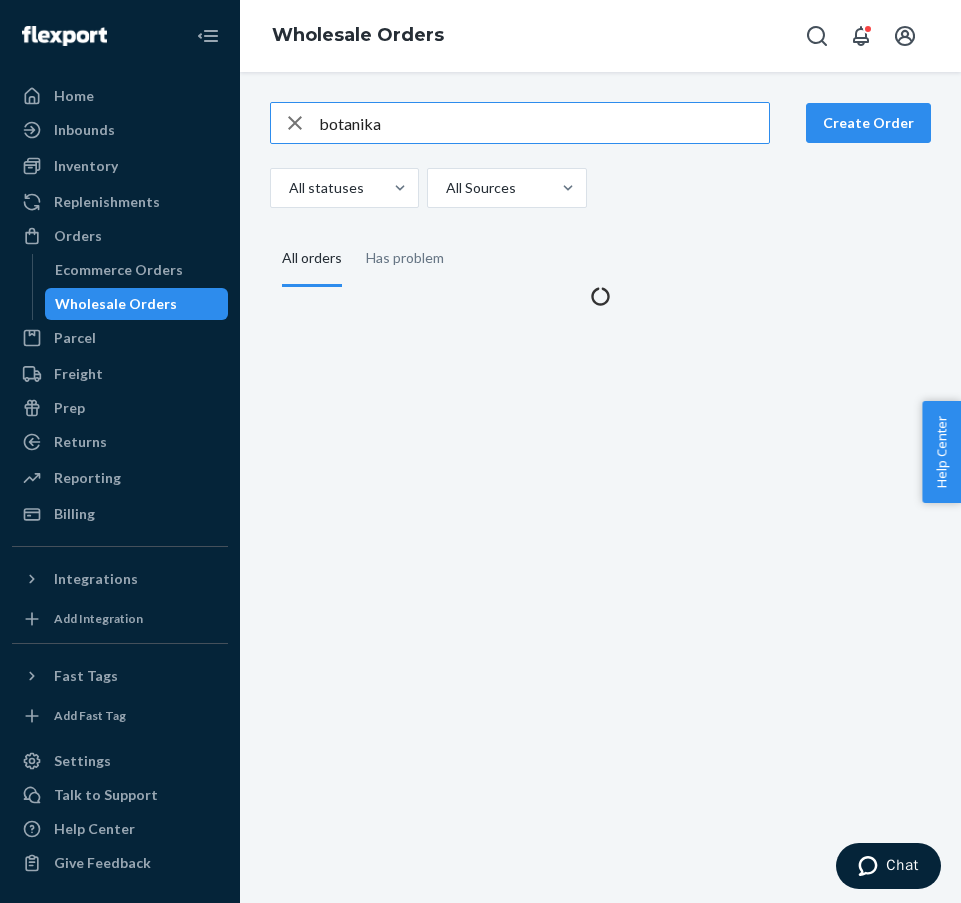 scroll, scrollTop: 0, scrollLeft: 0, axis: both 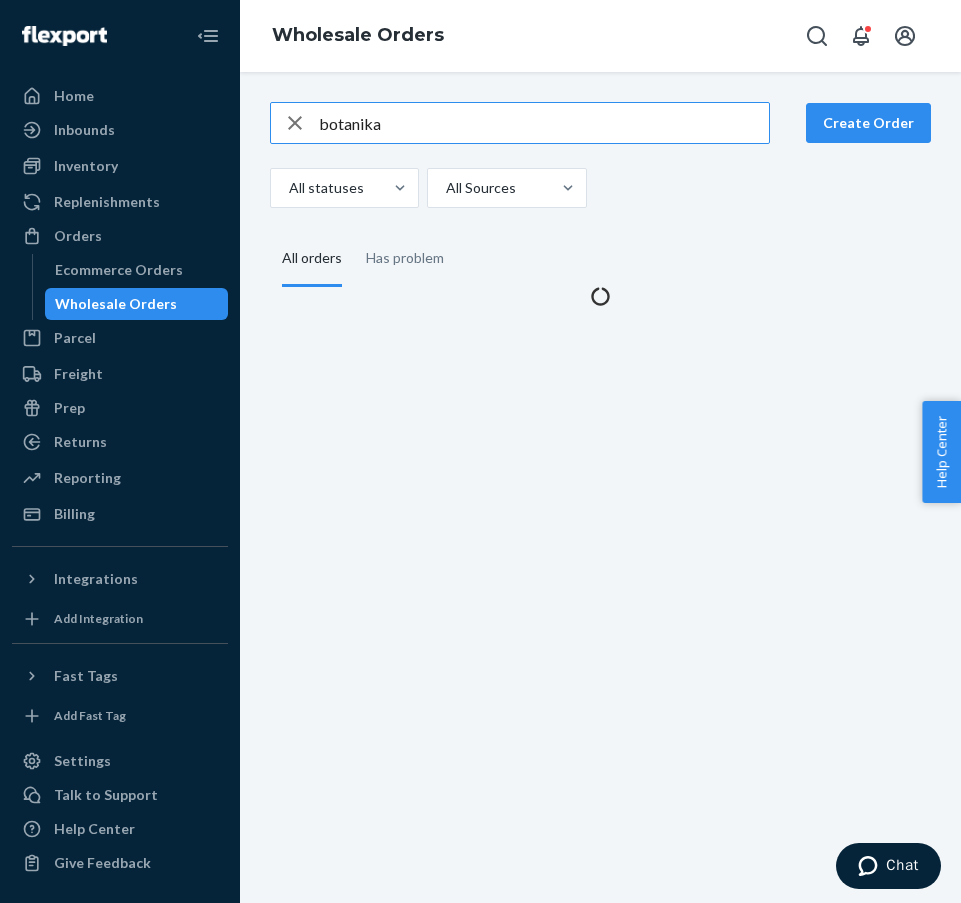 click on "botanika" at bounding box center (544, 123) 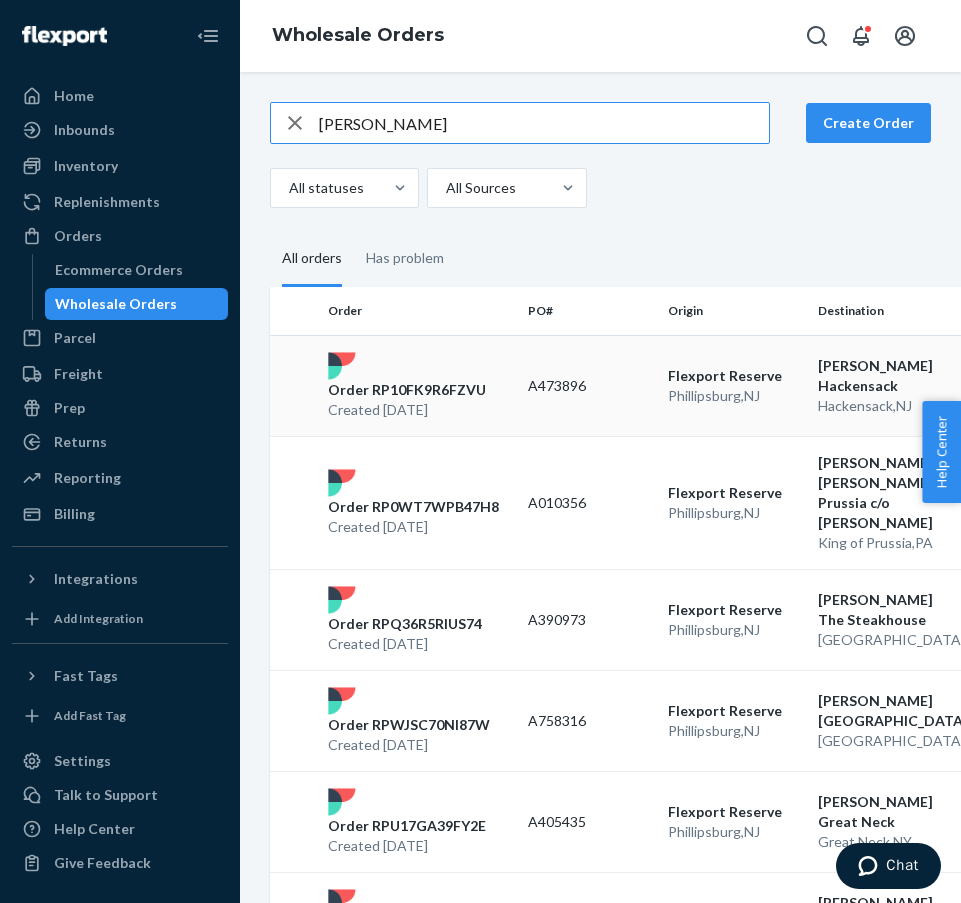 type on "[PERSON_NAME]" 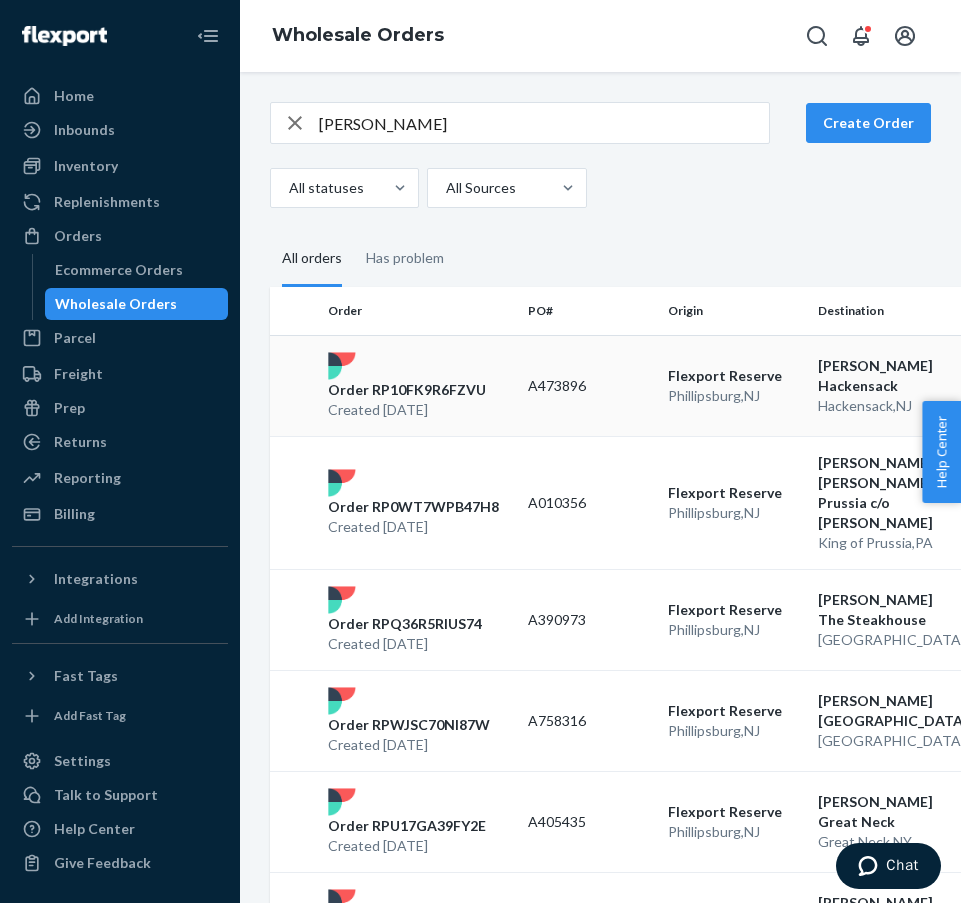 click on "Order RP10FK9R6FZVU" at bounding box center [407, 390] 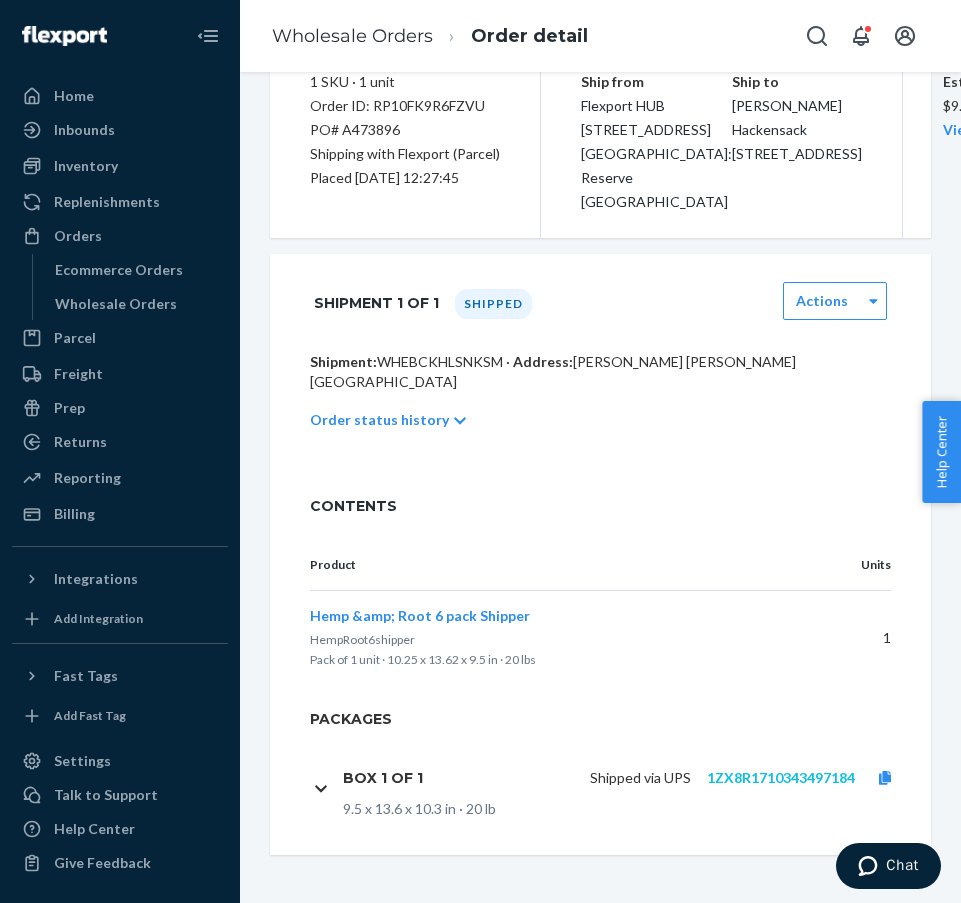 scroll, scrollTop: 282, scrollLeft: 0, axis: vertical 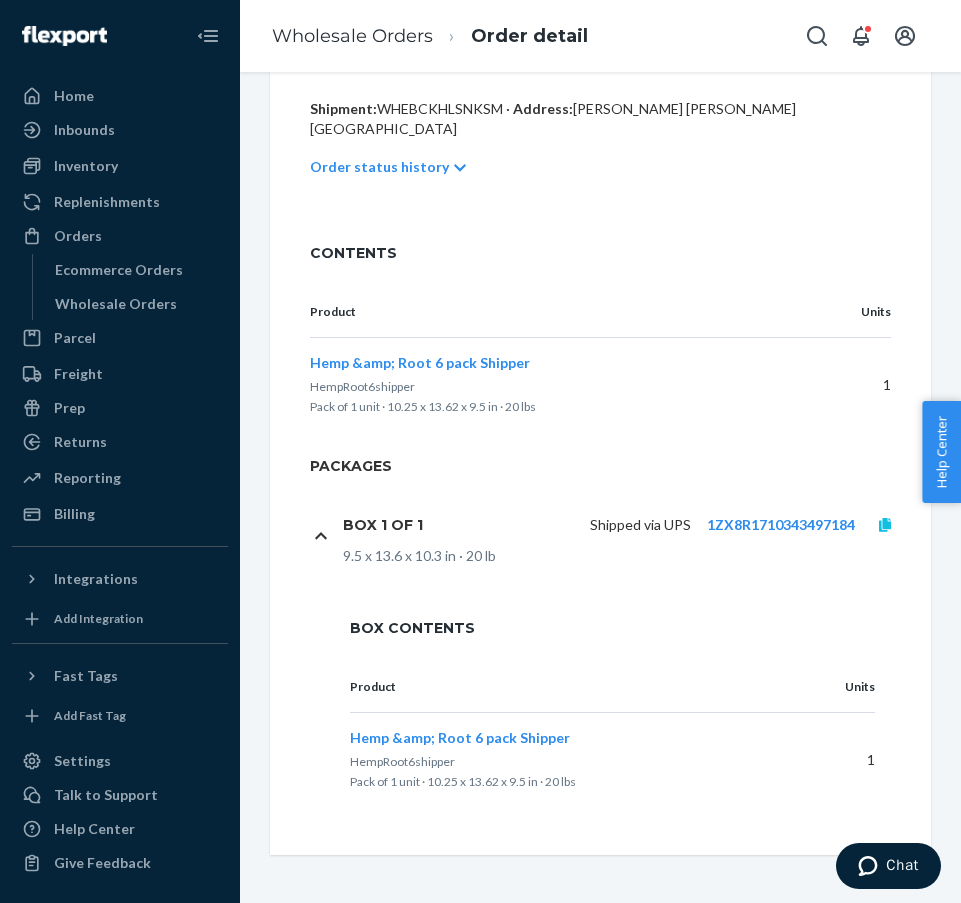click 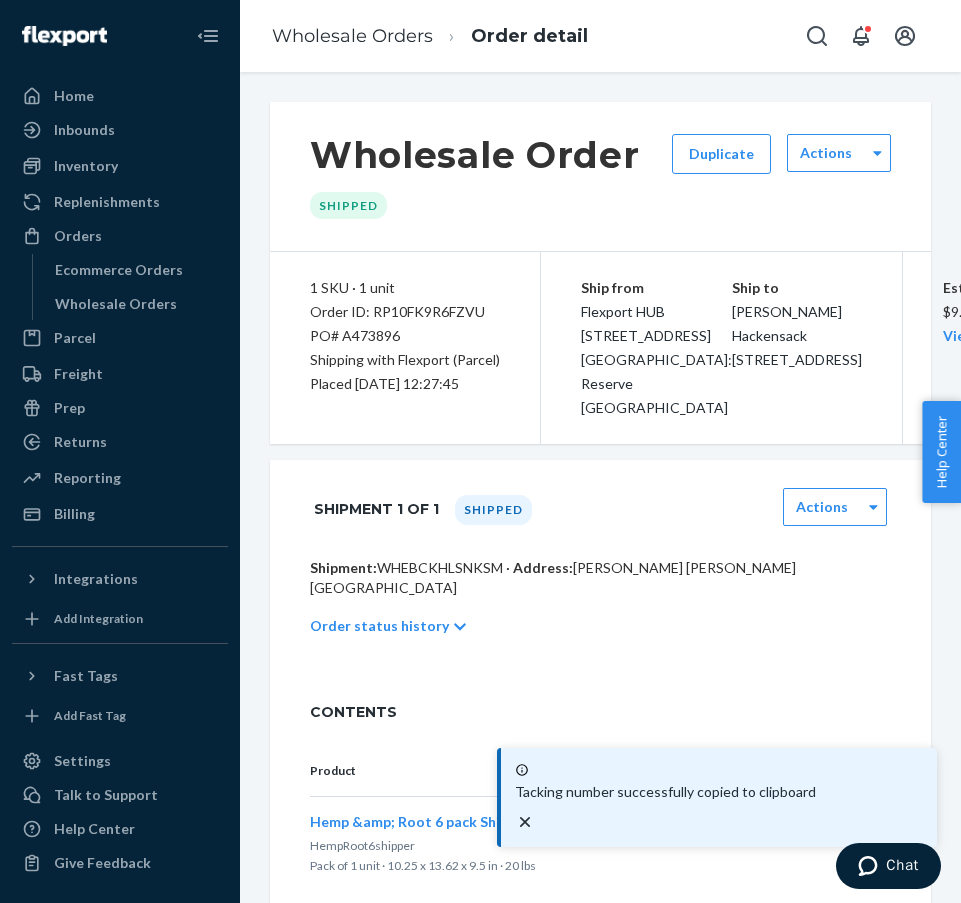 scroll, scrollTop: 0, scrollLeft: 0, axis: both 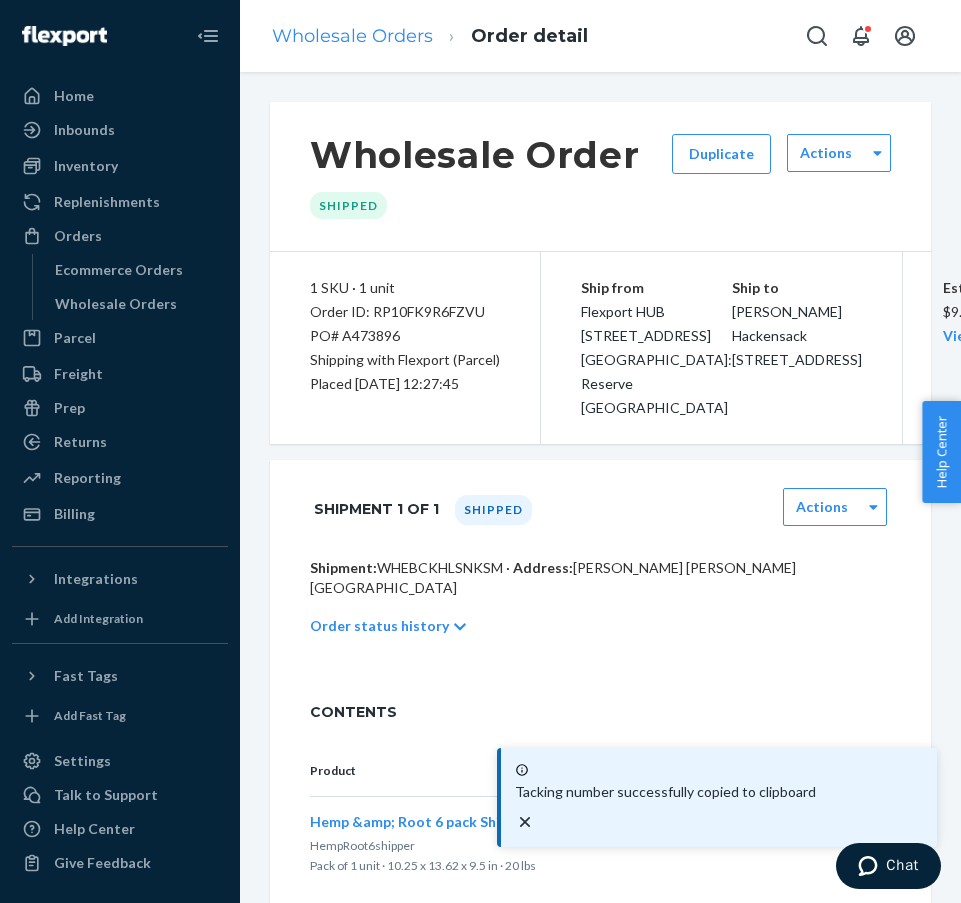 click on "Wholesale Orders" at bounding box center (352, 36) 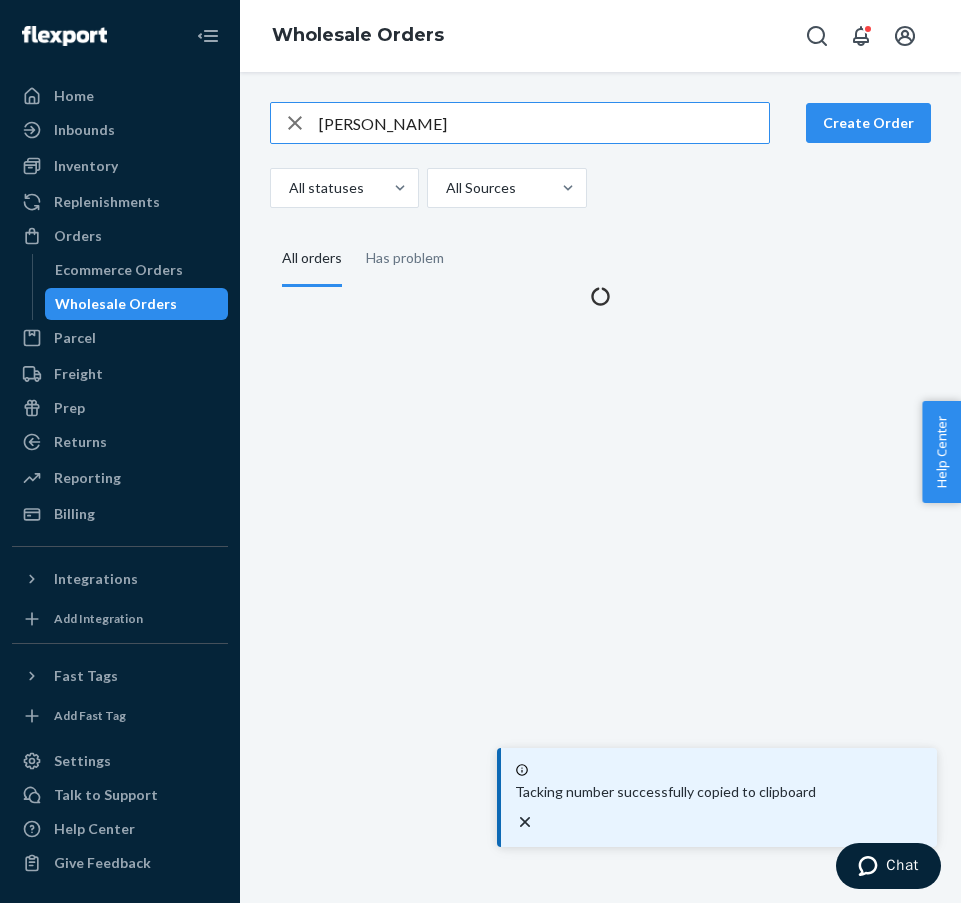 click on "[PERSON_NAME]" at bounding box center [544, 123] 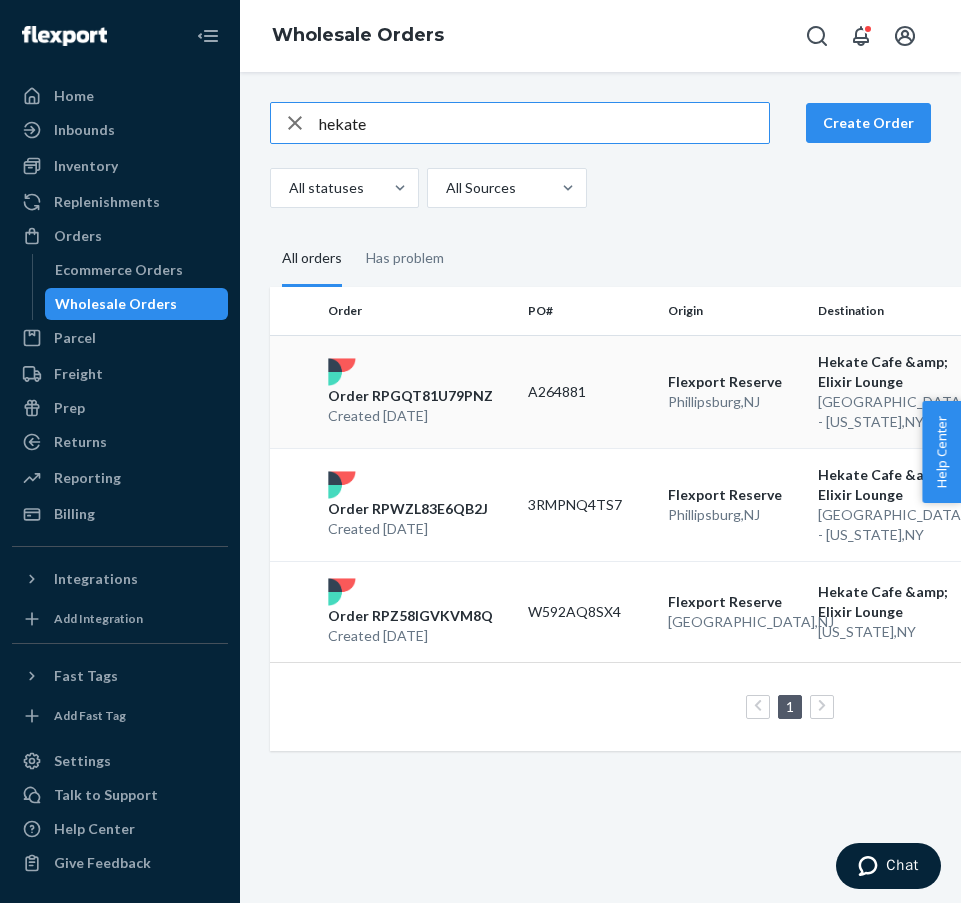 type on "hekate" 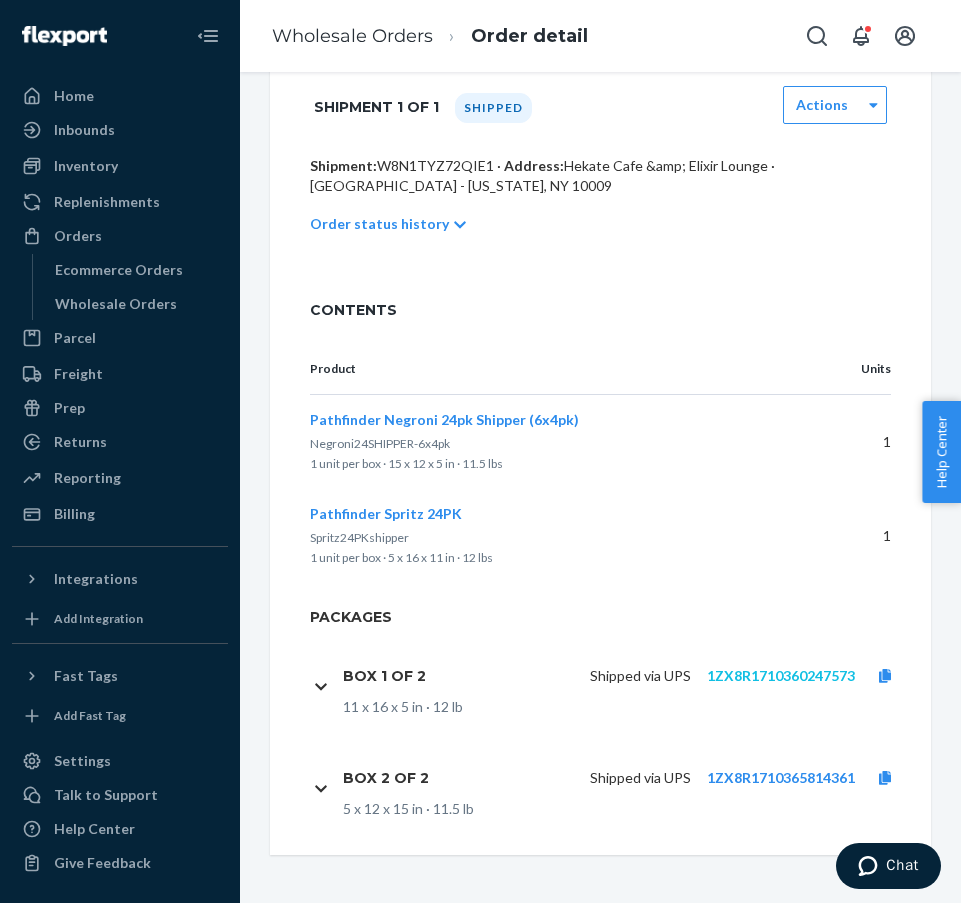 scroll, scrollTop: 498, scrollLeft: 0, axis: vertical 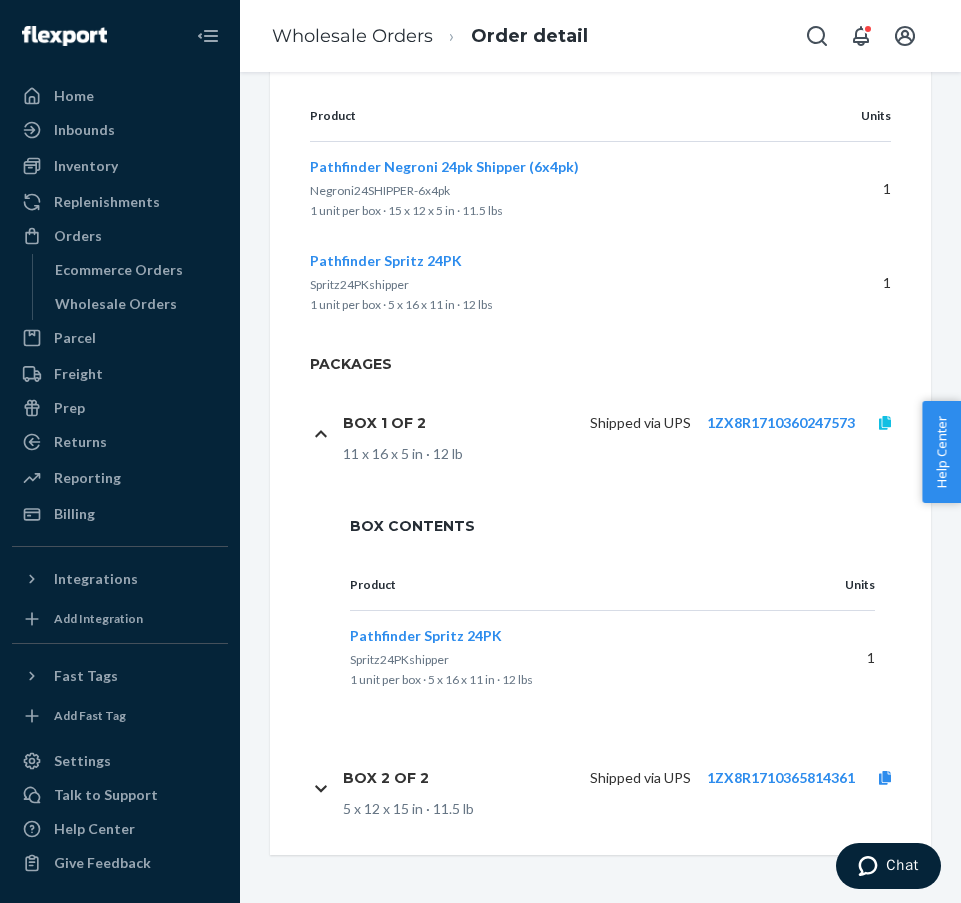 click 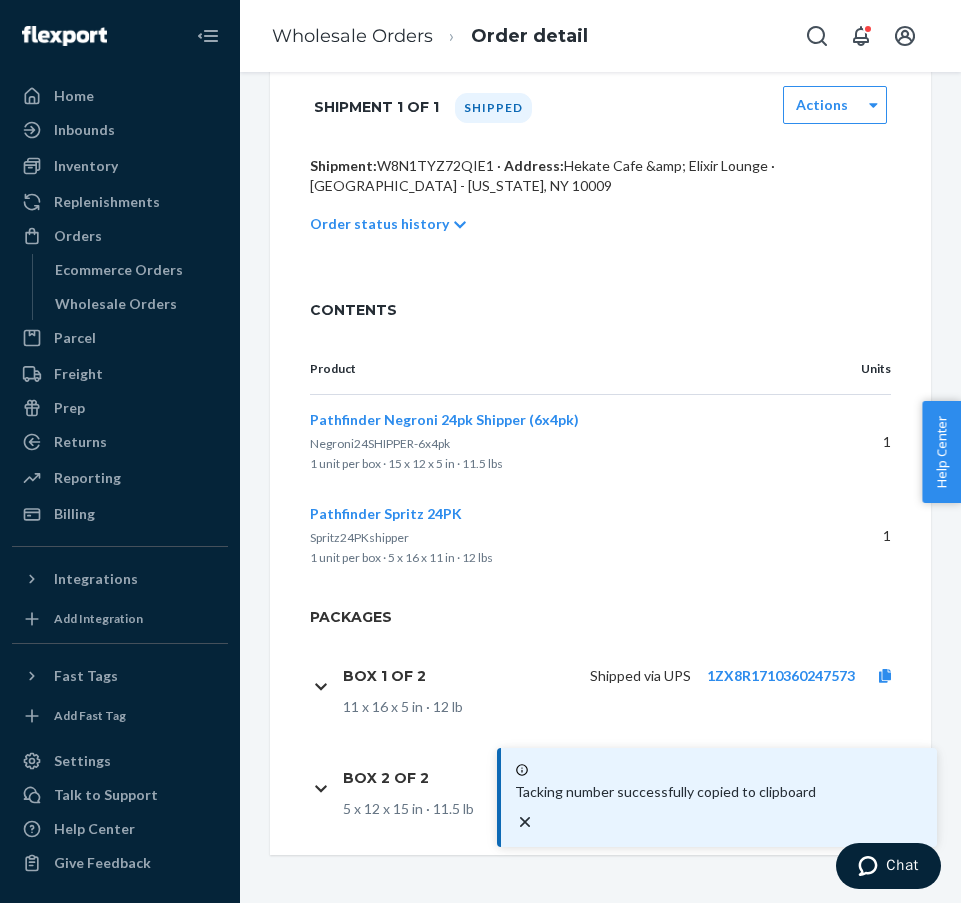 click at bounding box center (885, 778) 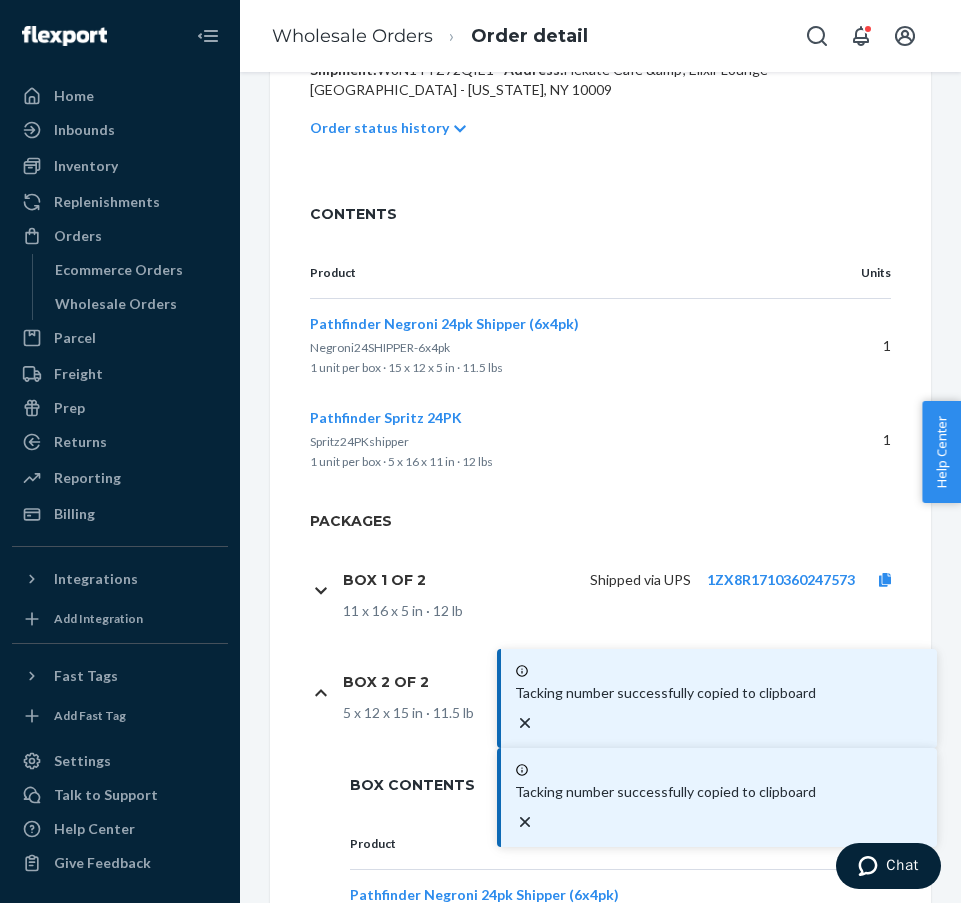 click on "Wholesale Orders" at bounding box center [352, 37] 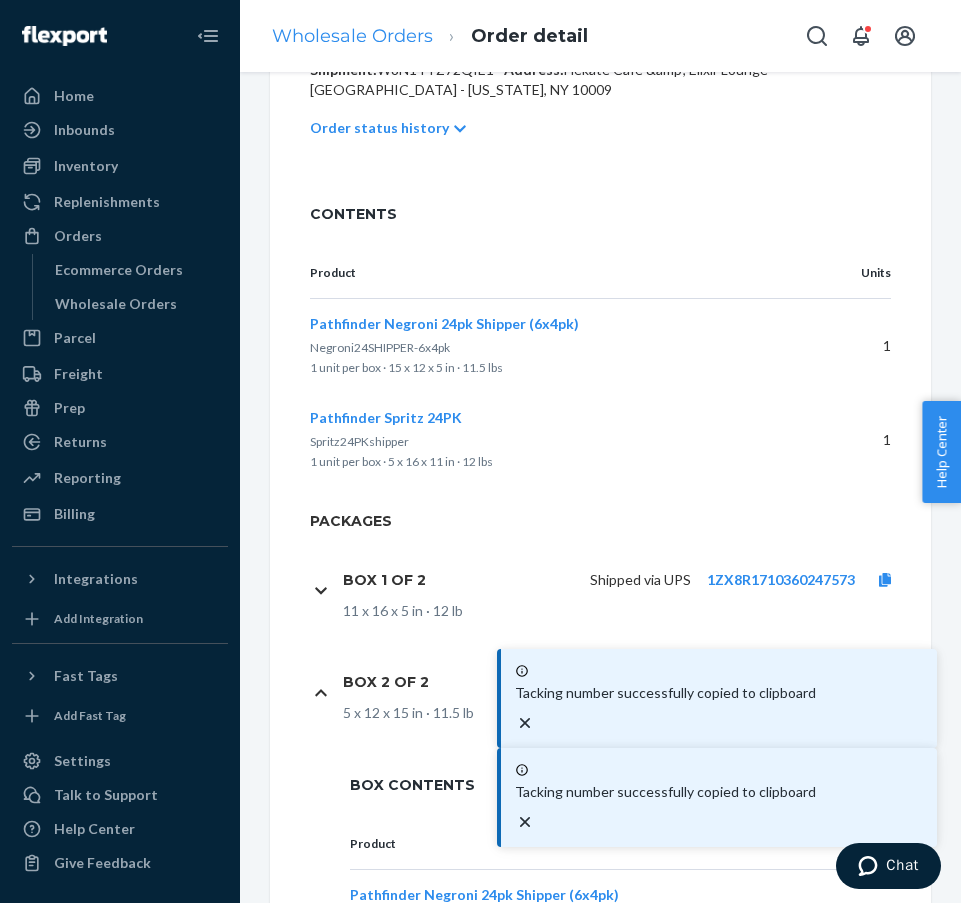 click on "Wholesale Orders" at bounding box center [352, 36] 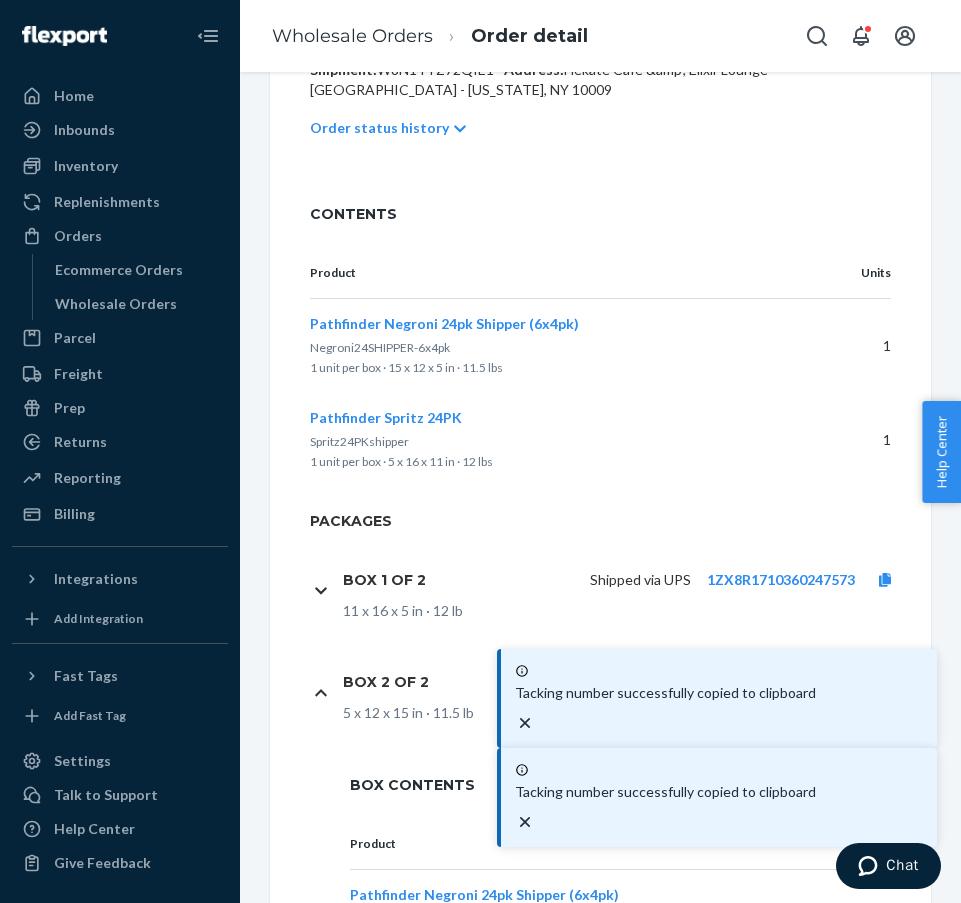 scroll, scrollTop: 0, scrollLeft: 0, axis: both 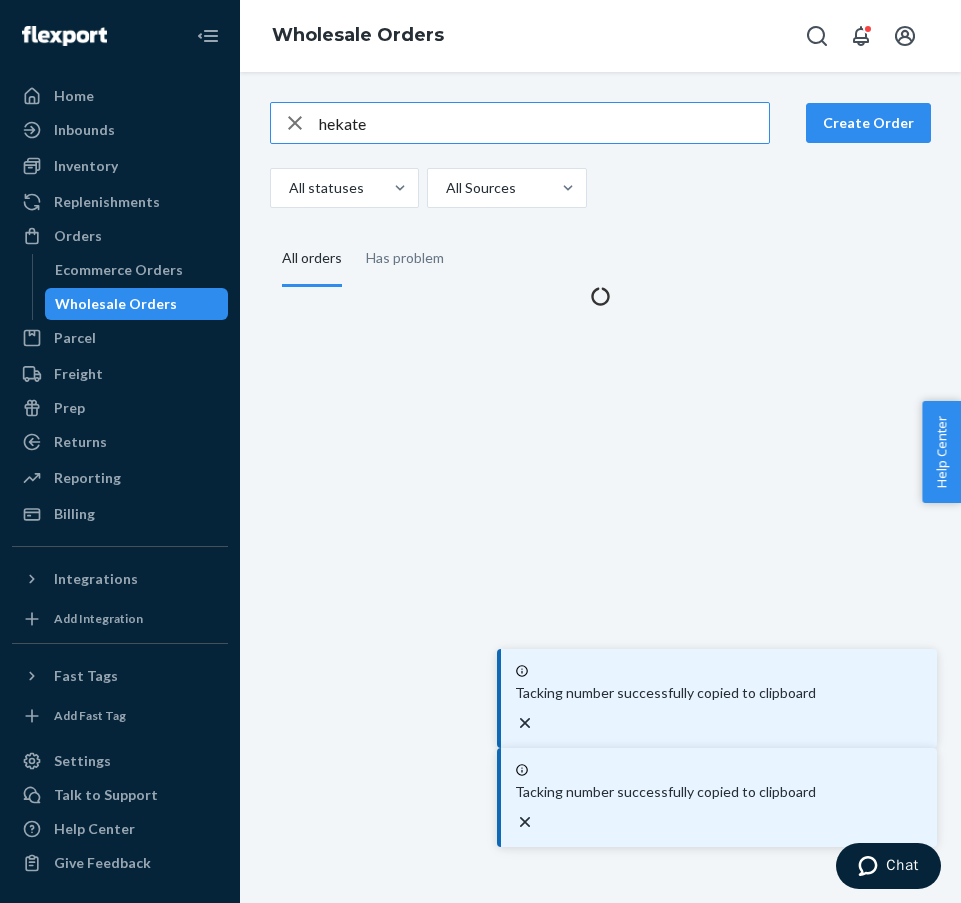 click on "hekate" at bounding box center [544, 123] 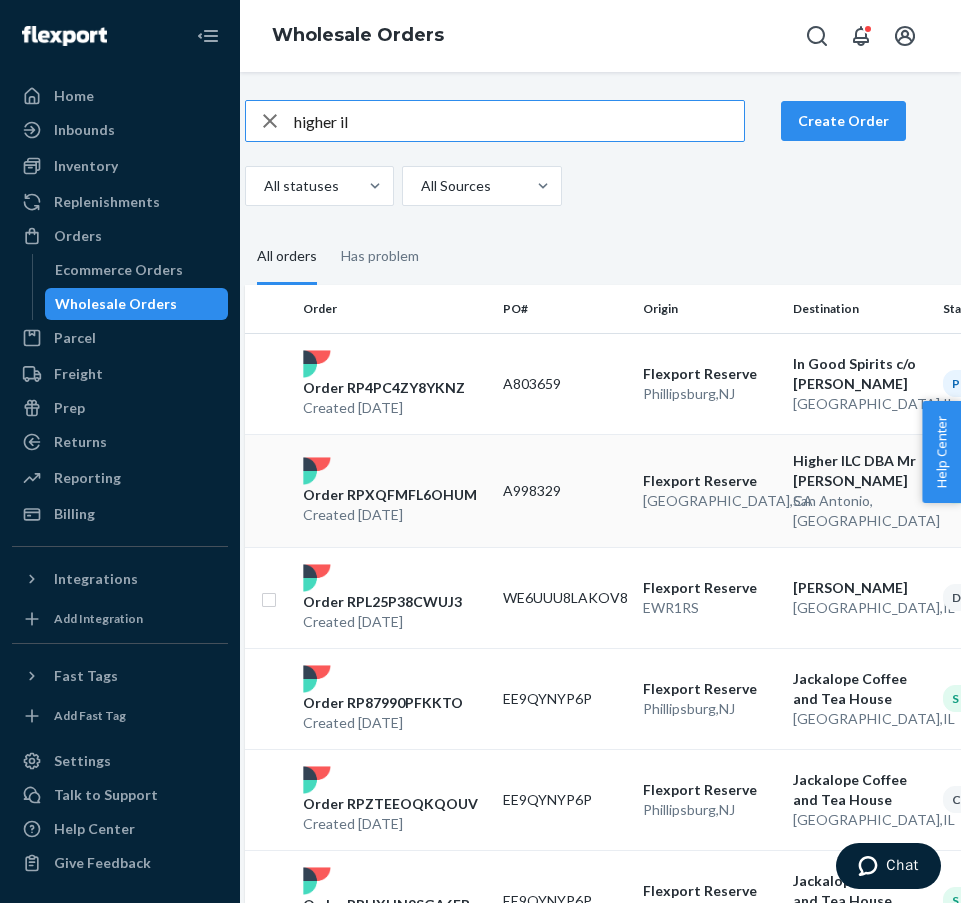 type on "higher il" 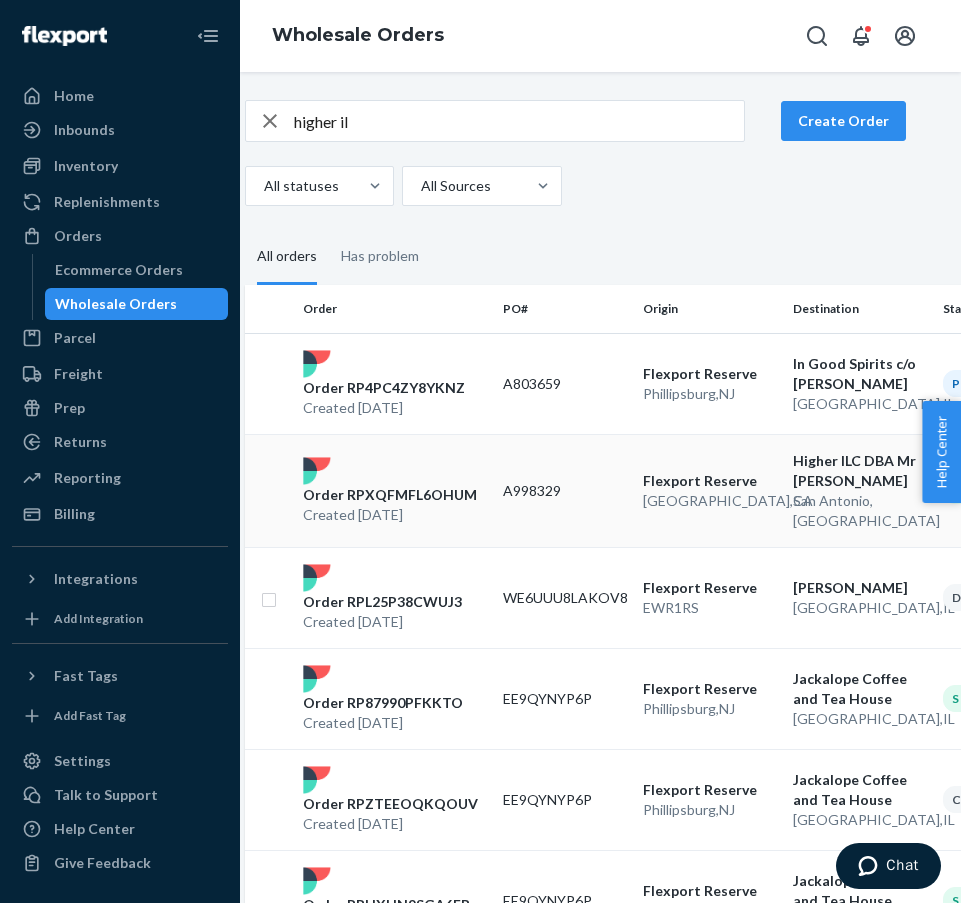 click on "Order RPXQFMFL6OHUM" at bounding box center [390, 495] 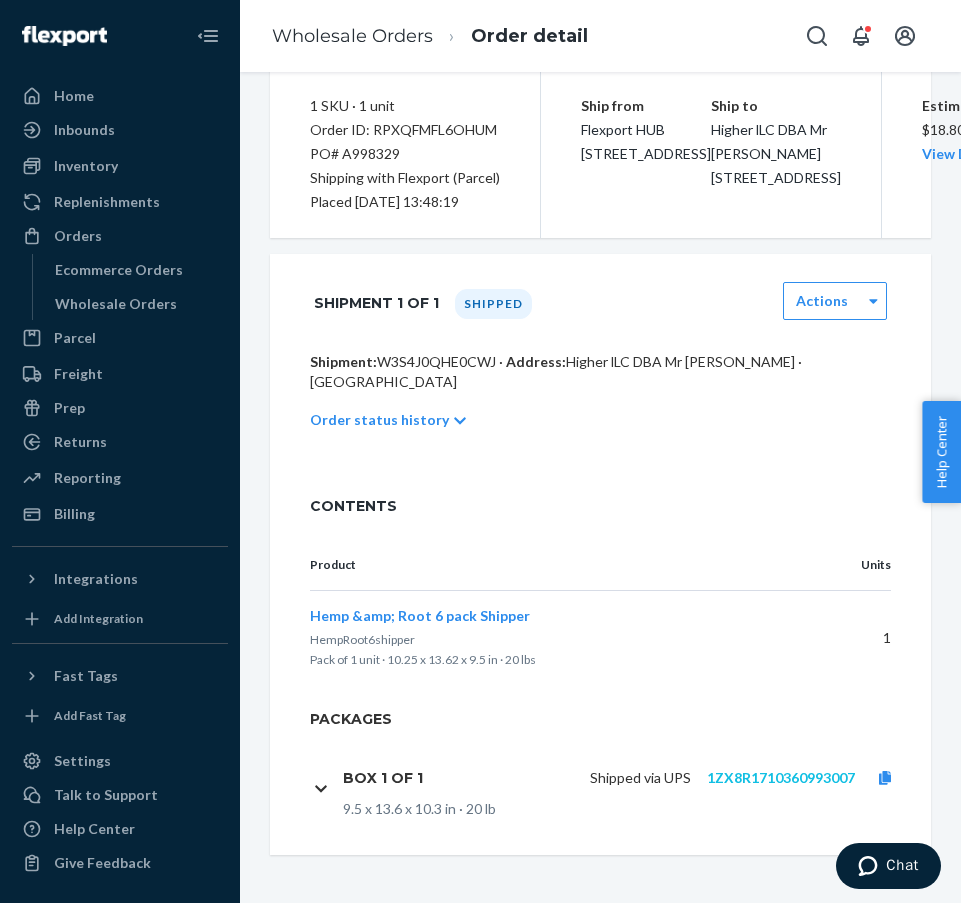 scroll, scrollTop: 278, scrollLeft: 0, axis: vertical 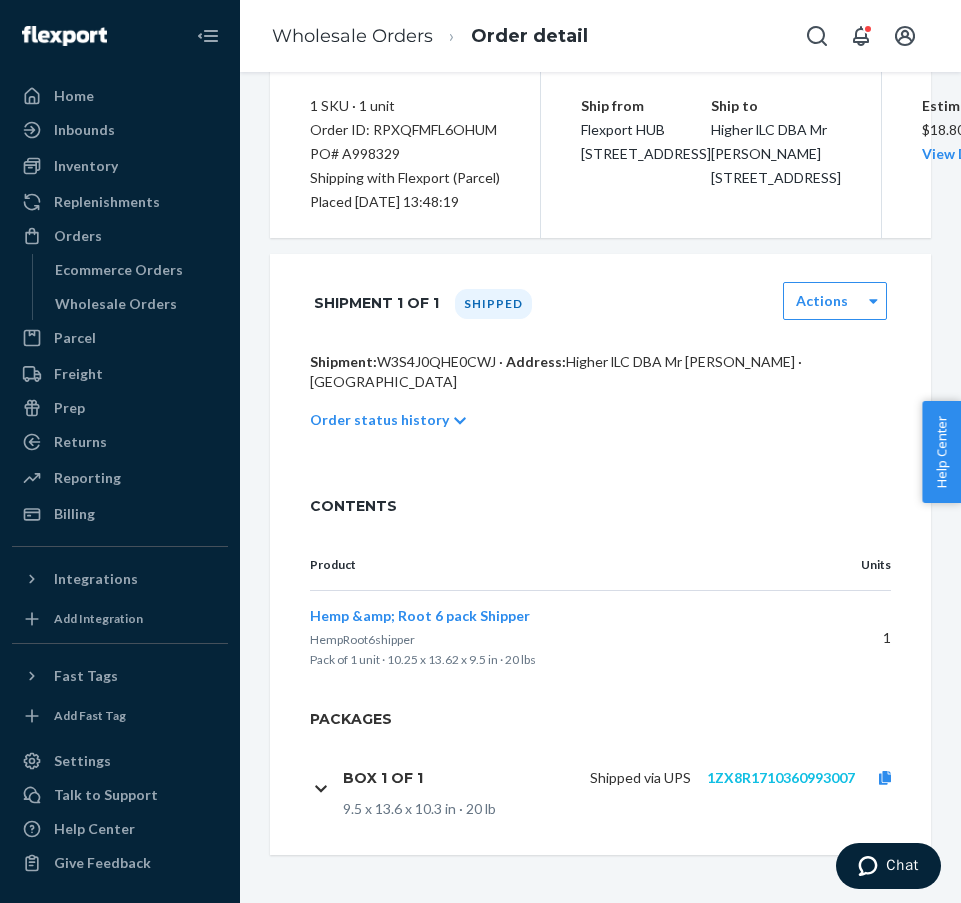 click on "1ZX8R1710360993007" at bounding box center [781, 777] 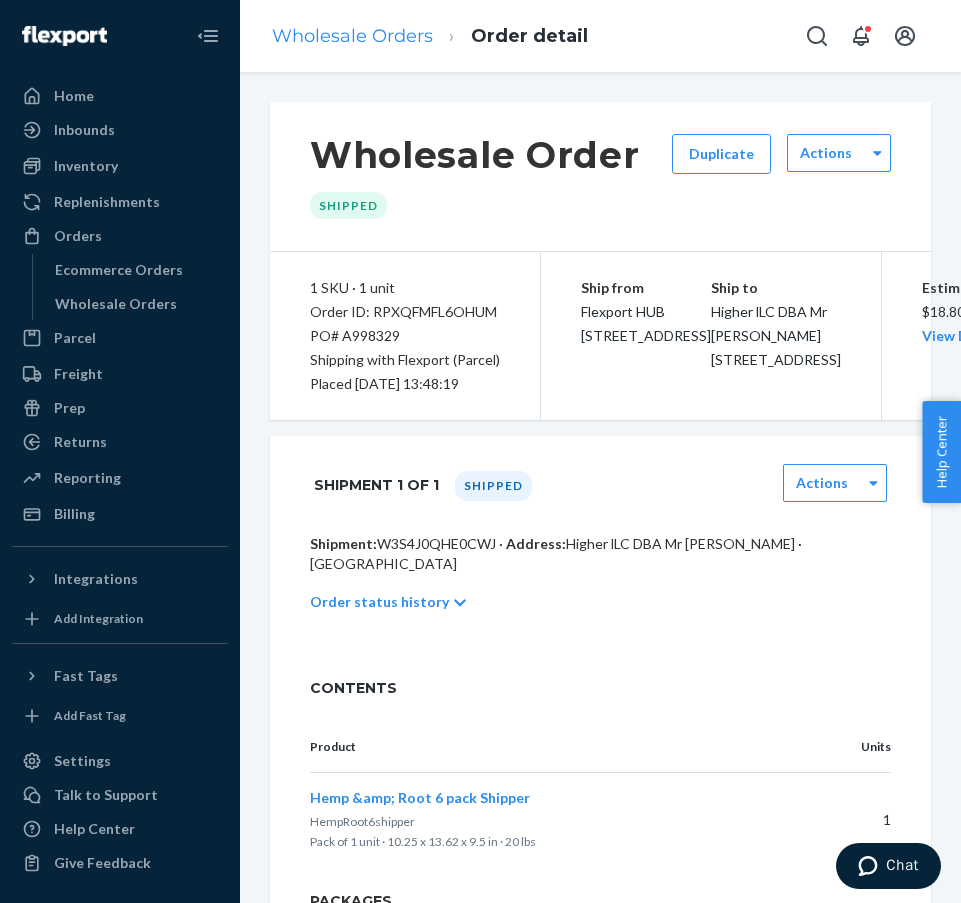 scroll, scrollTop: 0, scrollLeft: 0, axis: both 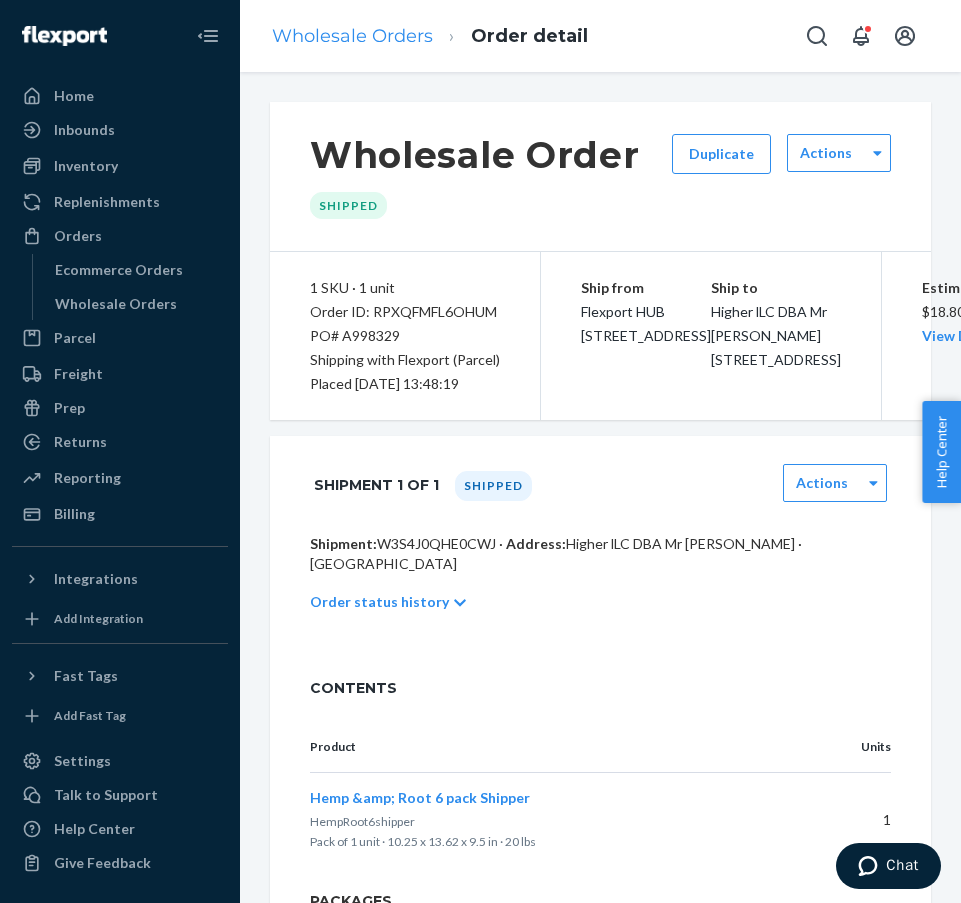 click on "Wholesale Orders" at bounding box center [352, 36] 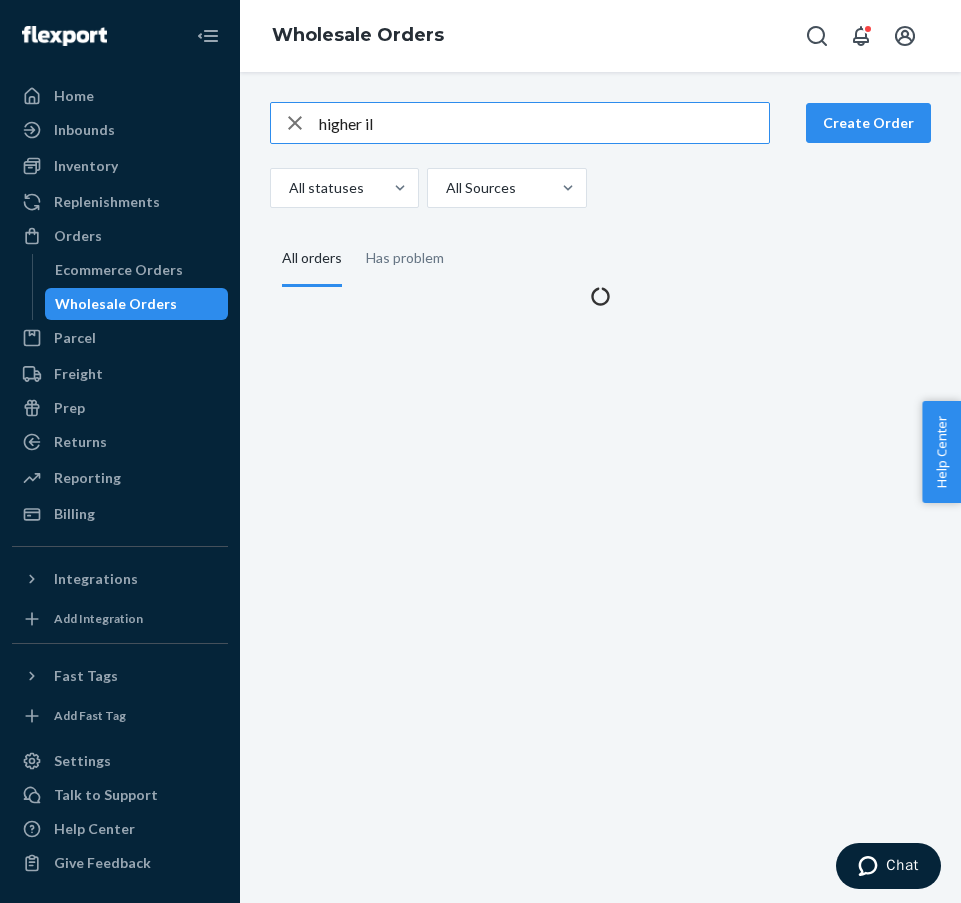 click on "higher il" at bounding box center [544, 123] 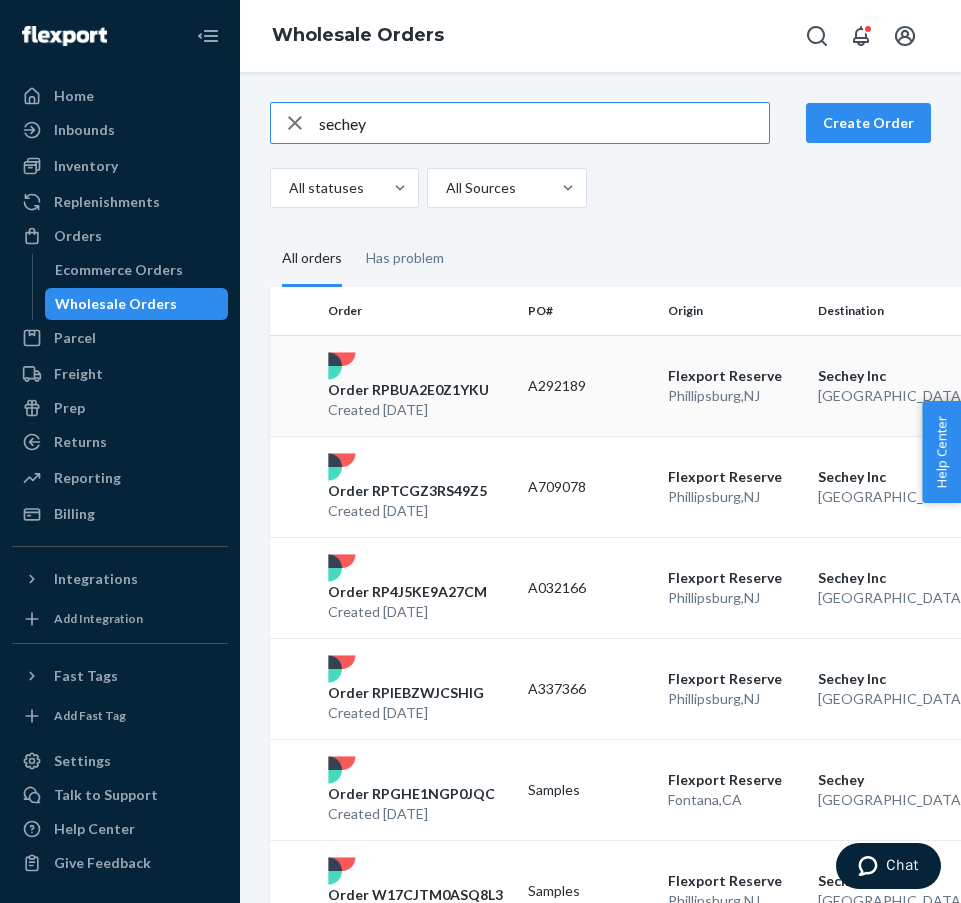 type on "sechey" 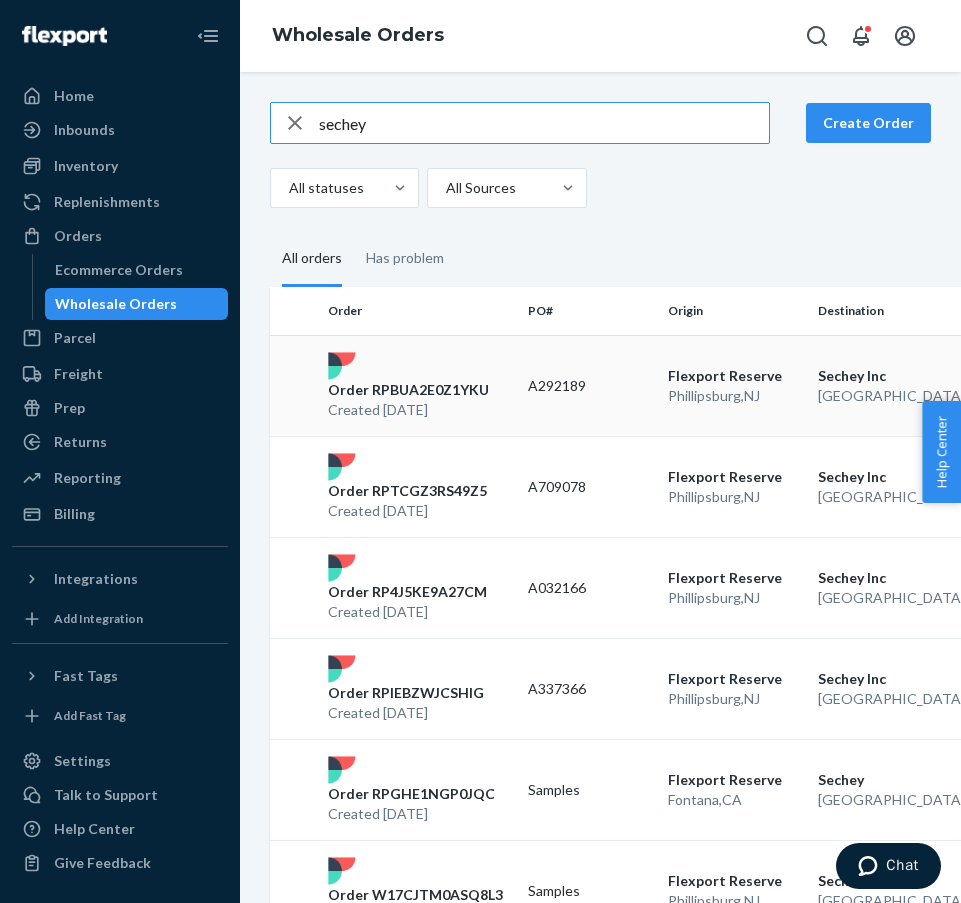 click on "Order RPBUA2E0Z1YKU" at bounding box center [408, 390] 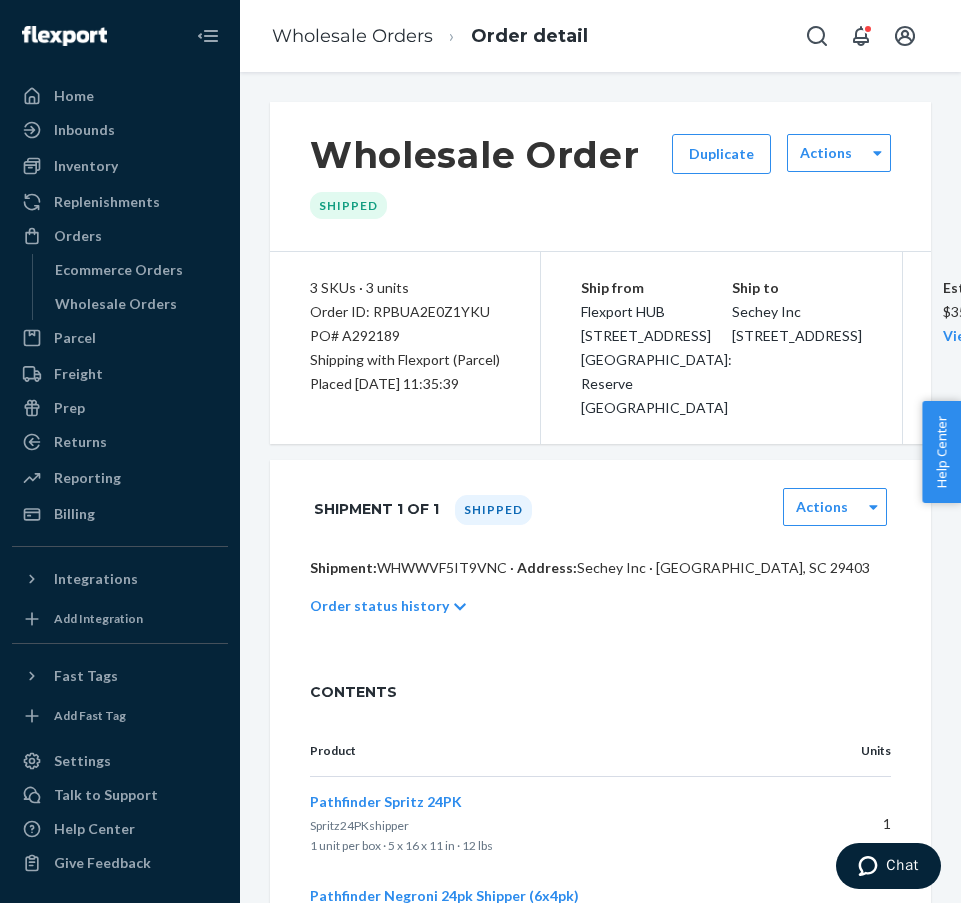scroll, scrollTop: 505, scrollLeft: 0, axis: vertical 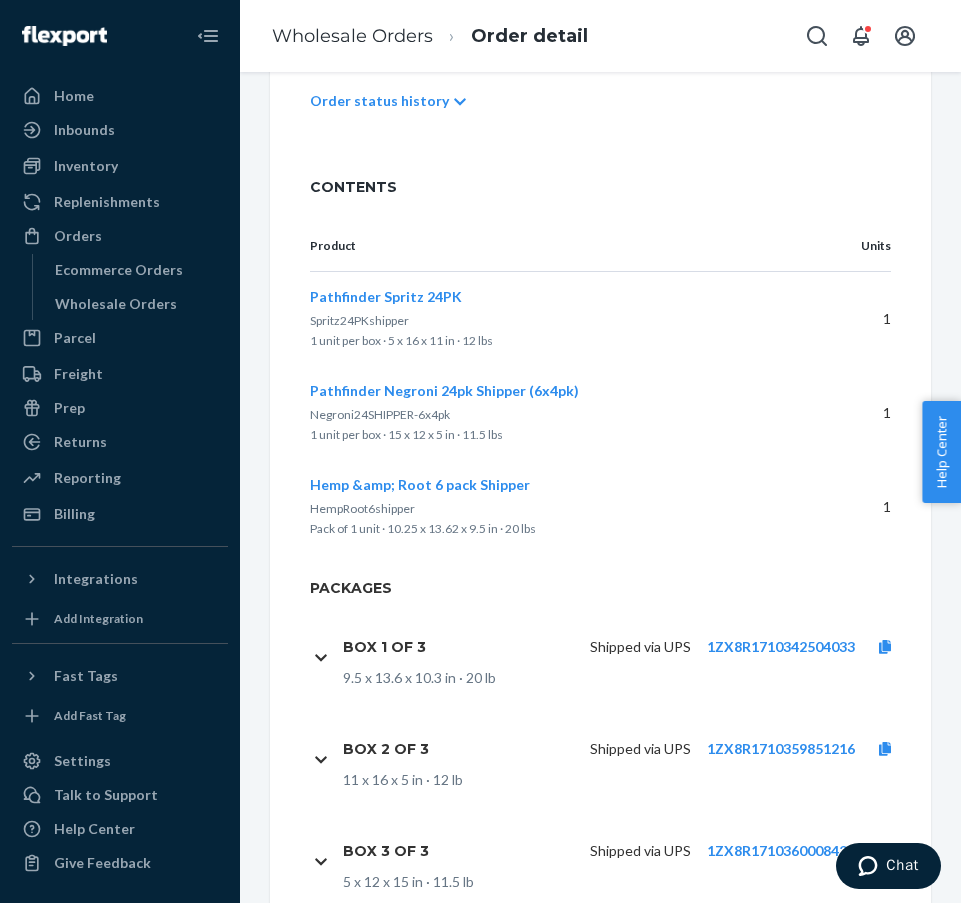 click on "Shipped via UPS 1ZX8R1710342504033" at bounding box center [678, 647] 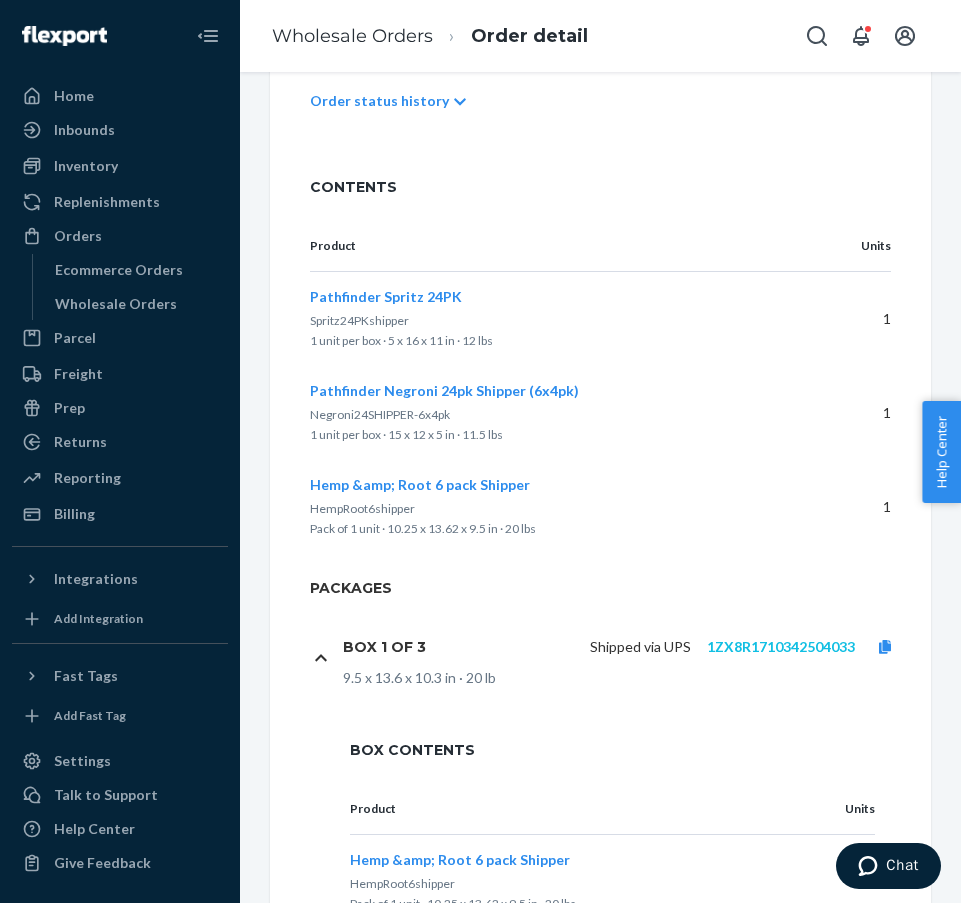 click on "1ZX8R1710342504033" at bounding box center (781, 646) 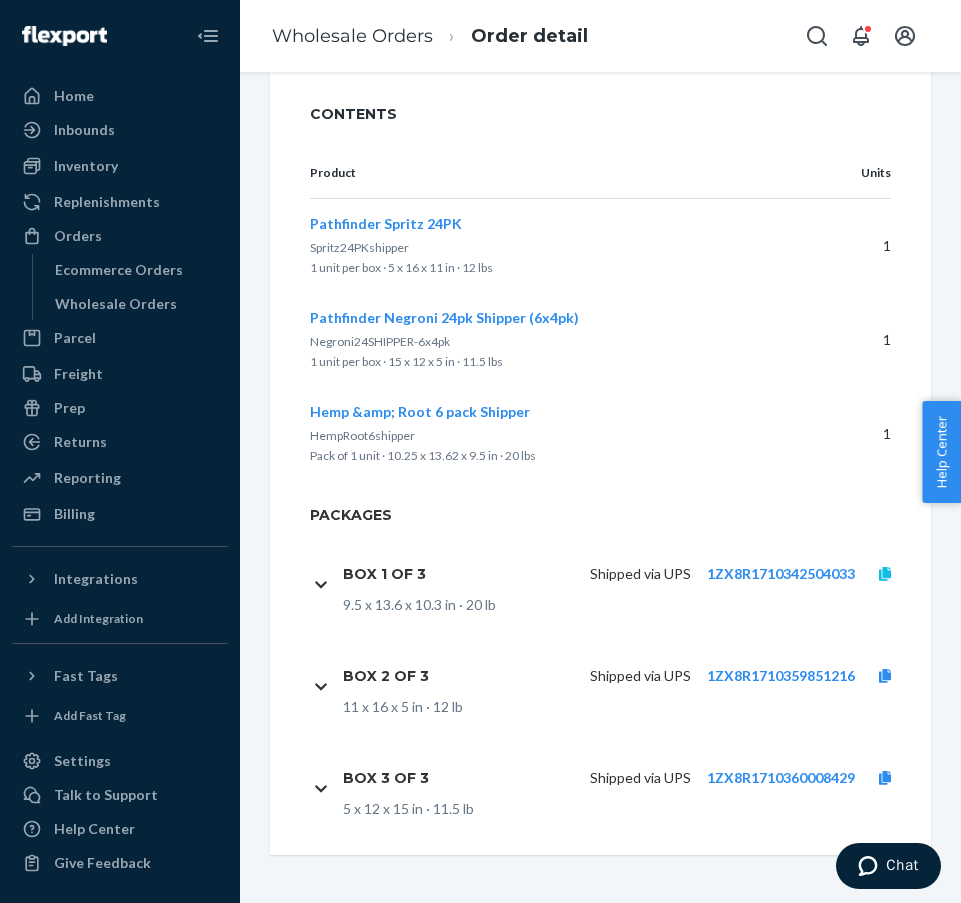 scroll, scrollTop: 674, scrollLeft: 0, axis: vertical 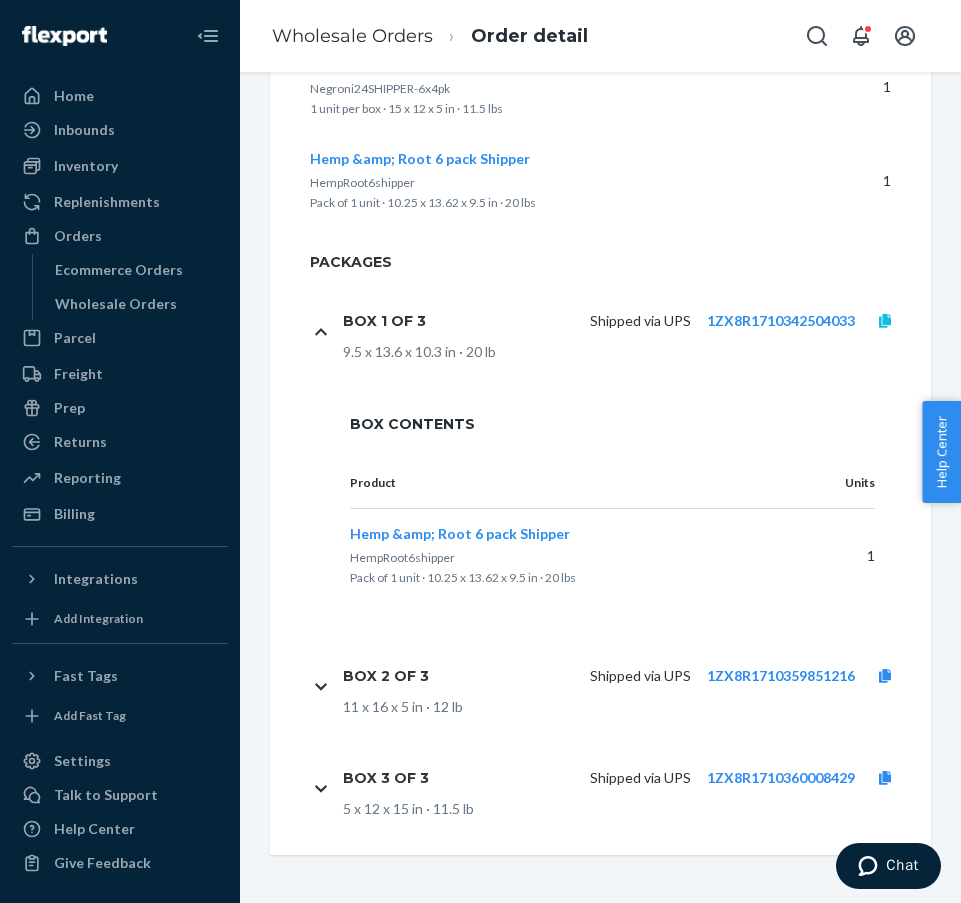 click 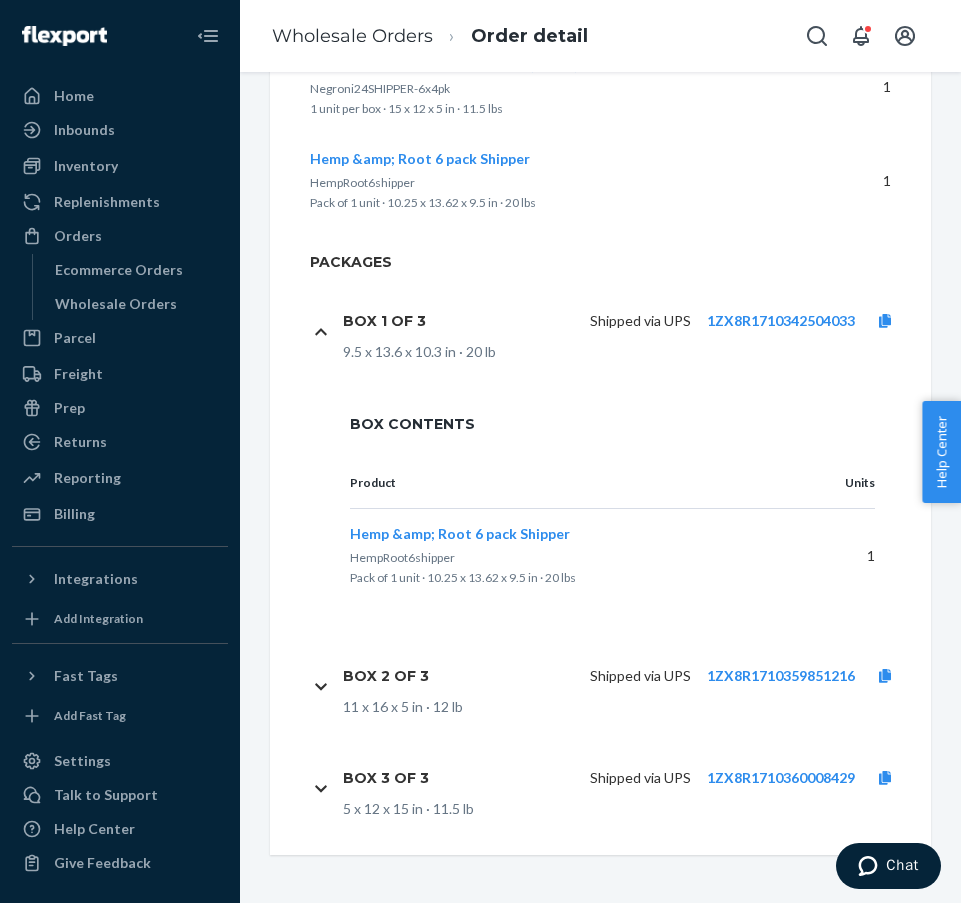 scroll, scrollTop: 674, scrollLeft: 0, axis: vertical 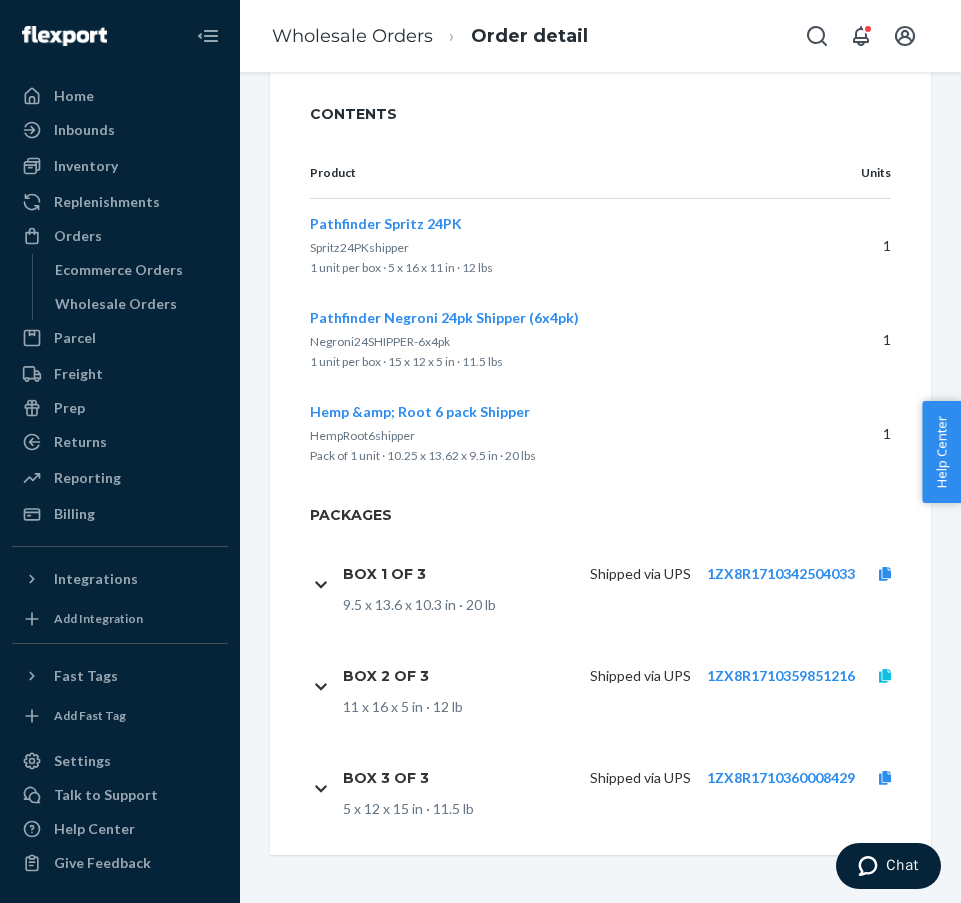 click 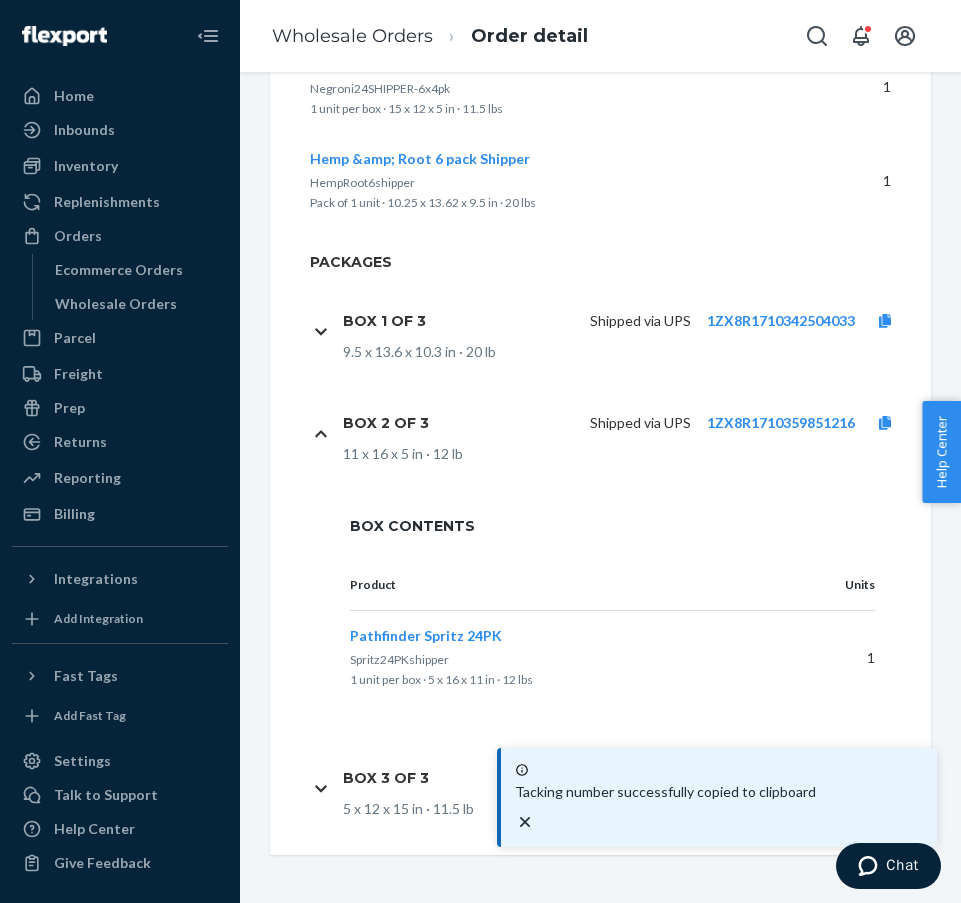 scroll, scrollTop: 927, scrollLeft: 0, axis: vertical 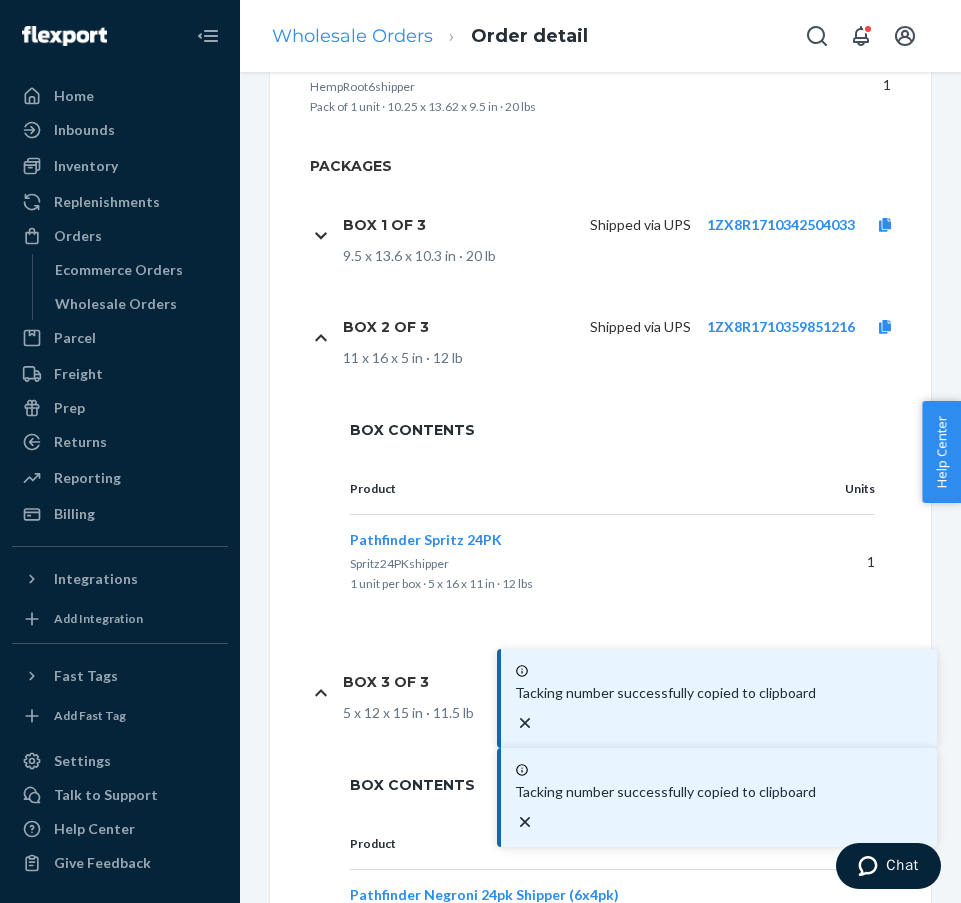 click on "Wholesale Orders" at bounding box center [352, 36] 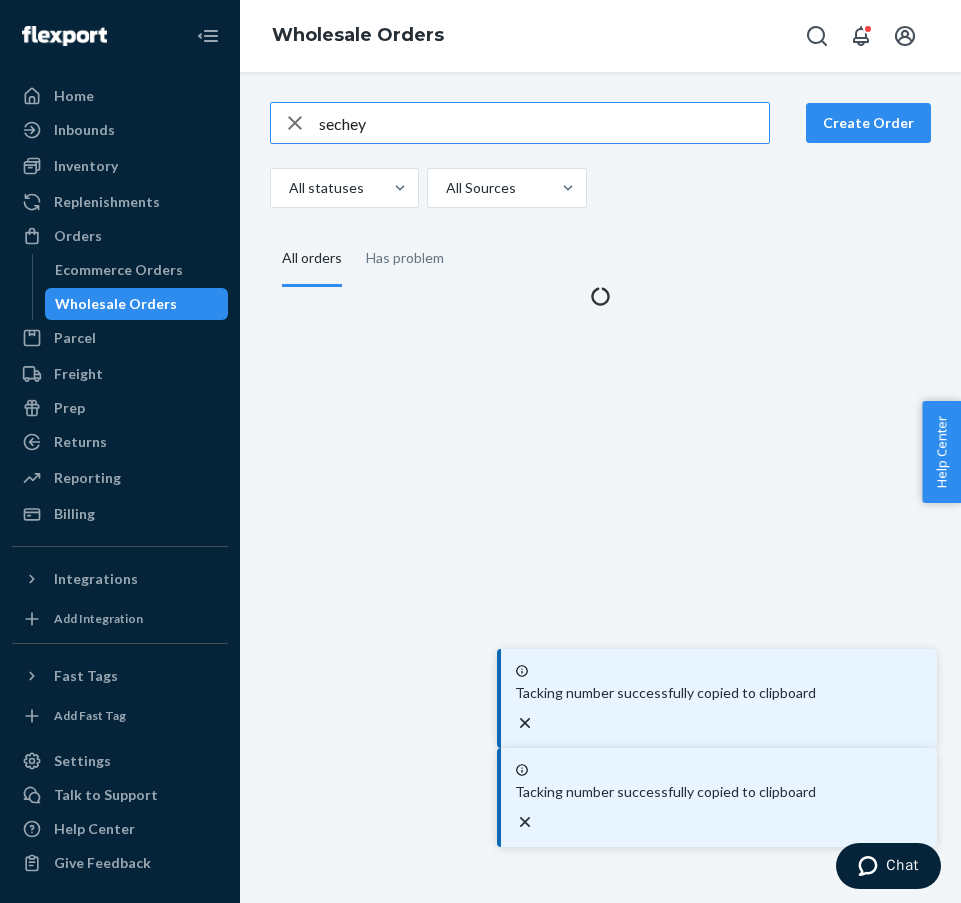 scroll, scrollTop: 0, scrollLeft: 0, axis: both 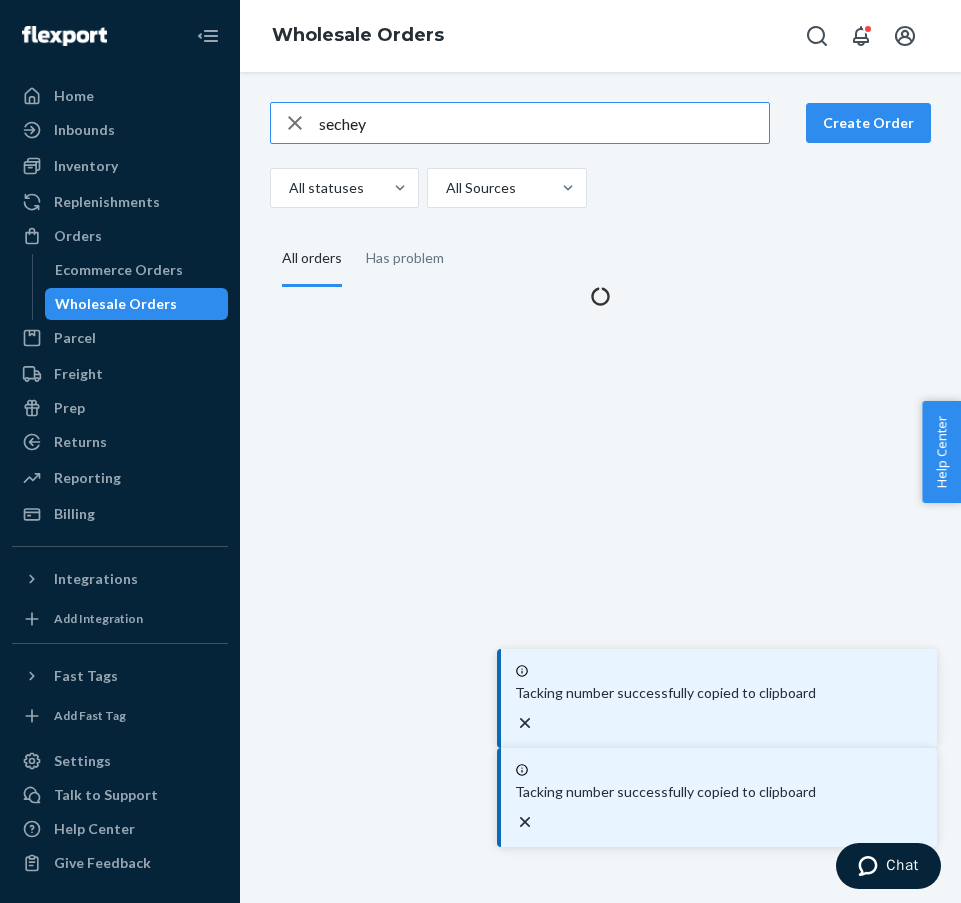 click on "sechey" at bounding box center [544, 123] 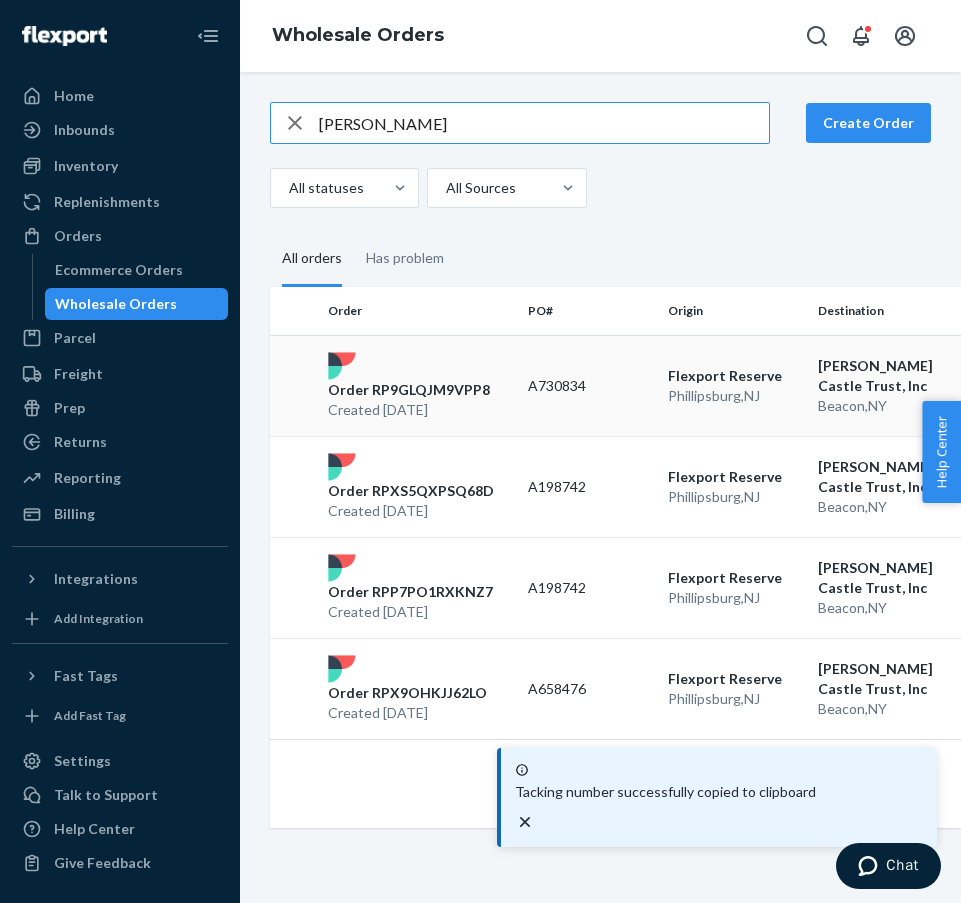 type on "[PERSON_NAME]" 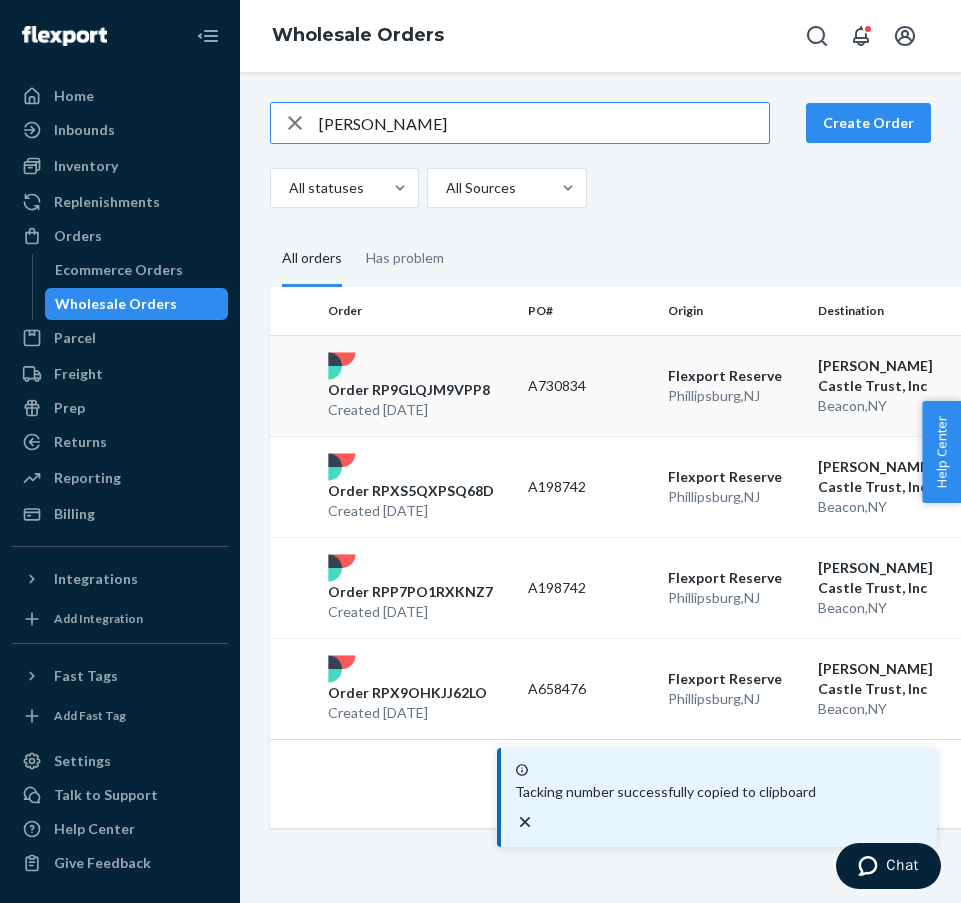 click on "Order RP9GLQJM9VPP8" at bounding box center (409, 390) 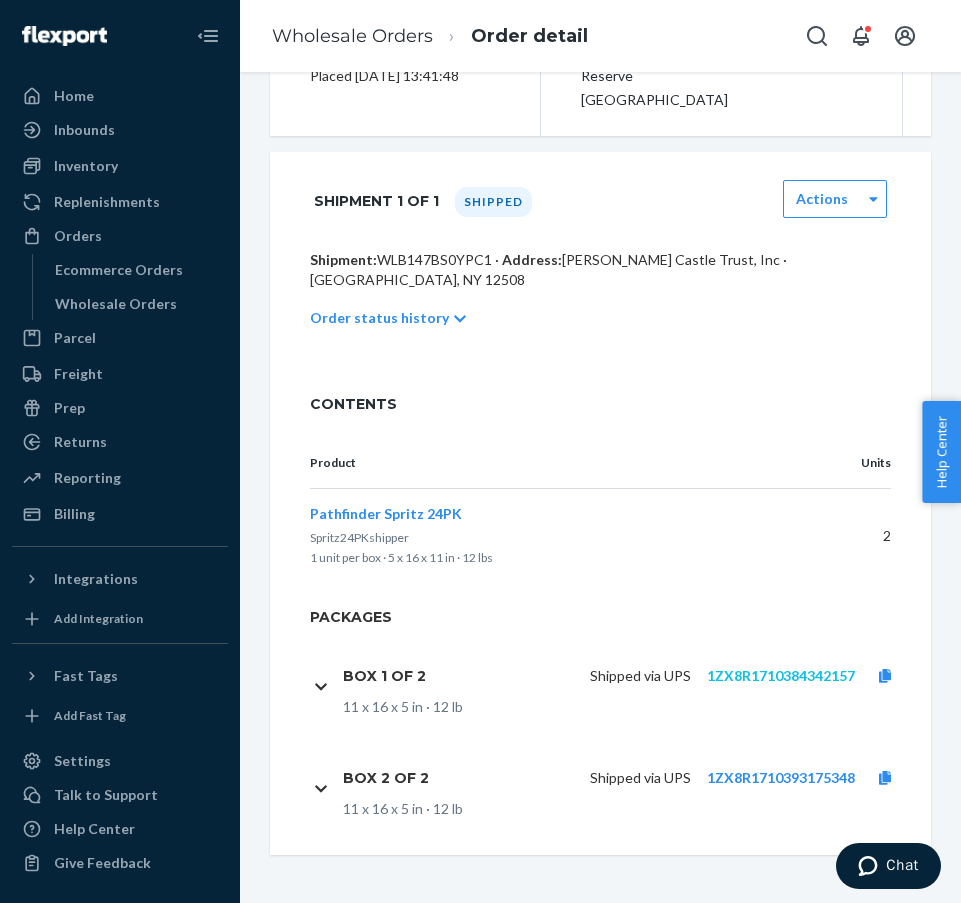 click on "1ZX8R1710384342157" at bounding box center (781, 675) 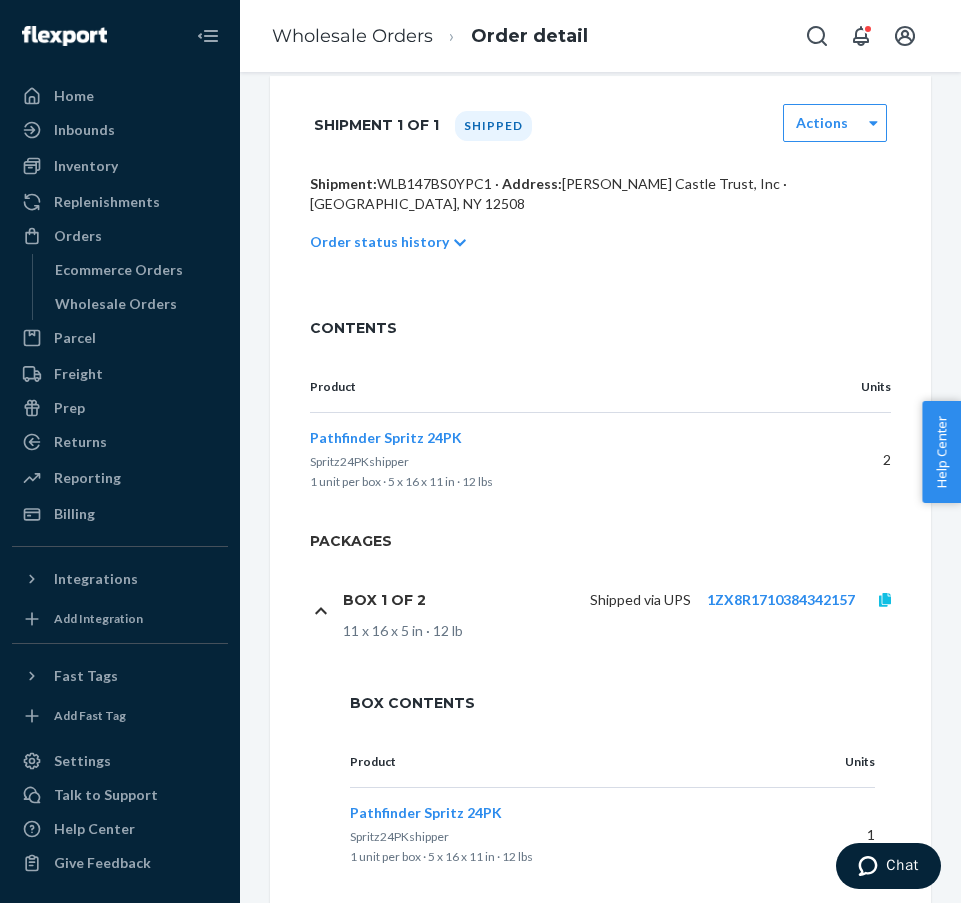 click 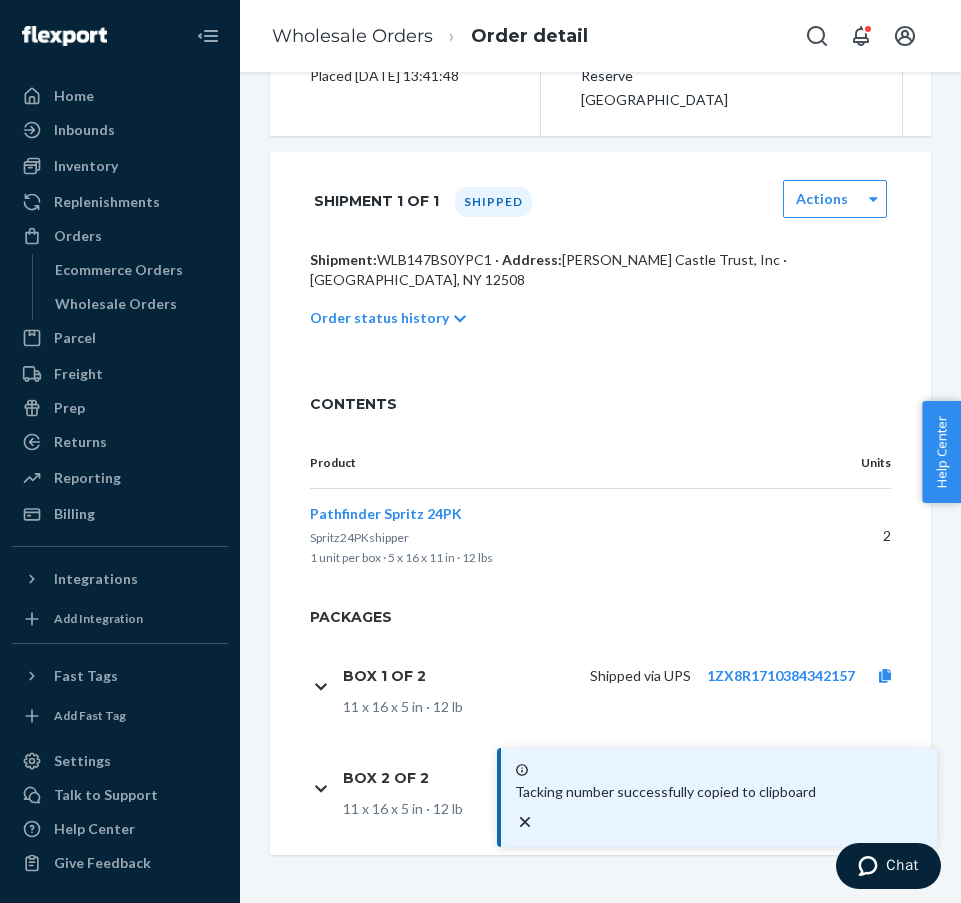 scroll, scrollTop: 384, scrollLeft: 0, axis: vertical 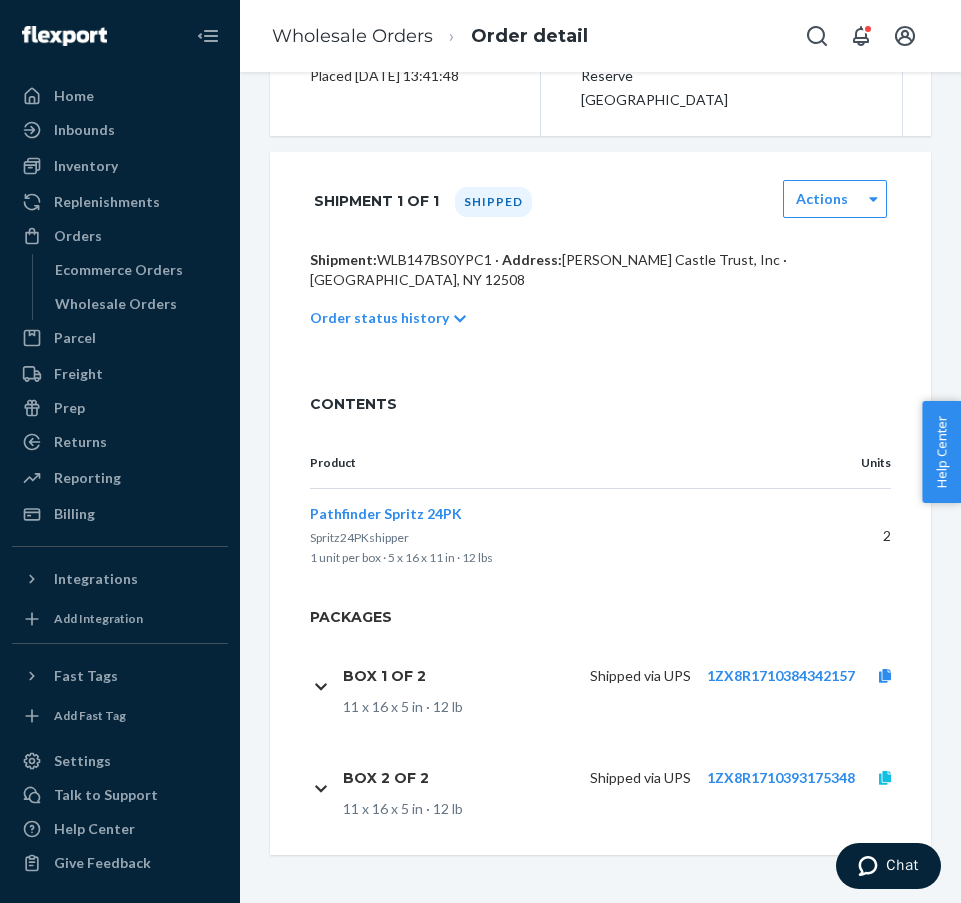 click 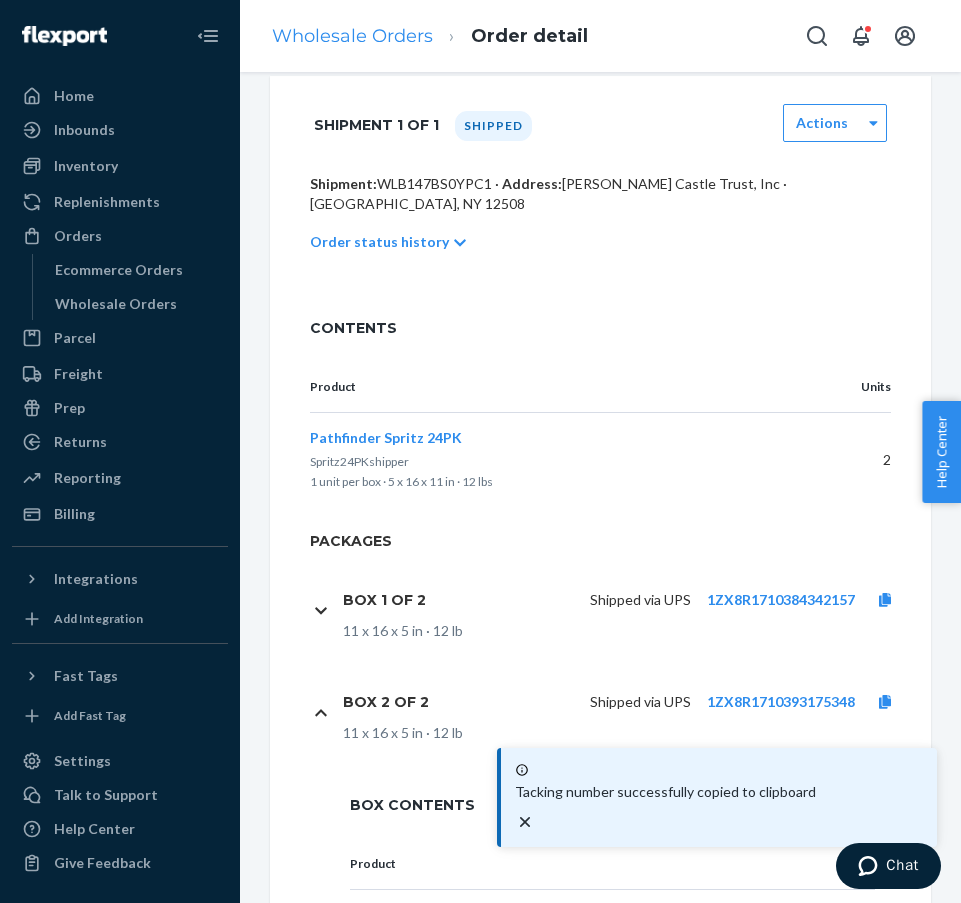 click on "Wholesale Orders" at bounding box center [352, 36] 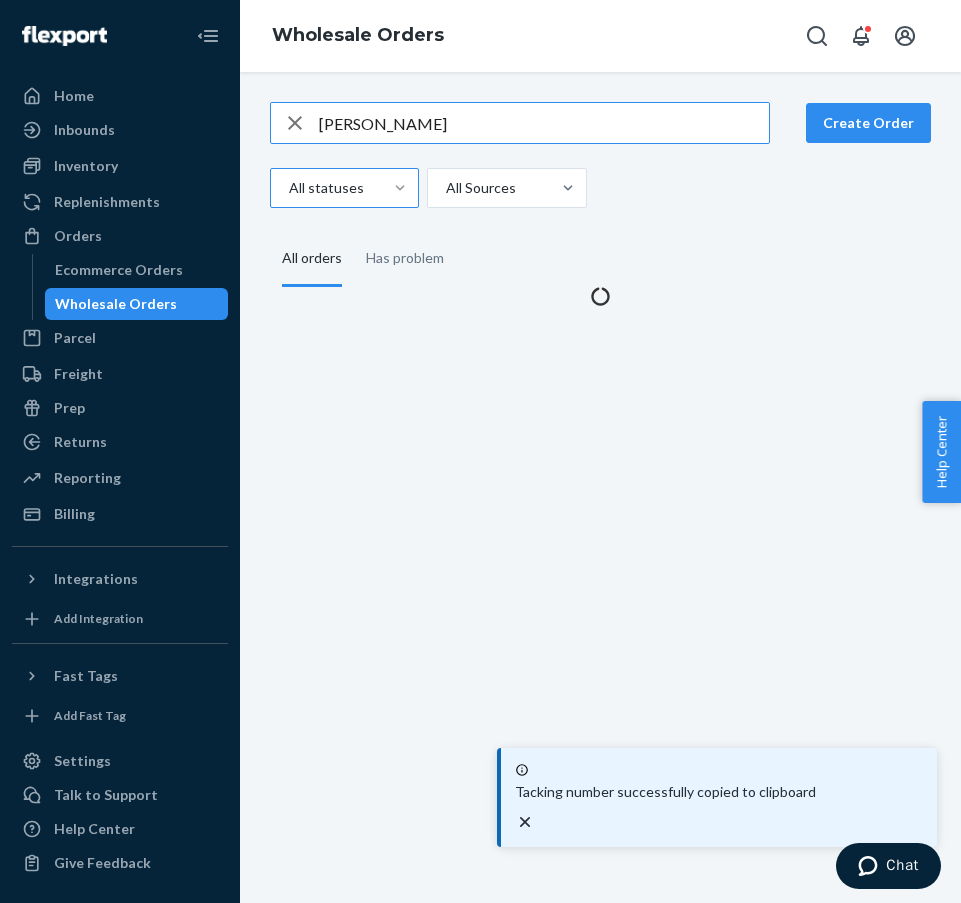 scroll, scrollTop: 0, scrollLeft: 0, axis: both 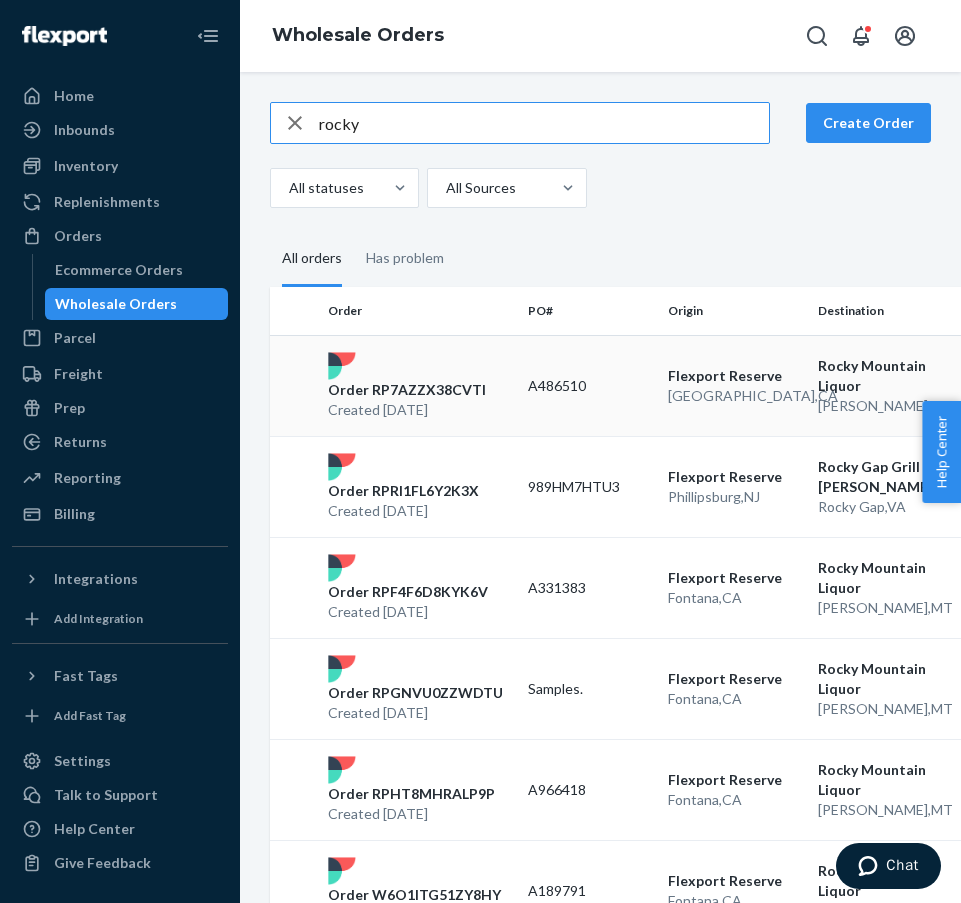 type on "rocky" 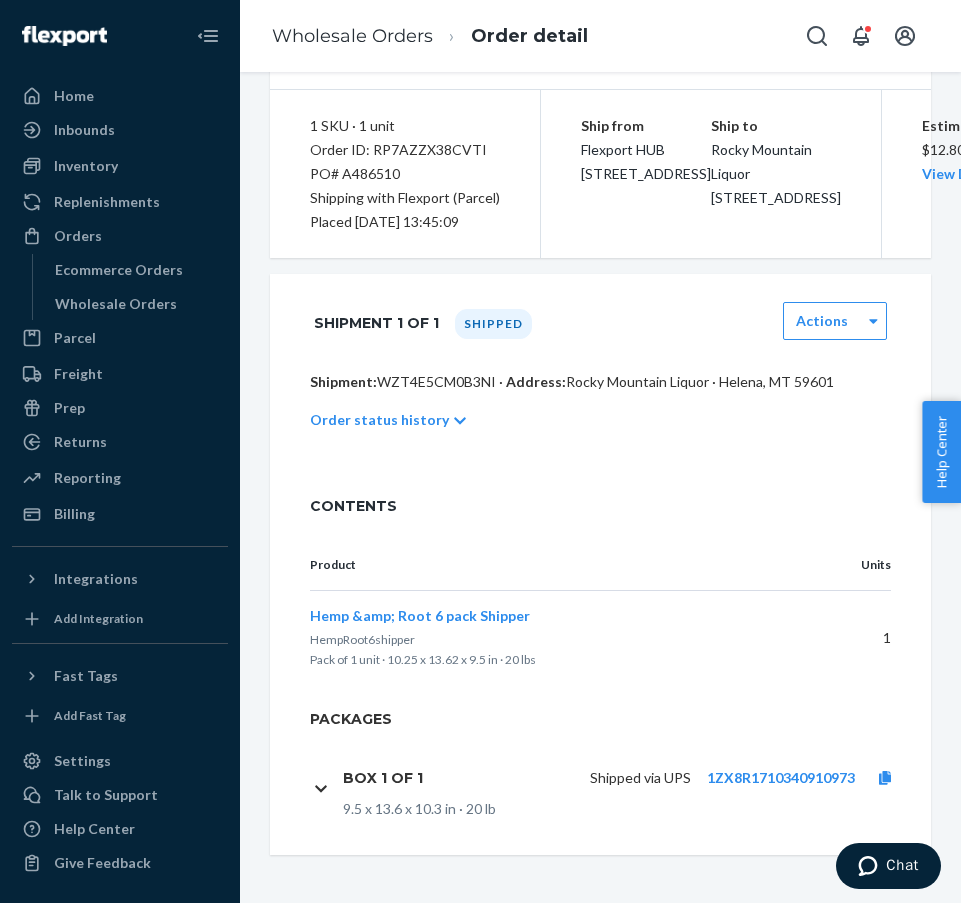 scroll, scrollTop: 234, scrollLeft: 0, axis: vertical 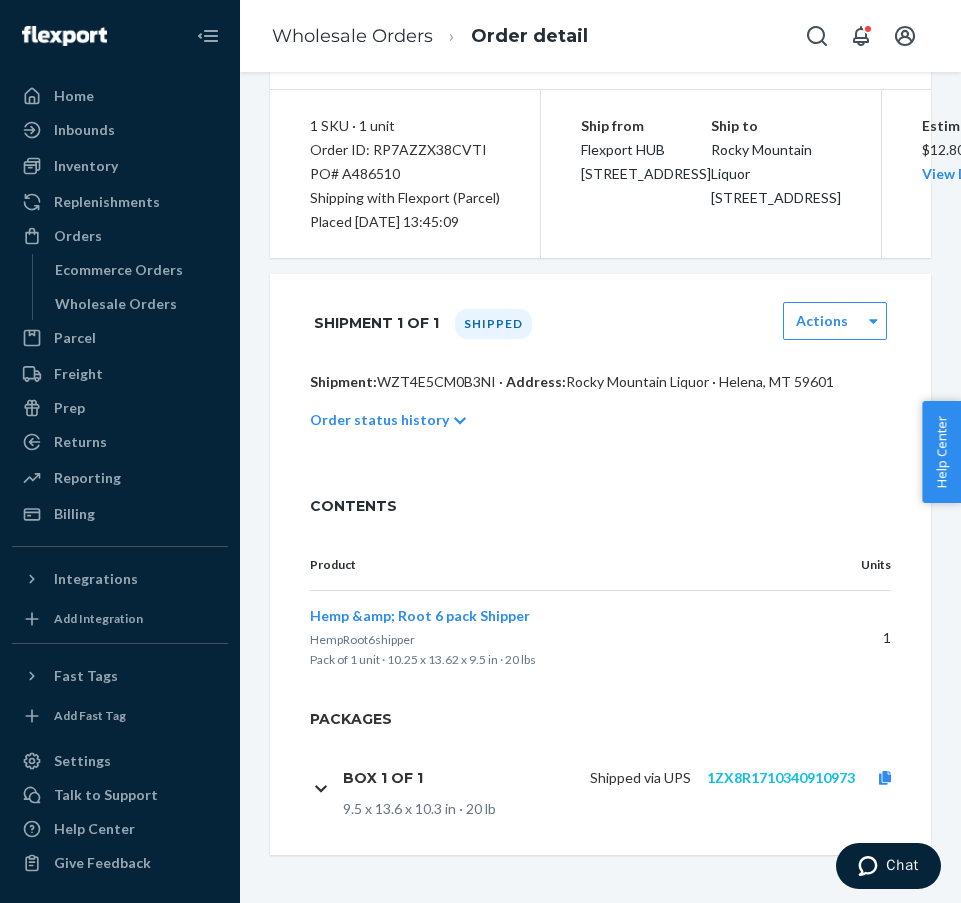 click on "1ZX8R1710340910973" at bounding box center [781, 777] 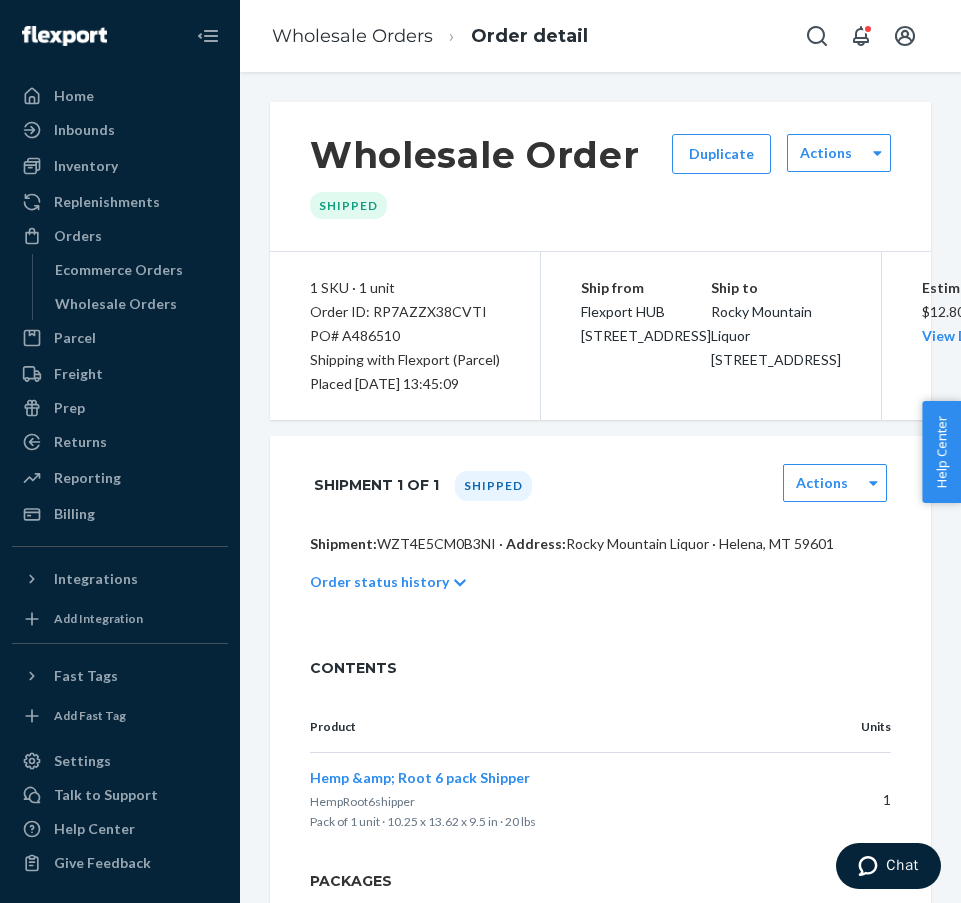 scroll, scrollTop: 0, scrollLeft: 0, axis: both 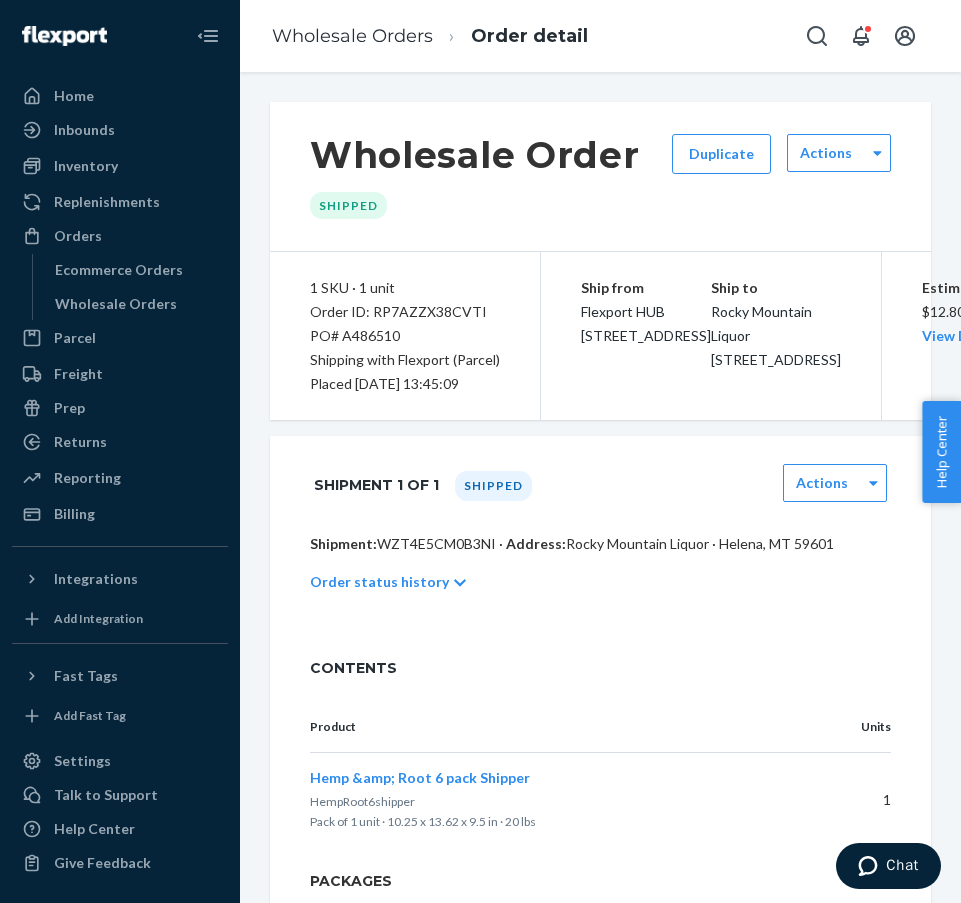 click on "Wholesale Orders Order detail" at bounding box center [430, 36] 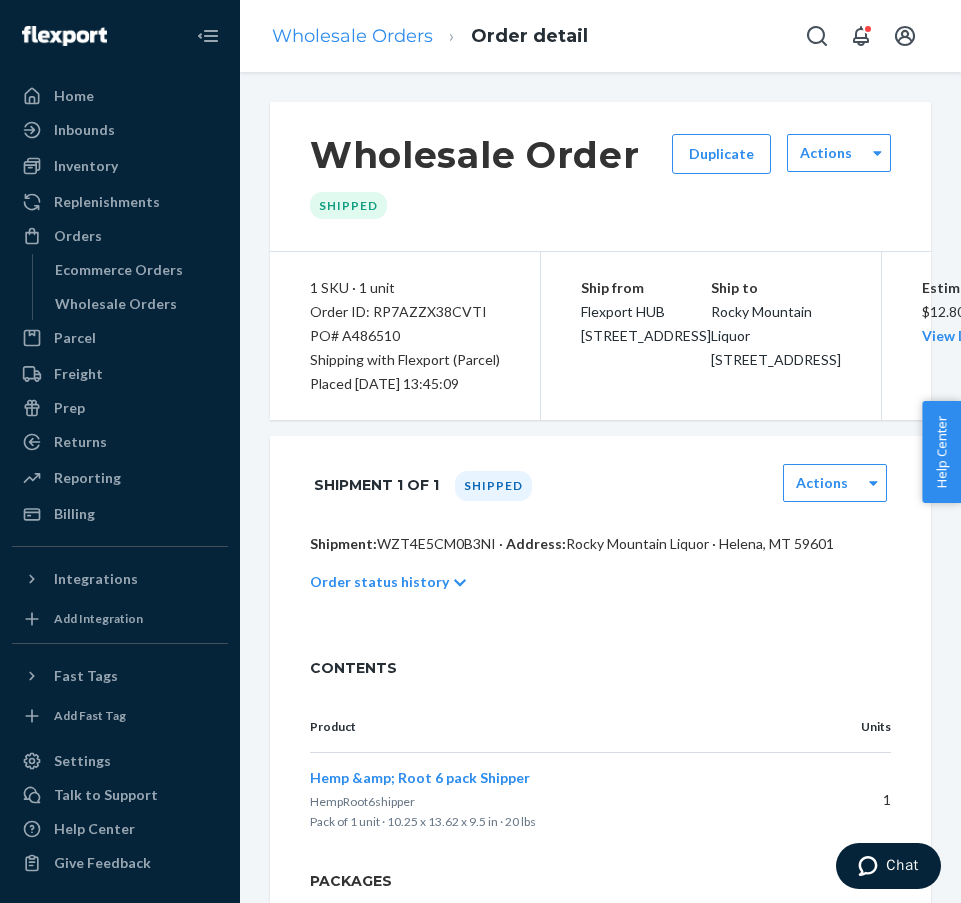 click on "Wholesale Orders" at bounding box center [352, 36] 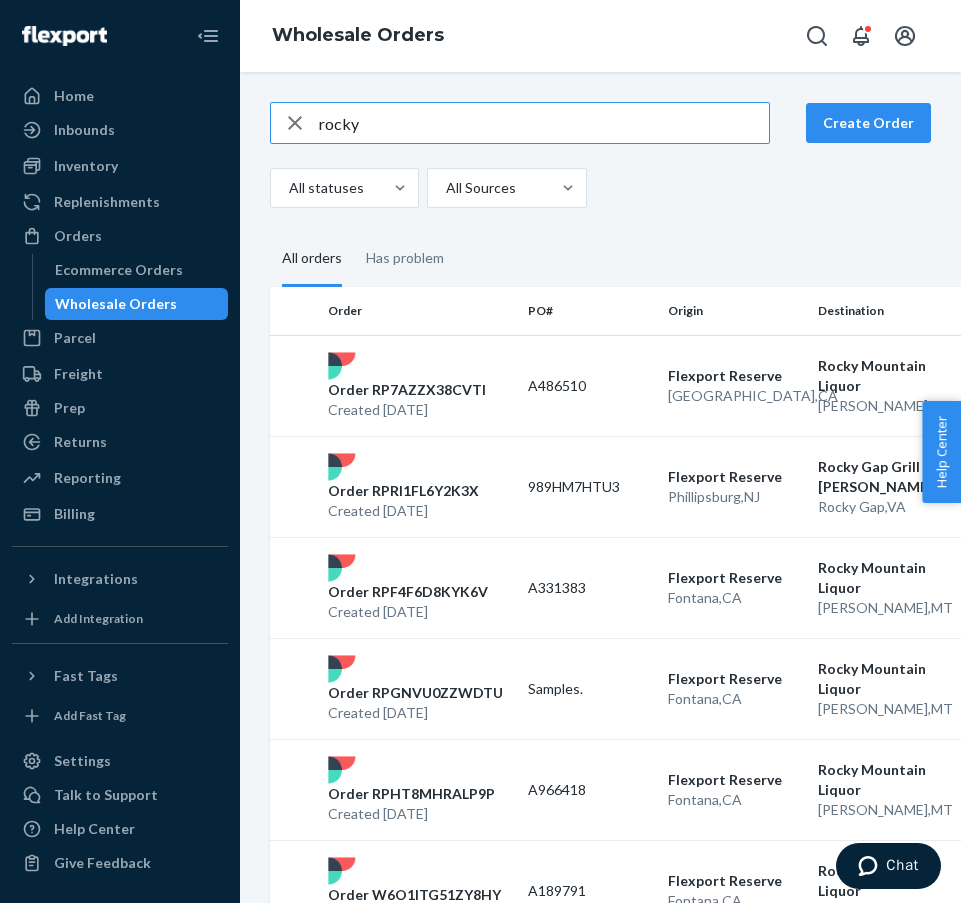 click on "rocky" at bounding box center (544, 123) 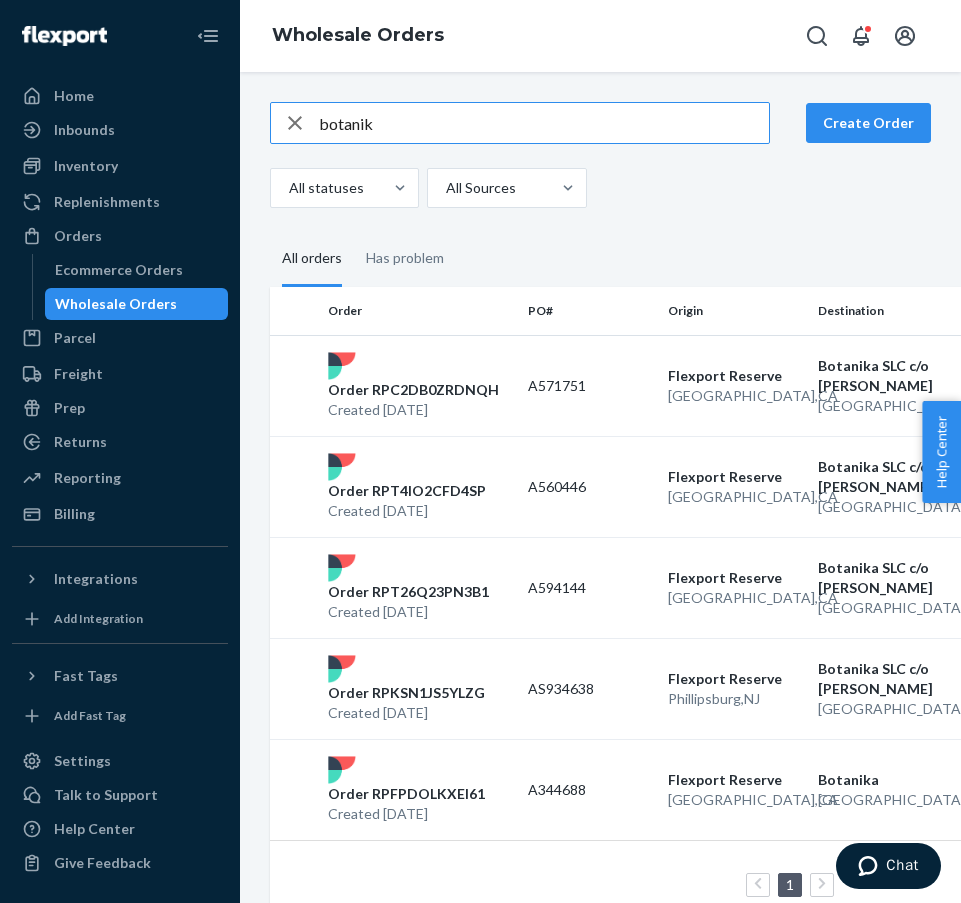 type on "botanik" 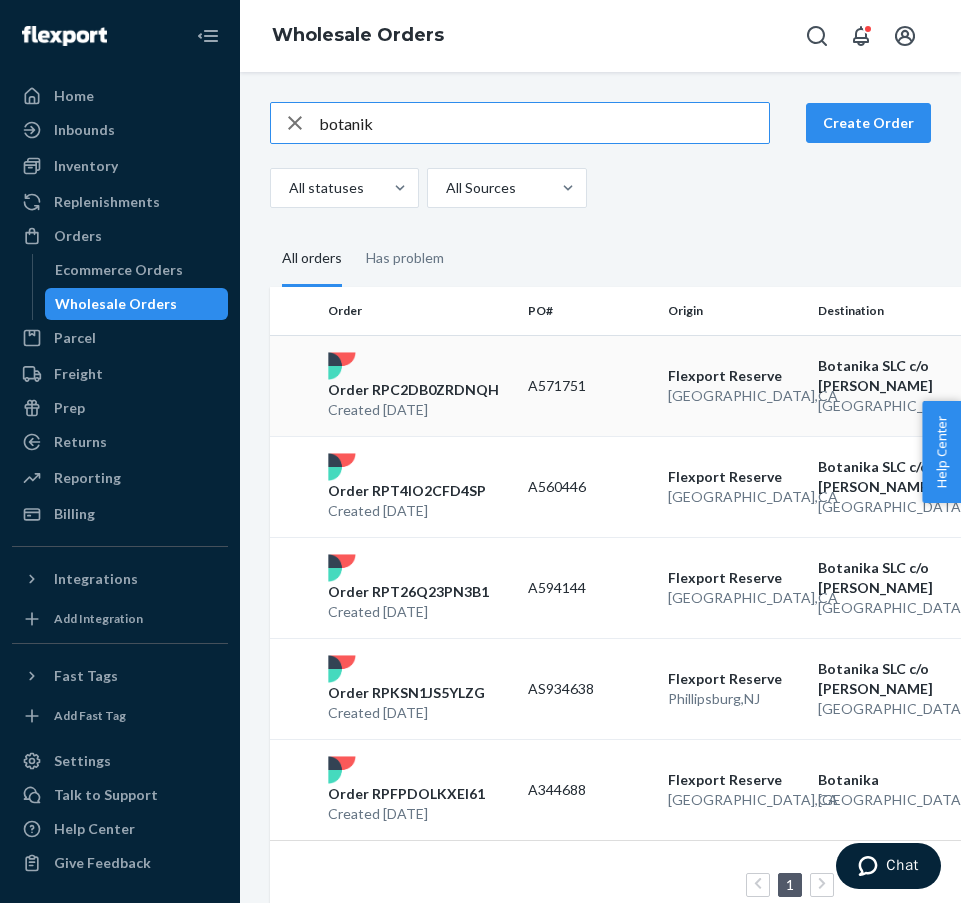 drag, startPoint x: 424, startPoint y: 405, endPoint x: 410, endPoint y: 388, distance: 22.022715 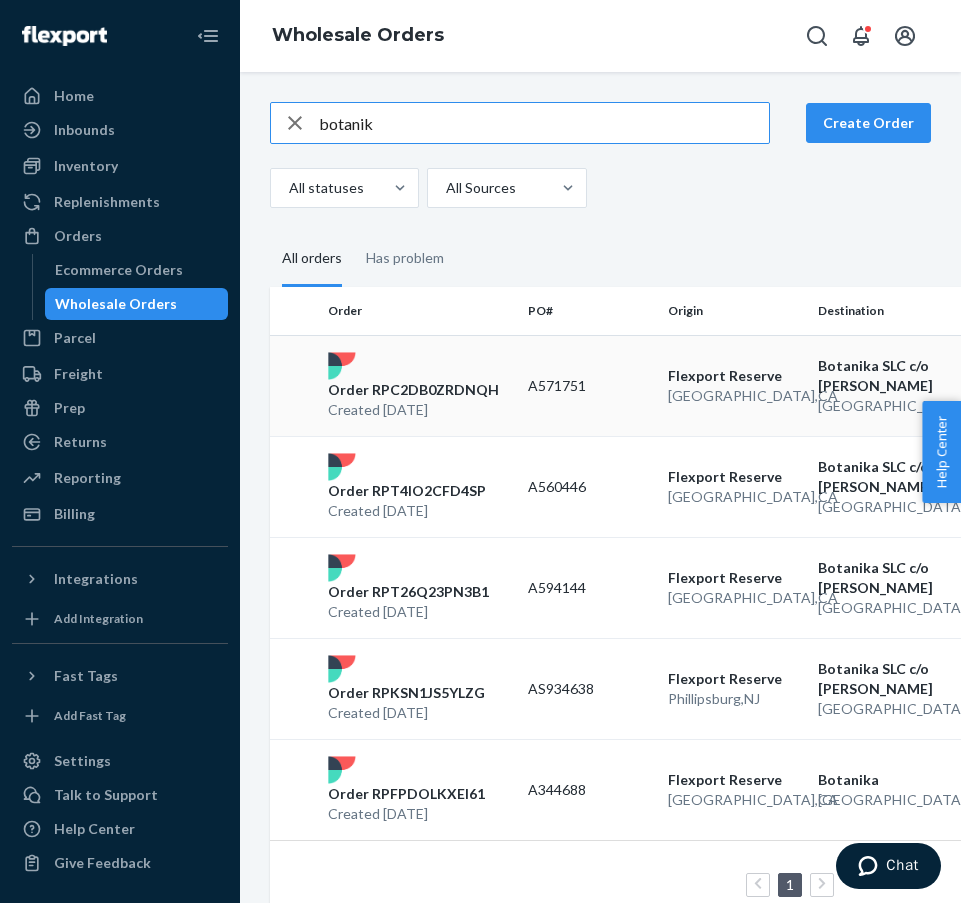 click on "Order RPC2DB0ZRDNQH" at bounding box center (413, 390) 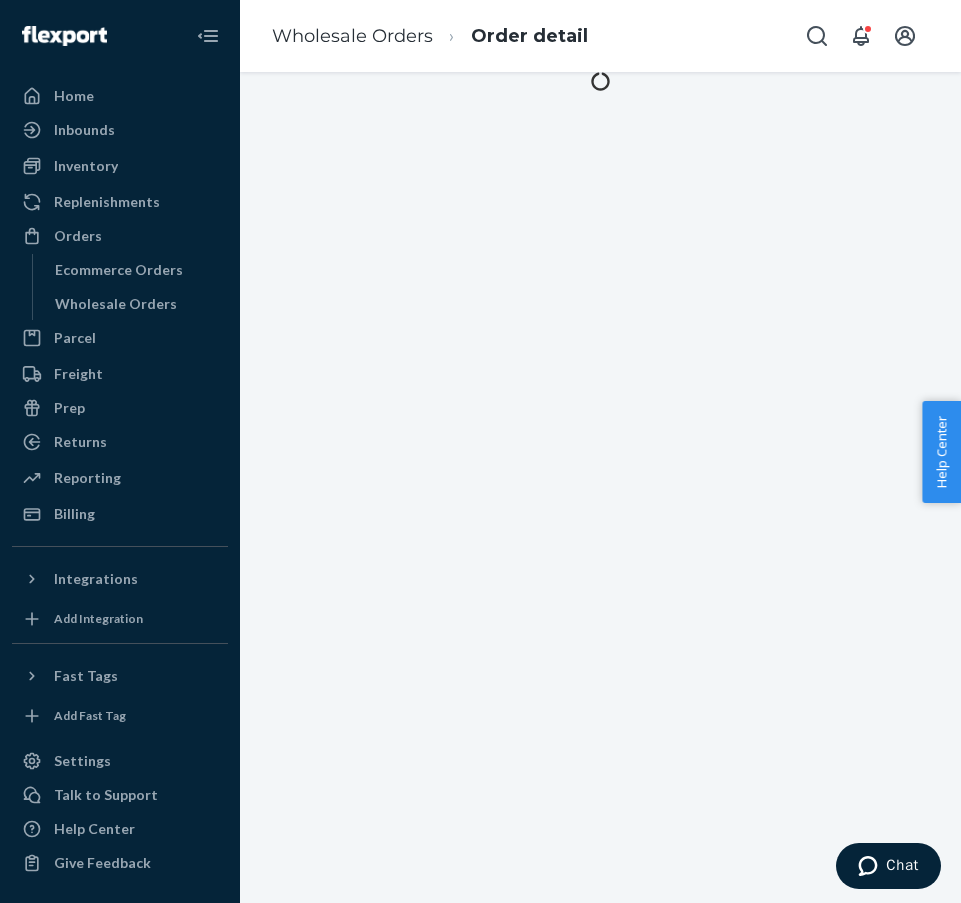 scroll, scrollTop: 0, scrollLeft: 0, axis: both 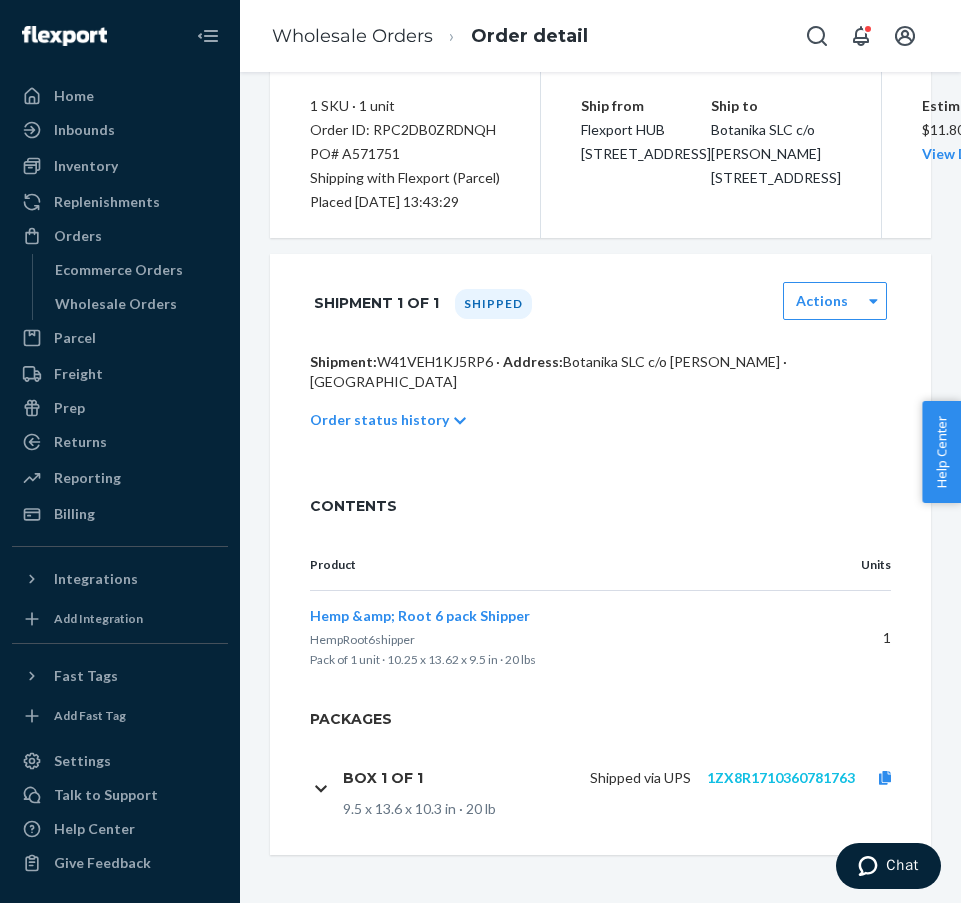 click on "1ZX8R1710360781763" at bounding box center (781, 777) 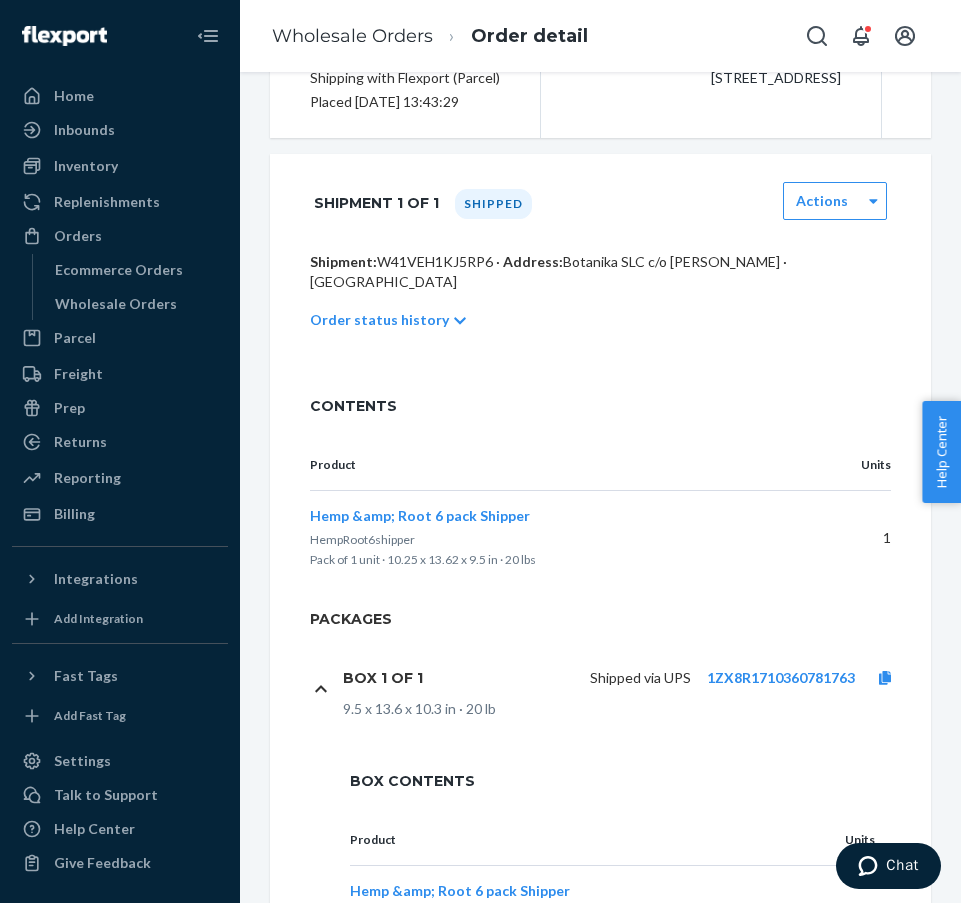 click on "Estimated Cost $11.80 View Details" at bounding box center [963, 54] 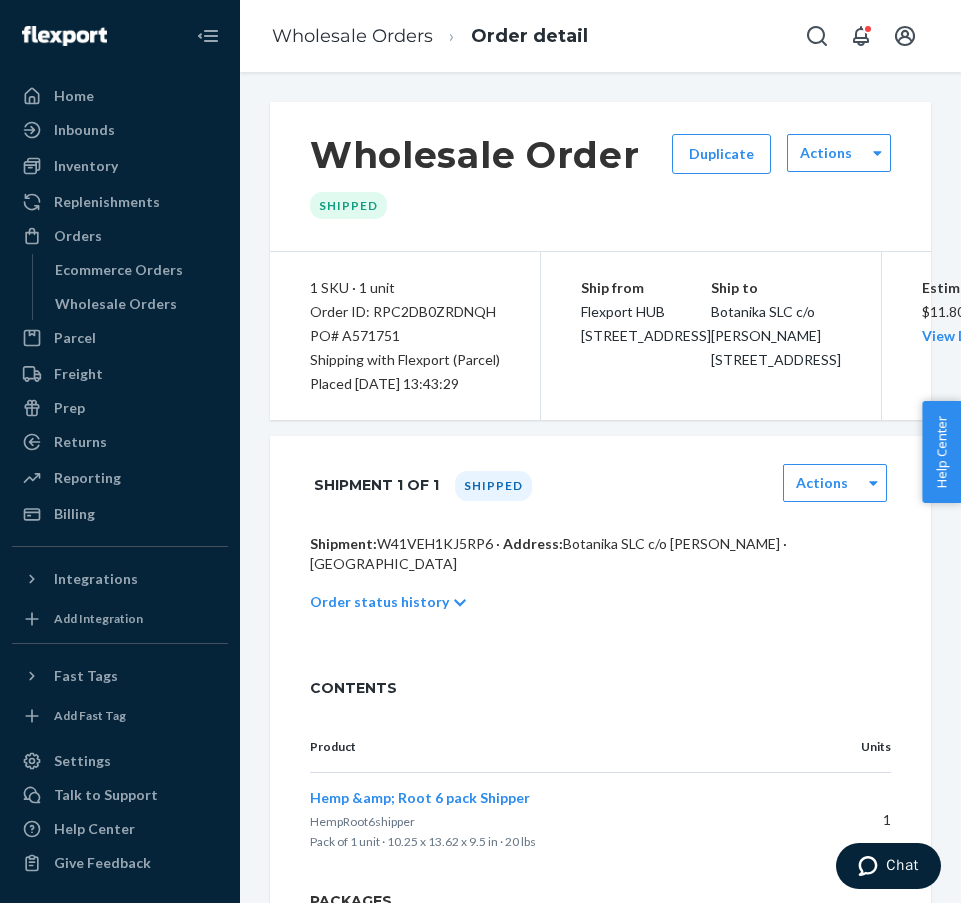 scroll, scrollTop: -1, scrollLeft: 0, axis: vertical 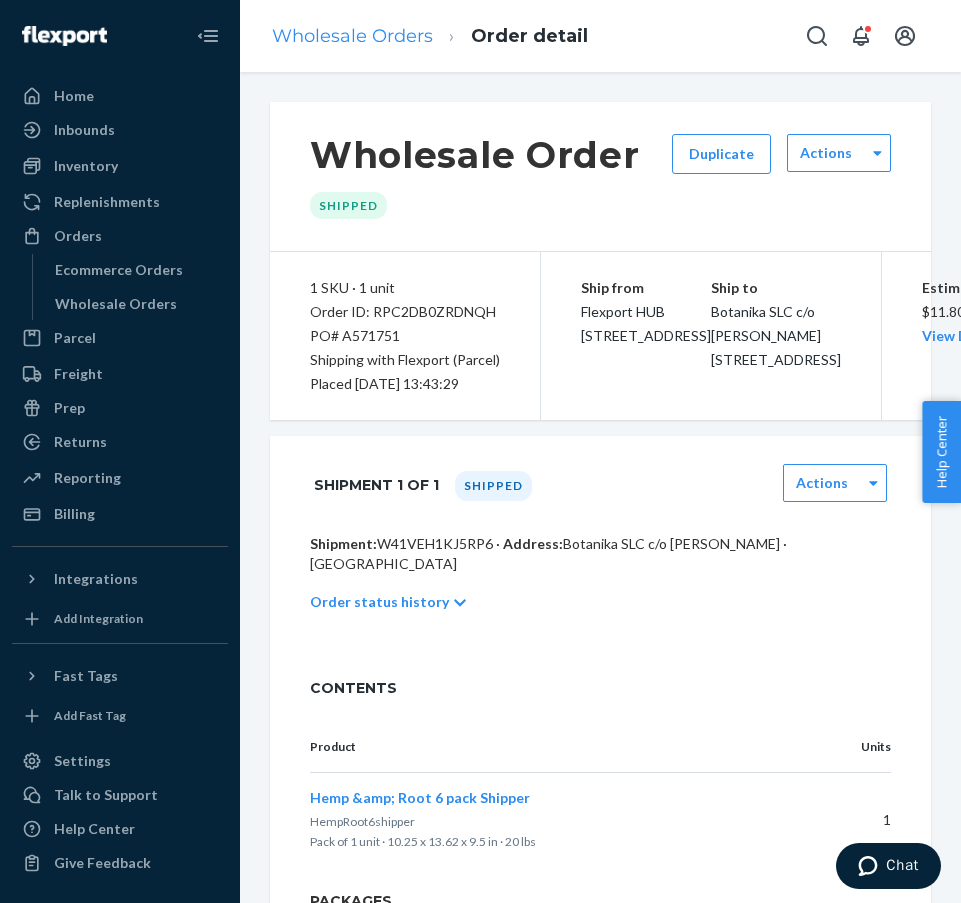click on "Wholesale Orders" at bounding box center [352, 36] 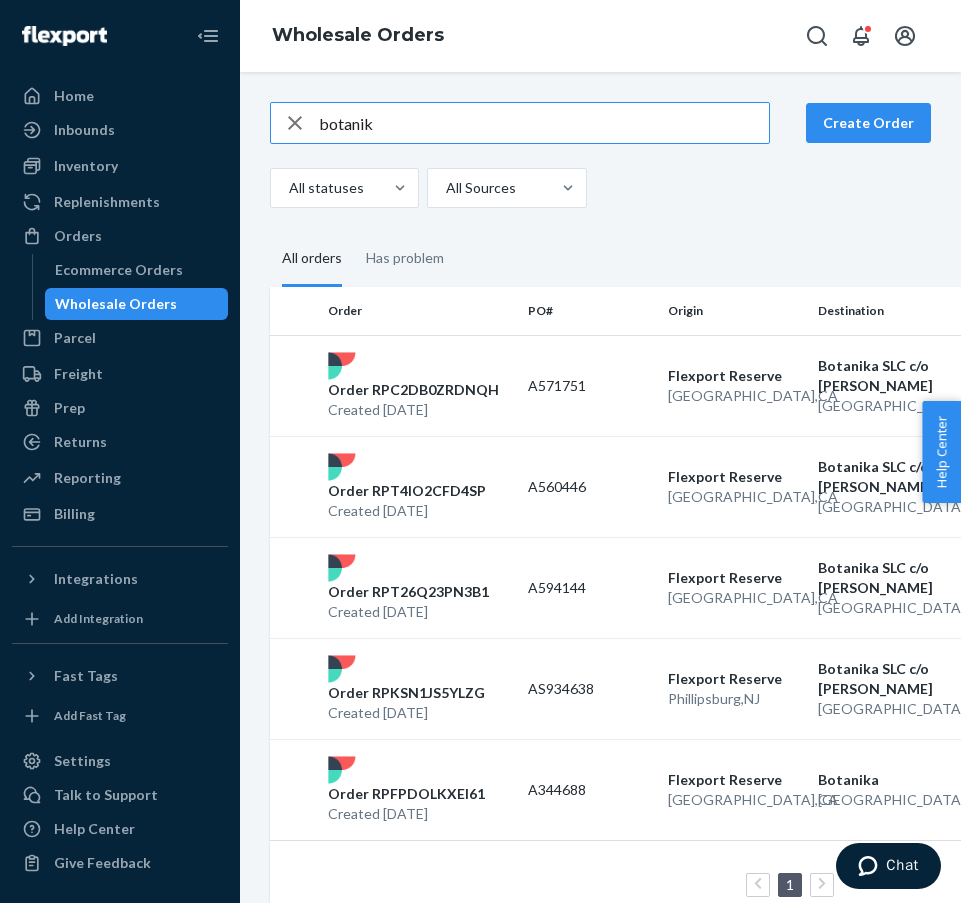 click on "botanik" at bounding box center [544, 123] 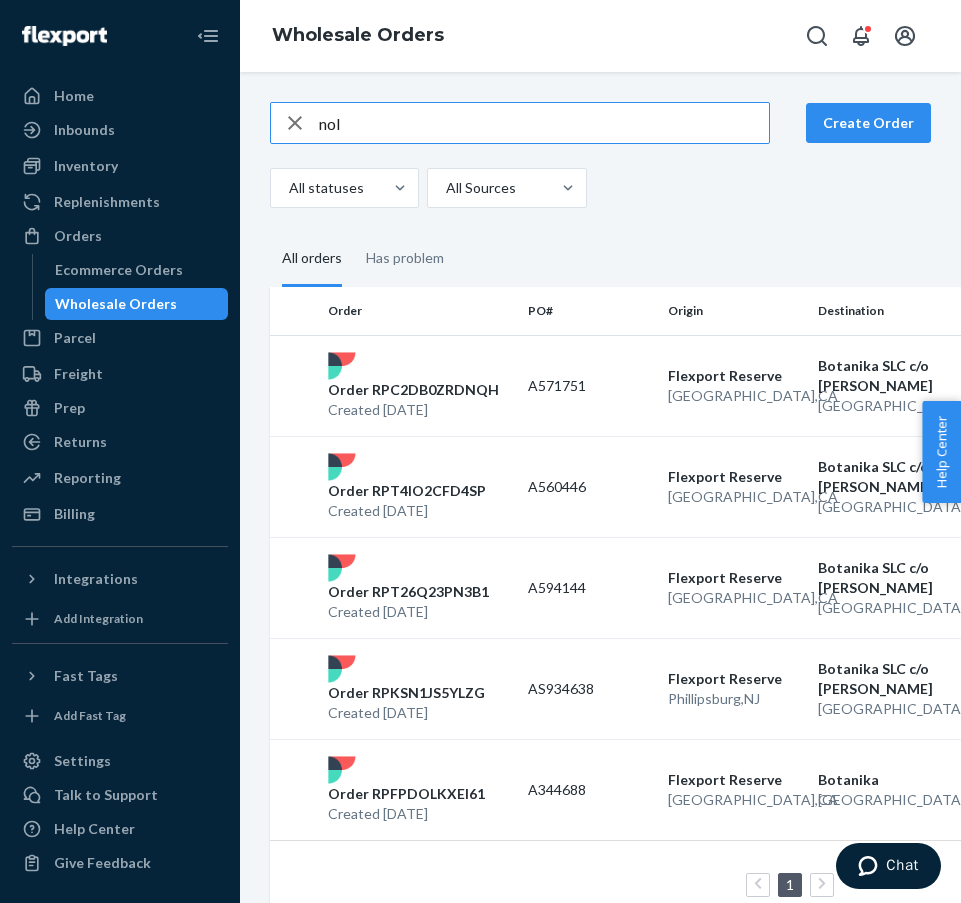 type on "nolo" 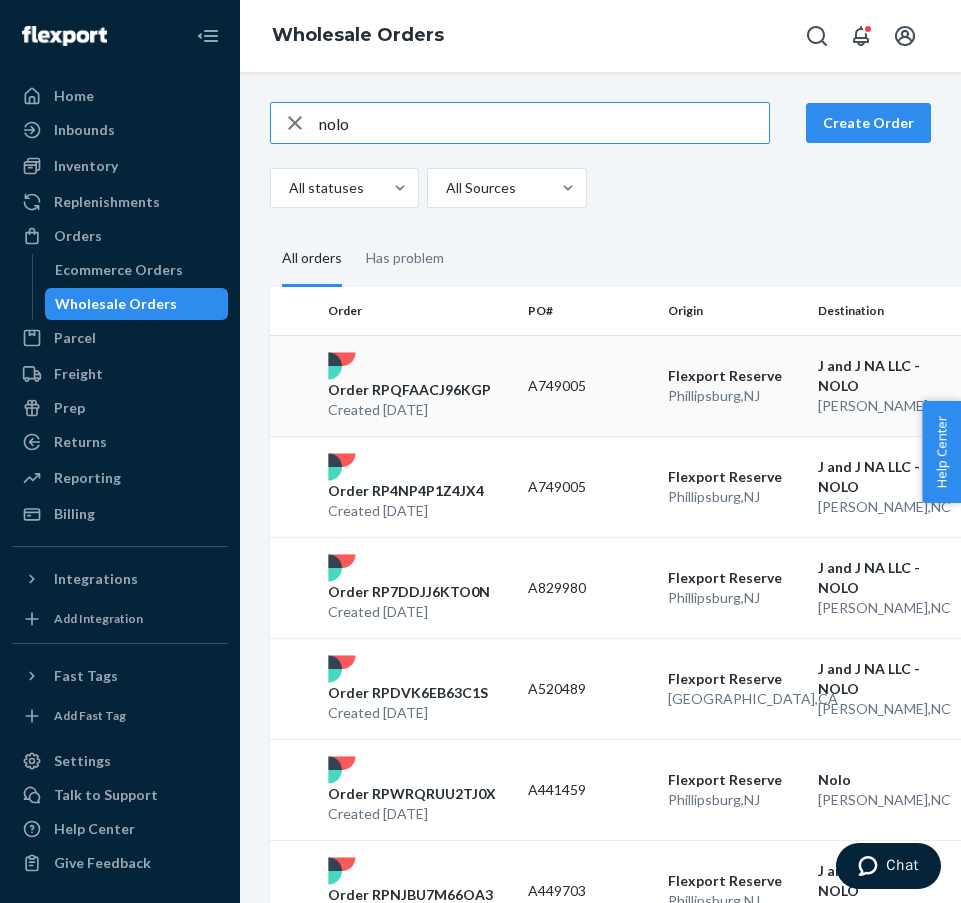 click on "Order RPQFAACJ96KGP" at bounding box center (409, 390) 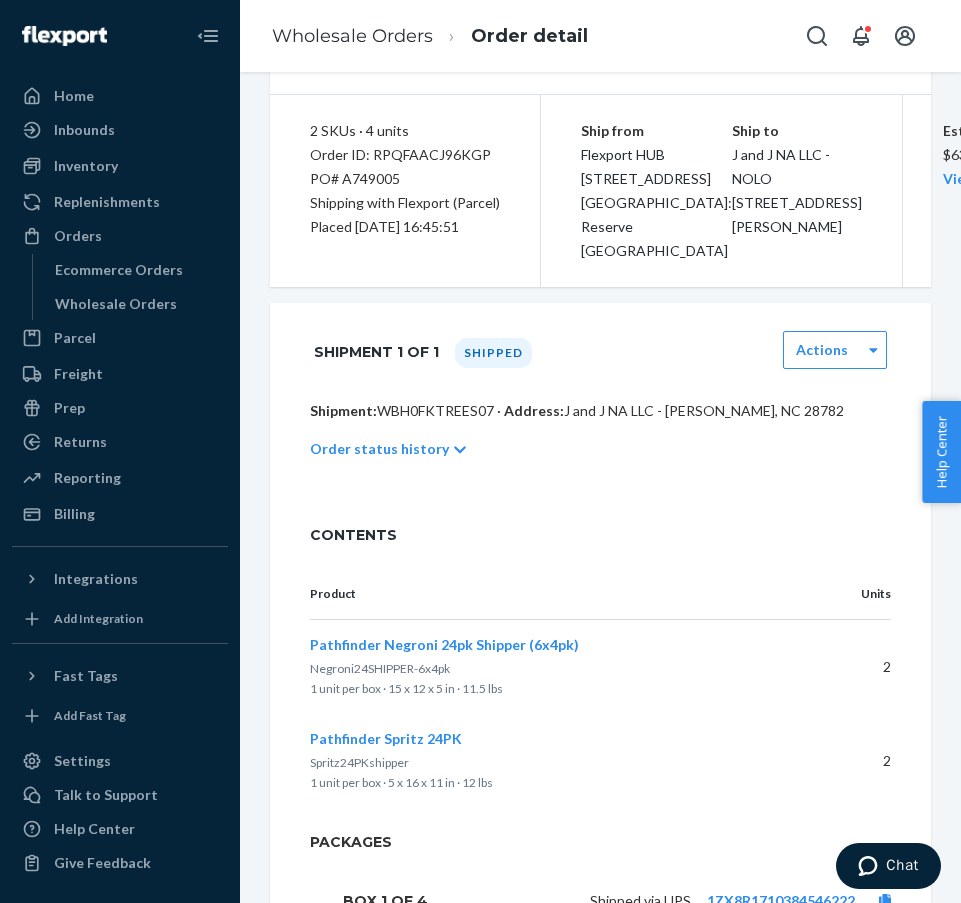 scroll, scrollTop: 375, scrollLeft: 0, axis: vertical 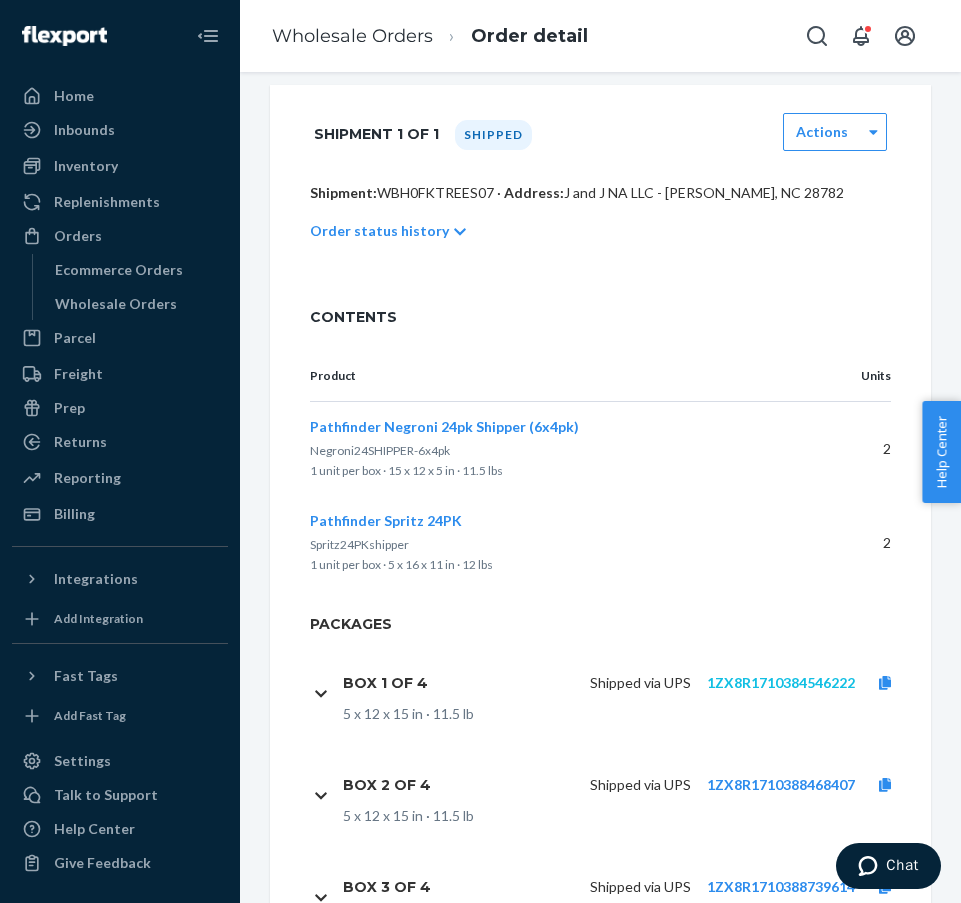 click on "1ZX8R1710384546222" at bounding box center [781, 682] 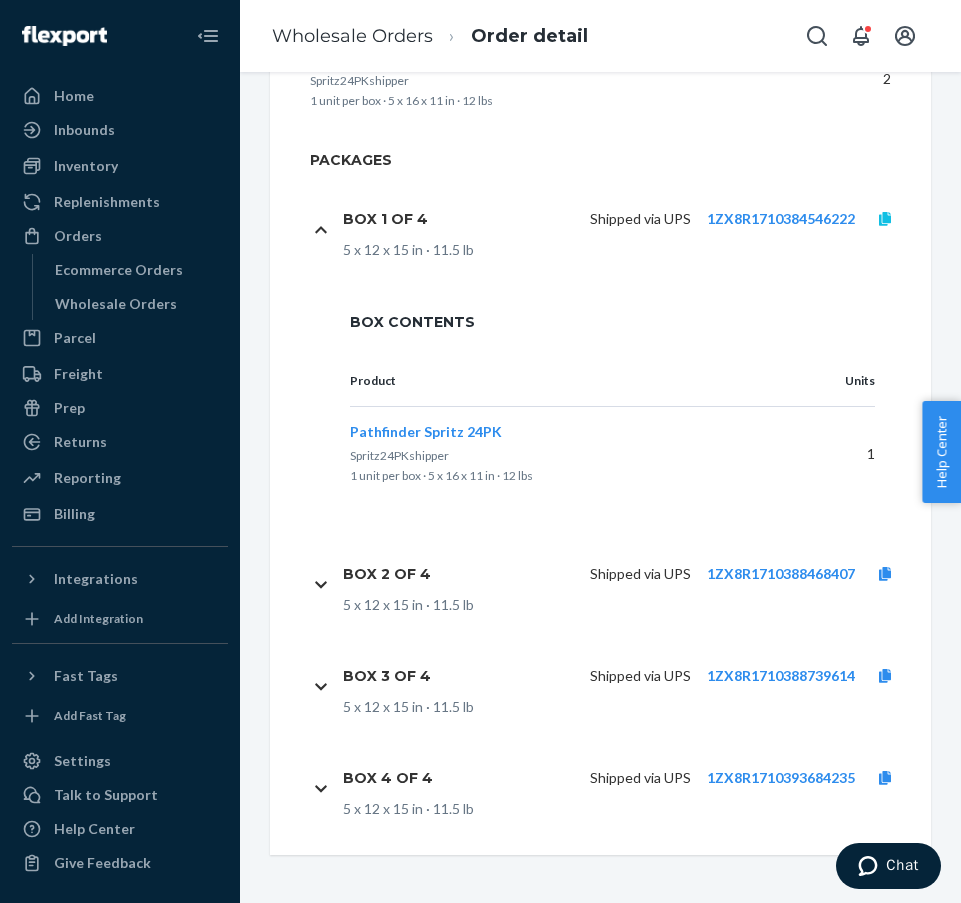 click 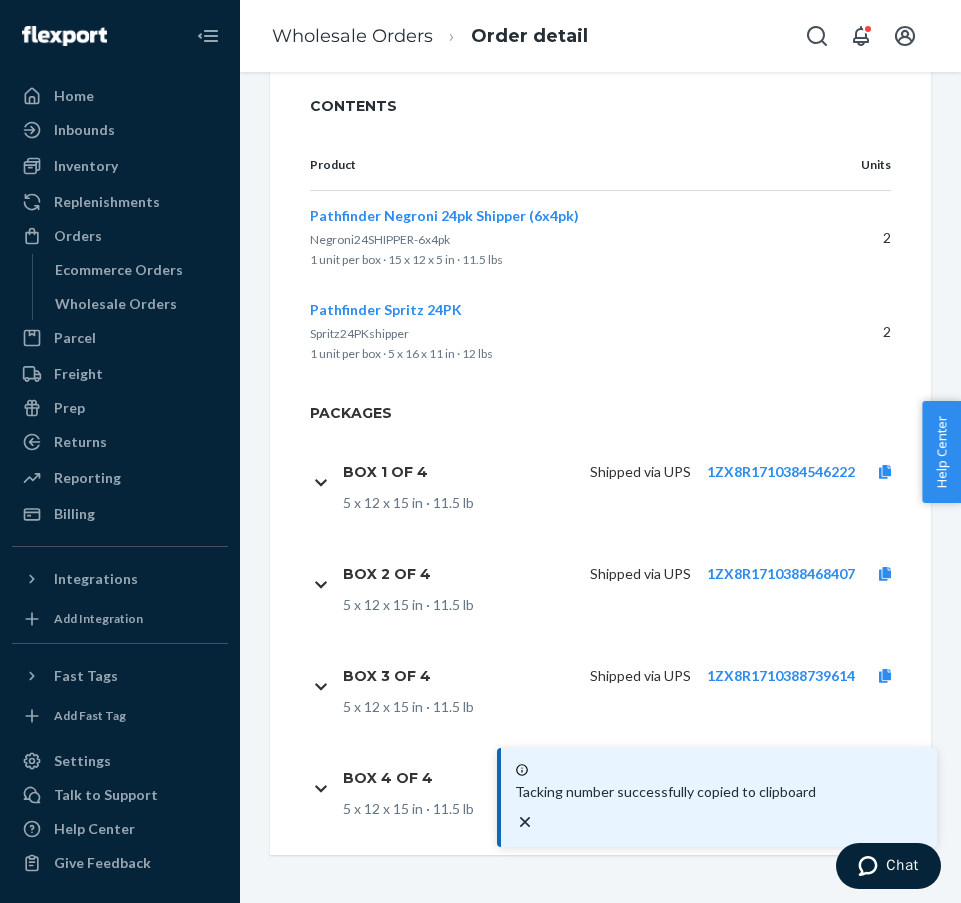 scroll, scrollTop: 686, scrollLeft: 0, axis: vertical 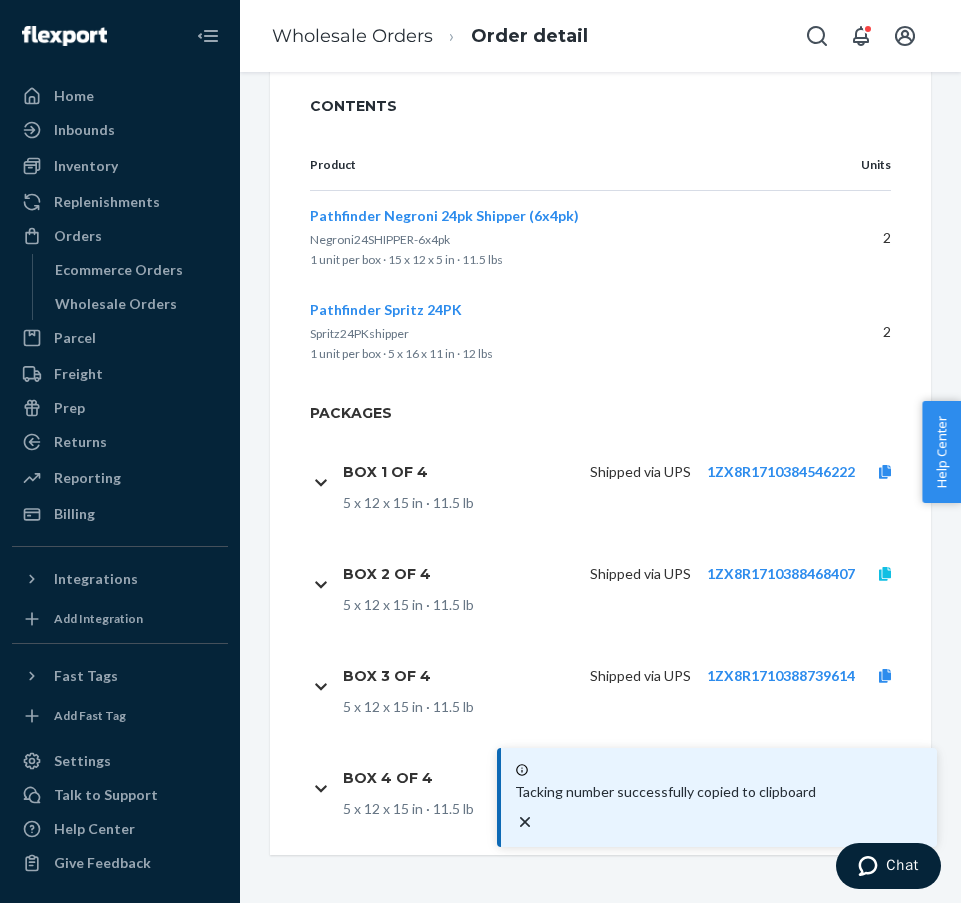 click 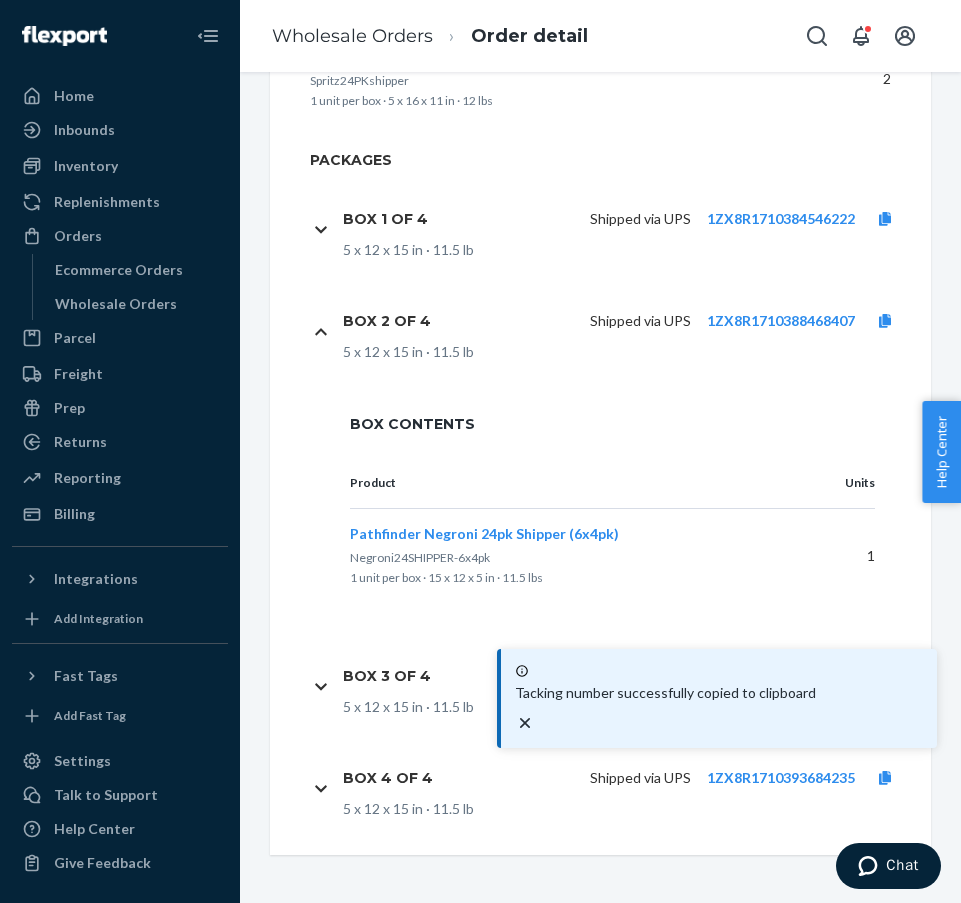 scroll, scrollTop: 935, scrollLeft: 0, axis: vertical 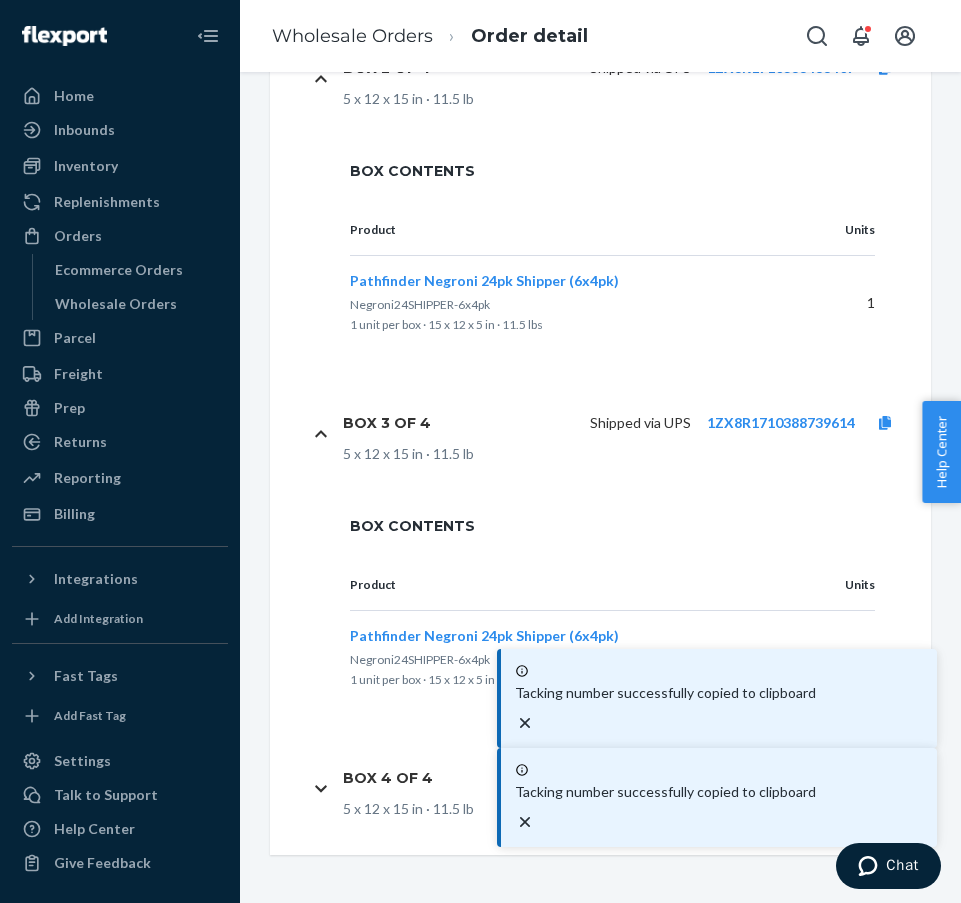 click 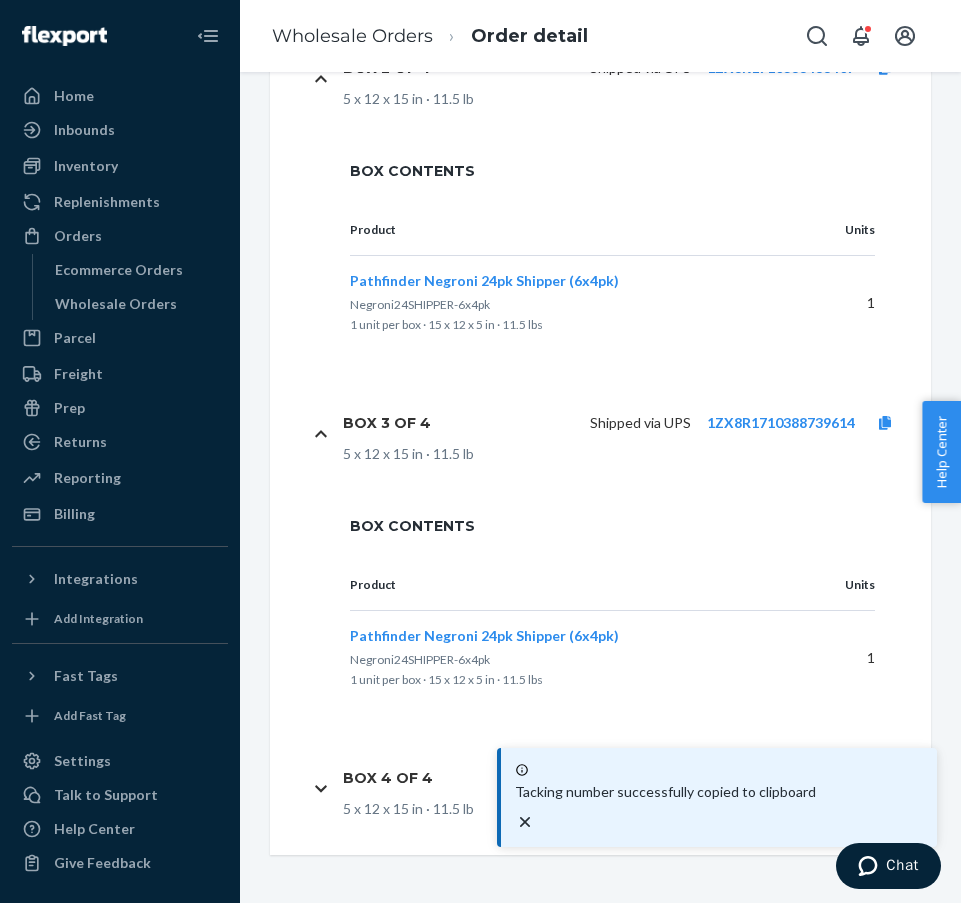 click on "Tacking number successfully copied to clipboard Tacking number successfully copied to clipboard Home Inbounds Shipping Plans Problems Inventory Products Replenishments Orders Ecommerce Orders Wholesale Orders Parcel Parcel orders Integrations Freight Prep Returns All Returns Settings Packages Reporting Reports Analytics Billing Integrations Add Integration Fast Tags Add Fast Tag Settings Talk to Support Help Center Give Feedback Wholesale Orders Order detail Wholesale Order Shipped Duplicate Actions 2 SKUs · 4 units Order ID: RPQFAACJ96KGP PO# A749005 Shipping with Flexport (Parcel) Placed [DATE] 16:45:51 Ship from Flexport HUB
[STREET_ADDRESS][GEOGRAPHIC_DATA]: Reserve [GEOGRAPHIC_DATA] Ship to J and J NA LLC  - NOLO
[STREET_ADDRESS][PERSON_NAME] Estimated Cost $63.20 View Details Shipment 1 of 1 Shipped Actions  Shipment:   WBH0FKTREES07 ·     Address:   J and J NA LLC  - NOLO · [PERSON_NAME], NC 28782 Order status history CONTENTS Product Units Pathfinder Negroni 24pk Shipper (6x4pk) Negroni24SHIPPER-6x4pk" at bounding box center (480, 451) 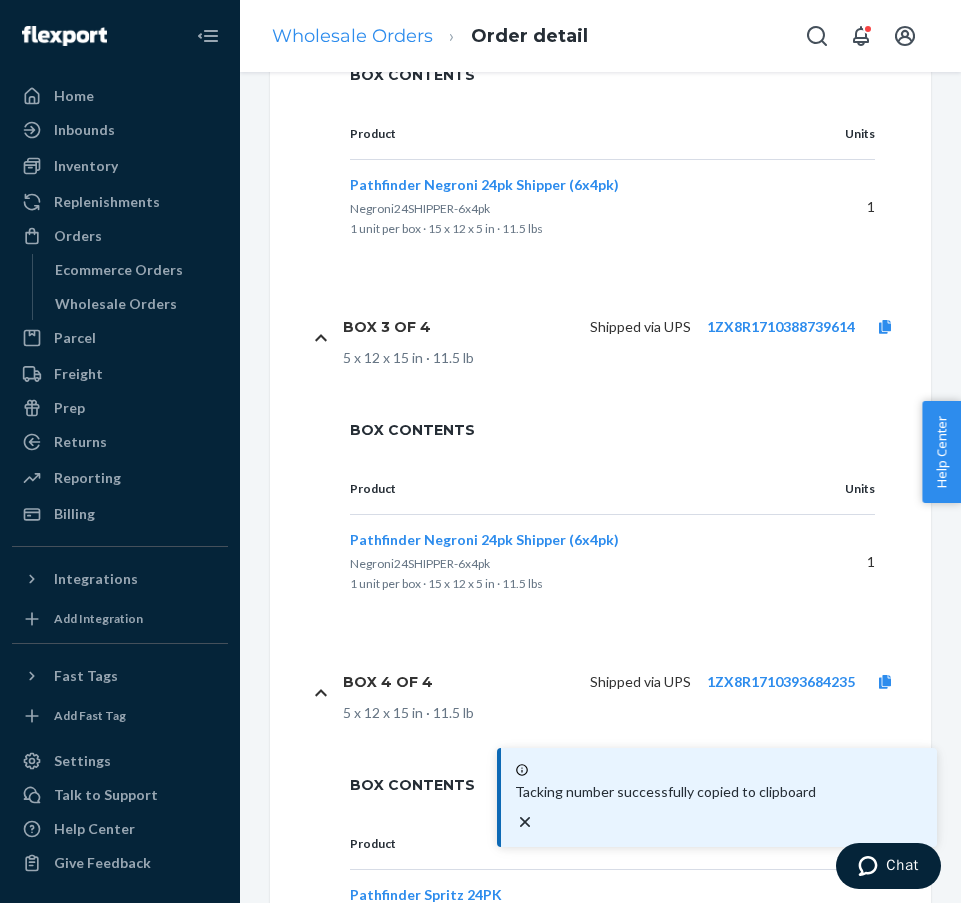 click on "Wholesale Orders" at bounding box center [352, 36] 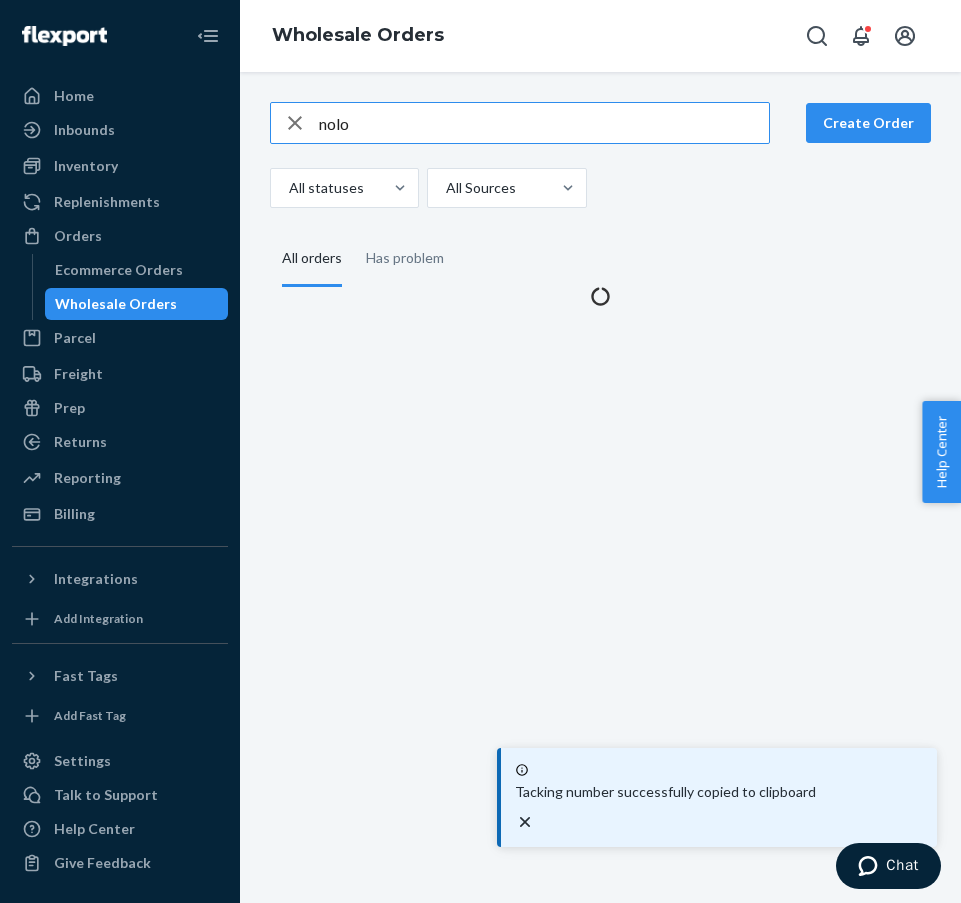 scroll, scrollTop: 0, scrollLeft: 0, axis: both 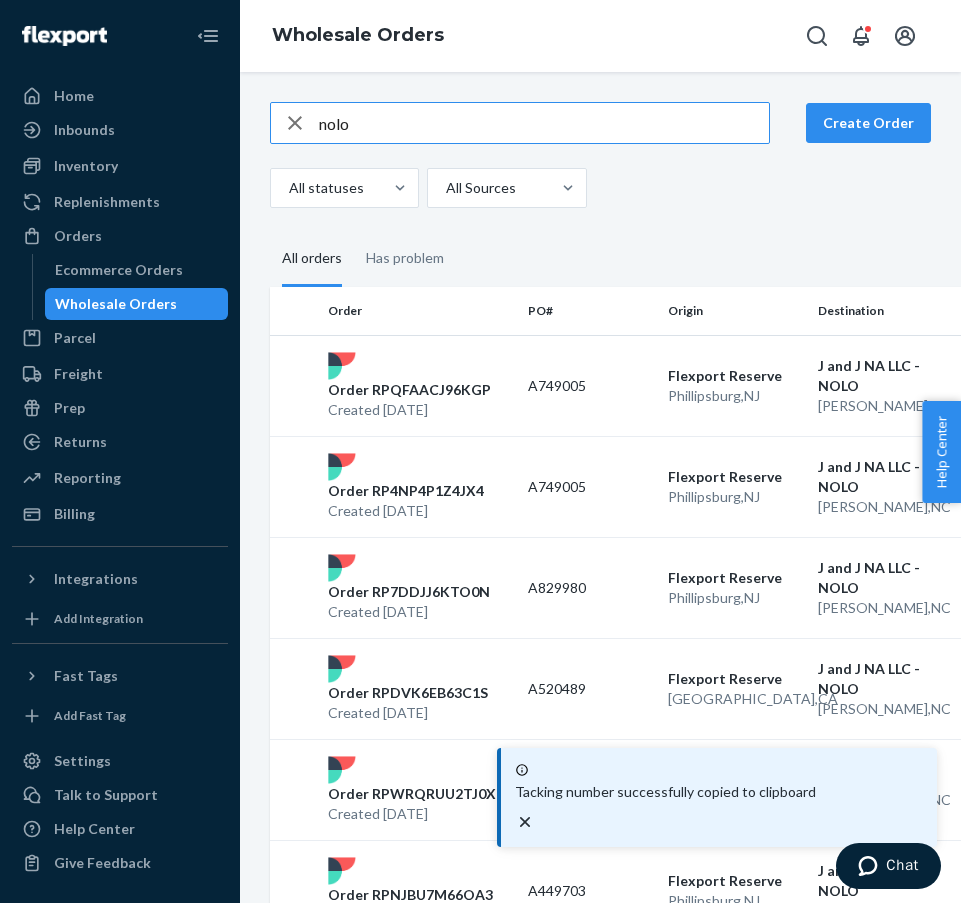 click on "nolo" at bounding box center (544, 123) 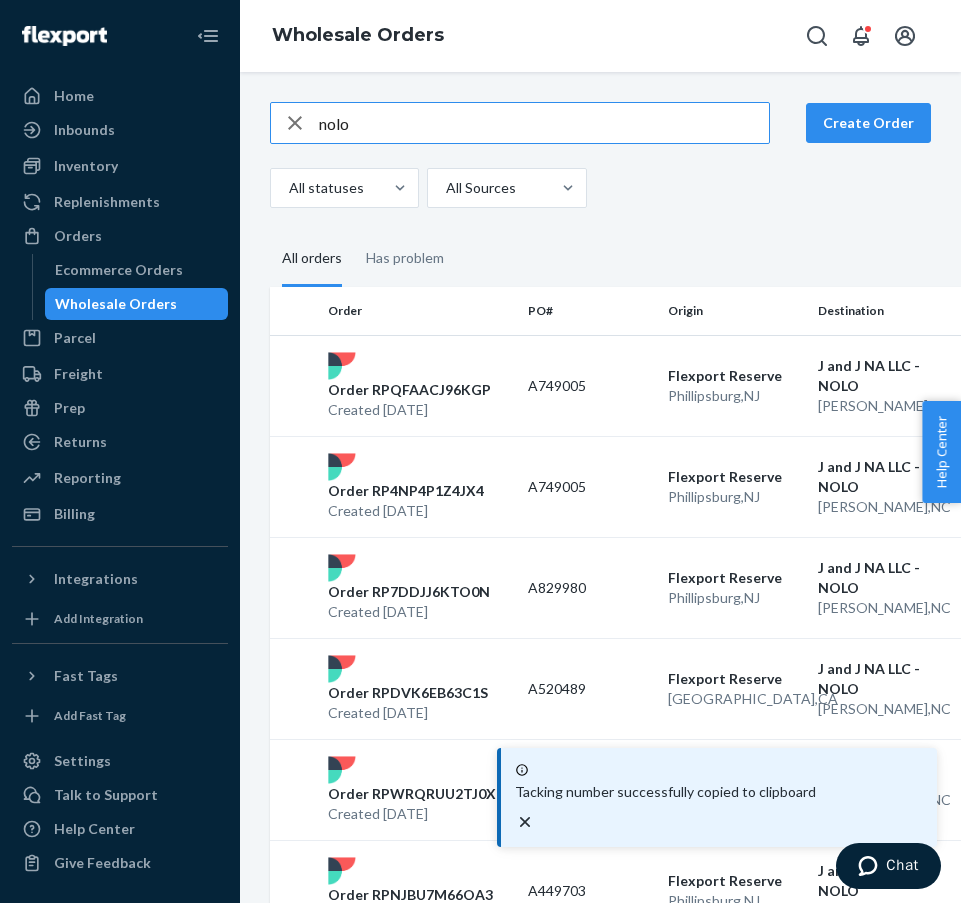 click on "nolo" at bounding box center (544, 123) 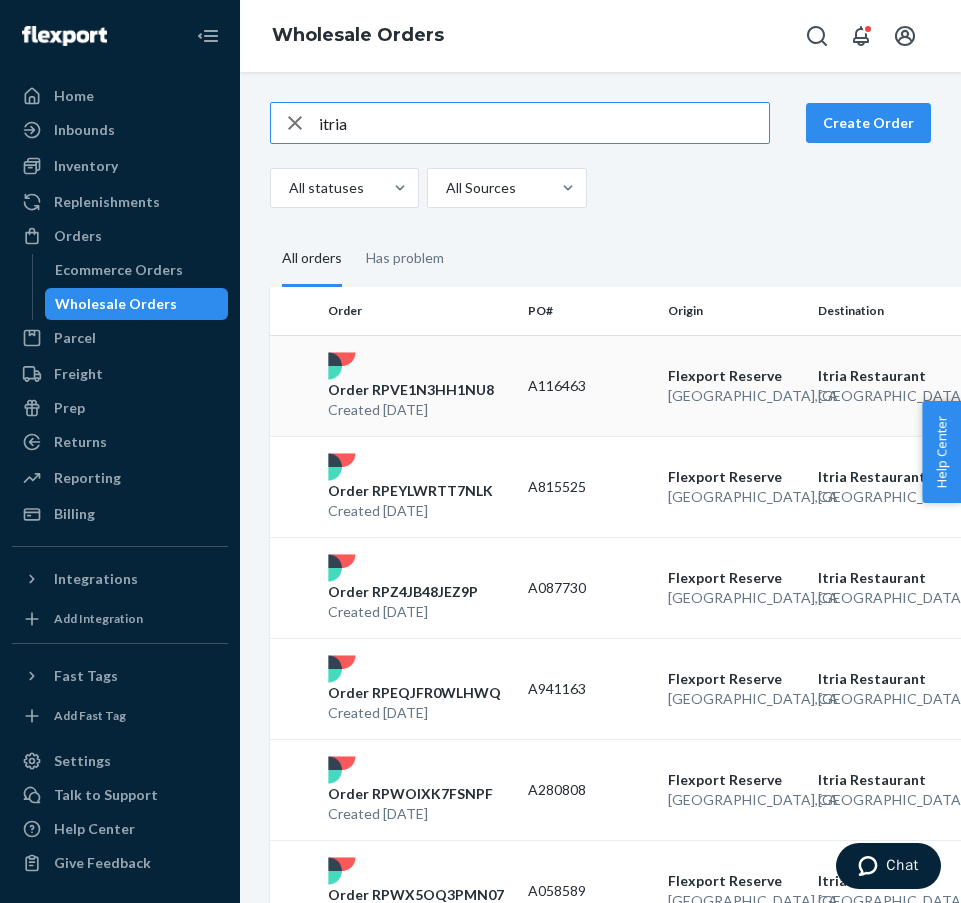 type on "itria" 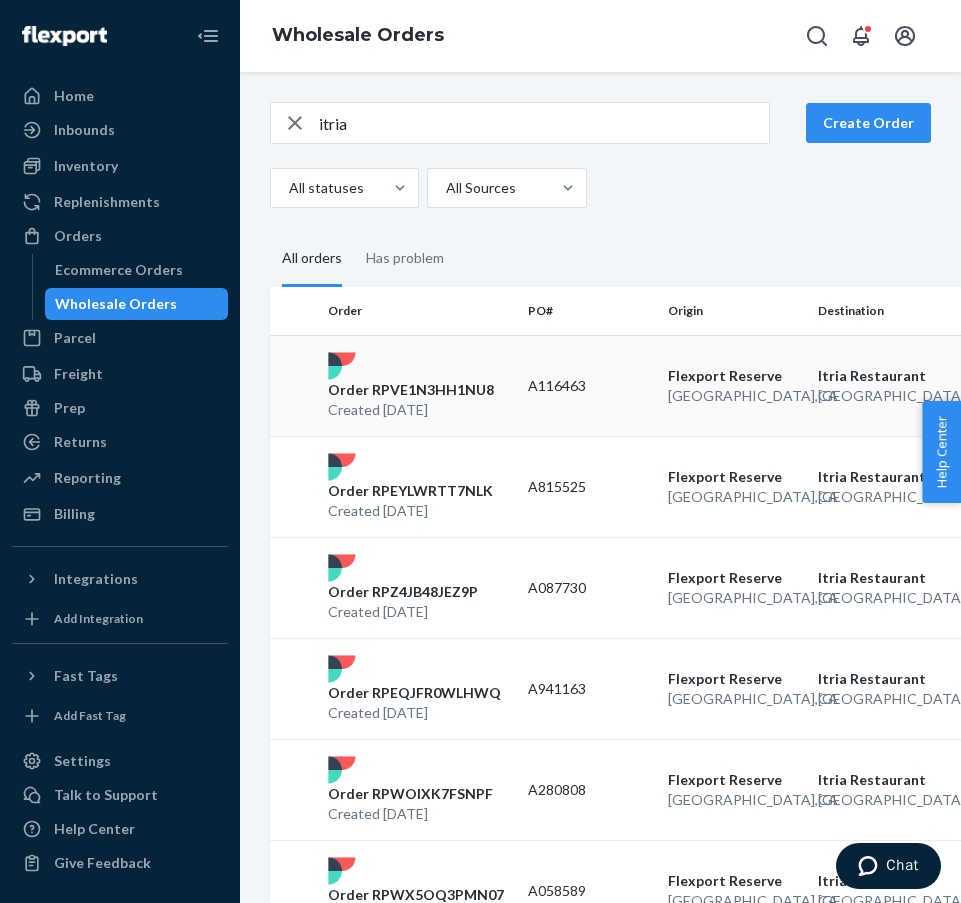 click on "Order RPVE1N3HH1NU8" at bounding box center (411, 390) 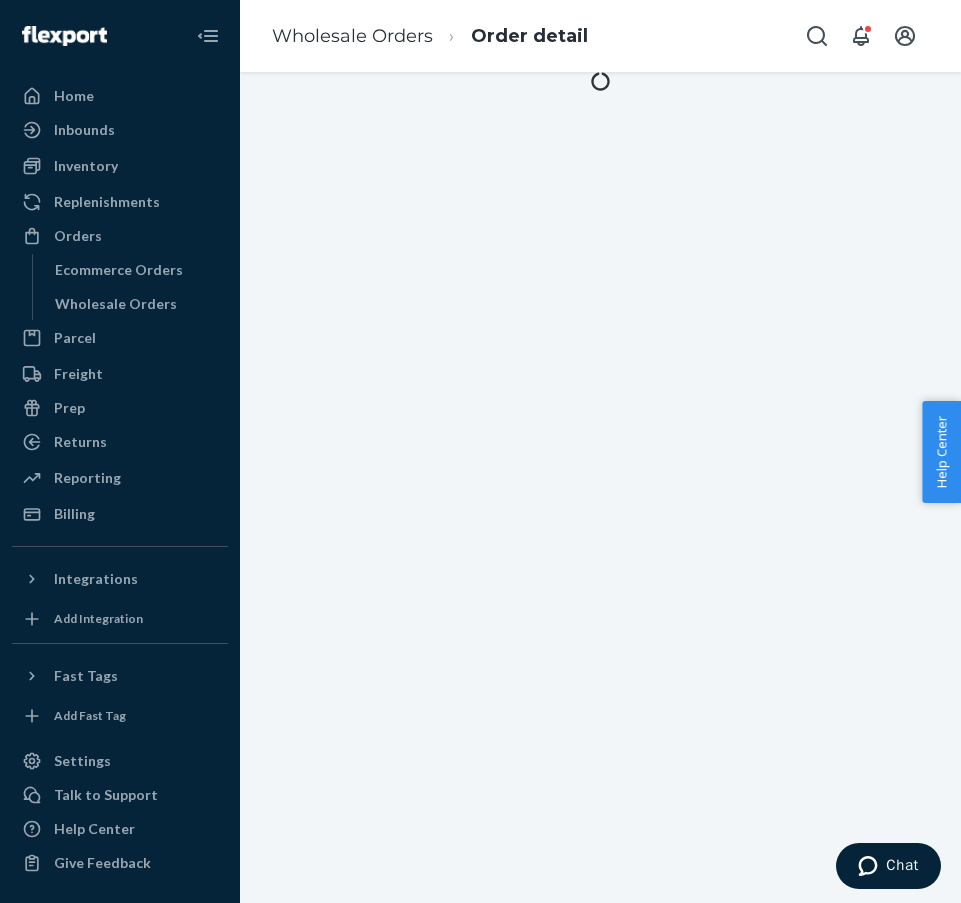 scroll, scrollTop: 0, scrollLeft: 0, axis: both 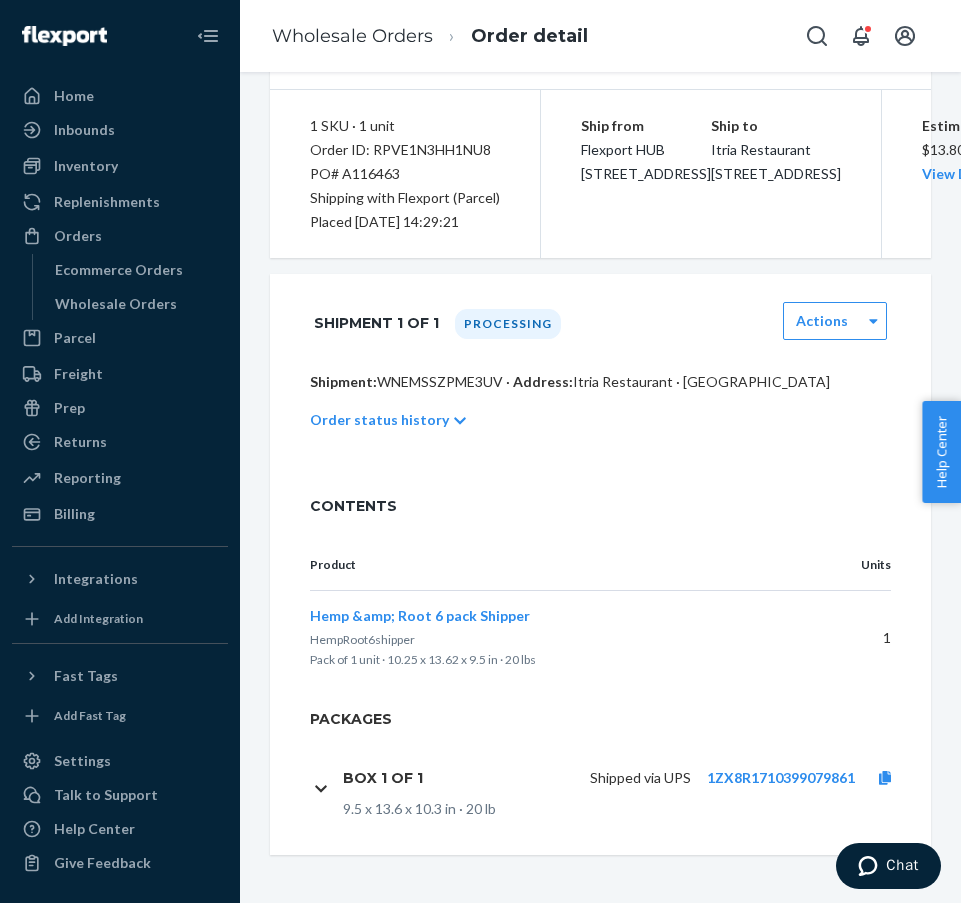 click on "1ZX8R1710399079861" at bounding box center (781, 778) 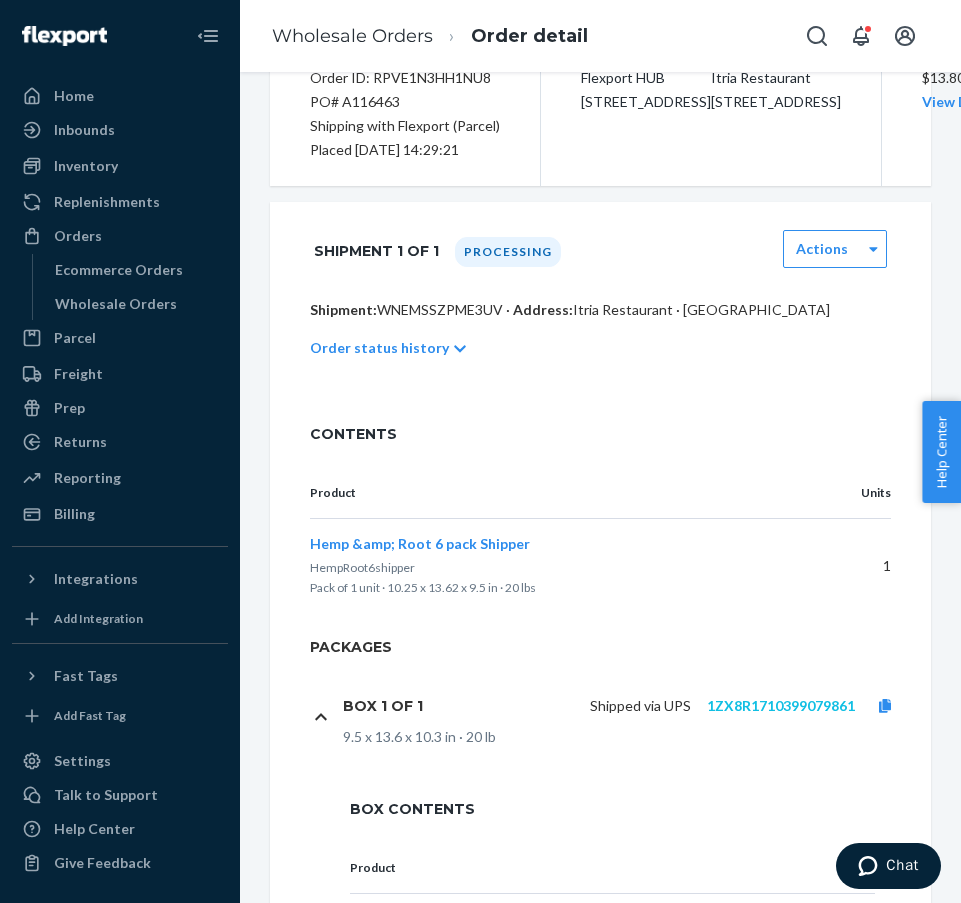 click on "1ZX8R1710399079861" at bounding box center (781, 705) 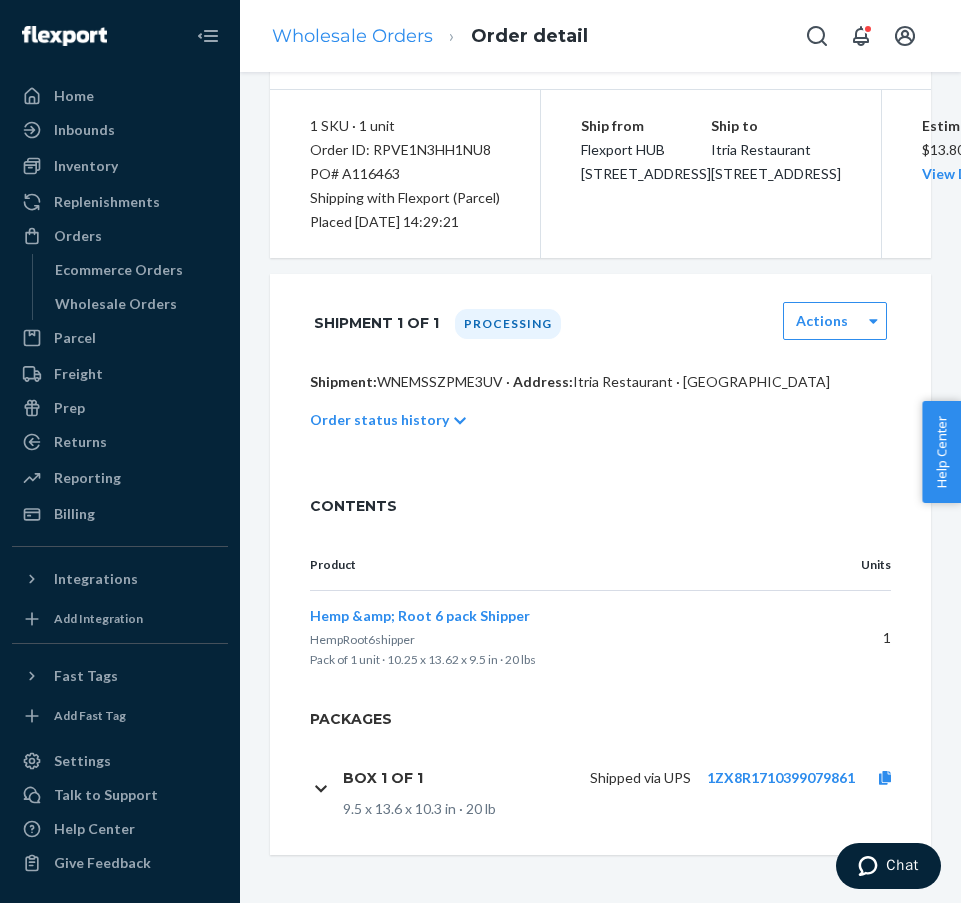 click on "Wholesale Orders" at bounding box center [352, 36] 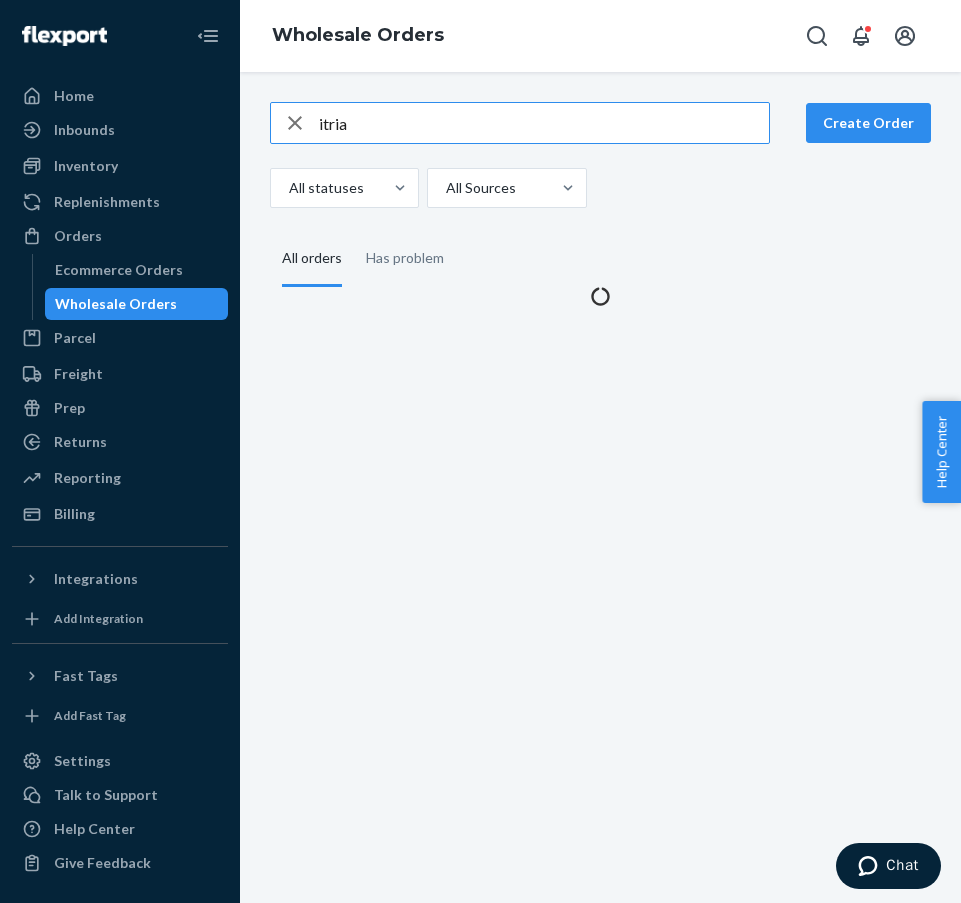 scroll, scrollTop: 0, scrollLeft: 0, axis: both 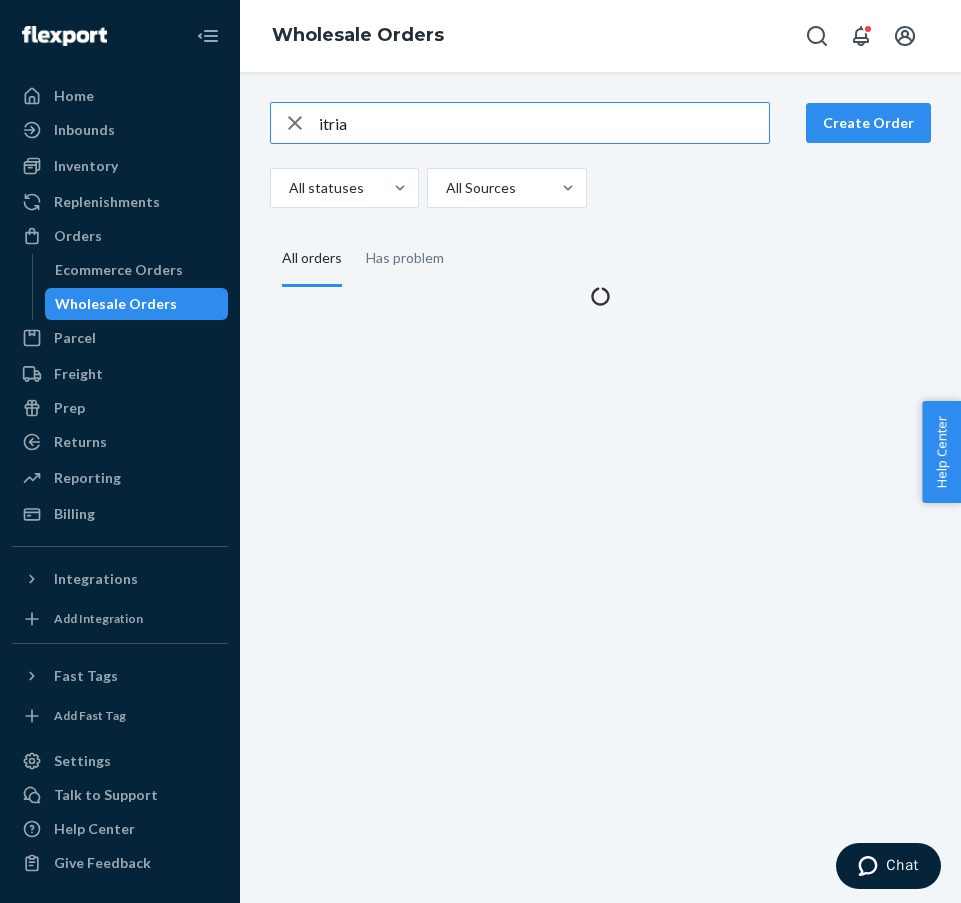 click on "itria" at bounding box center (544, 123) 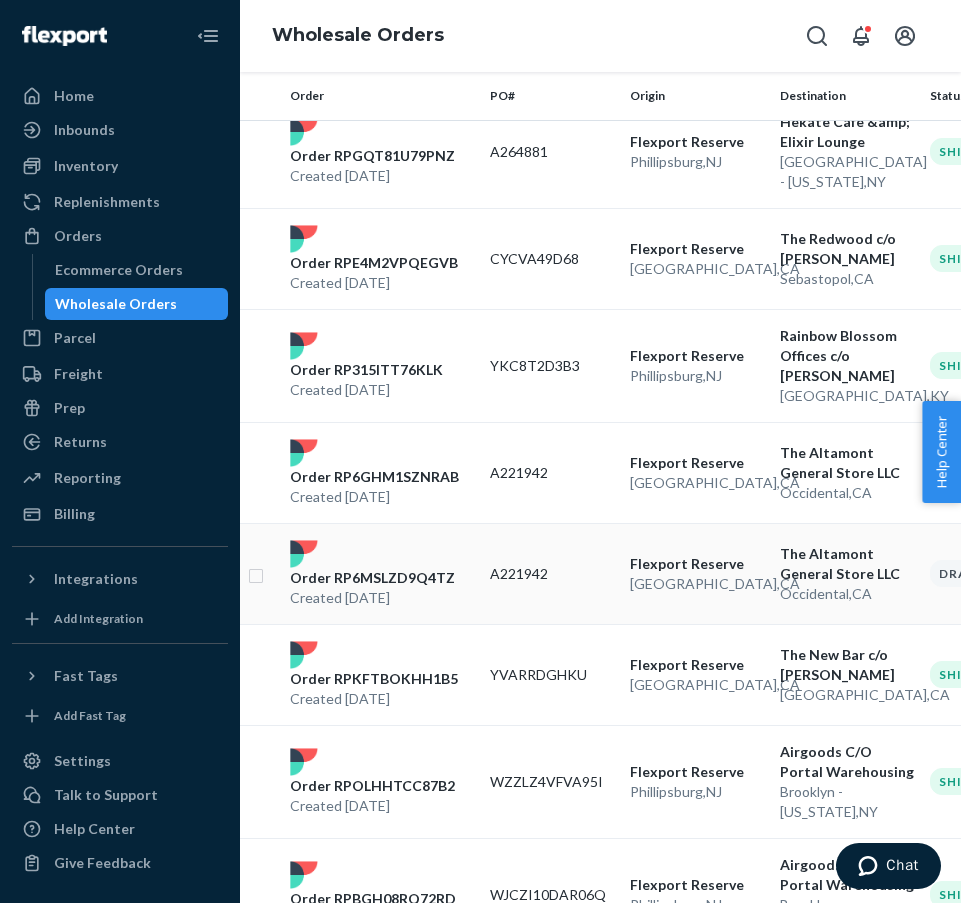 scroll, scrollTop: 802, scrollLeft: 38, axis: both 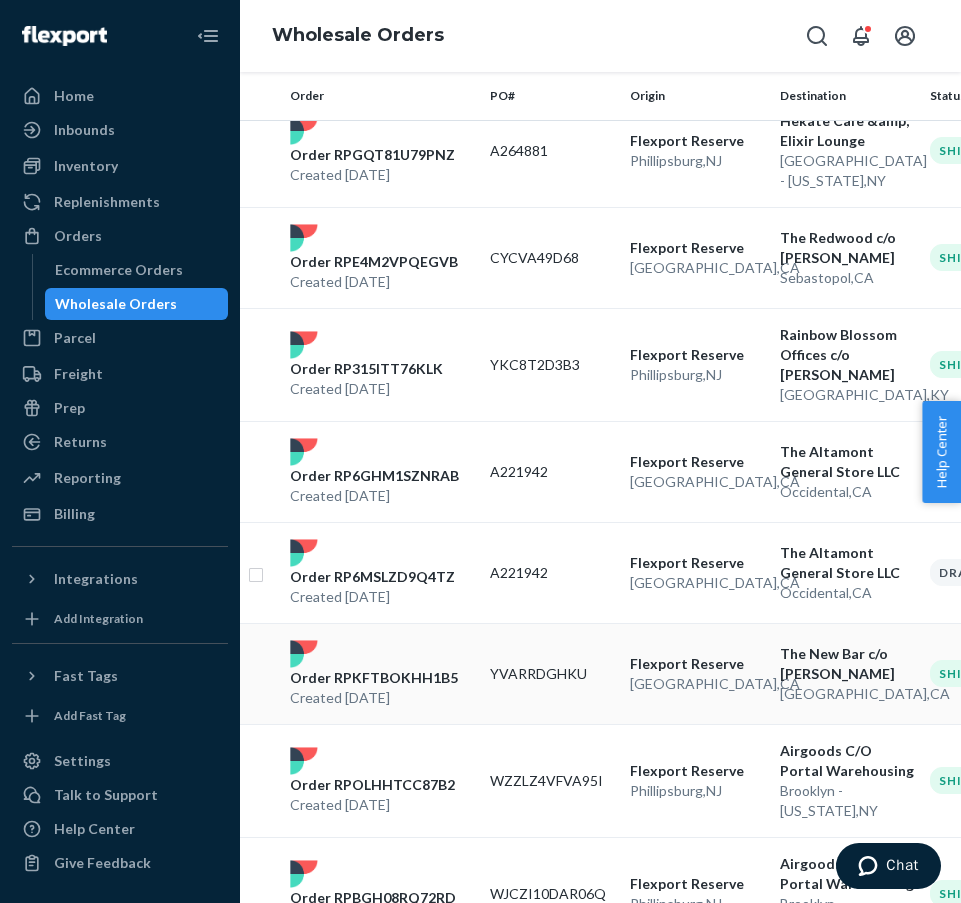 type on "the new bar" 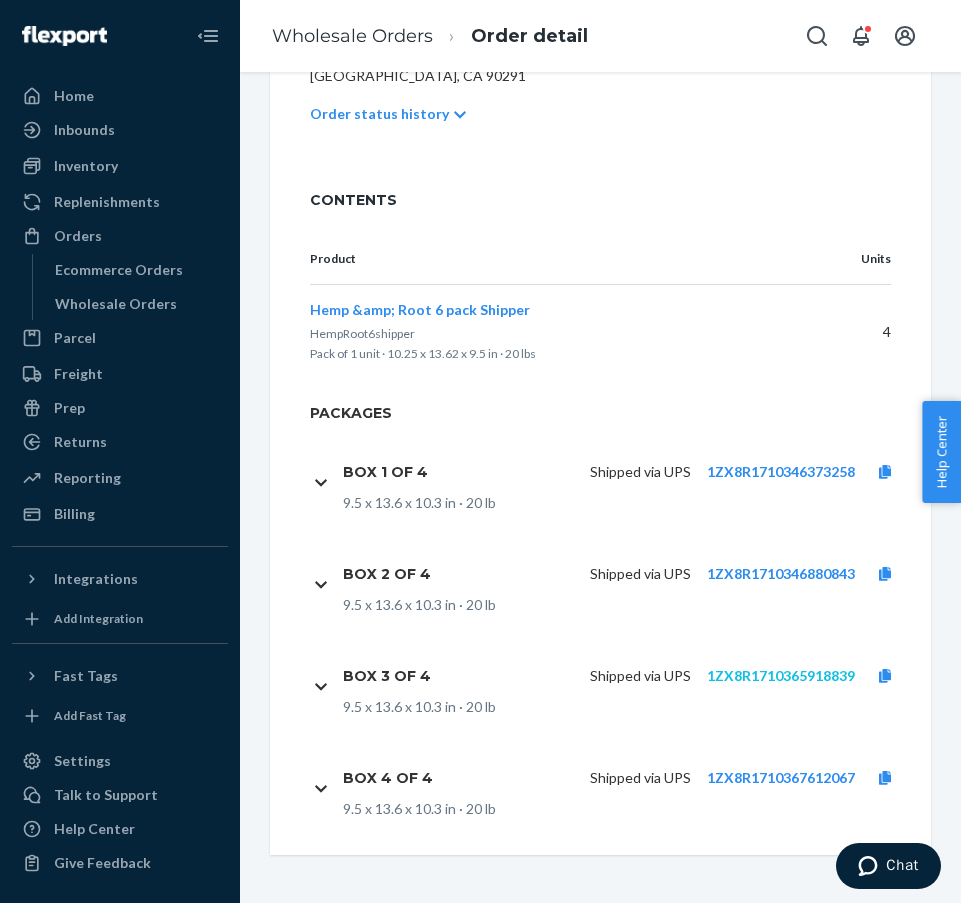 scroll, scrollTop: 584, scrollLeft: 0, axis: vertical 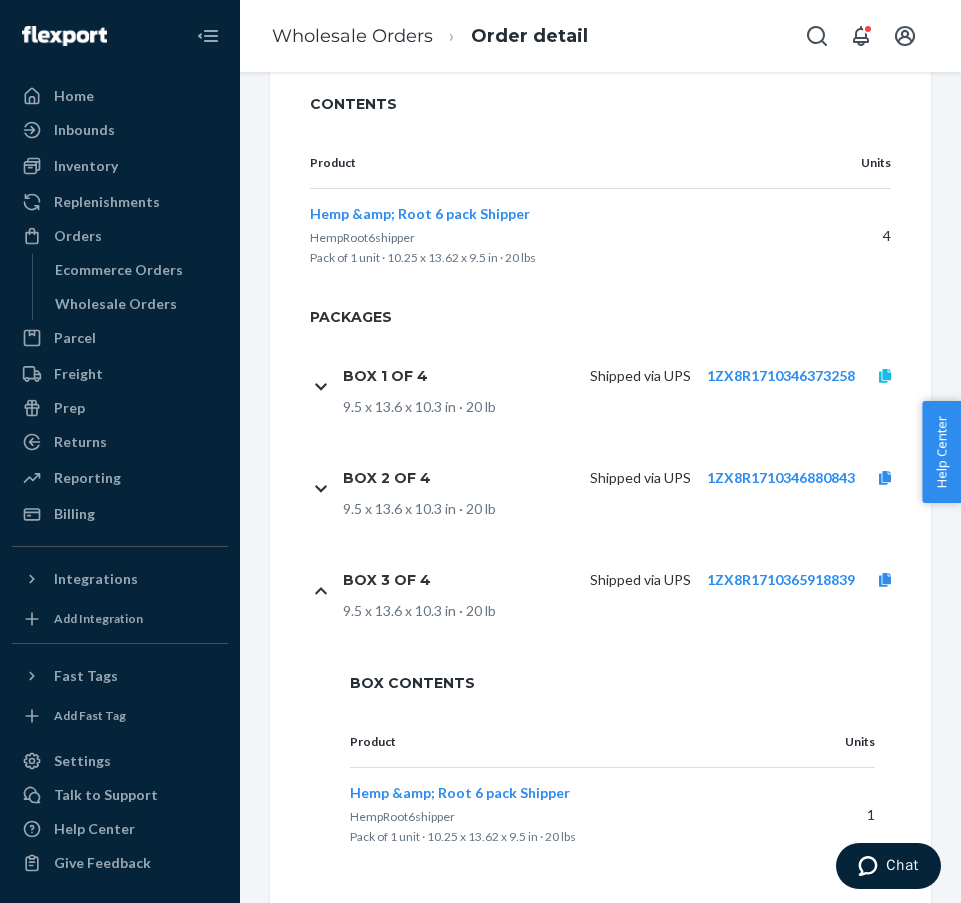 click 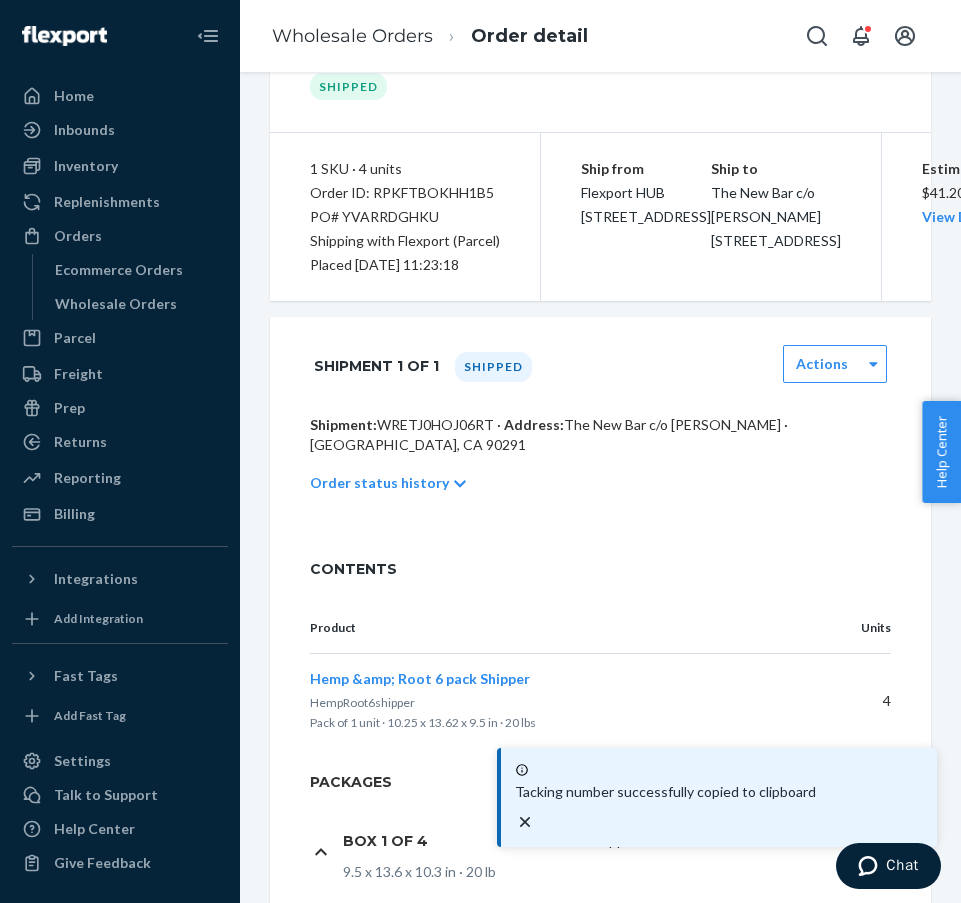 scroll, scrollTop: 117, scrollLeft: 0, axis: vertical 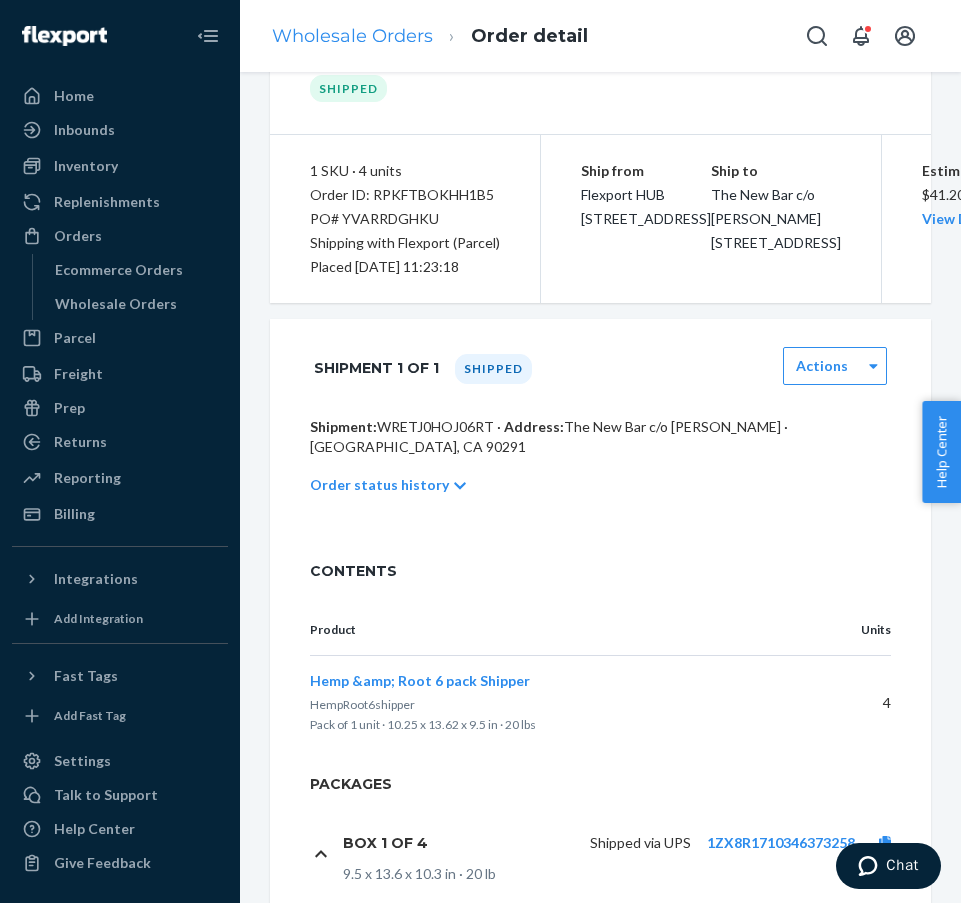 click on "Wholesale Orders" at bounding box center [352, 36] 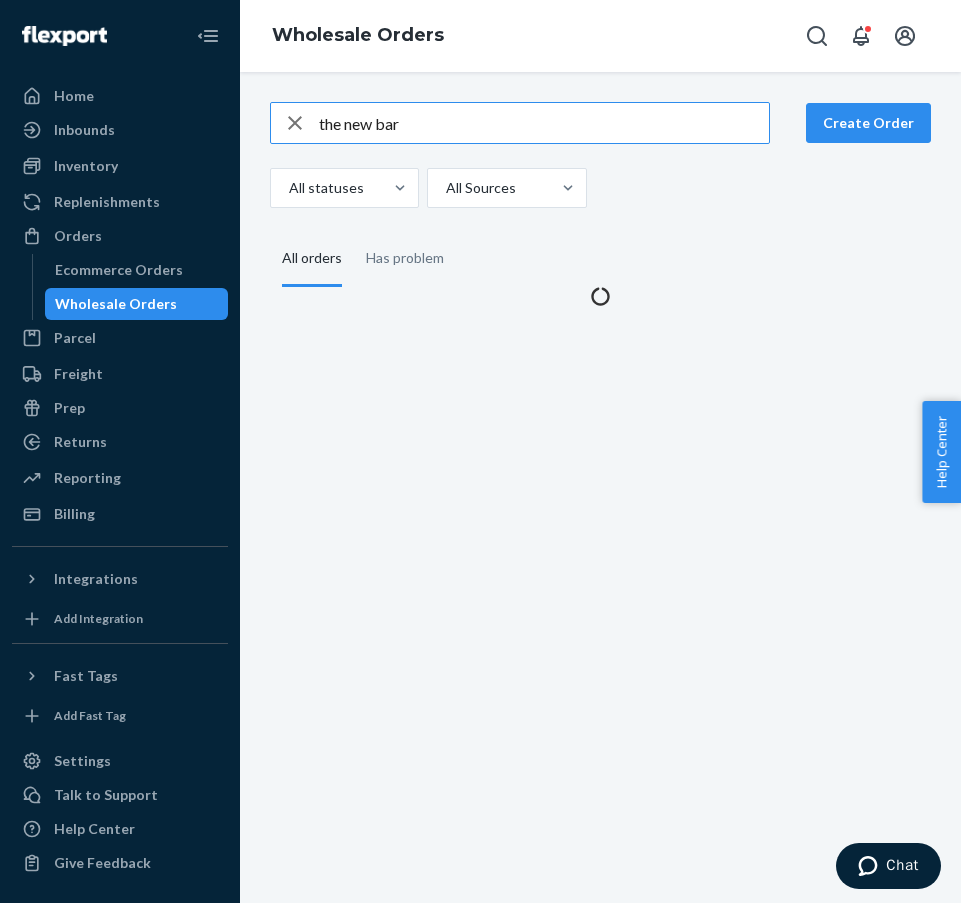 scroll, scrollTop: 0, scrollLeft: 0, axis: both 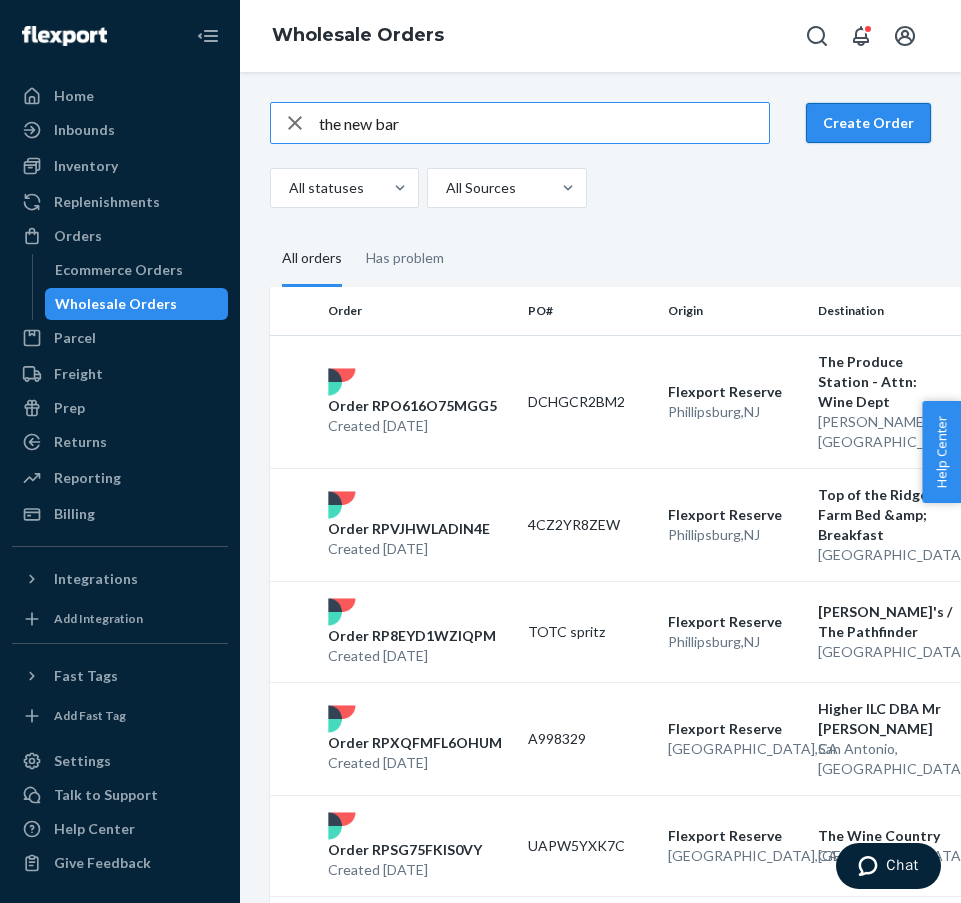 click on "Create Order" at bounding box center [868, 123] 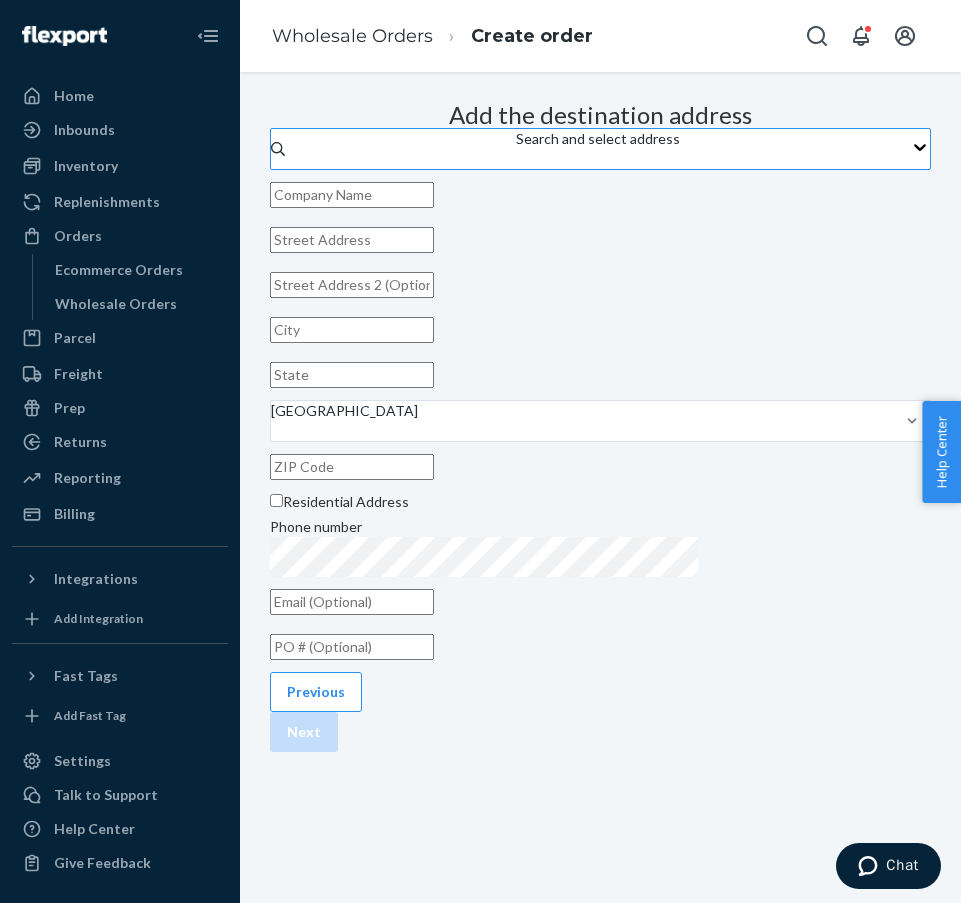 click on "Search and select address" at bounding box center (598, 139) 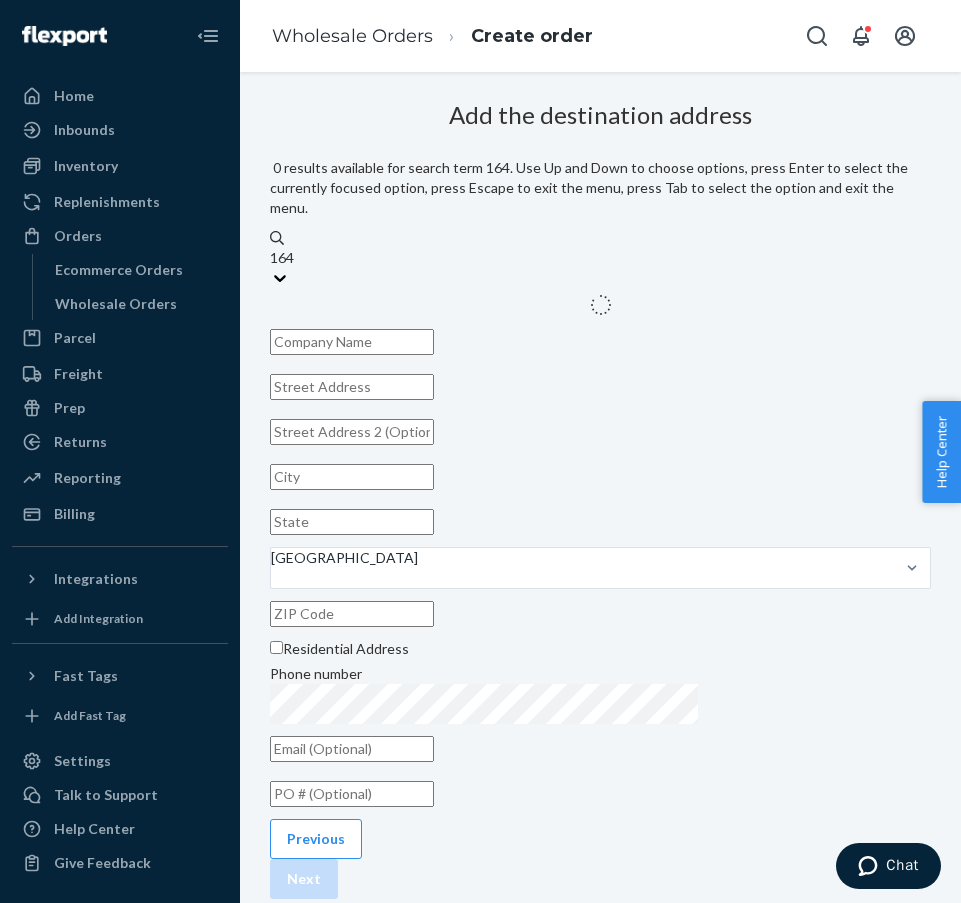 type on "1644" 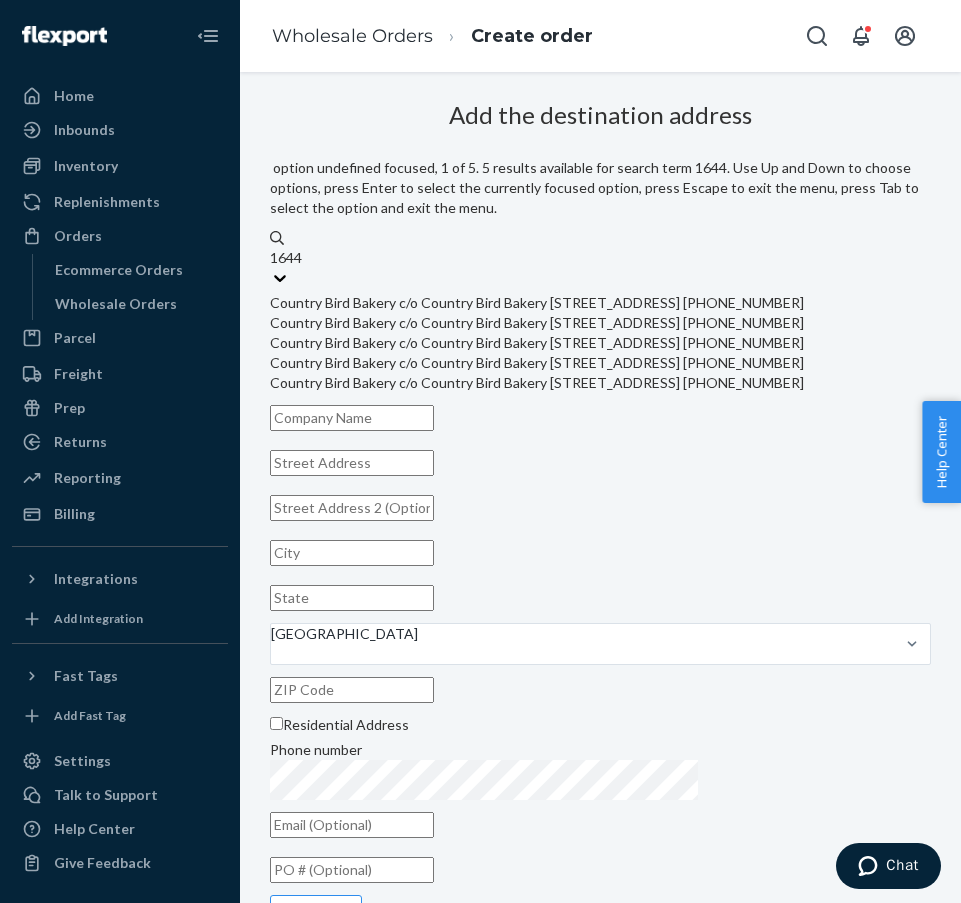 click on "Country Bird Bakery
c/o
Country Bird Bakery
[STREET_ADDRESS]
[PHONE_NUMBER]" at bounding box center [600, 303] 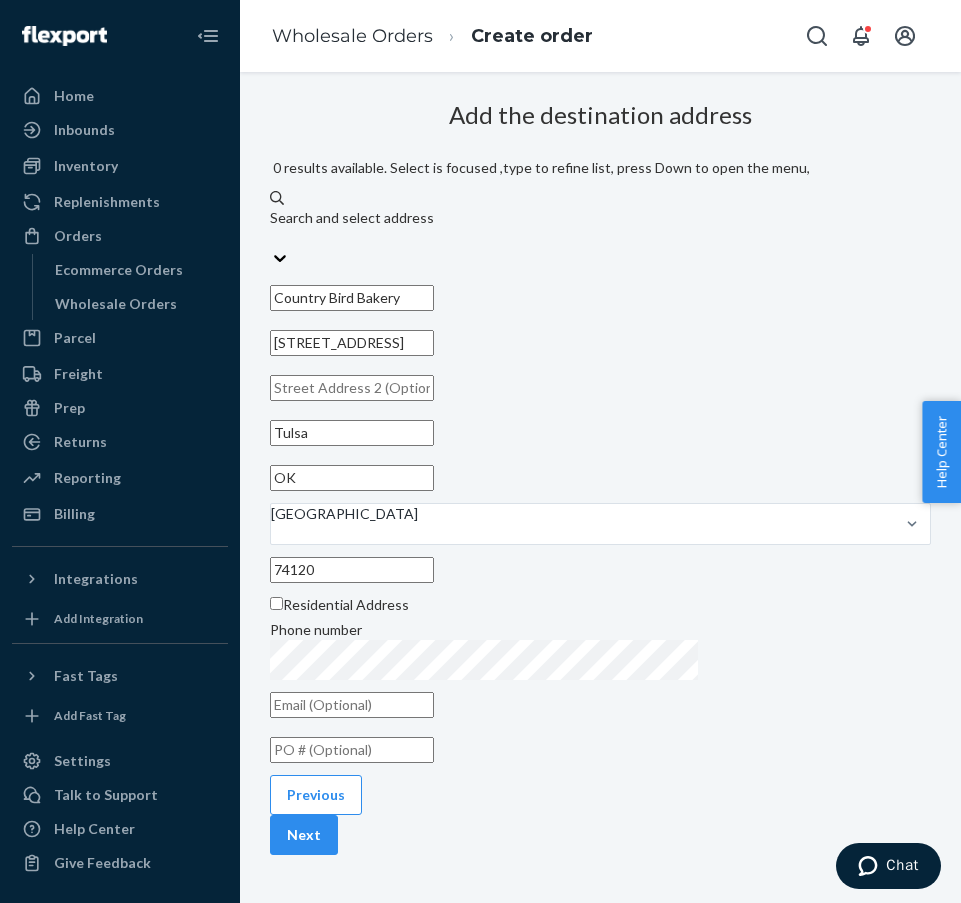 scroll, scrollTop: 10, scrollLeft: 158, axis: both 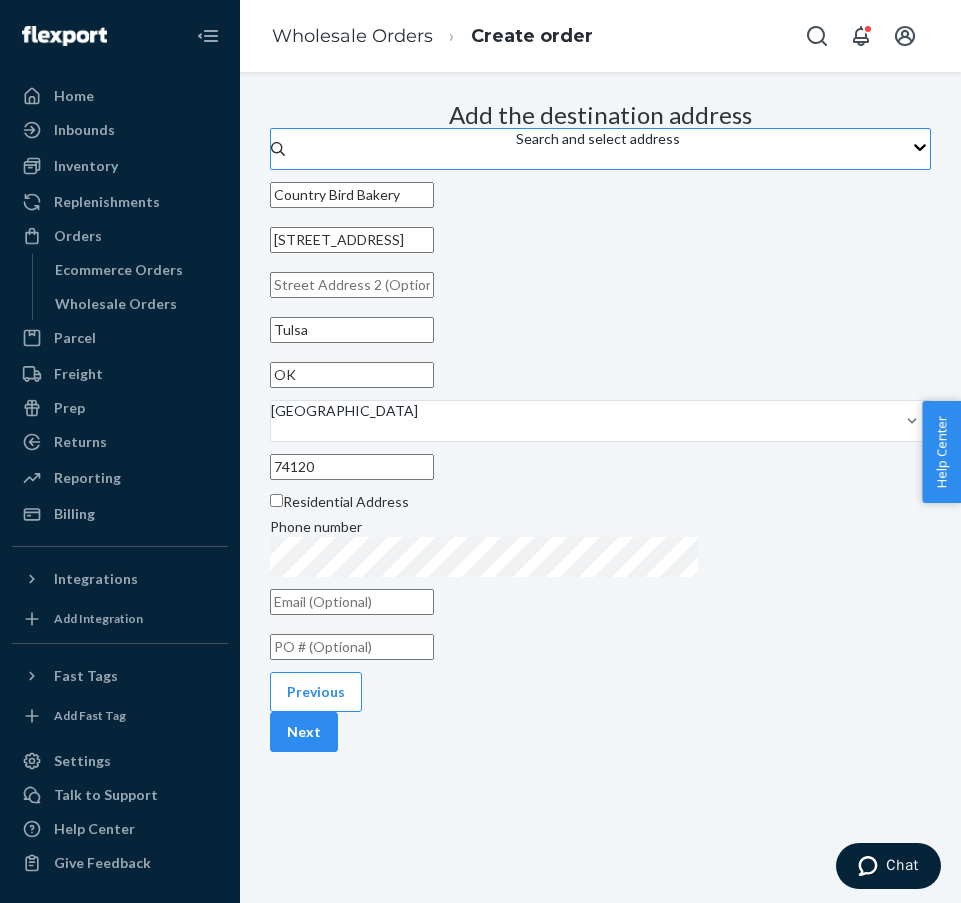 click at bounding box center [352, 647] 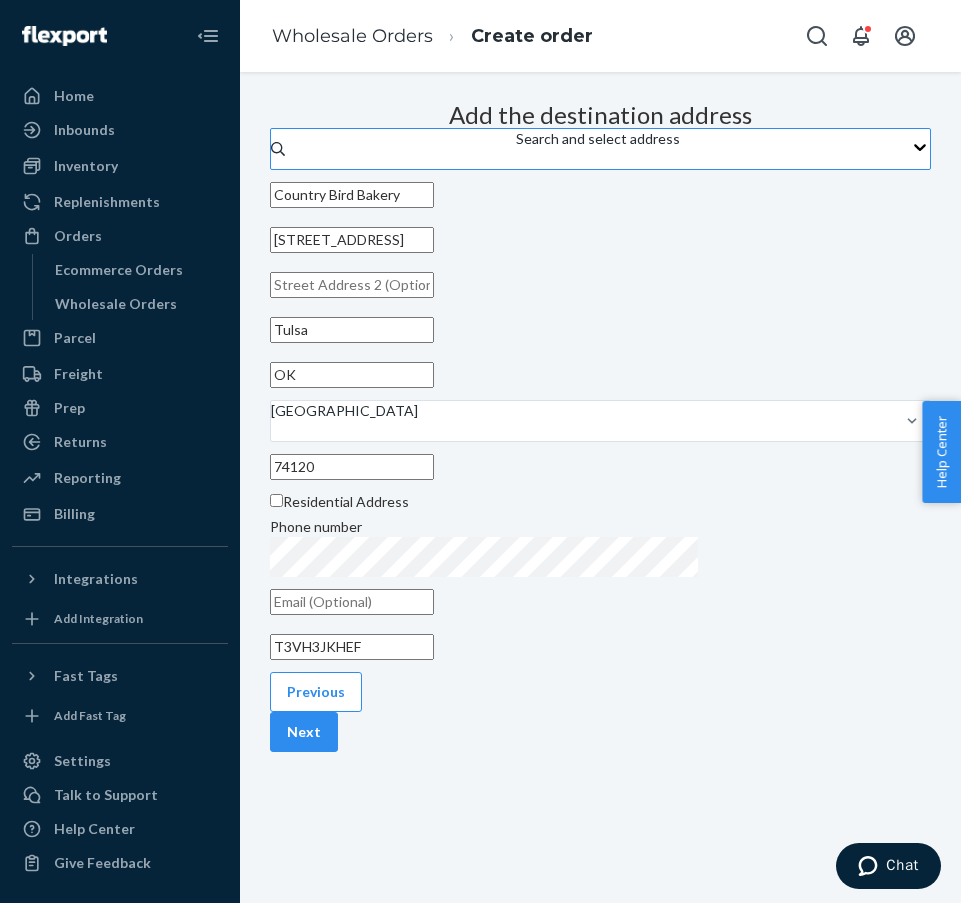 scroll, scrollTop: 10, scrollLeft: 256, axis: both 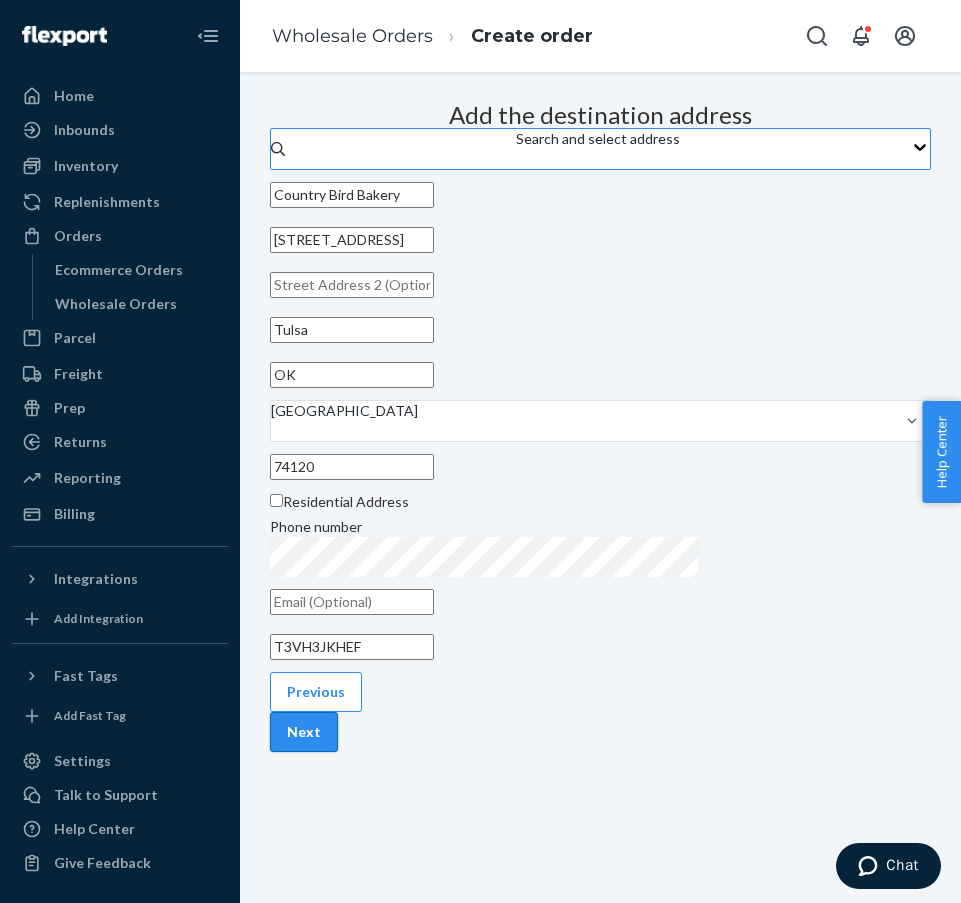 type on "T3VH3JKHEF" 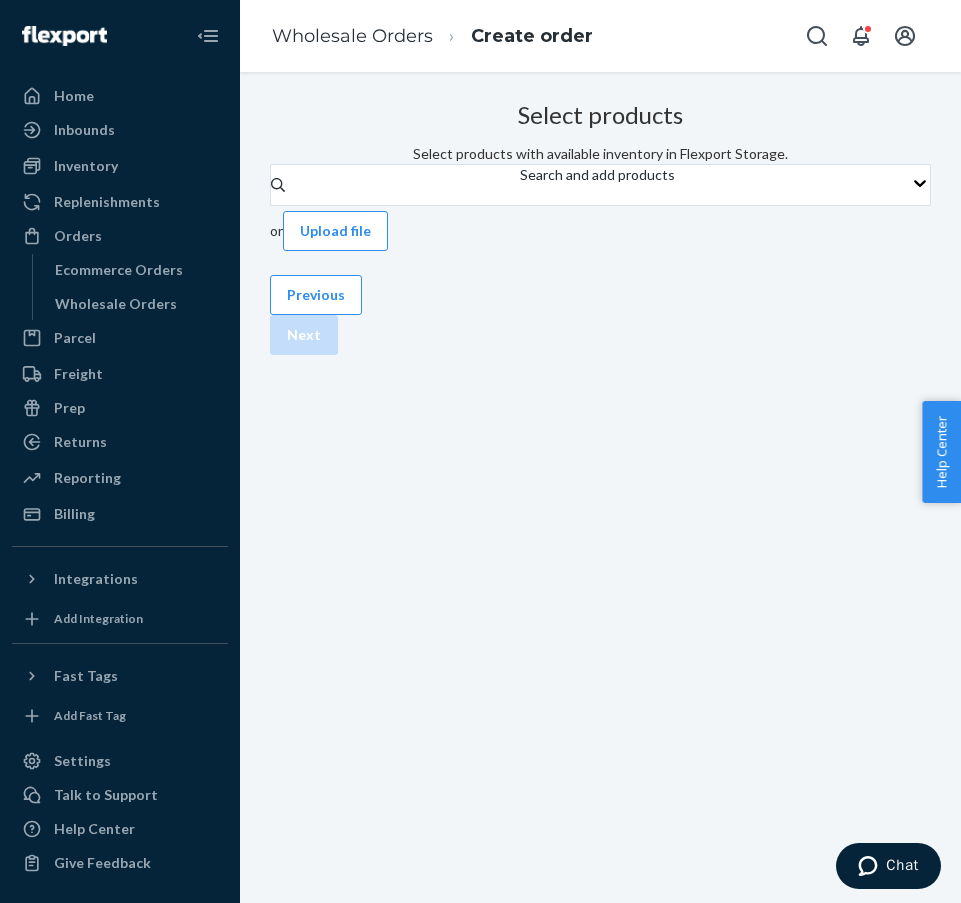 scroll, scrollTop: 0, scrollLeft: 256, axis: horizontal 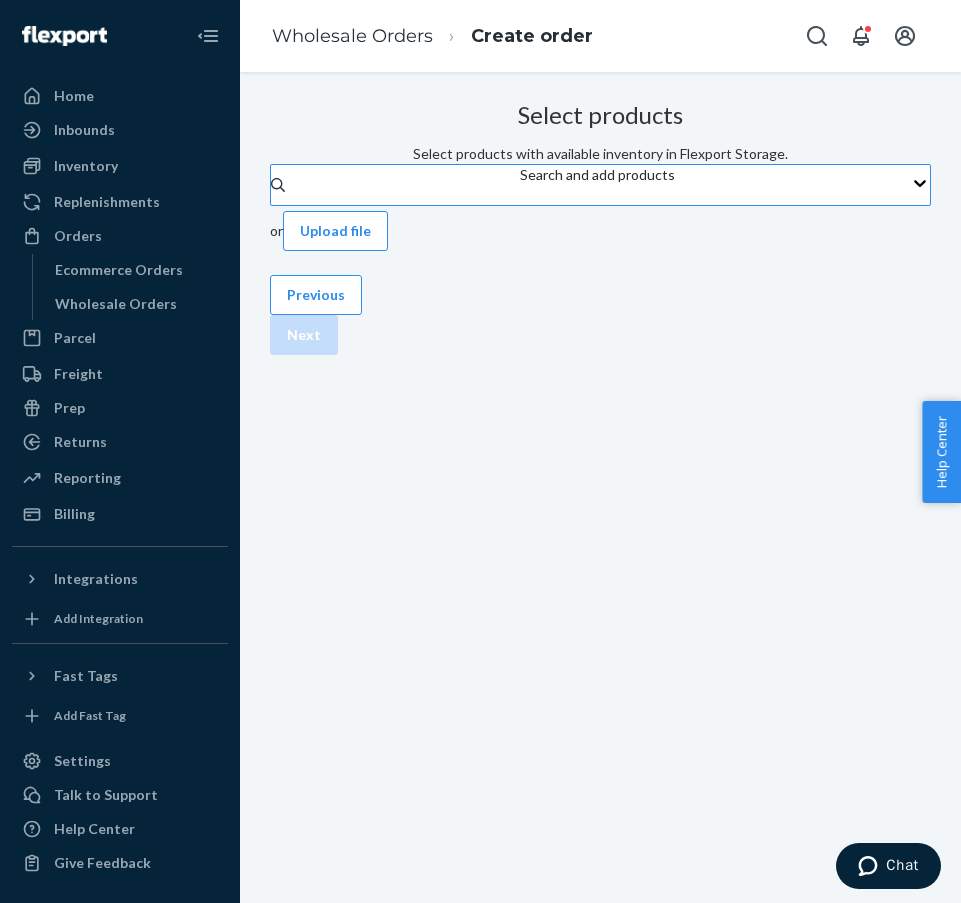click on "Search and add products" at bounding box center [597, 185] 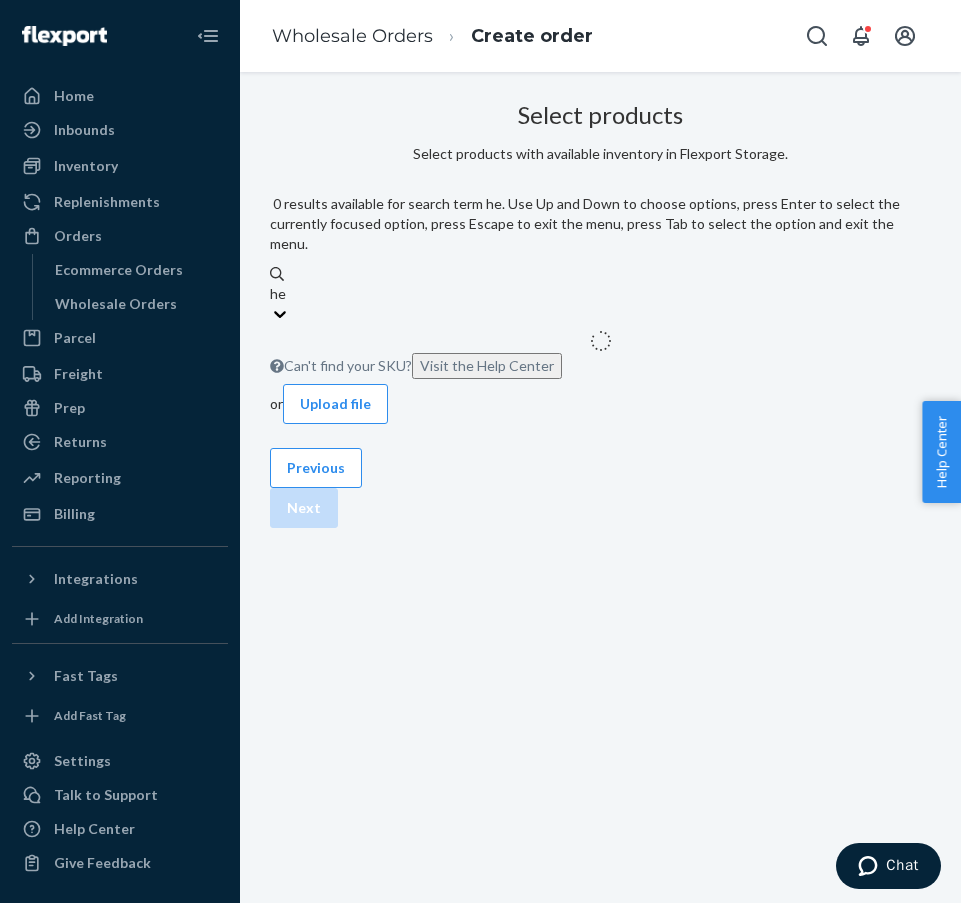 type on "hem" 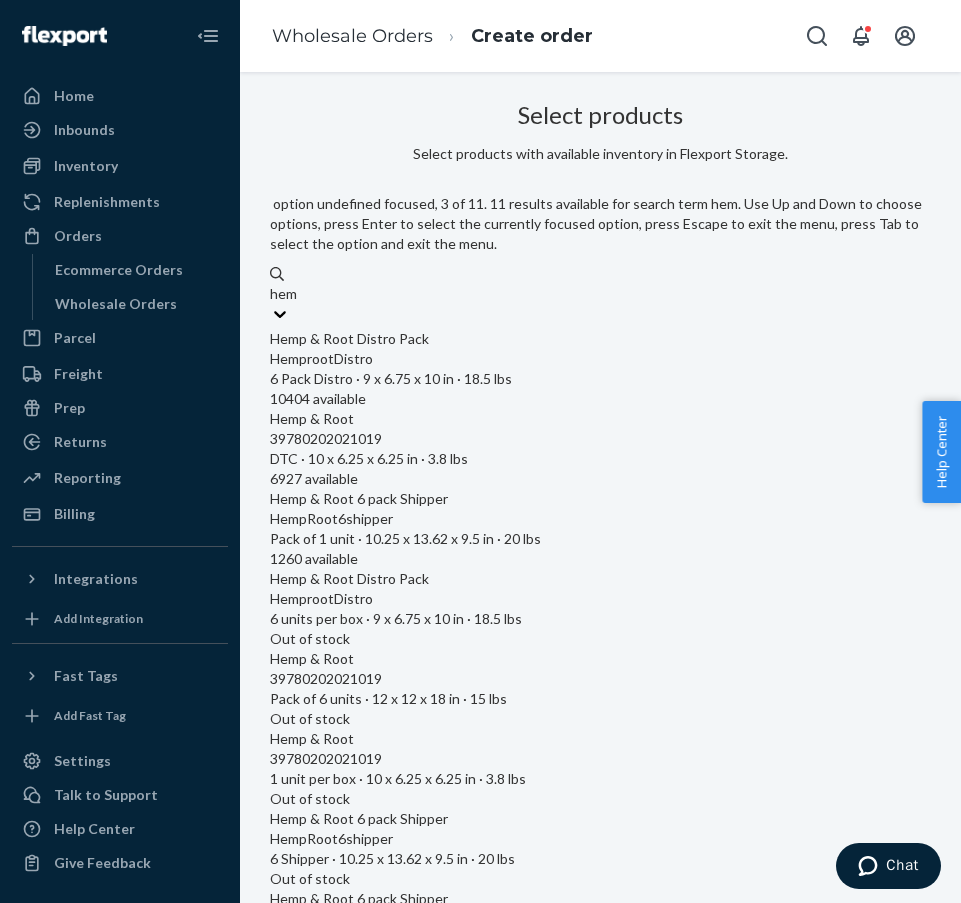 click on "HempRoot6shipper" at bounding box center [600, 519] 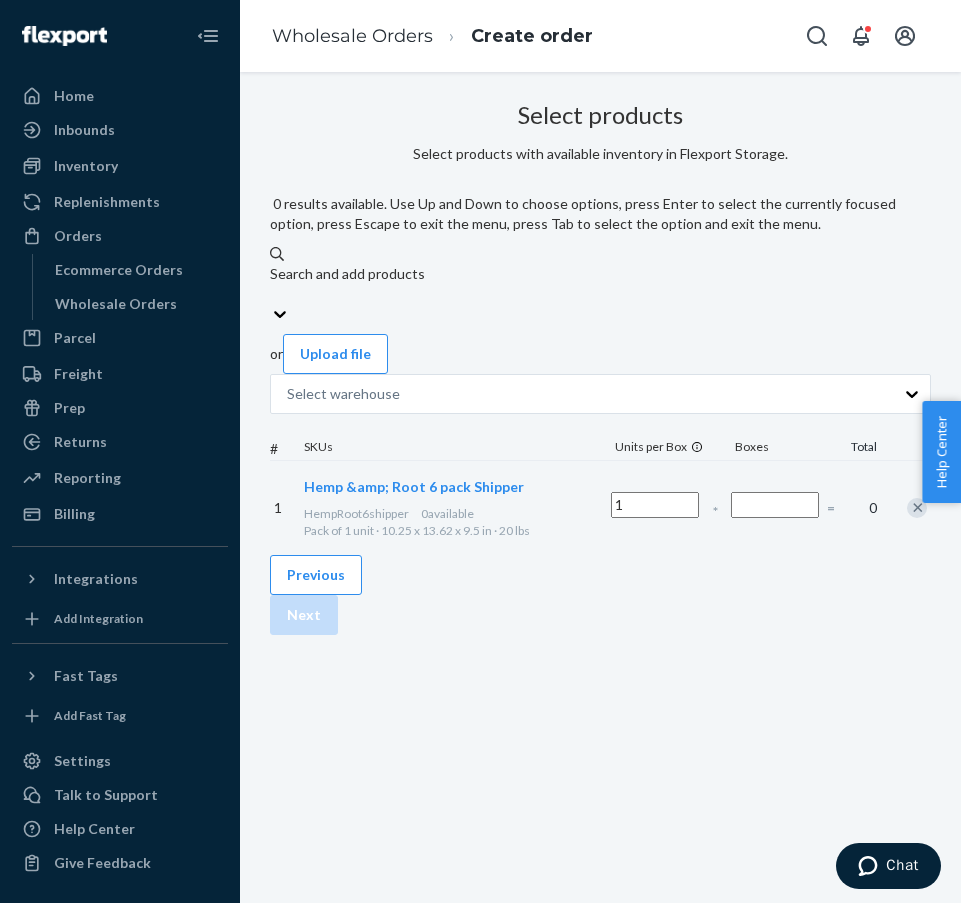 click on "Search and add products" at bounding box center [600, 284] 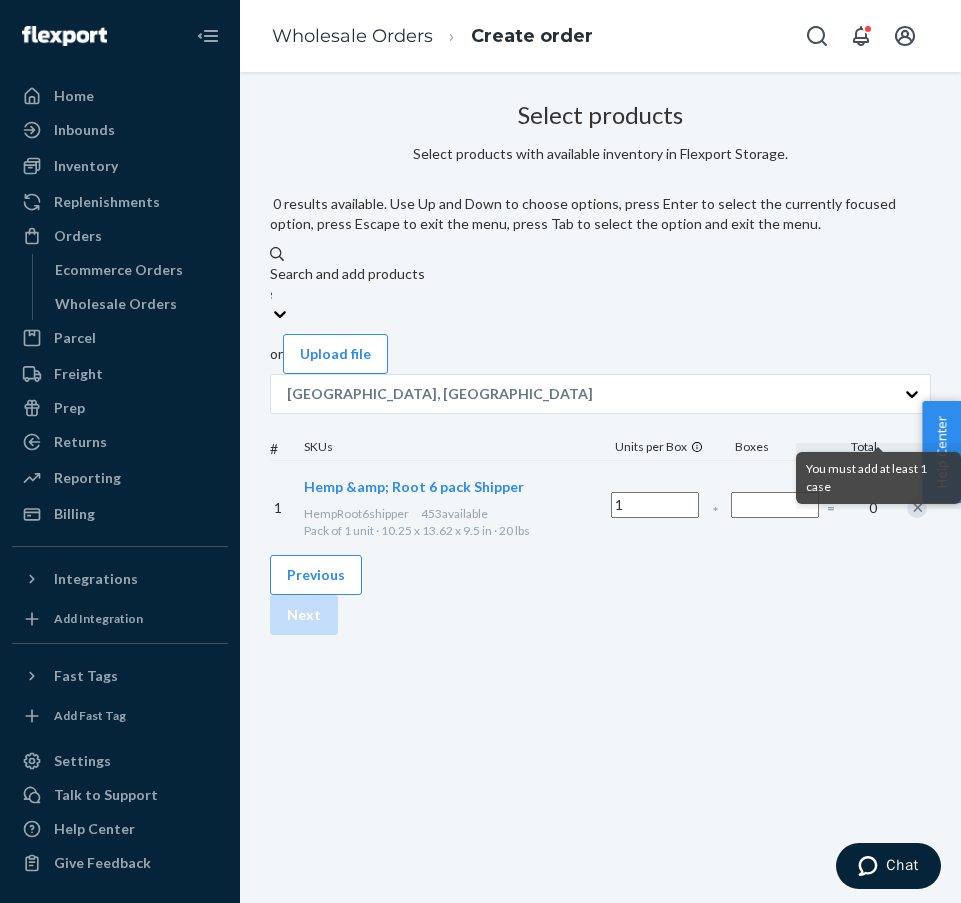 type on "sp" 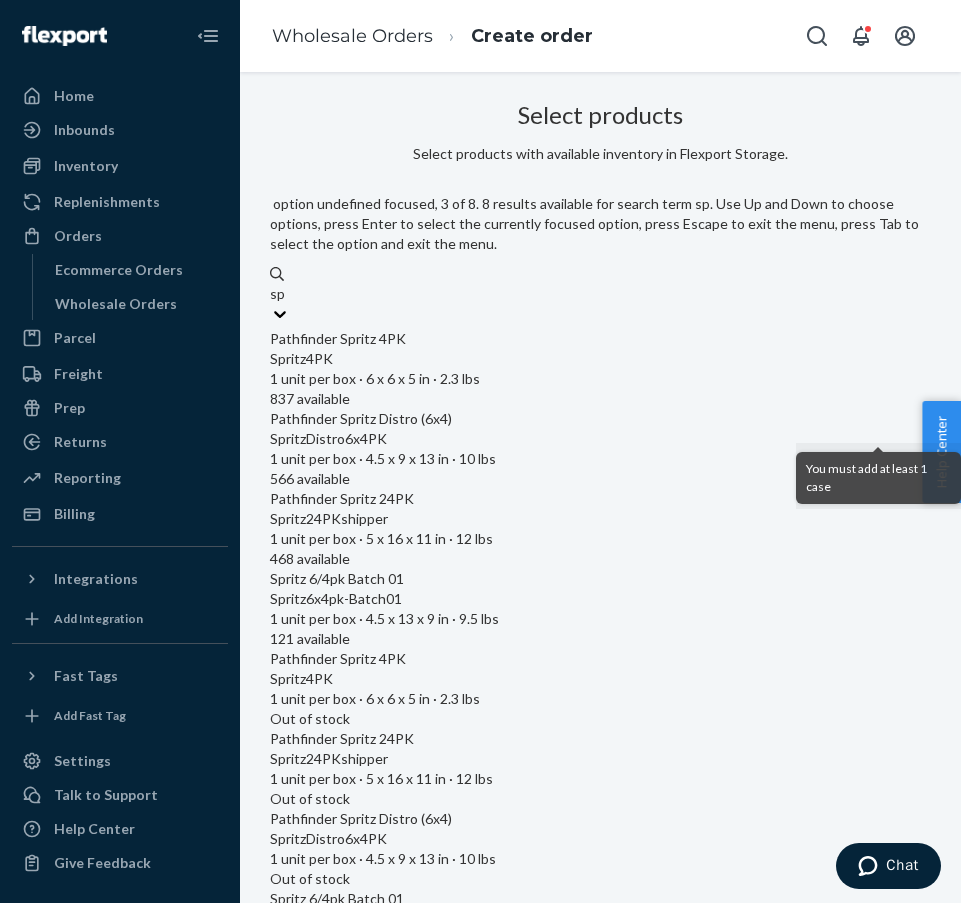 click on "Spritz24PKshipper" at bounding box center (600, 519) 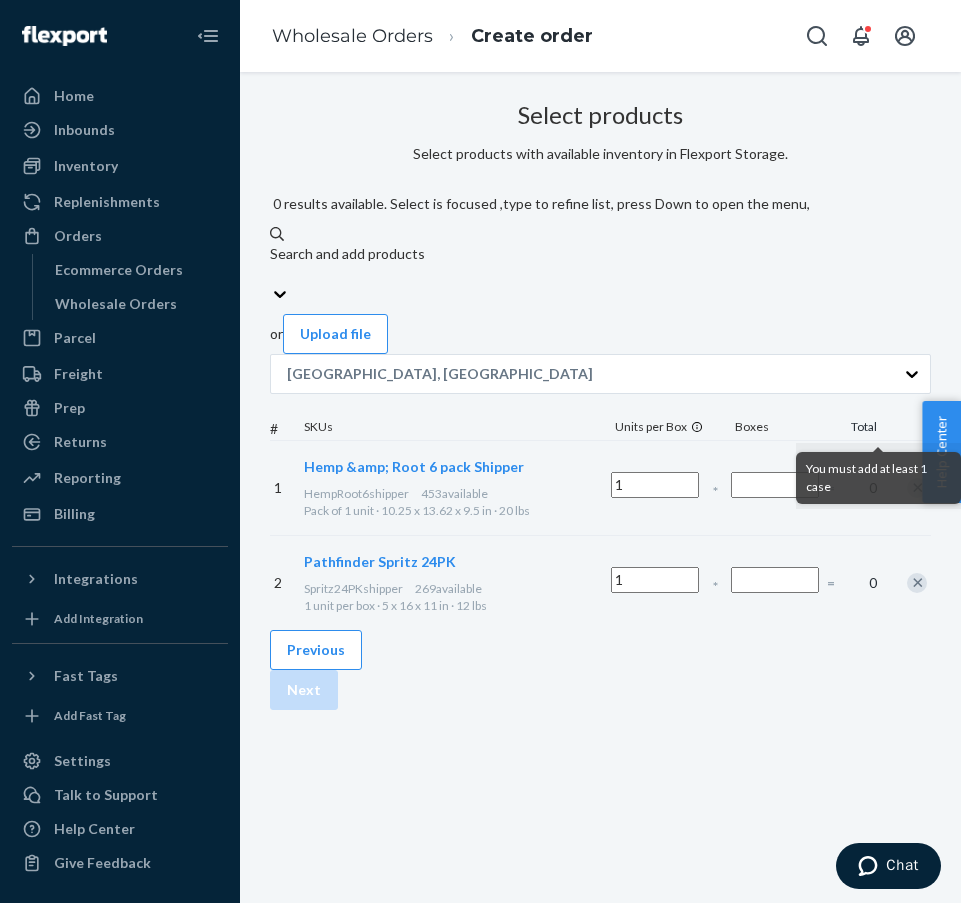 scroll, scrollTop: 0, scrollLeft: 95, axis: horizontal 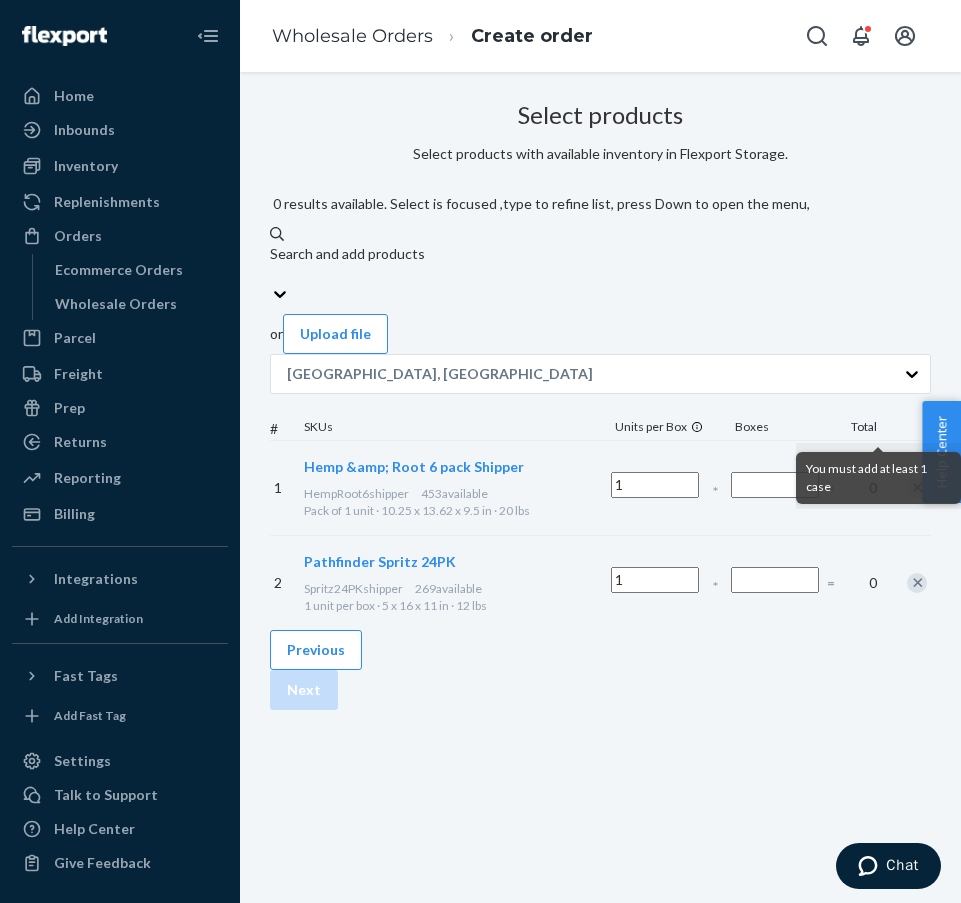 click at bounding box center [775, 485] 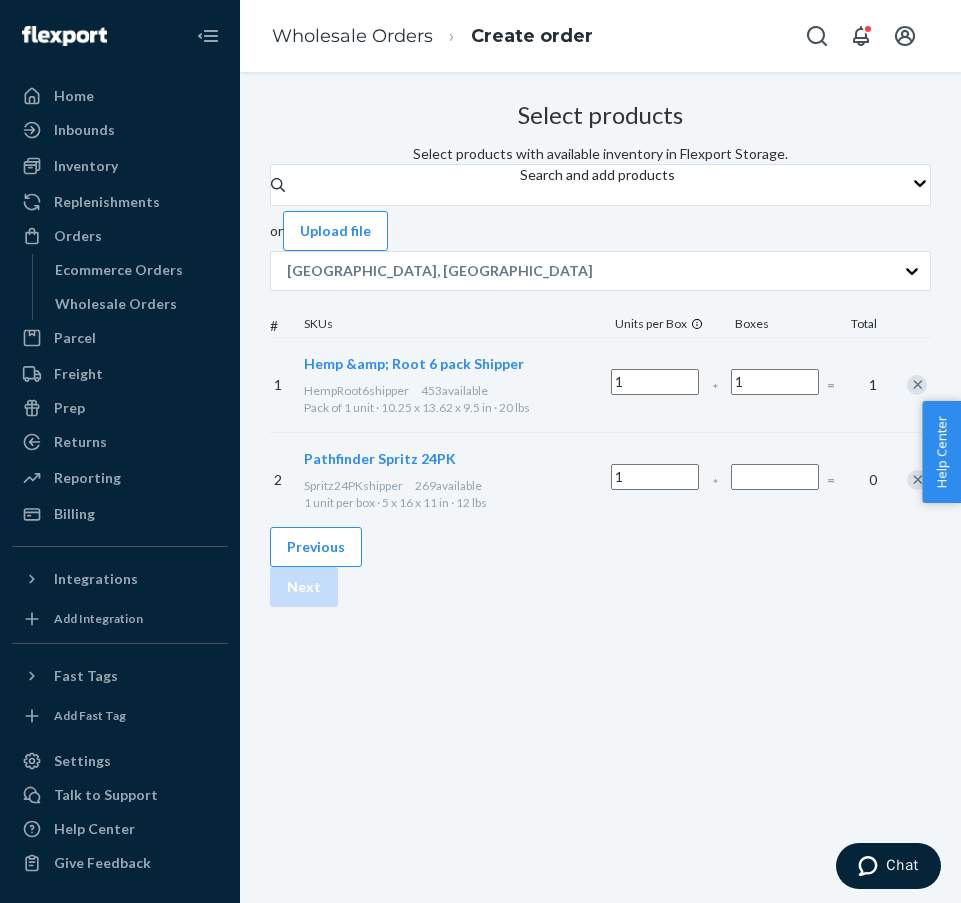type on "1" 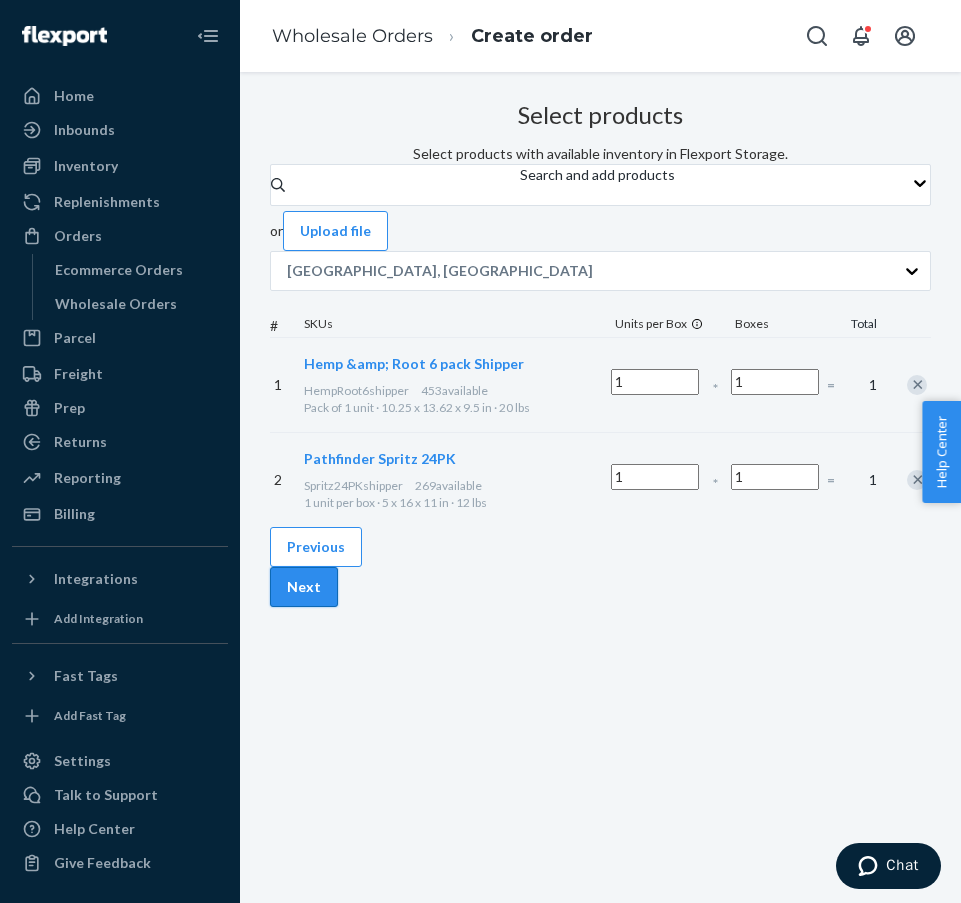 type on "1" 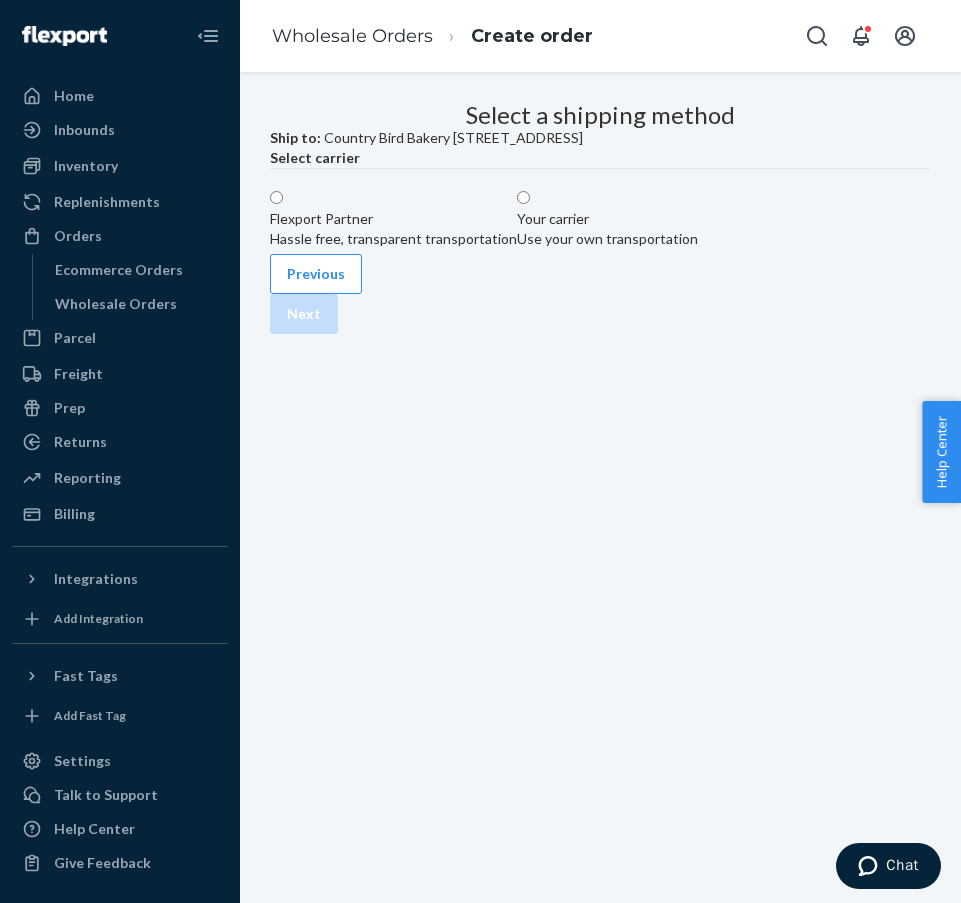 click on "Flexport Partner Hassle free, transparent transportation" at bounding box center (393, 219) 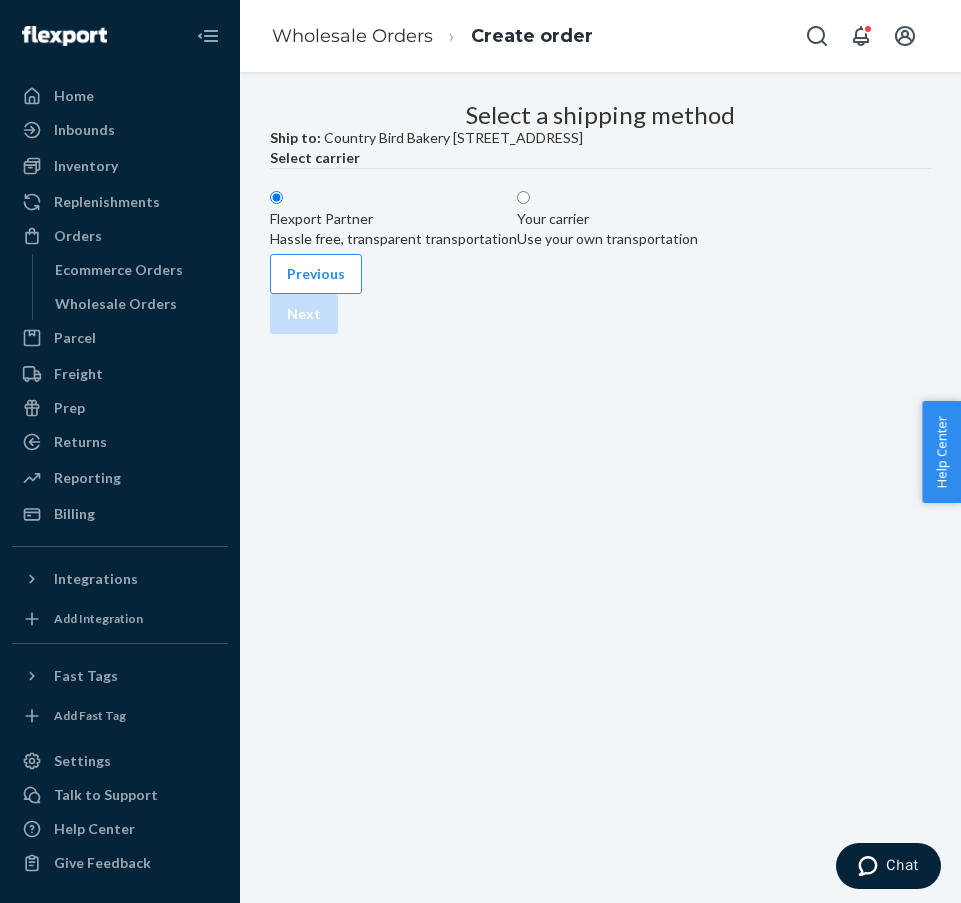 radio on "true" 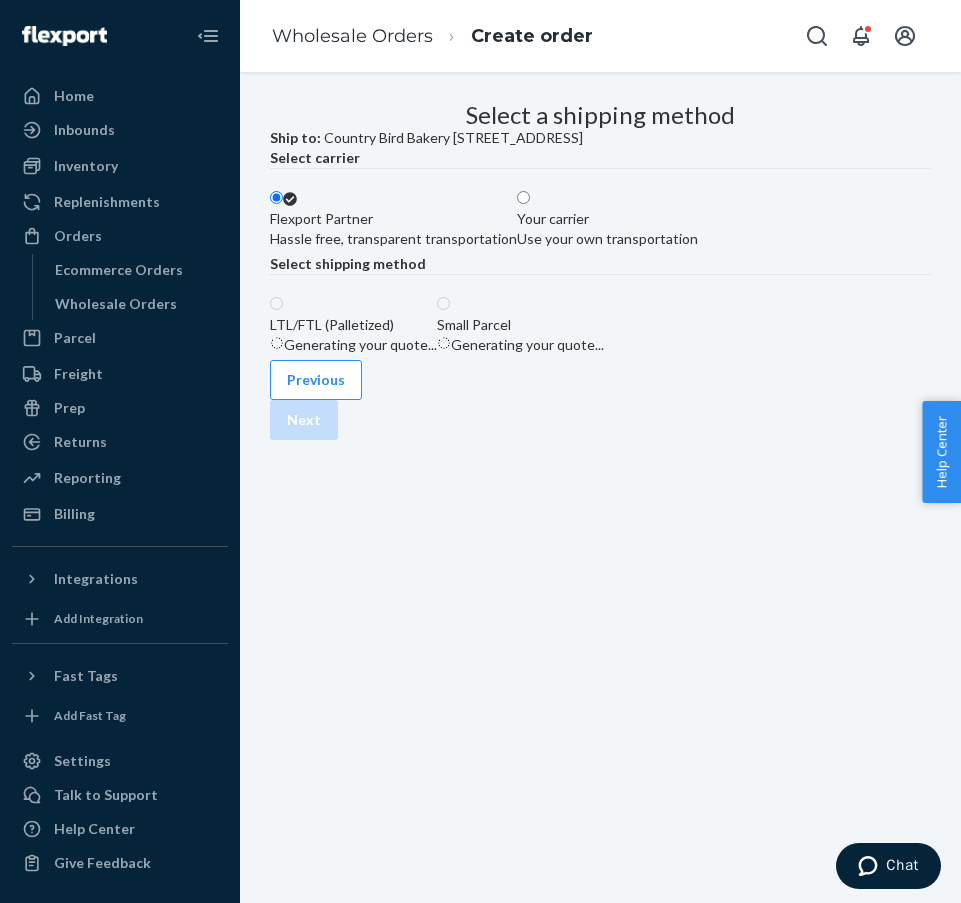 scroll, scrollTop: 0, scrollLeft: 146, axis: horizontal 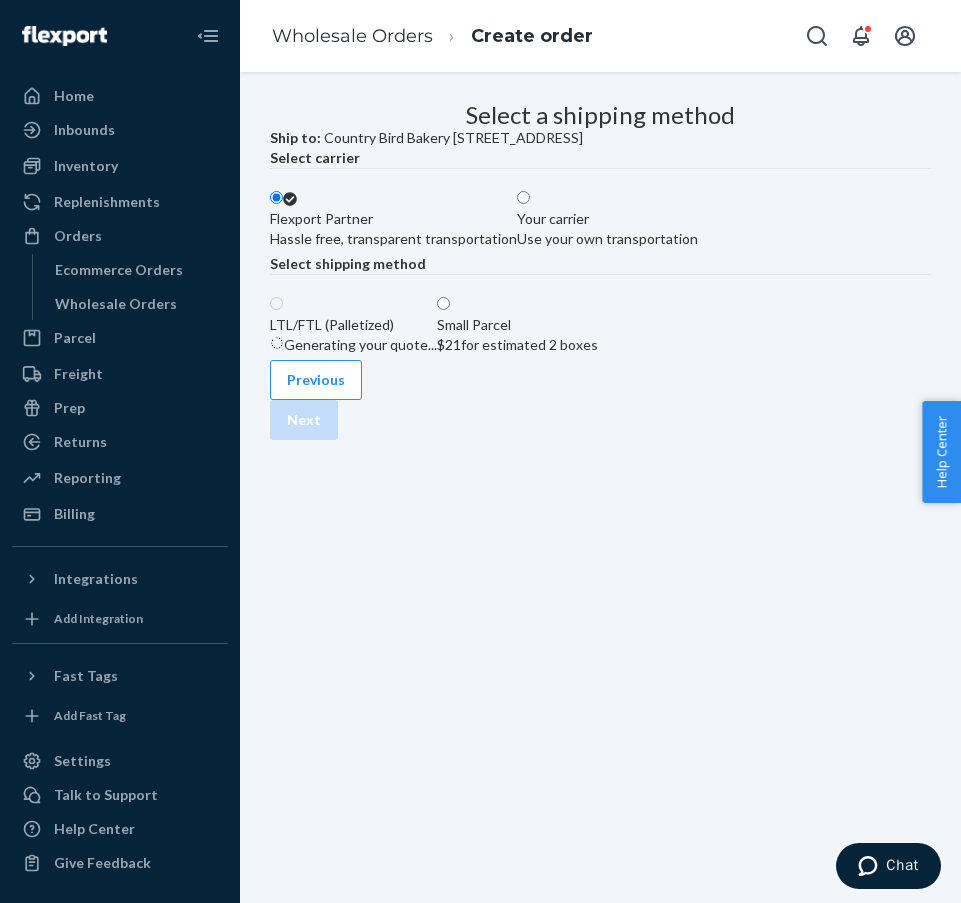 click on "Small Parcel $21  for estimated 2 boxes" at bounding box center (517, 325) 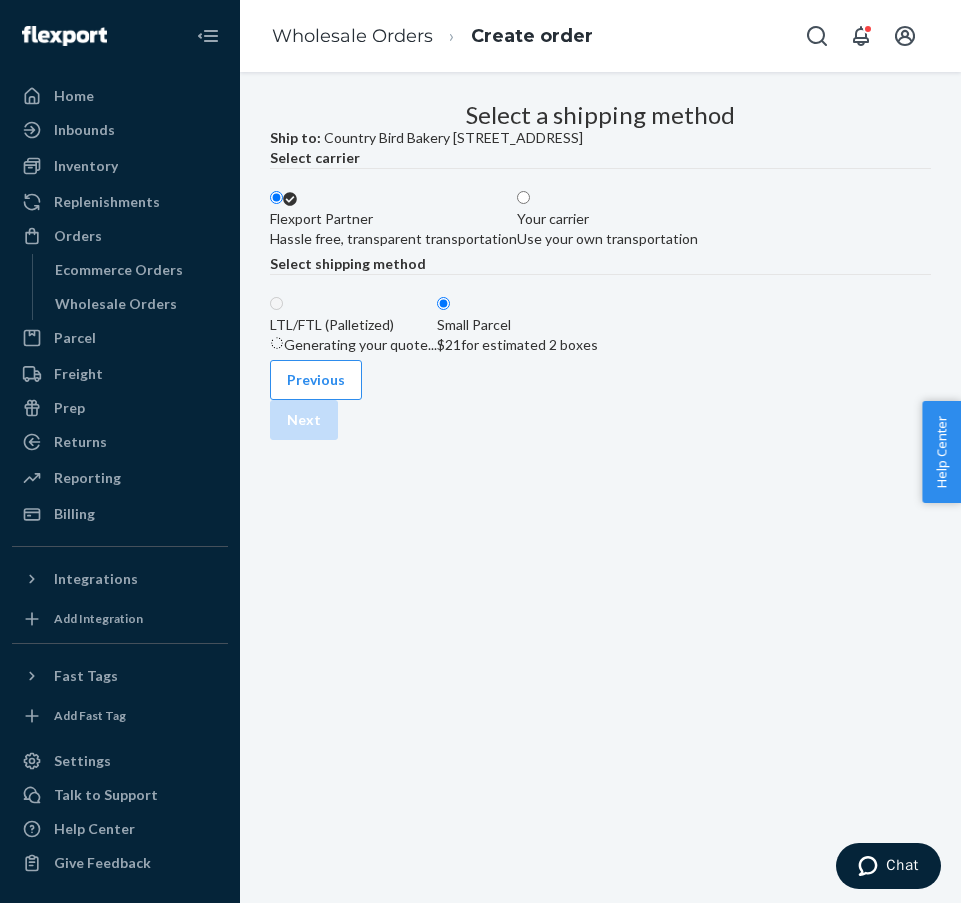 radio on "true" 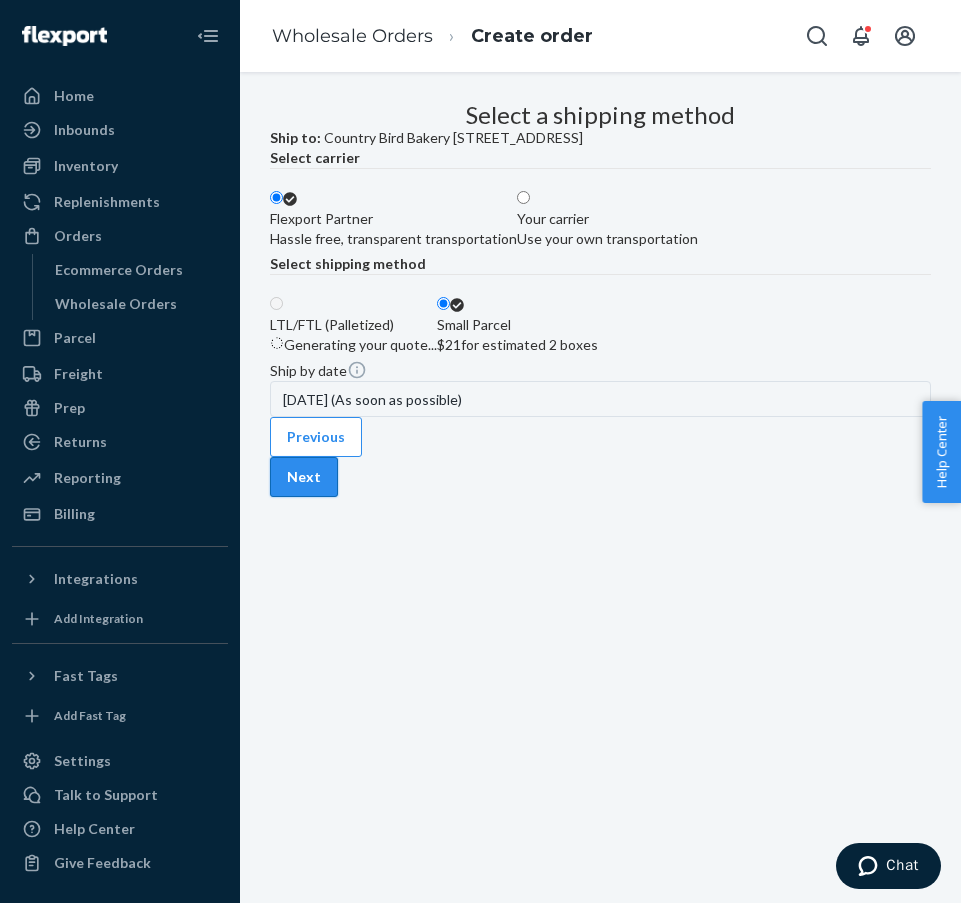 click on "Next" at bounding box center [304, 477] 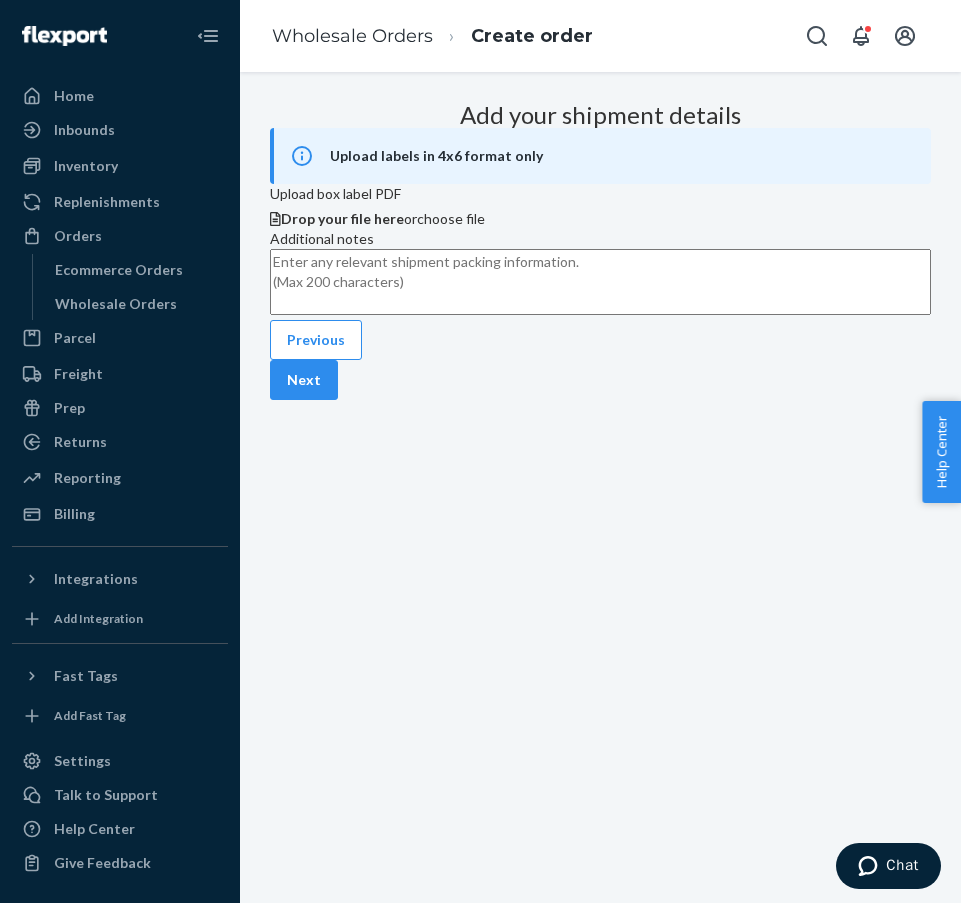 scroll, scrollTop: 0, scrollLeft: 309, axis: horizontal 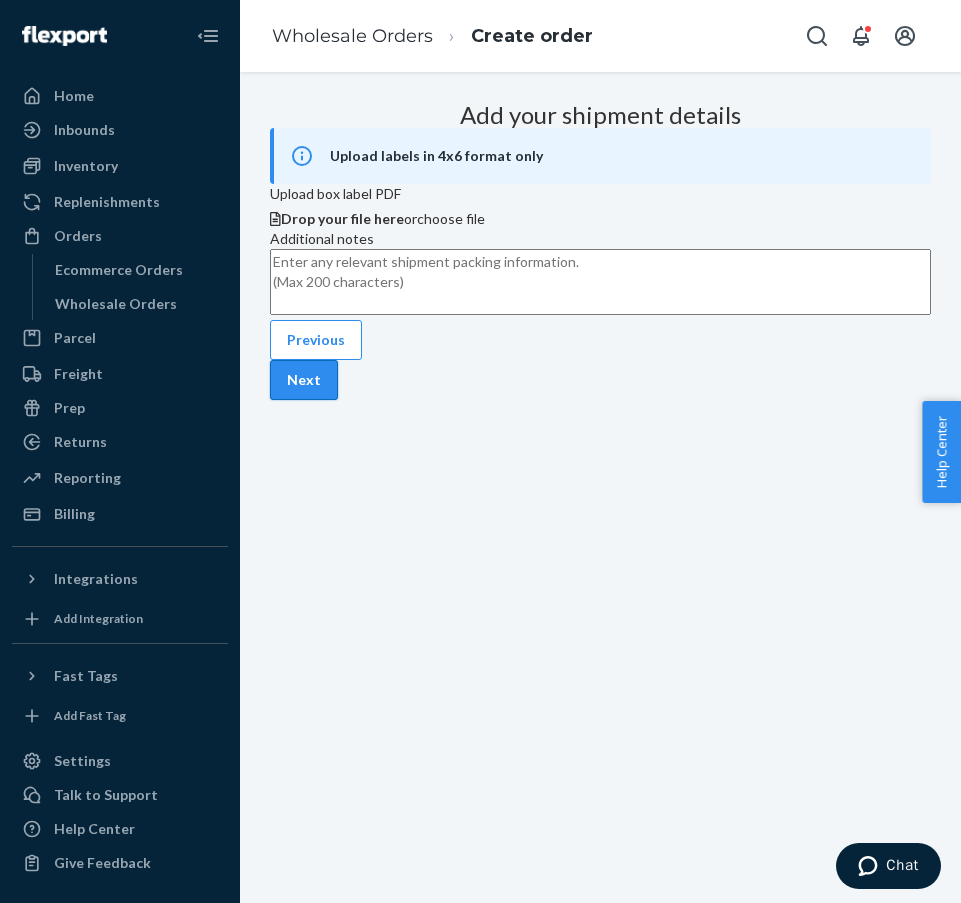 click on "Next" at bounding box center (304, 380) 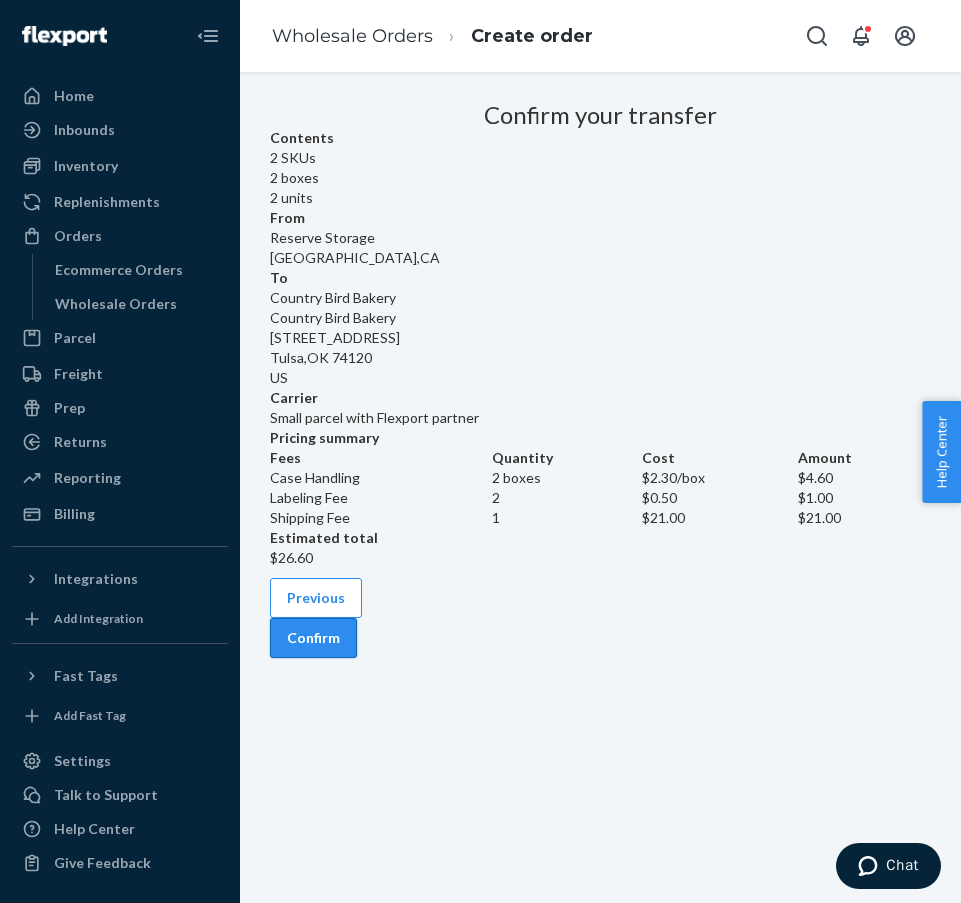 click on "Confirm" at bounding box center (313, 638) 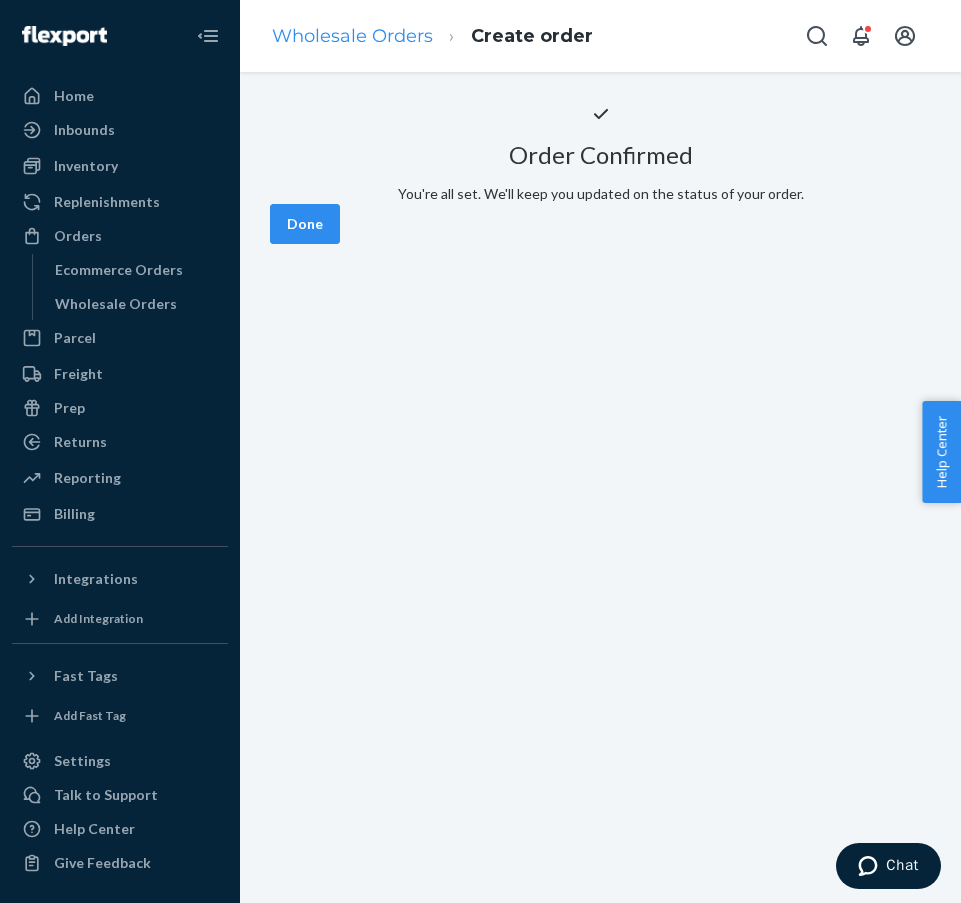 click on "Wholesale Orders" at bounding box center (352, 36) 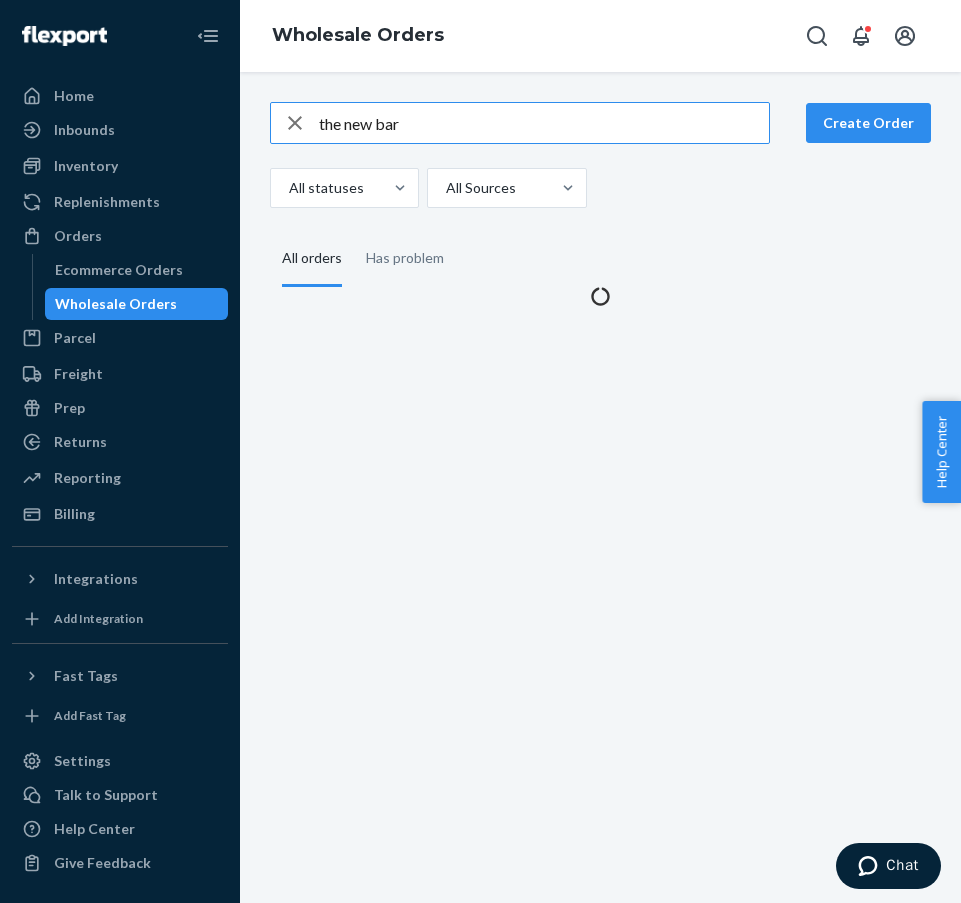 click on "the new bar Create Order All statuses All Sources" at bounding box center [600, 155] 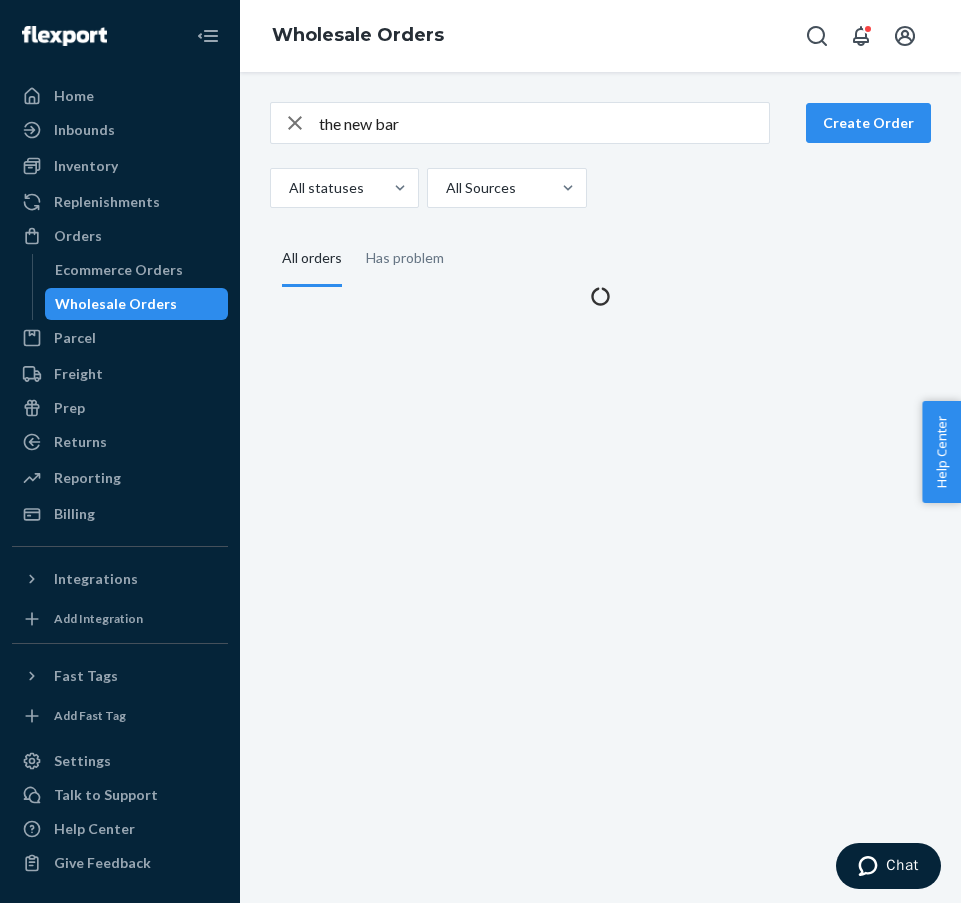 click on "the new bar" at bounding box center [544, 123] 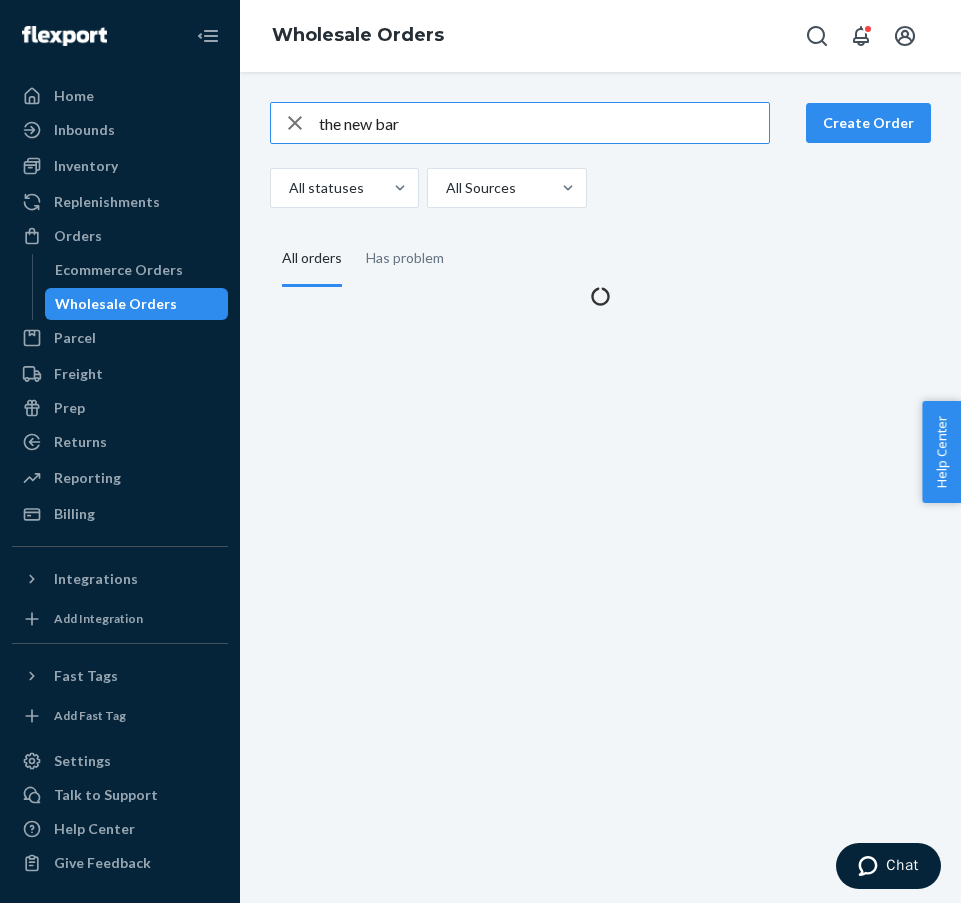 click on "the new bar" at bounding box center (544, 123) 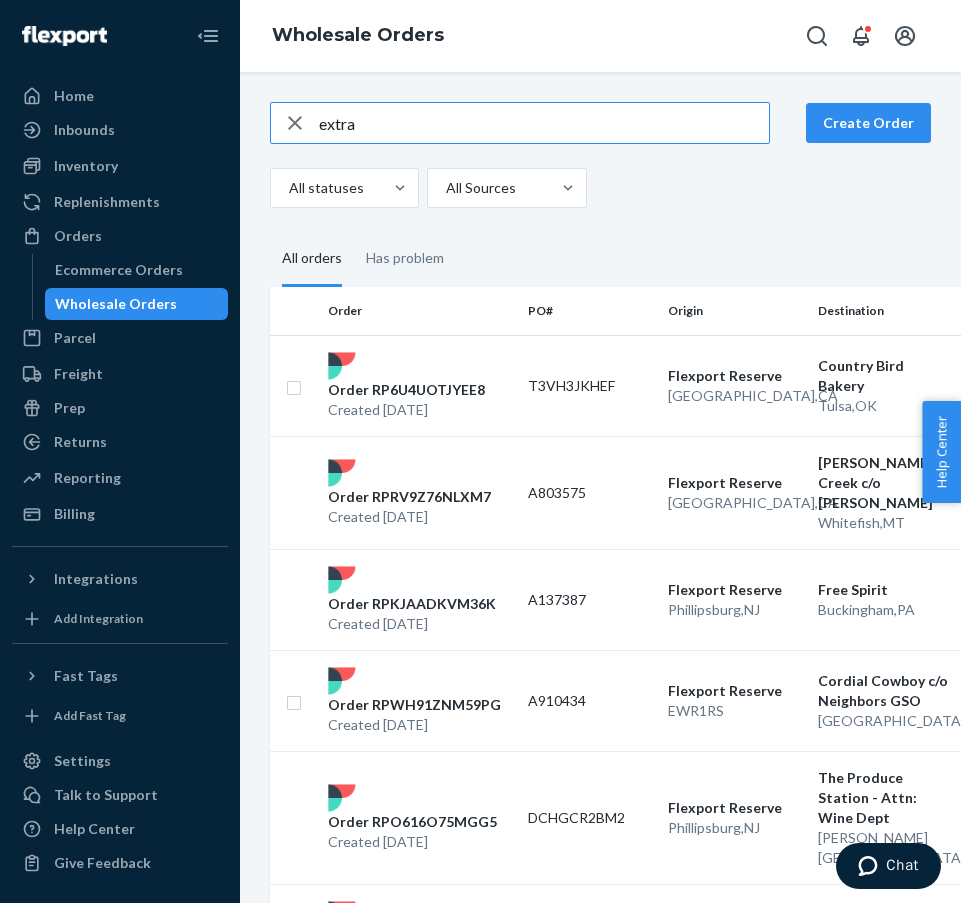 type on "extra" 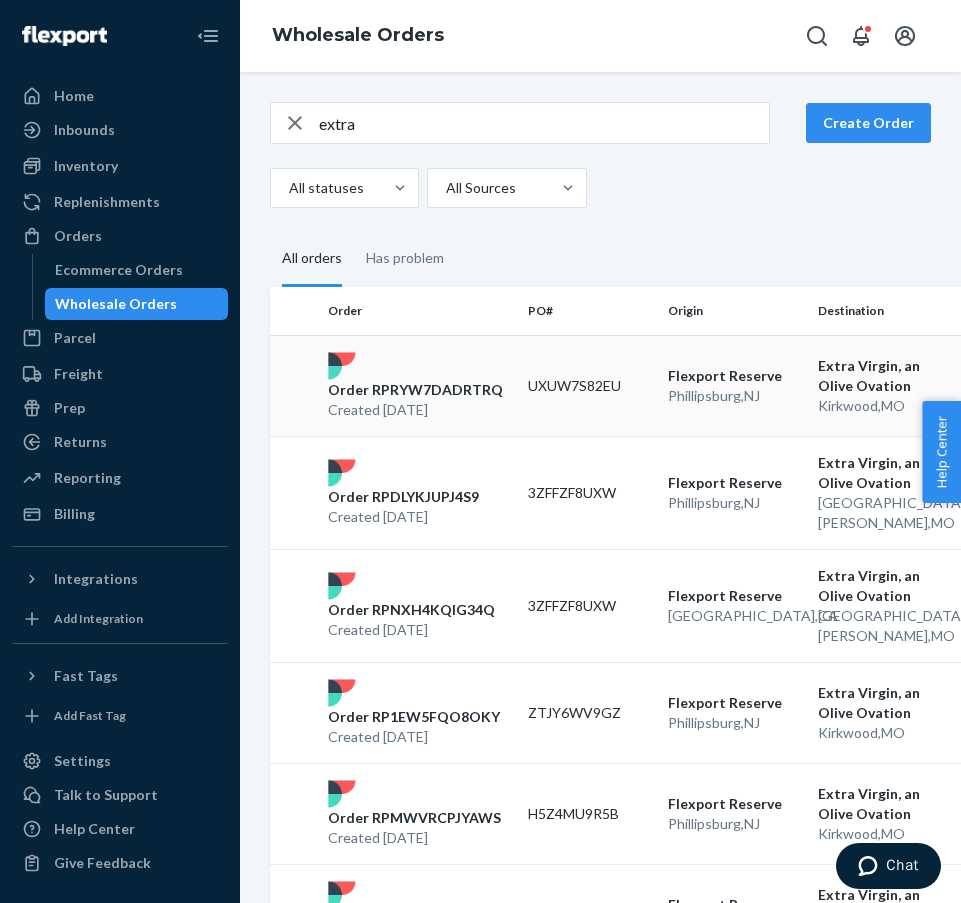 click on "Order RPRYW7DADRTRQ" at bounding box center (415, 390) 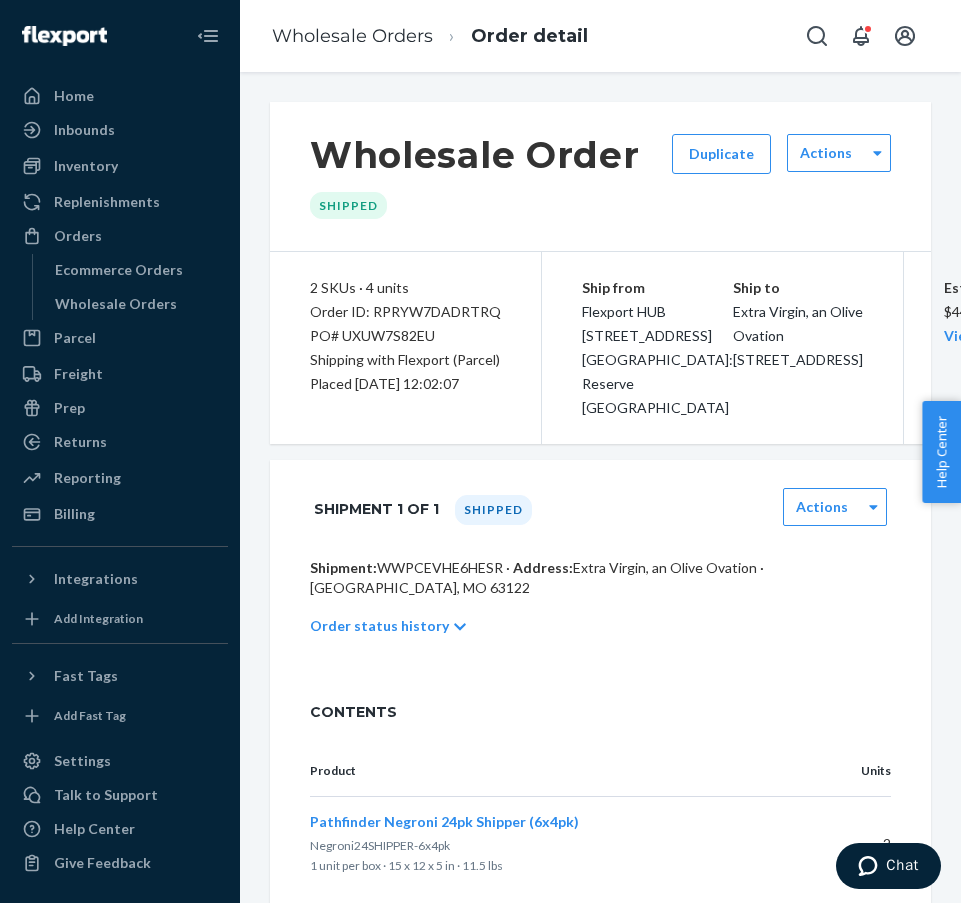 scroll, scrollTop: 0, scrollLeft: 0, axis: both 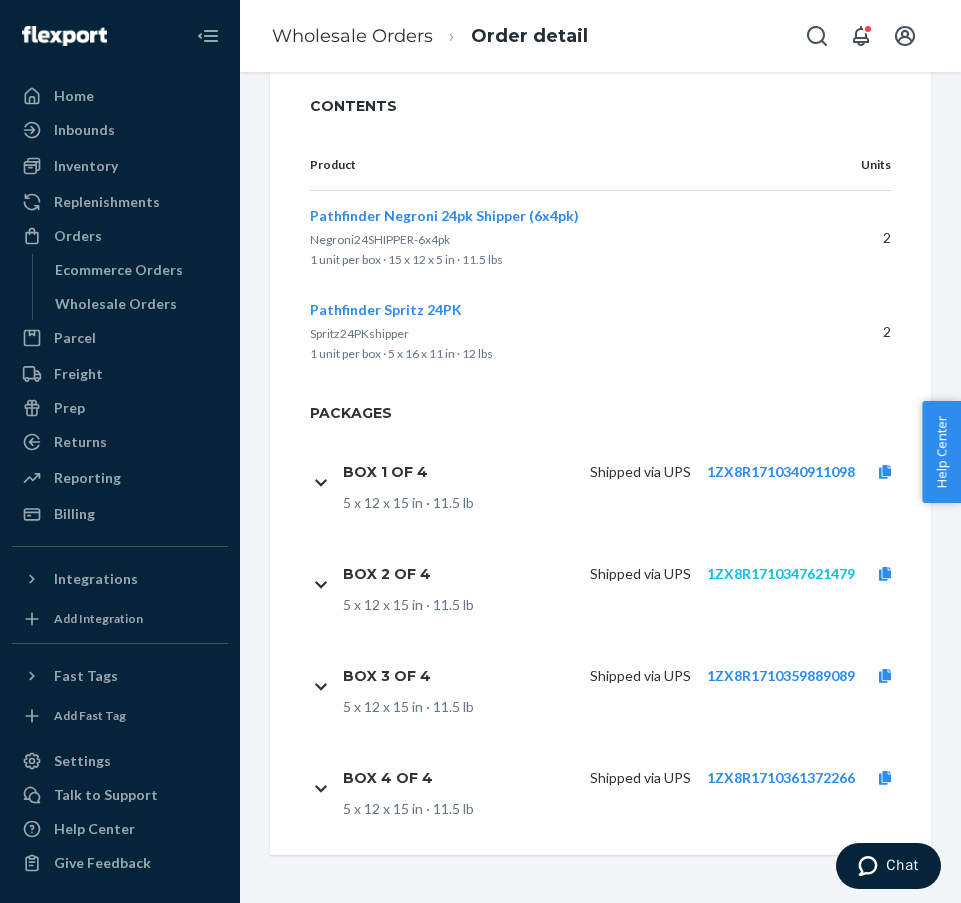 click on "1ZX8R1710347621479" at bounding box center (781, 573) 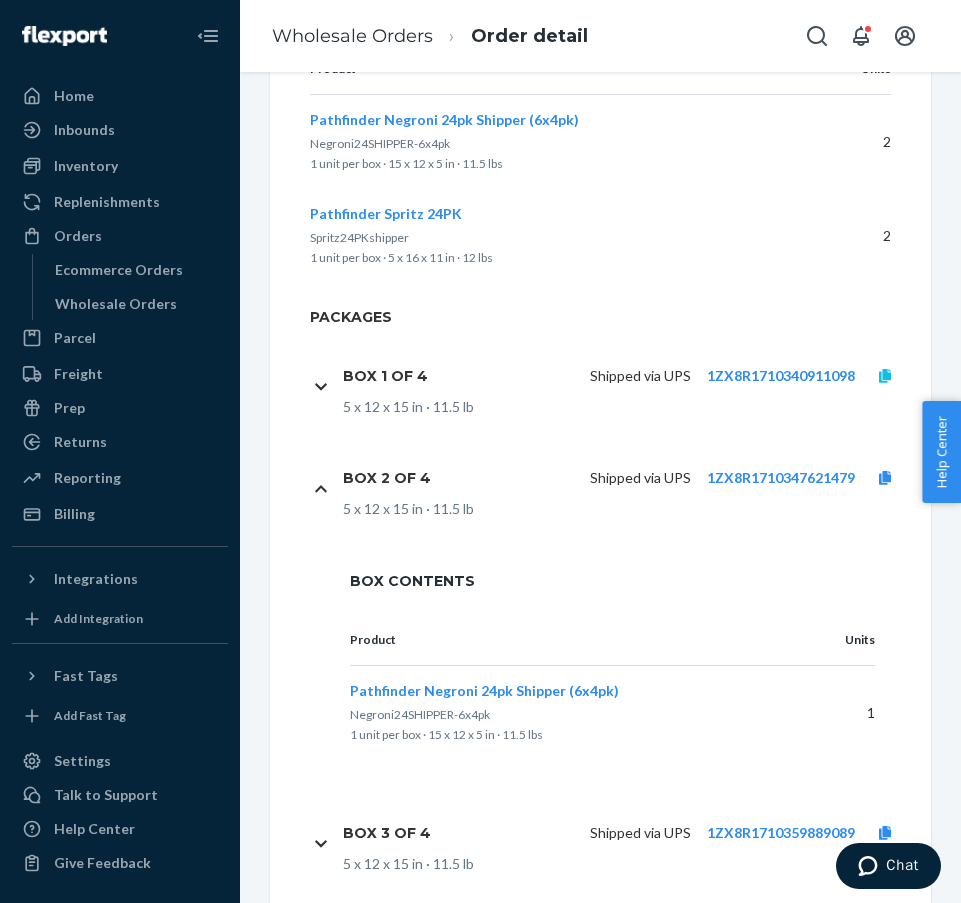 click 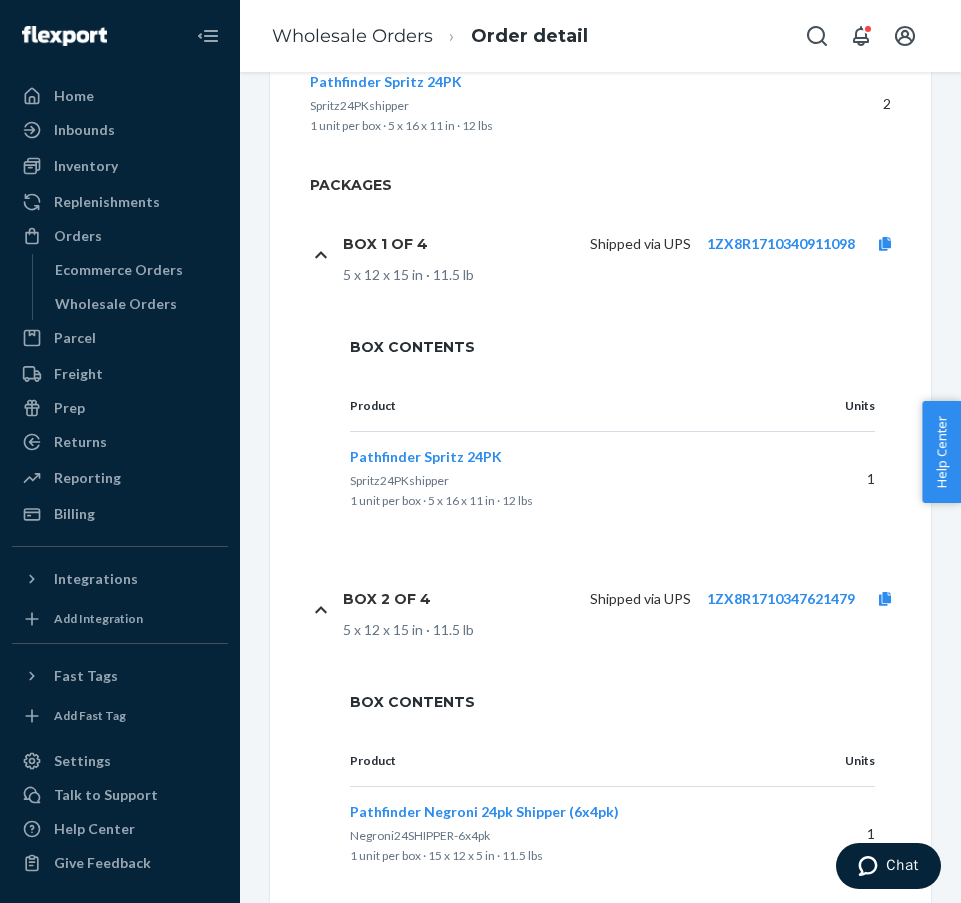 scroll, scrollTop: 834, scrollLeft: 0, axis: vertical 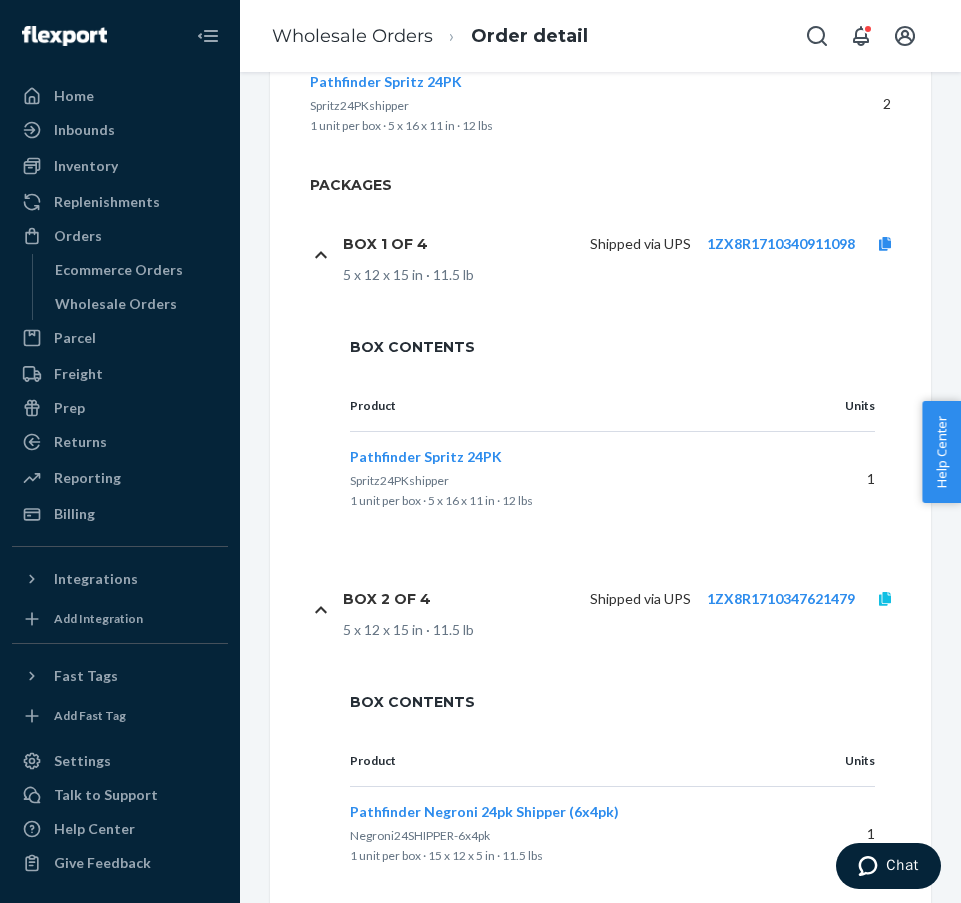 click 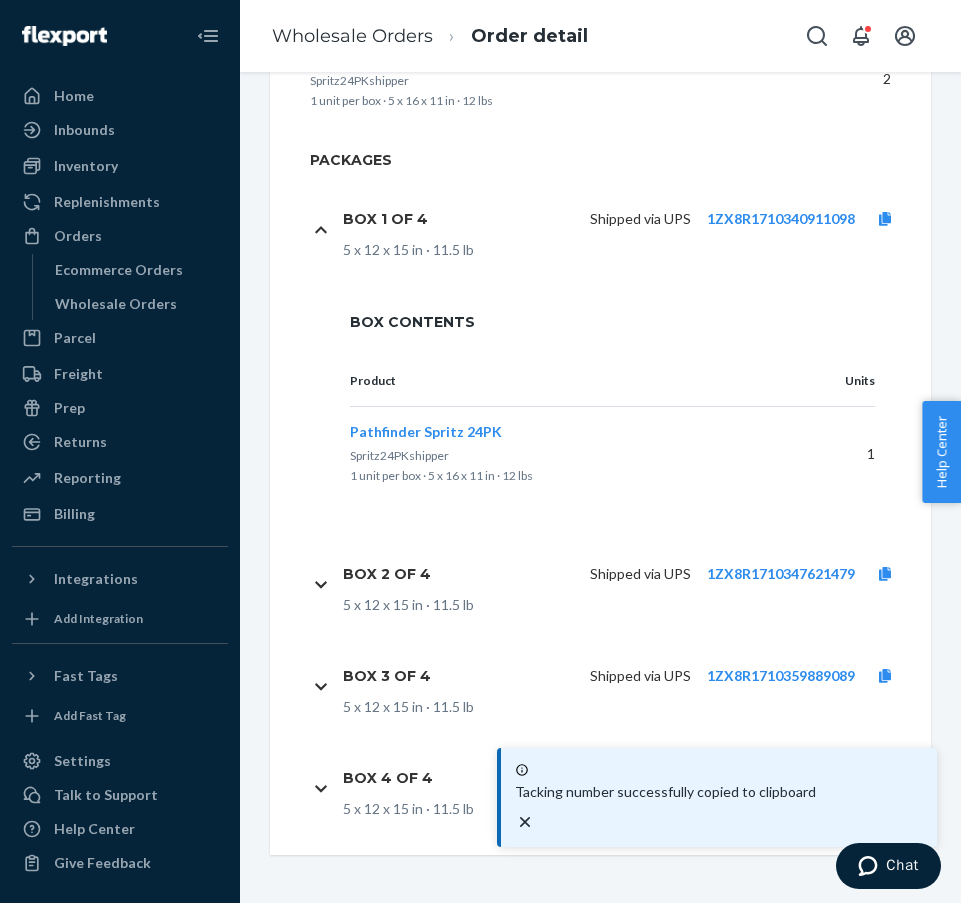 scroll, scrollTop: 955, scrollLeft: 0, axis: vertical 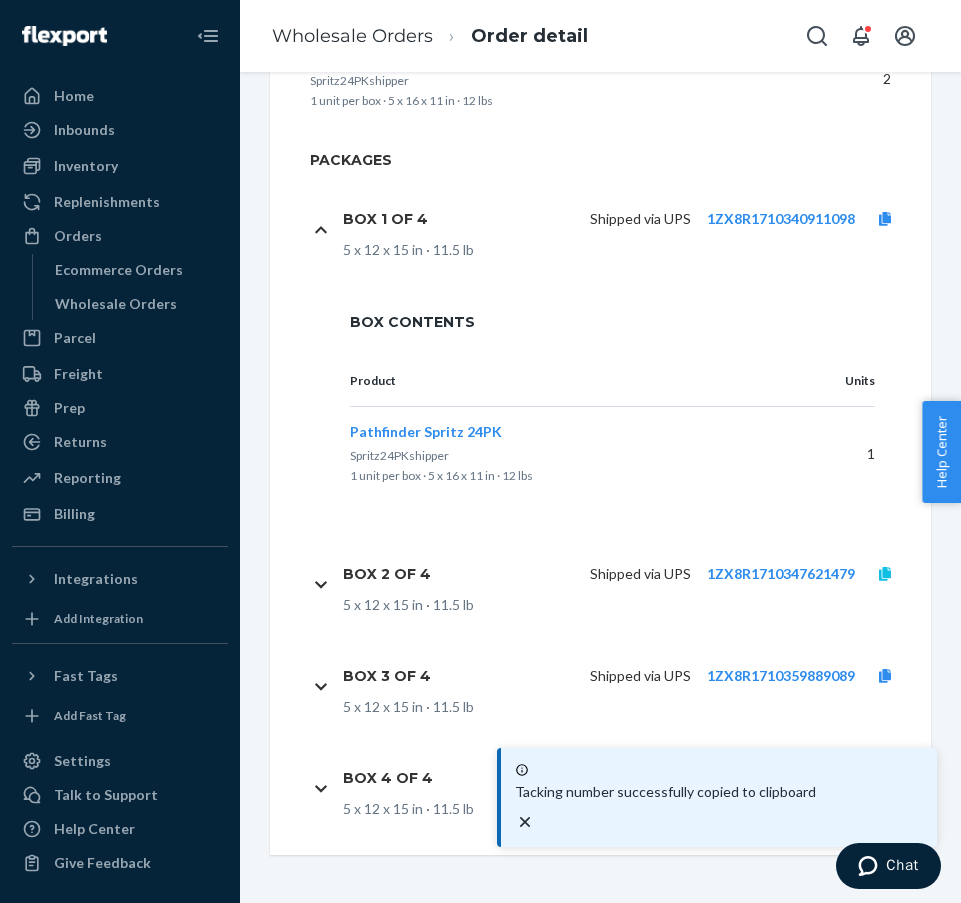 click 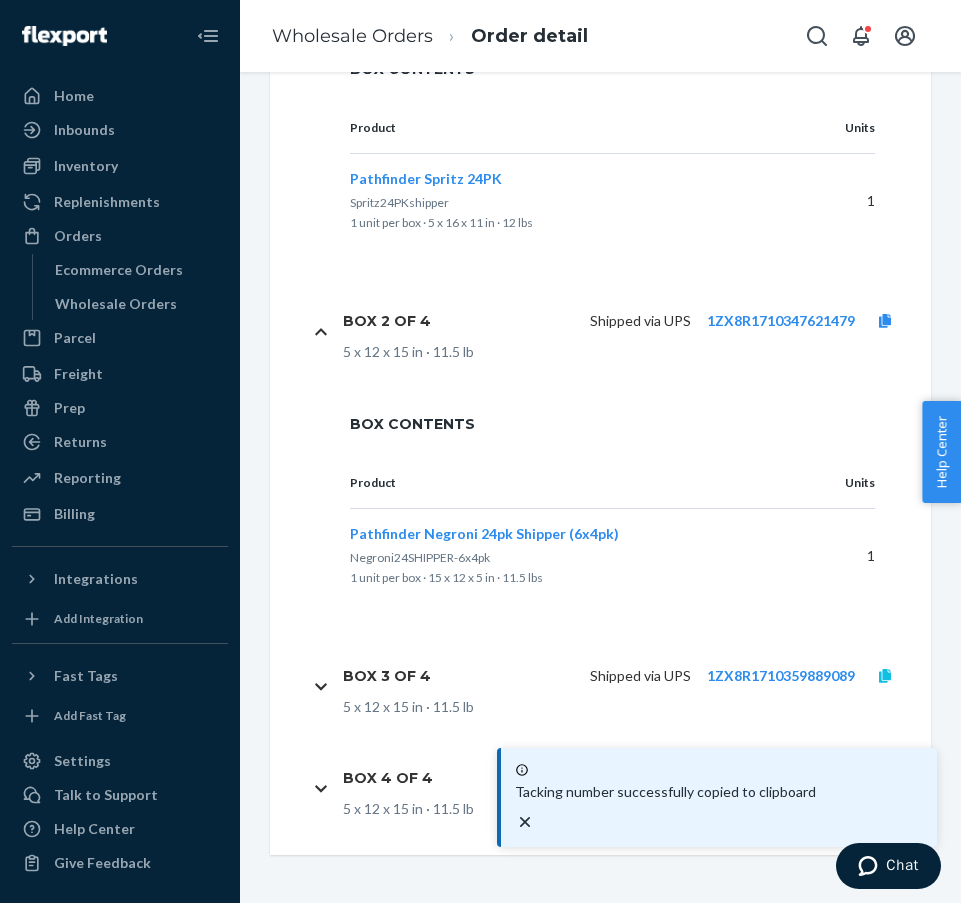 scroll, scrollTop: 1208, scrollLeft: 0, axis: vertical 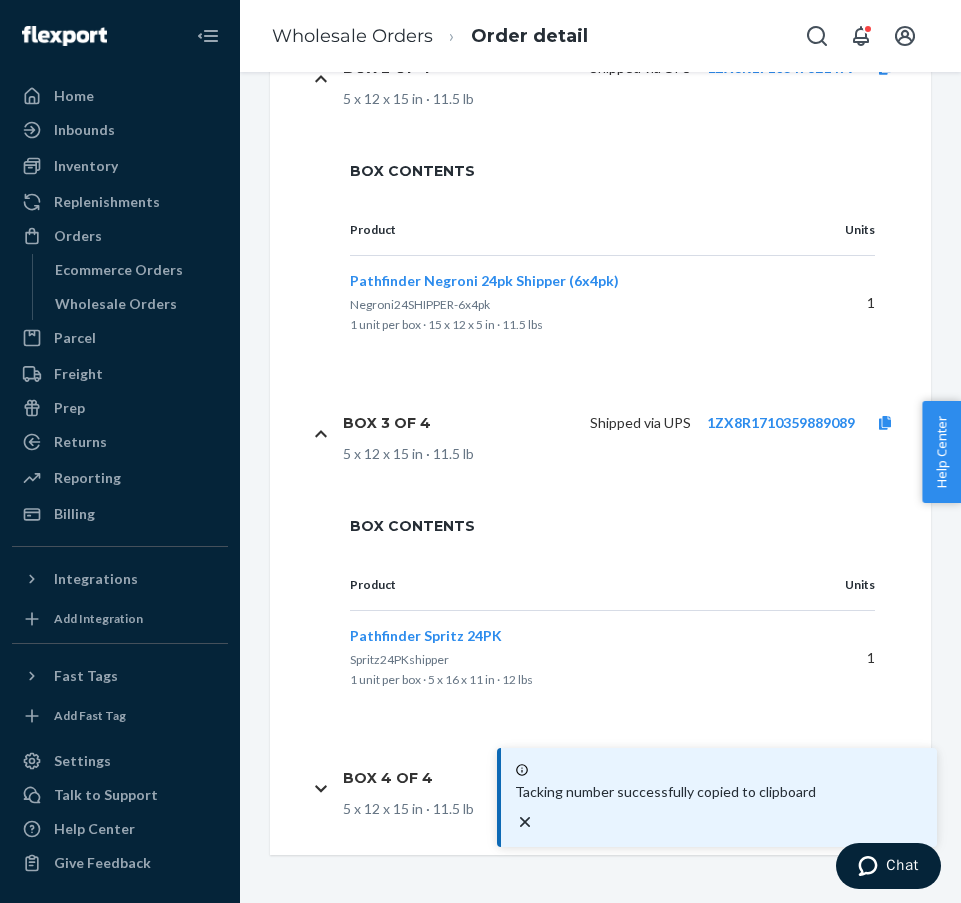 click 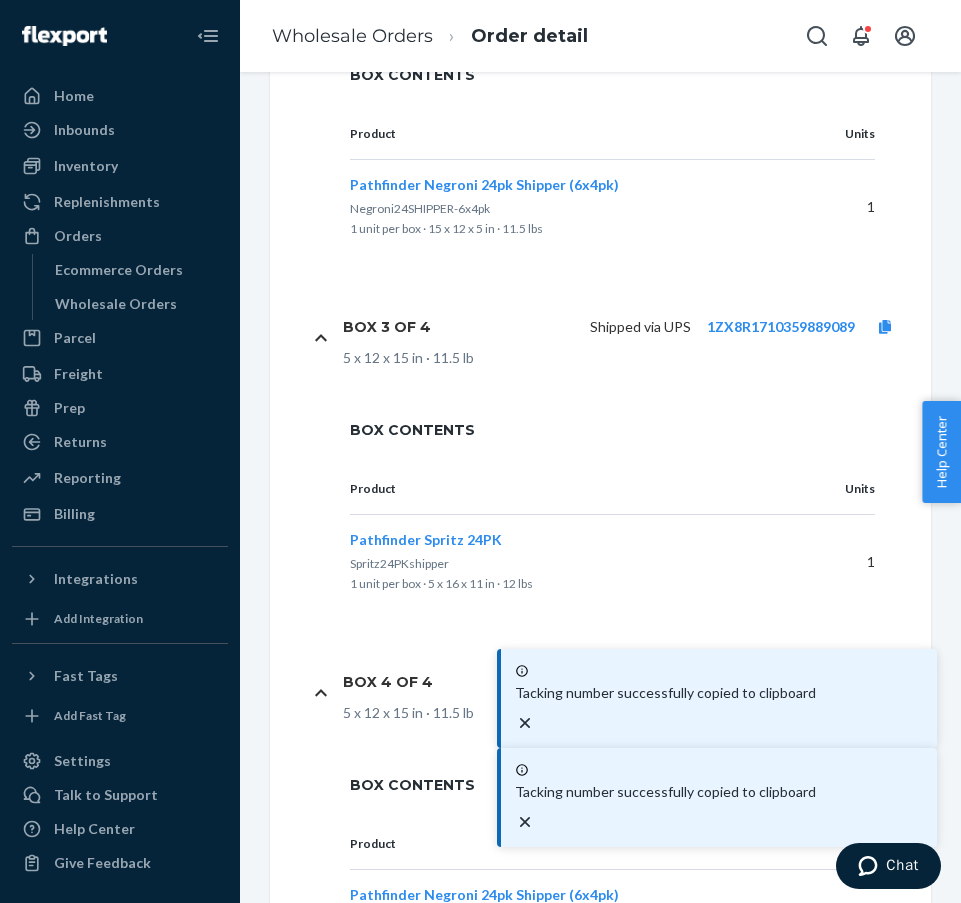 click on "Wholesale Orders Order detail" at bounding box center [430, 36] 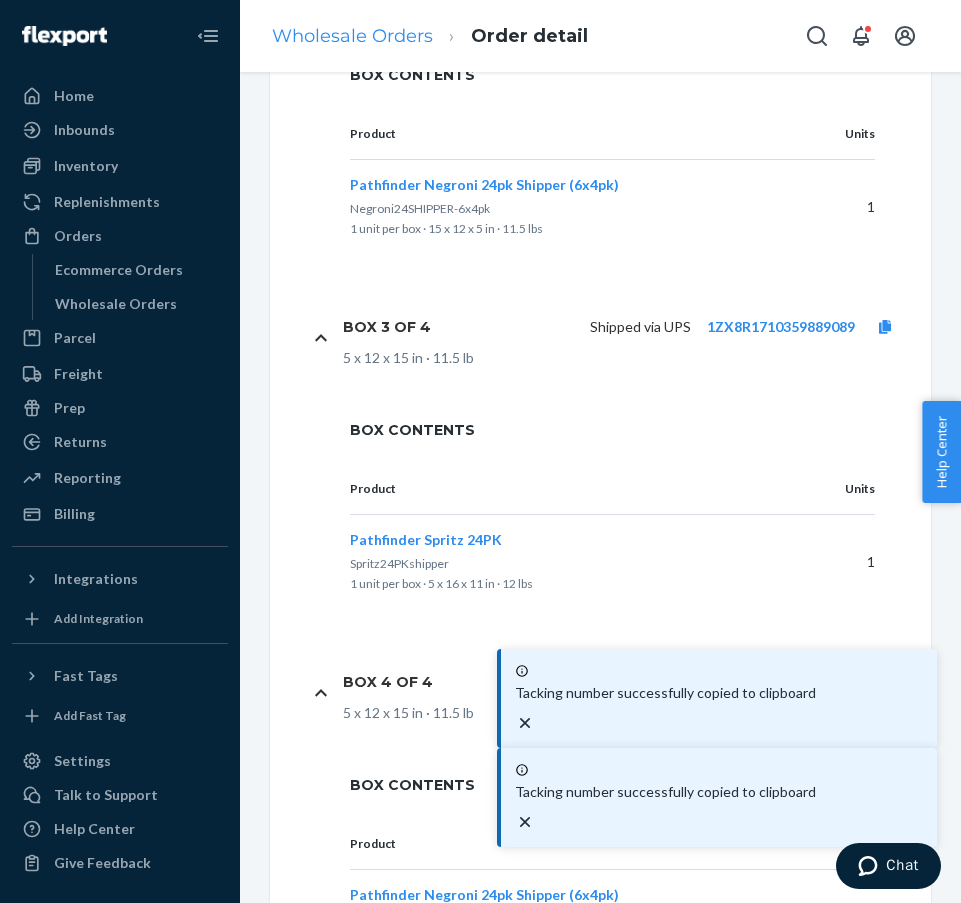 click on "Wholesale Orders" at bounding box center (352, 36) 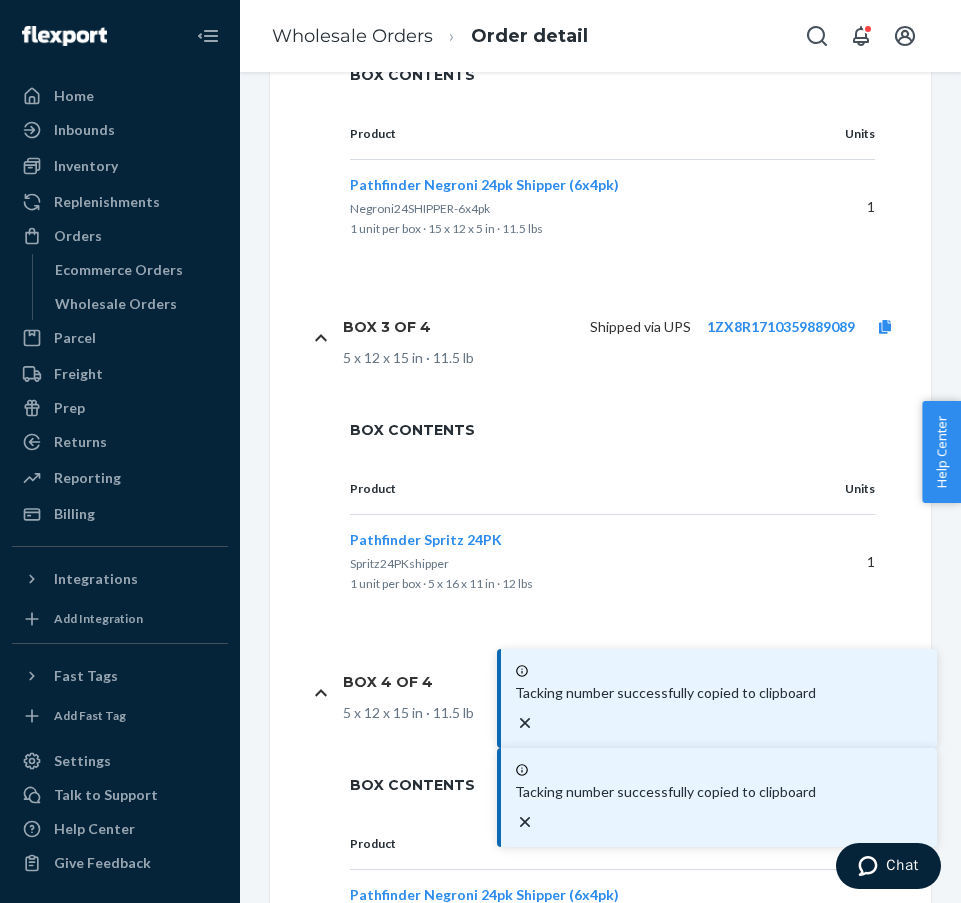 scroll, scrollTop: 0, scrollLeft: 0, axis: both 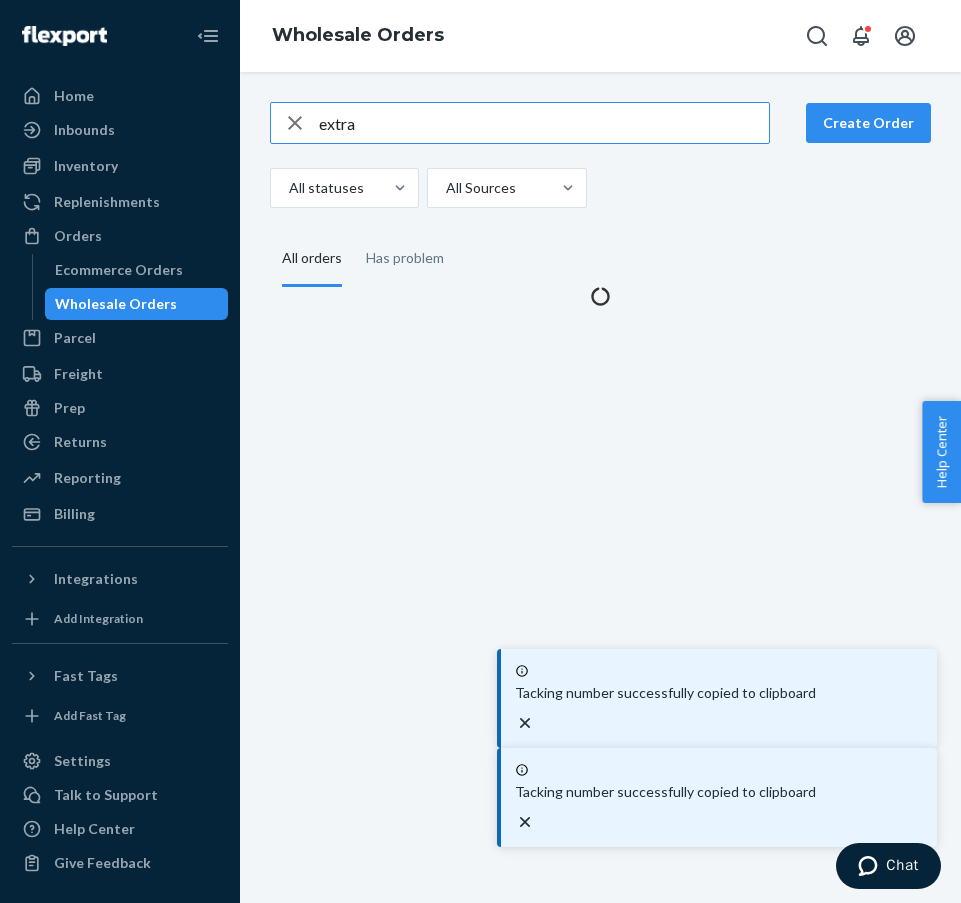 click on "extra" at bounding box center (544, 123) 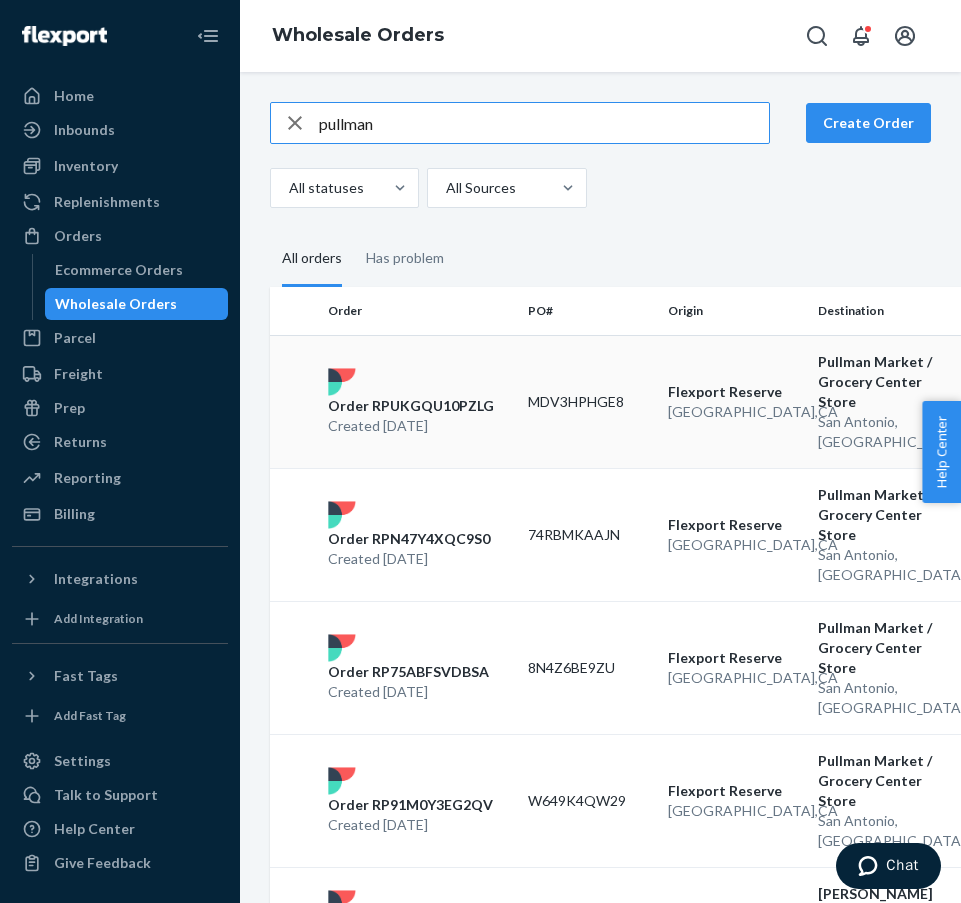 type on "pullman" 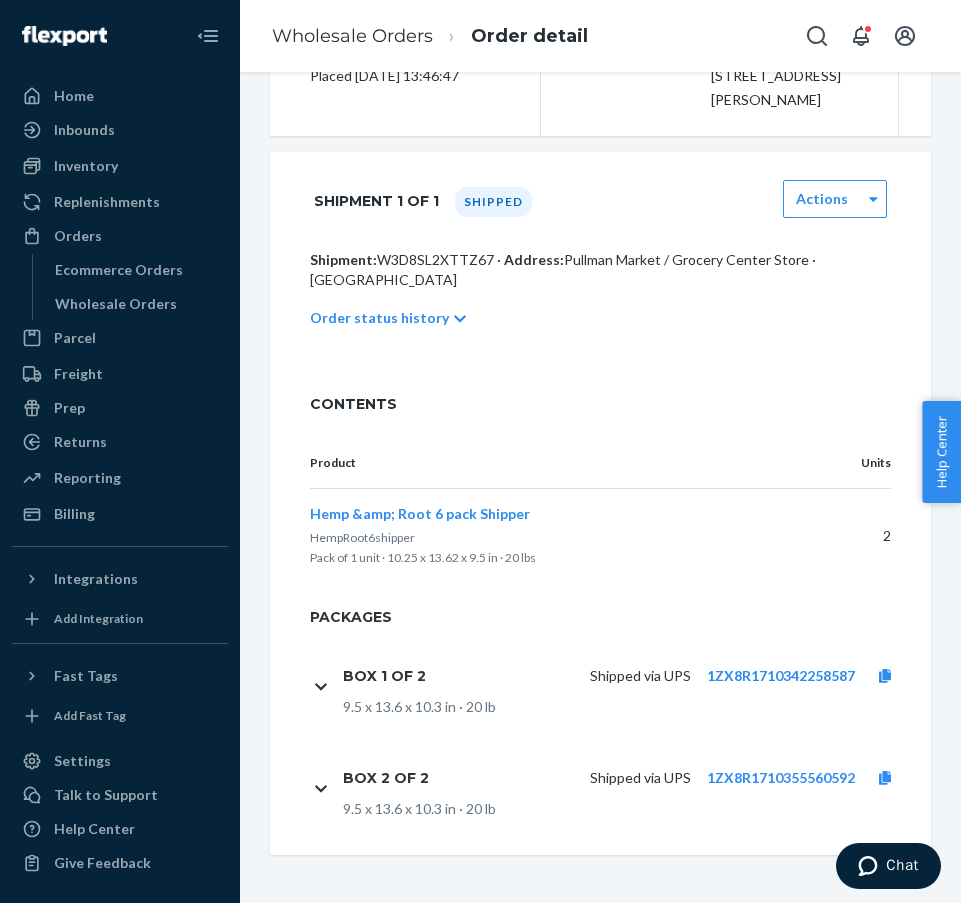 scroll, scrollTop: 428, scrollLeft: 0, axis: vertical 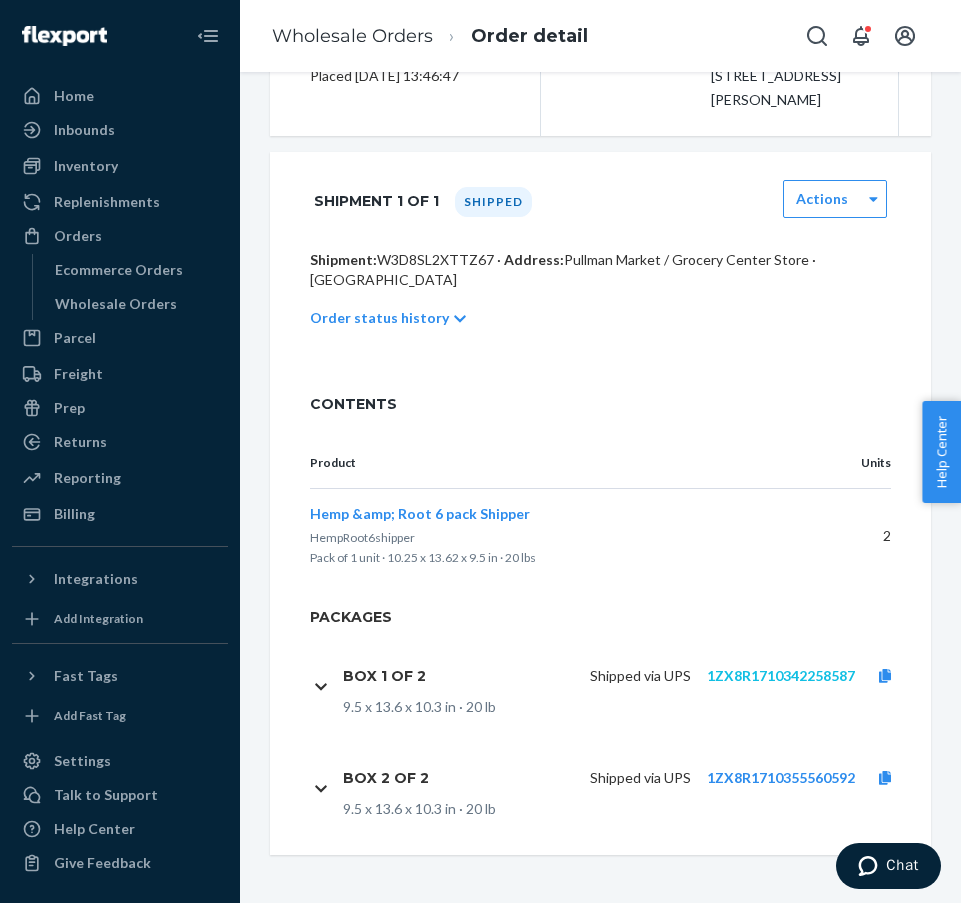 click on "1ZX8R1710342258587" at bounding box center [781, 675] 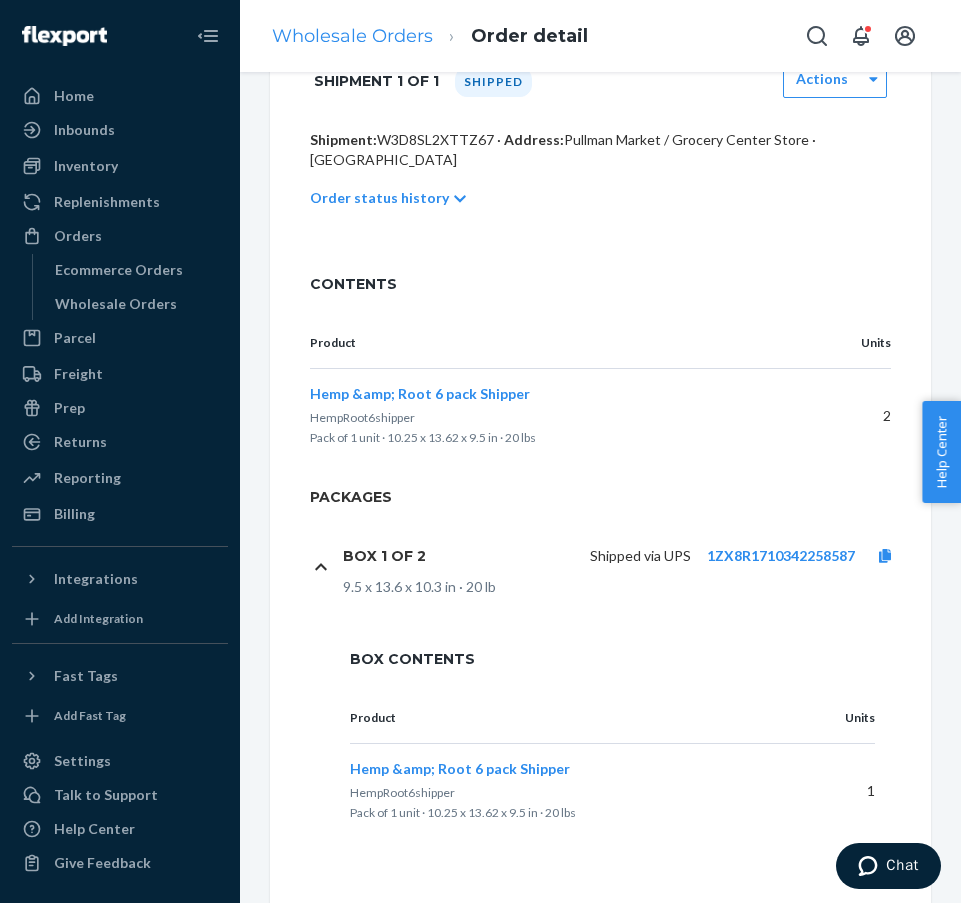 click on "Wholesale Orders" at bounding box center [352, 36] 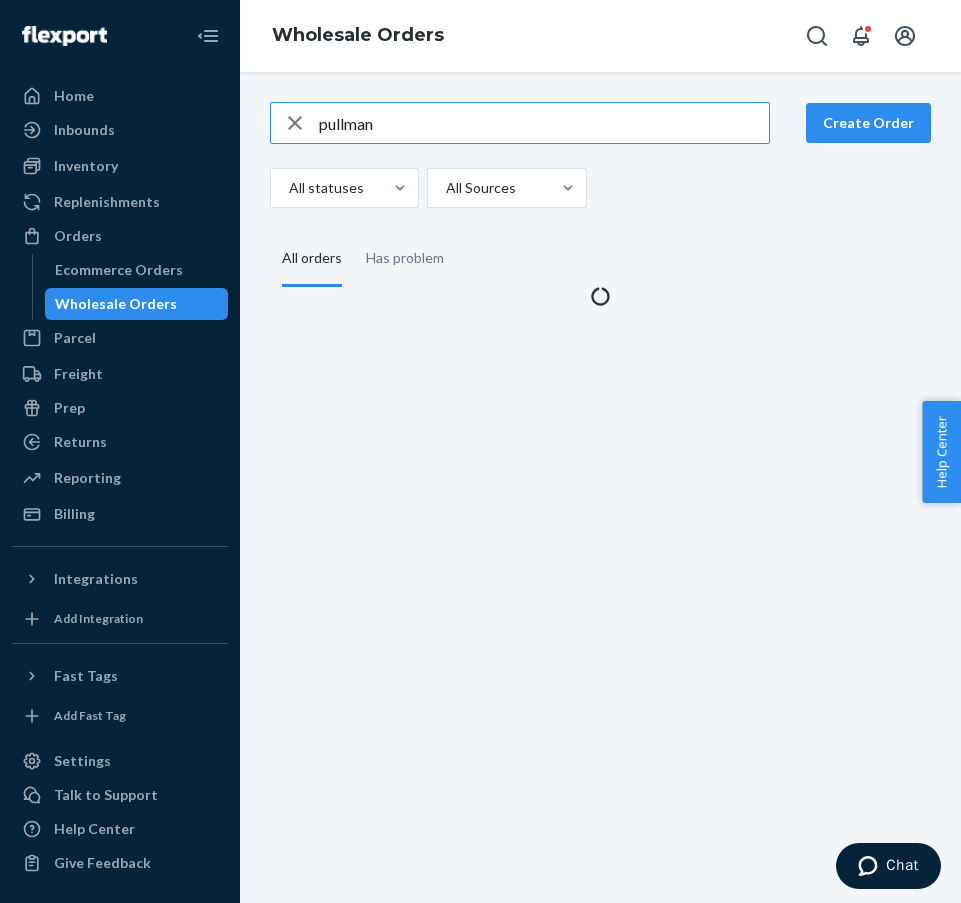 scroll, scrollTop: 0, scrollLeft: 0, axis: both 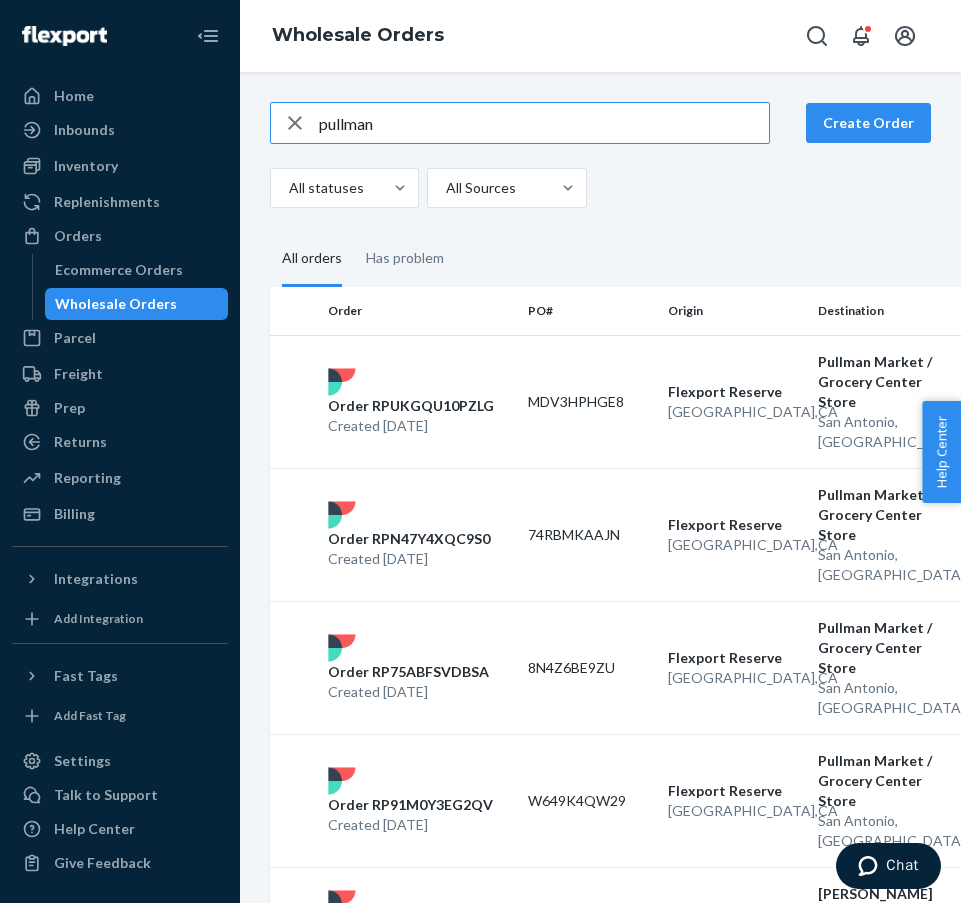 click on "pullman" at bounding box center (544, 123) 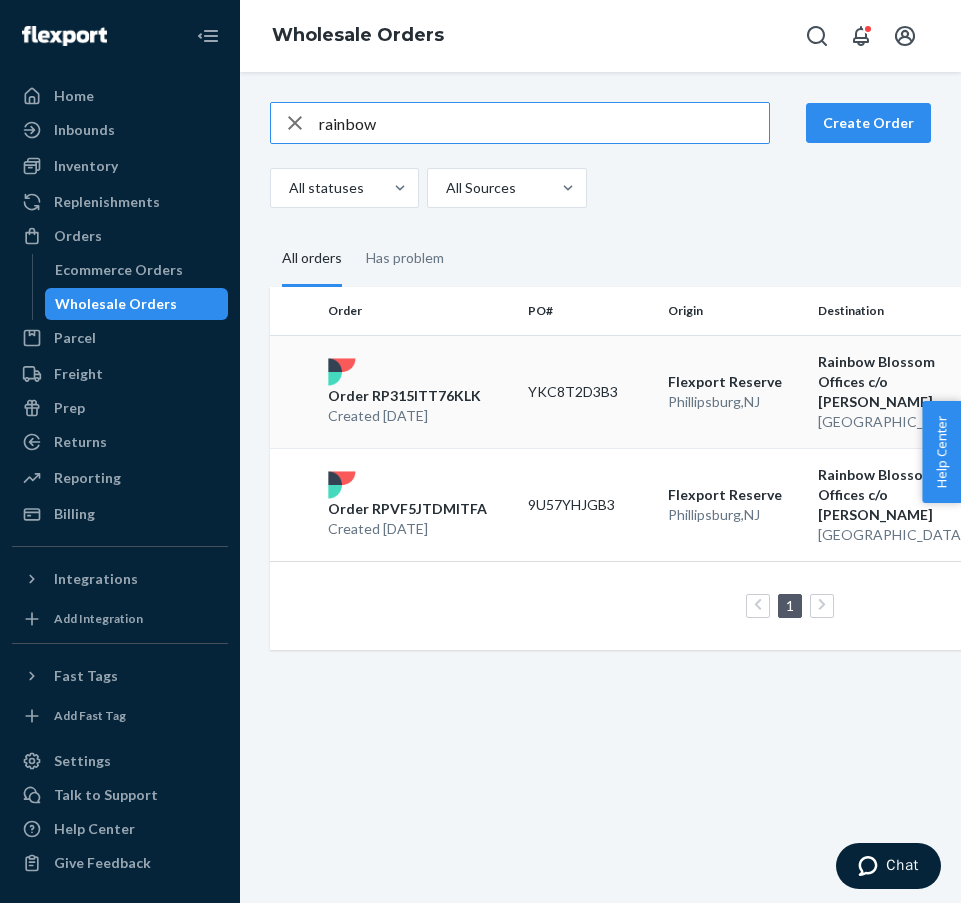 type on "rainbow" 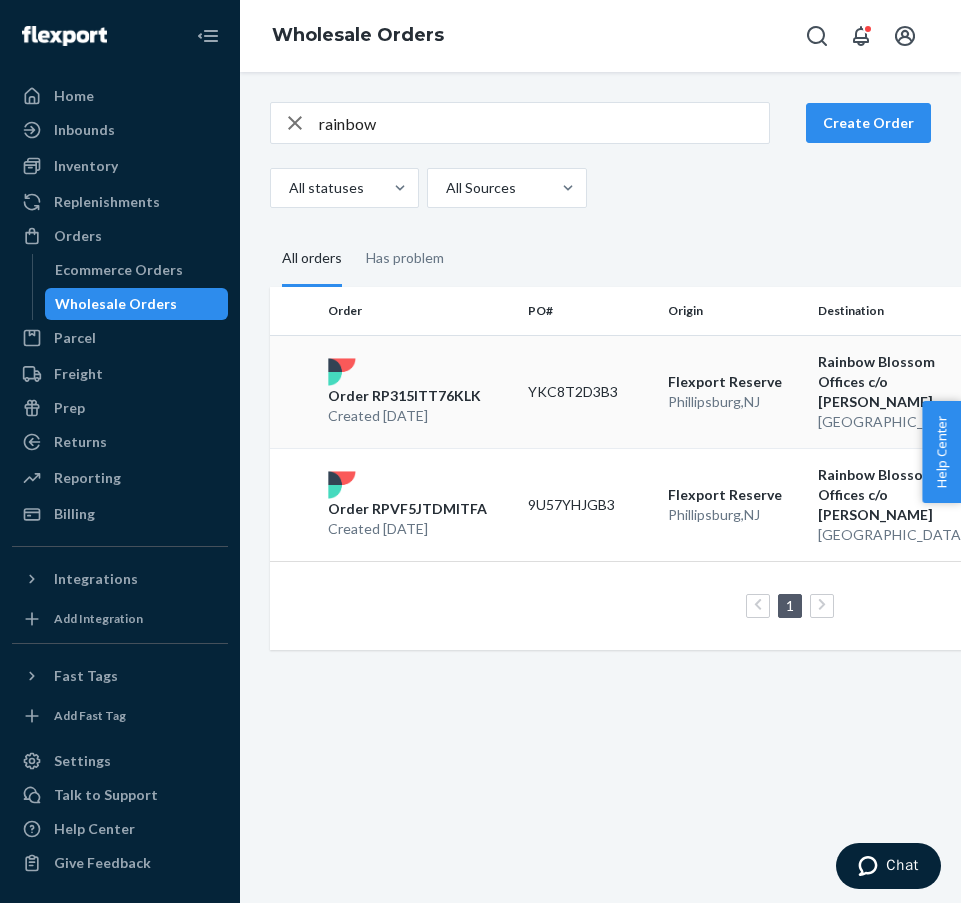 click on "Order RP315ITT76KLK" at bounding box center [404, 396] 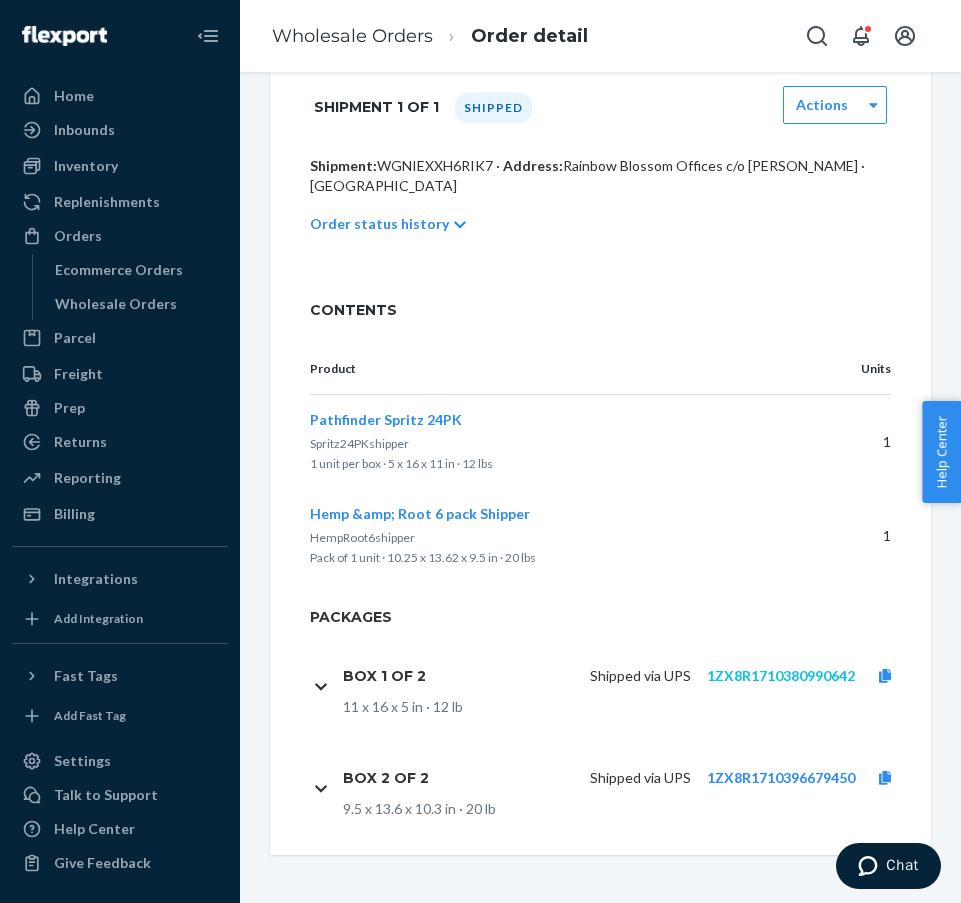 scroll, scrollTop: 522, scrollLeft: 0, axis: vertical 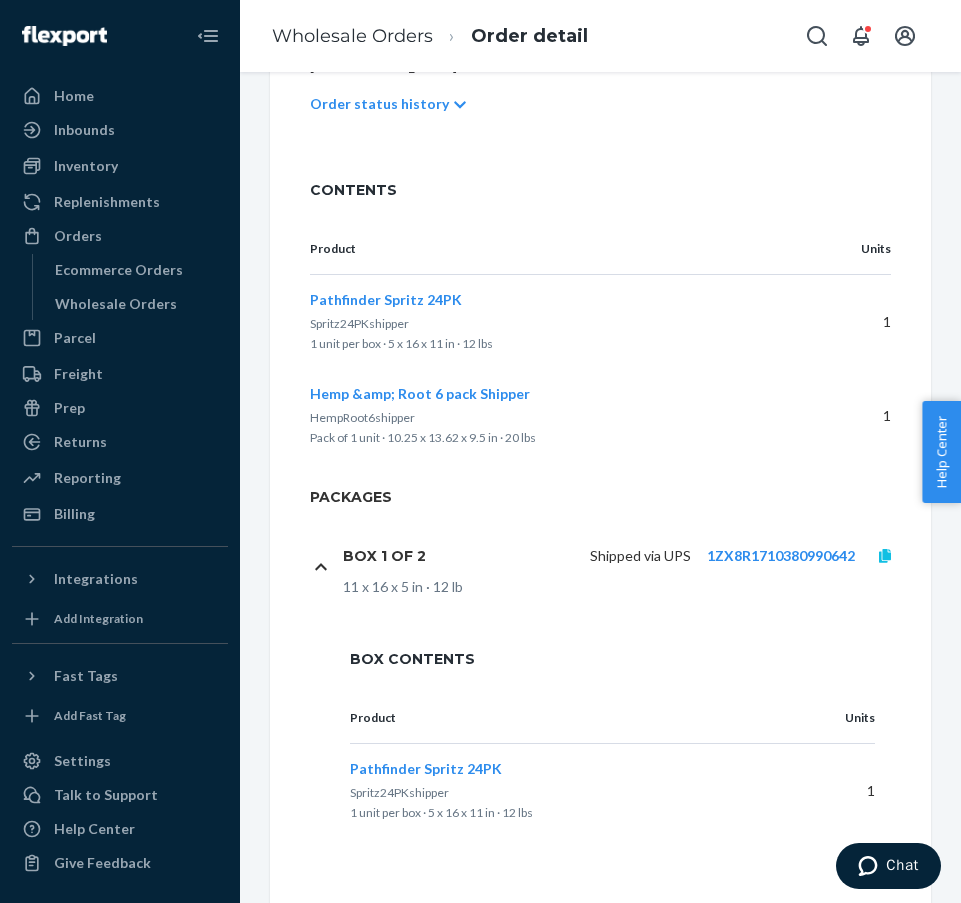 click 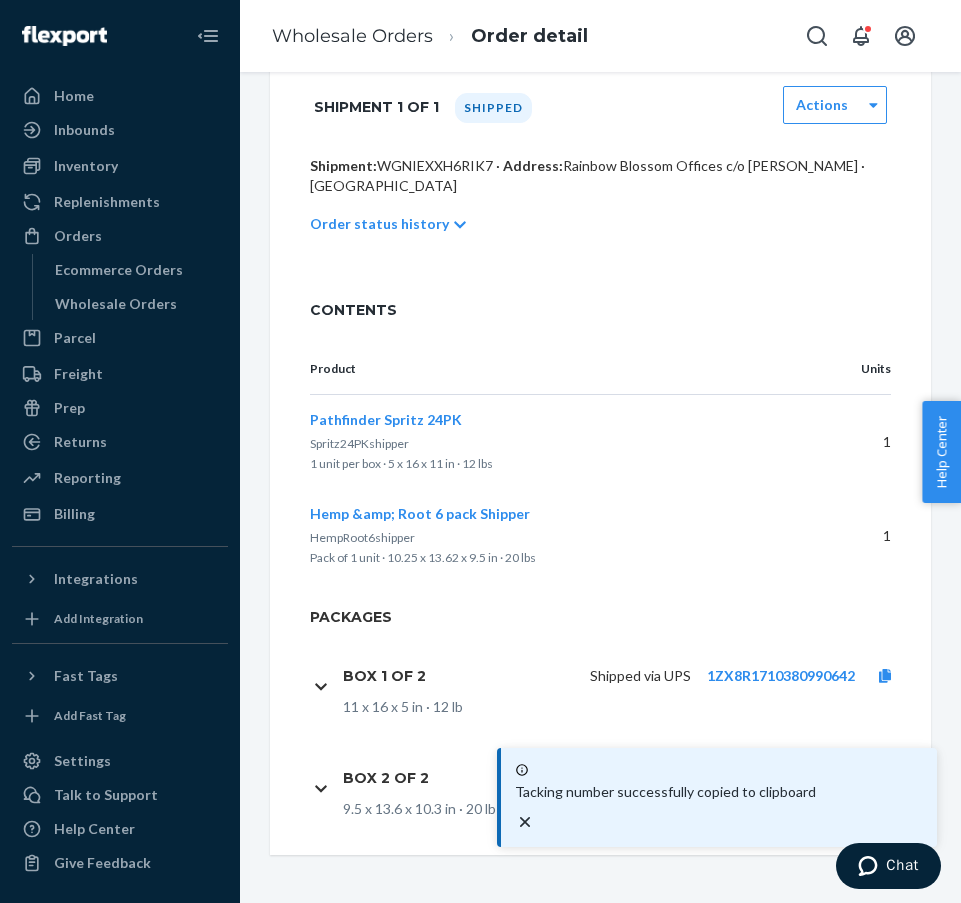 scroll, scrollTop: 529, scrollLeft: 0, axis: vertical 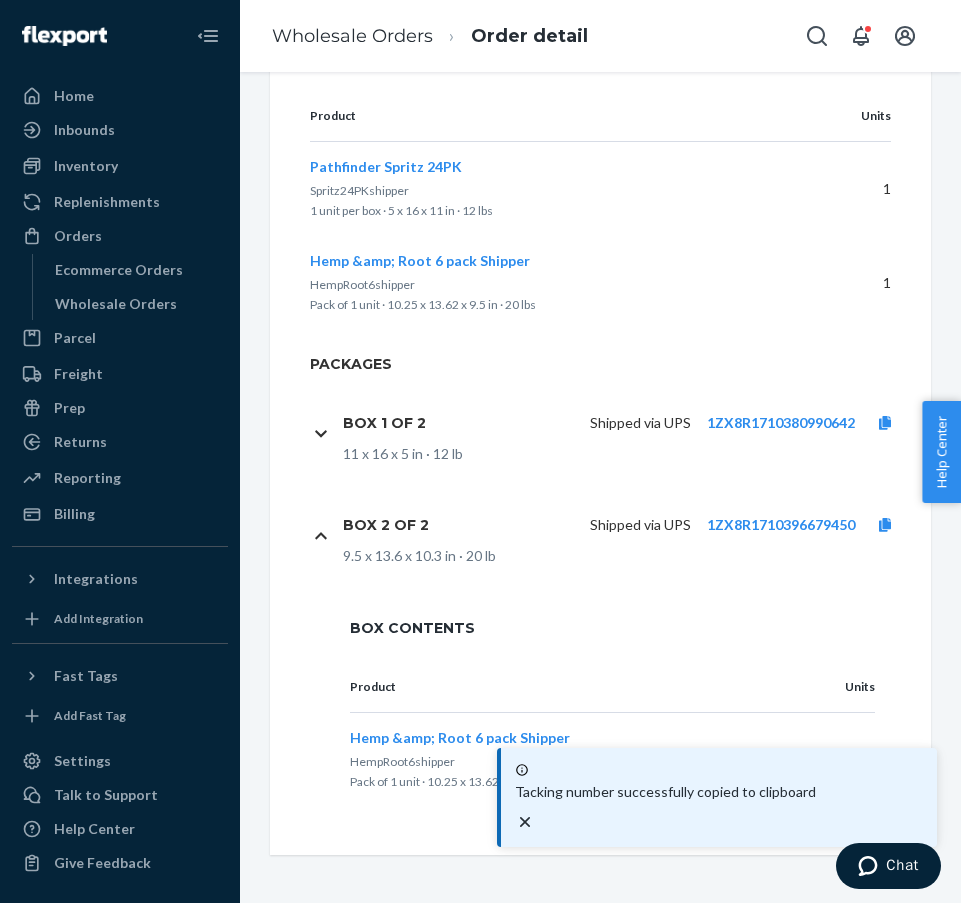 drag, startPoint x: 360, startPoint y: 31, endPoint x: 363, endPoint y: 76, distance: 45.099888 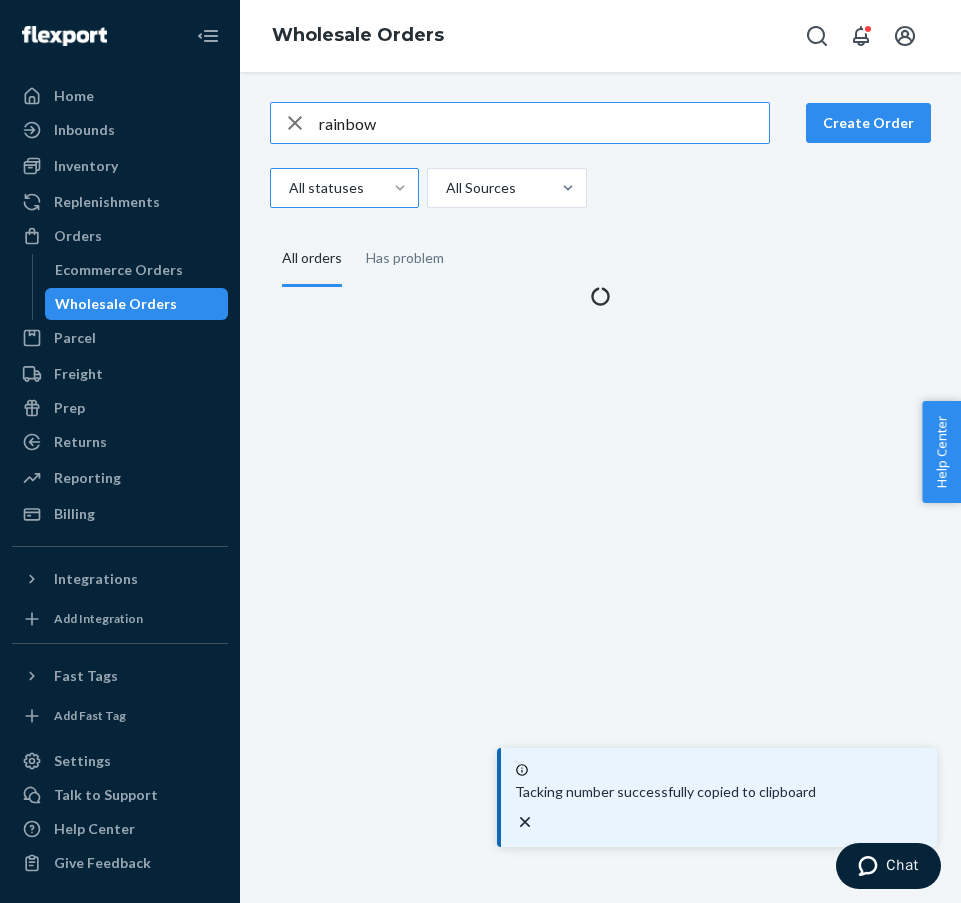 scroll, scrollTop: 0, scrollLeft: 0, axis: both 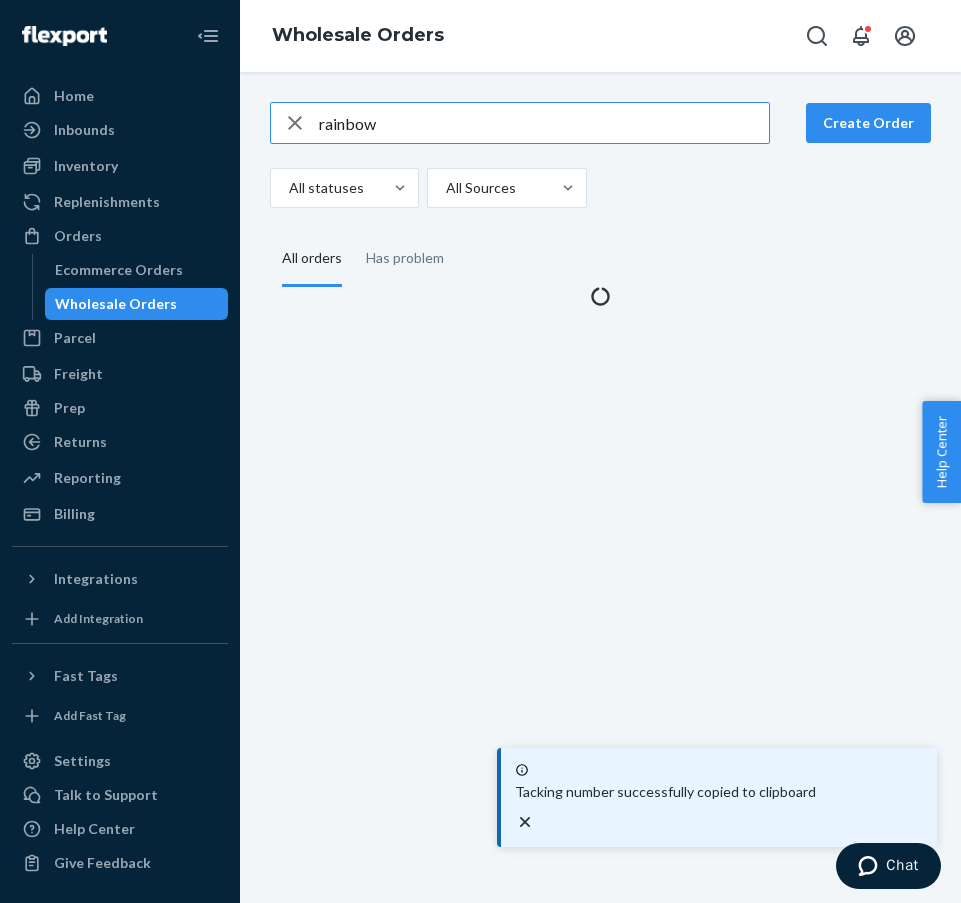 click on "rainbow" at bounding box center (544, 123) 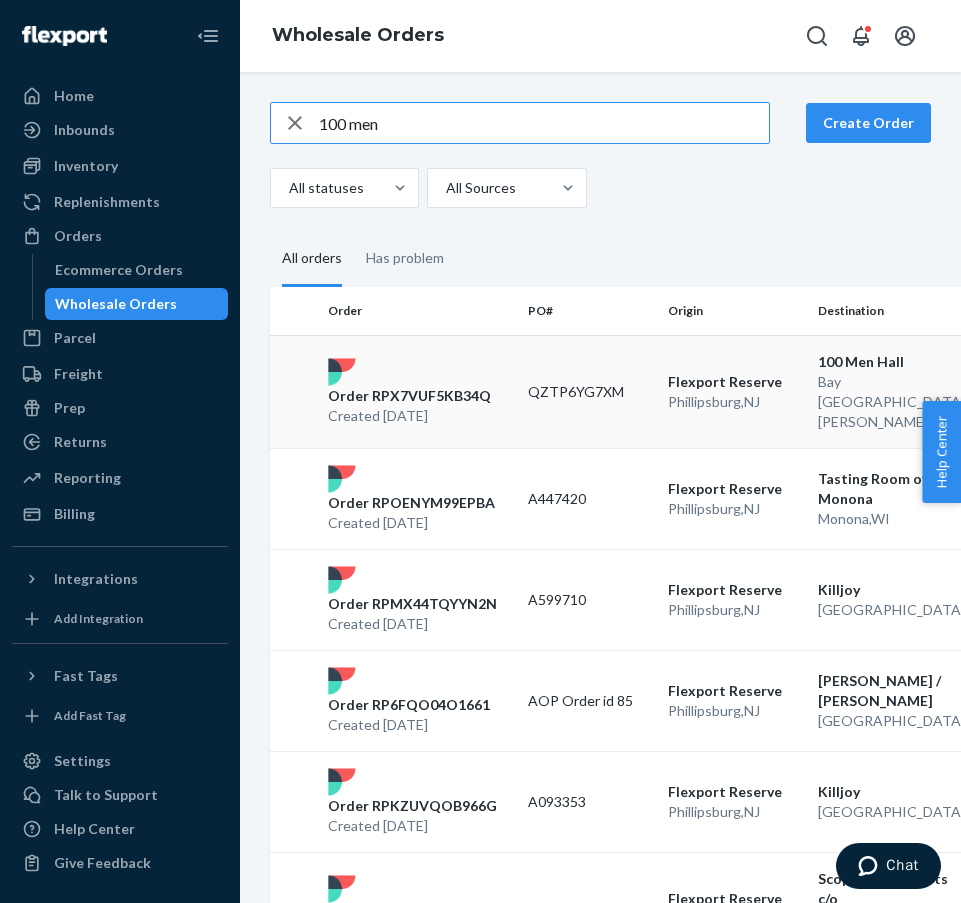 type on "100 men" 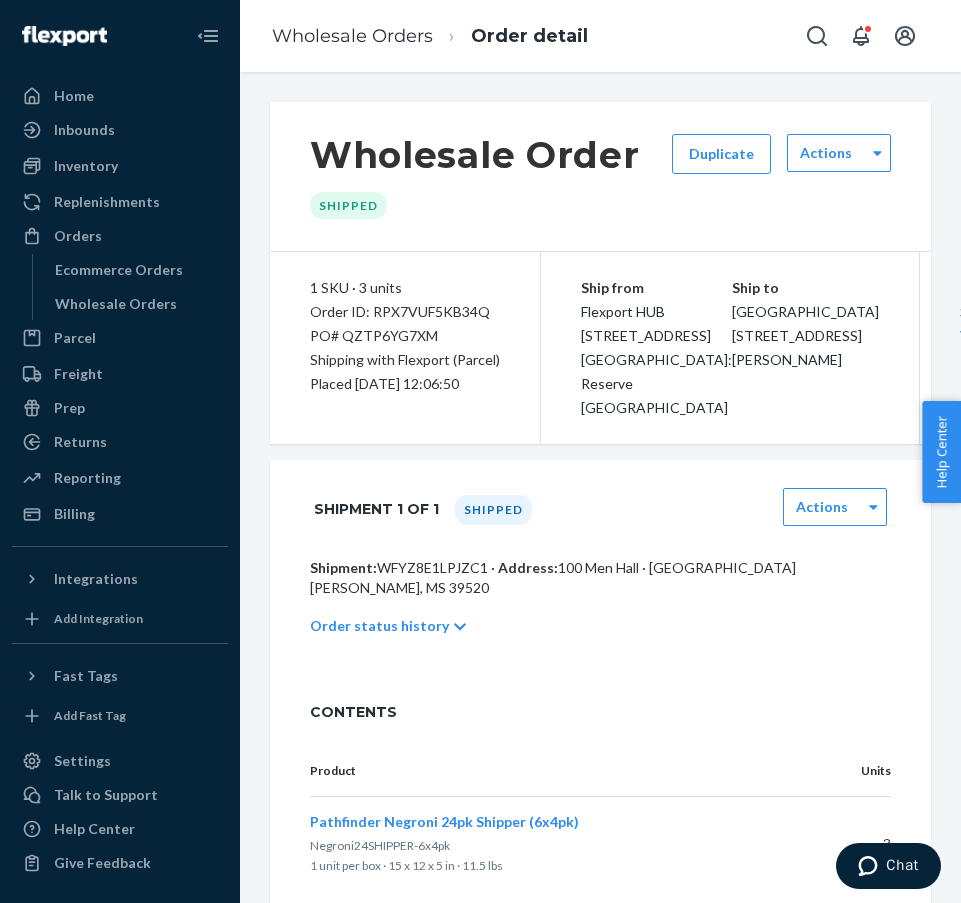 scroll, scrollTop: 459, scrollLeft: 0, axis: vertical 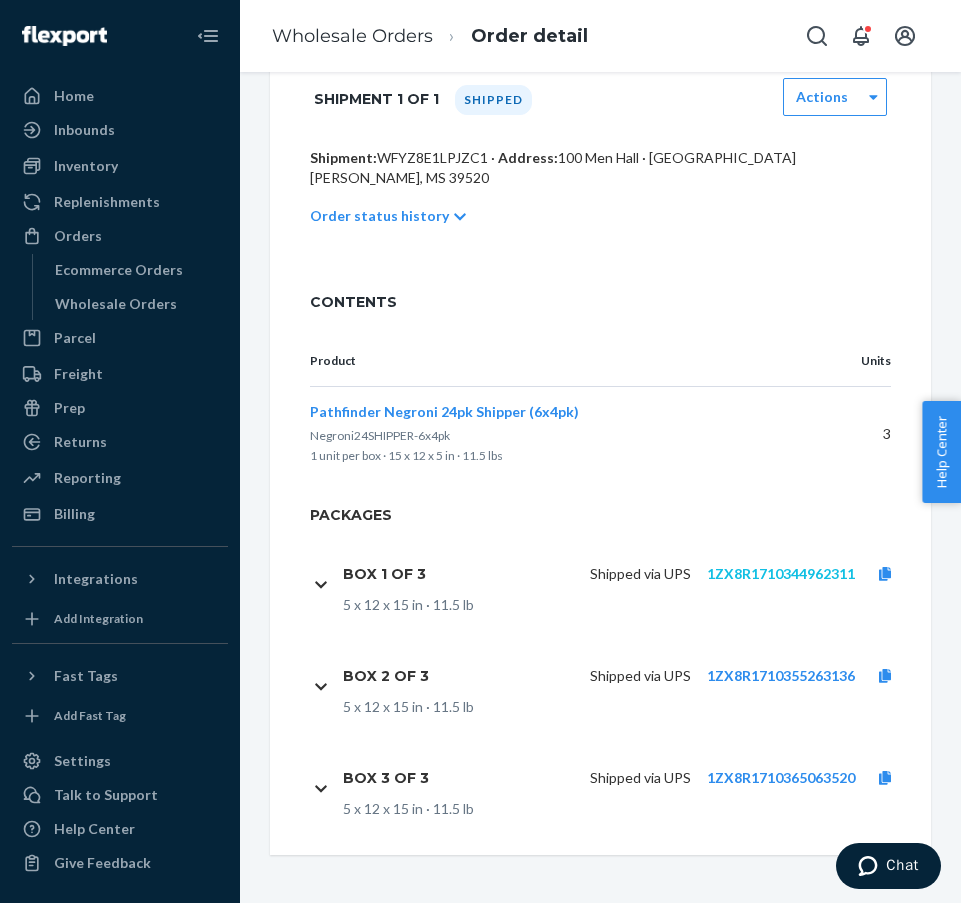 click on "1ZX8R1710344962311" at bounding box center [781, 573] 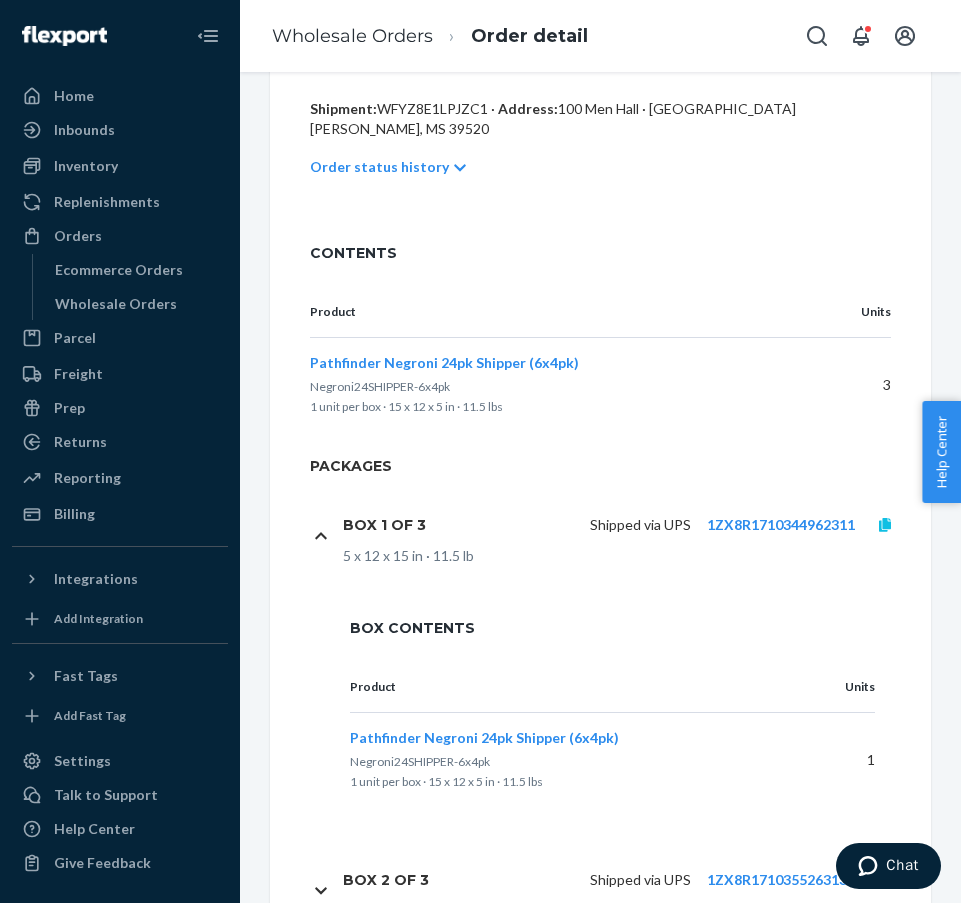 click 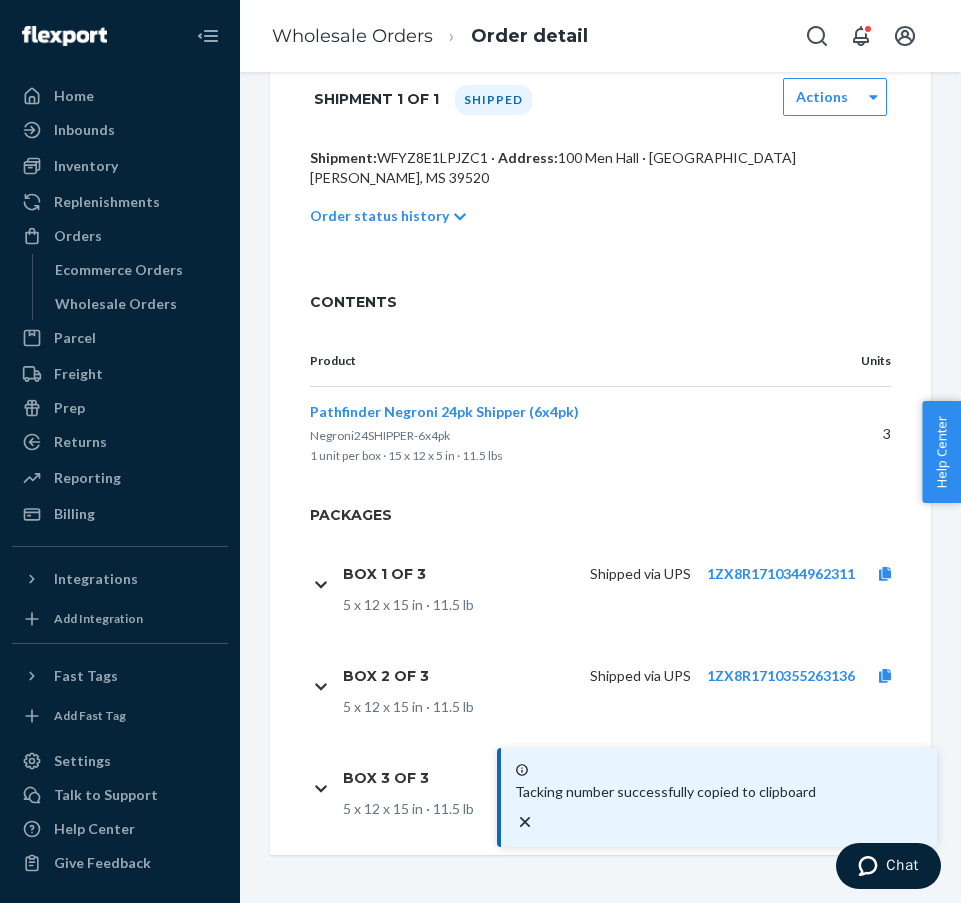 scroll, scrollTop: 487, scrollLeft: 0, axis: vertical 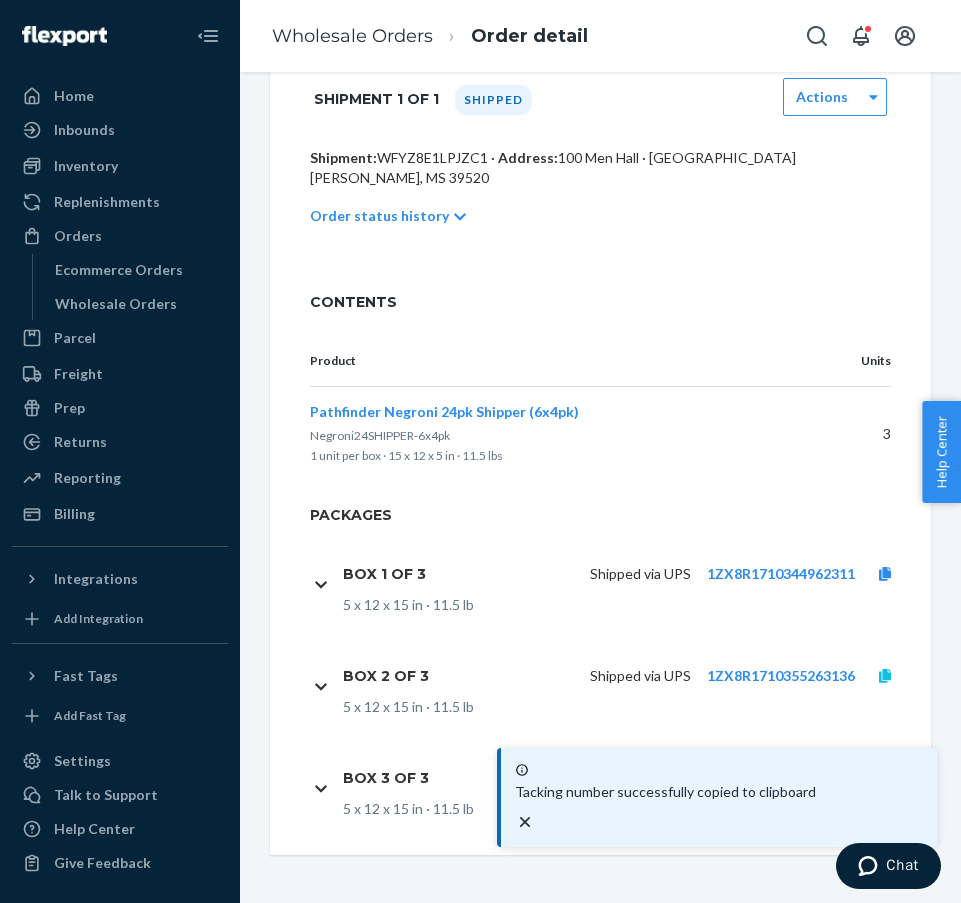 click 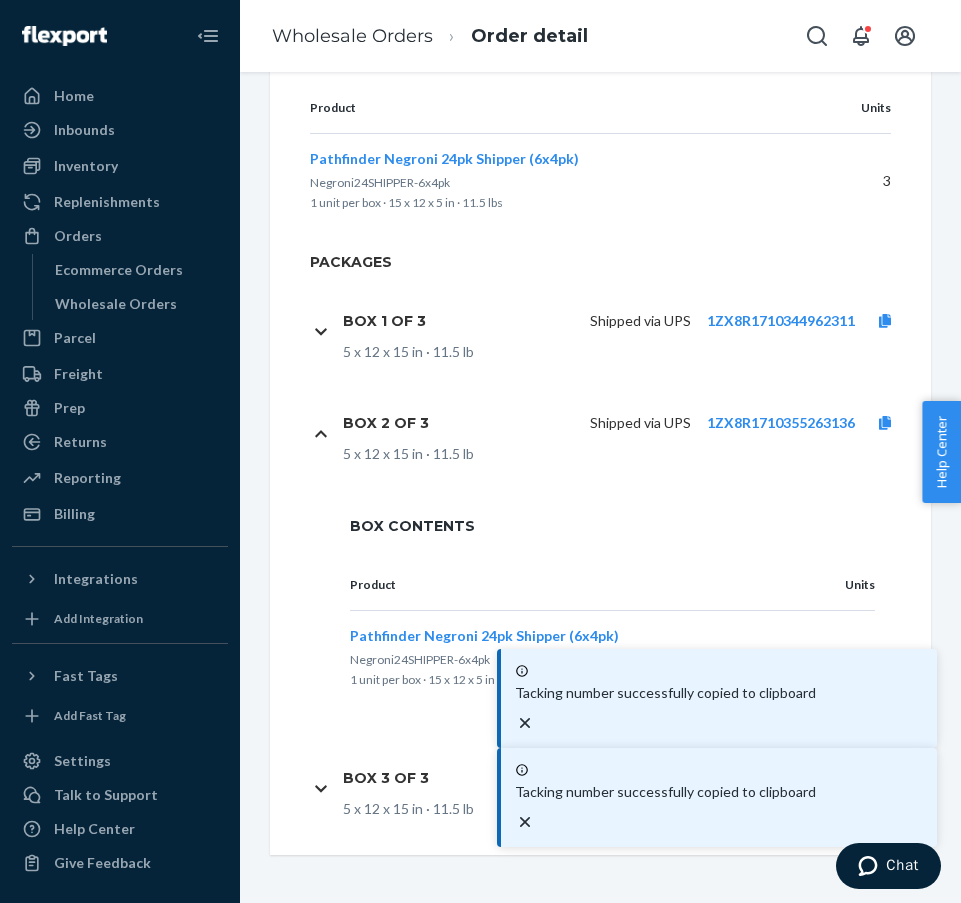 scroll, scrollTop: 739, scrollLeft: 0, axis: vertical 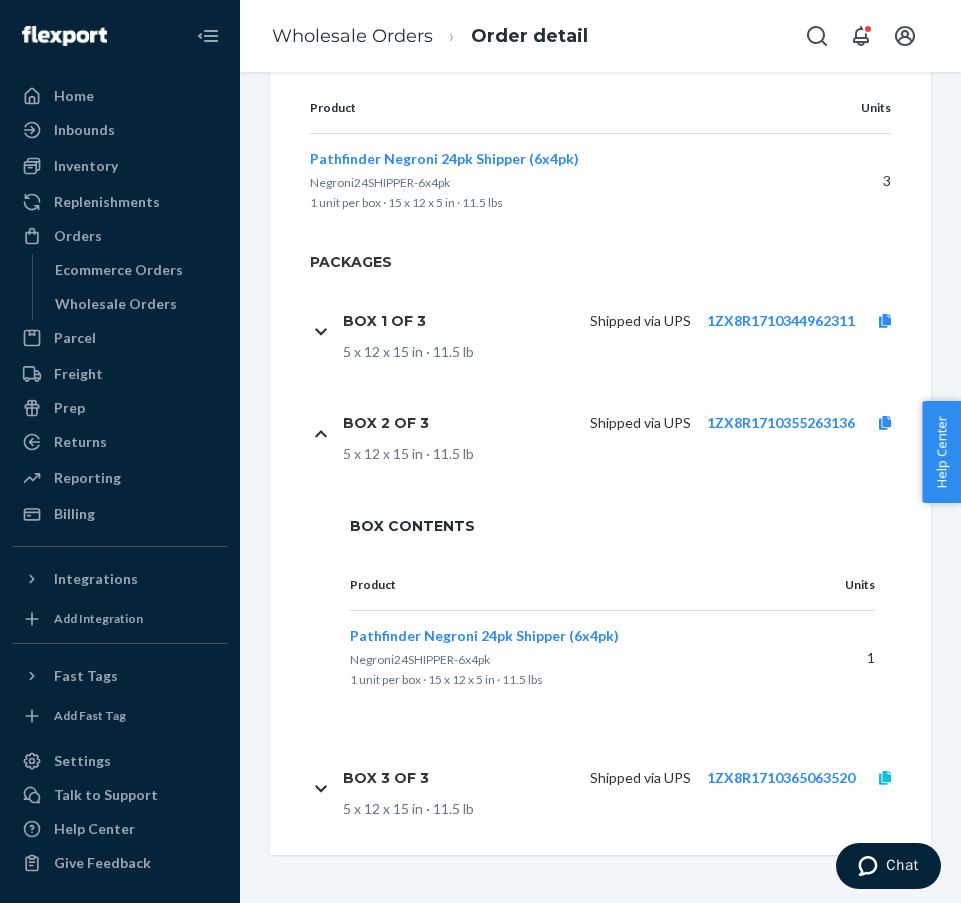 click 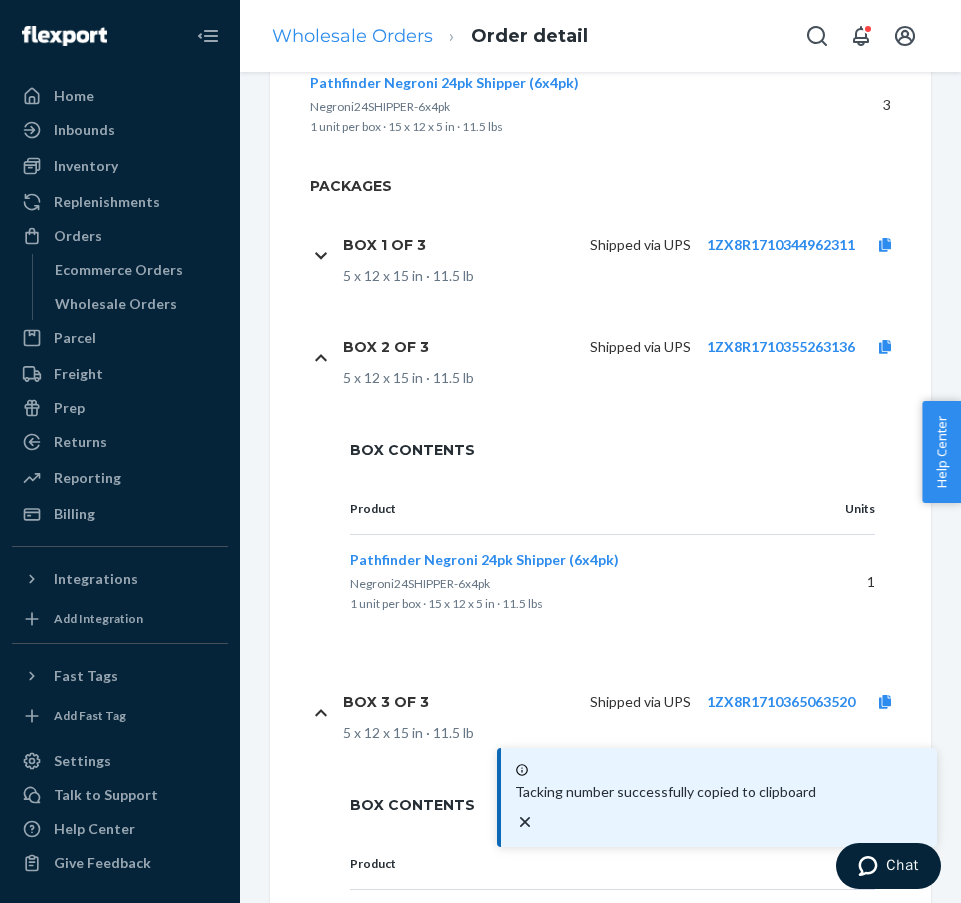 click on "Wholesale Orders" at bounding box center (352, 36) 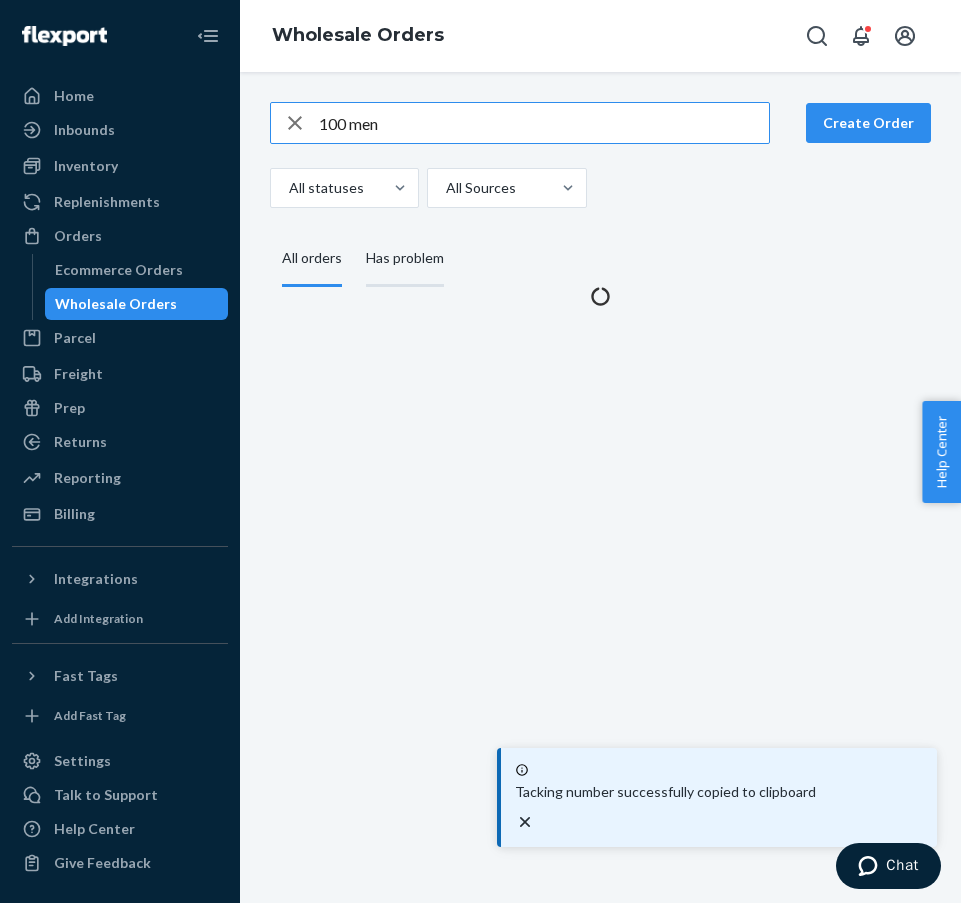 scroll, scrollTop: 0, scrollLeft: 0, axis: both 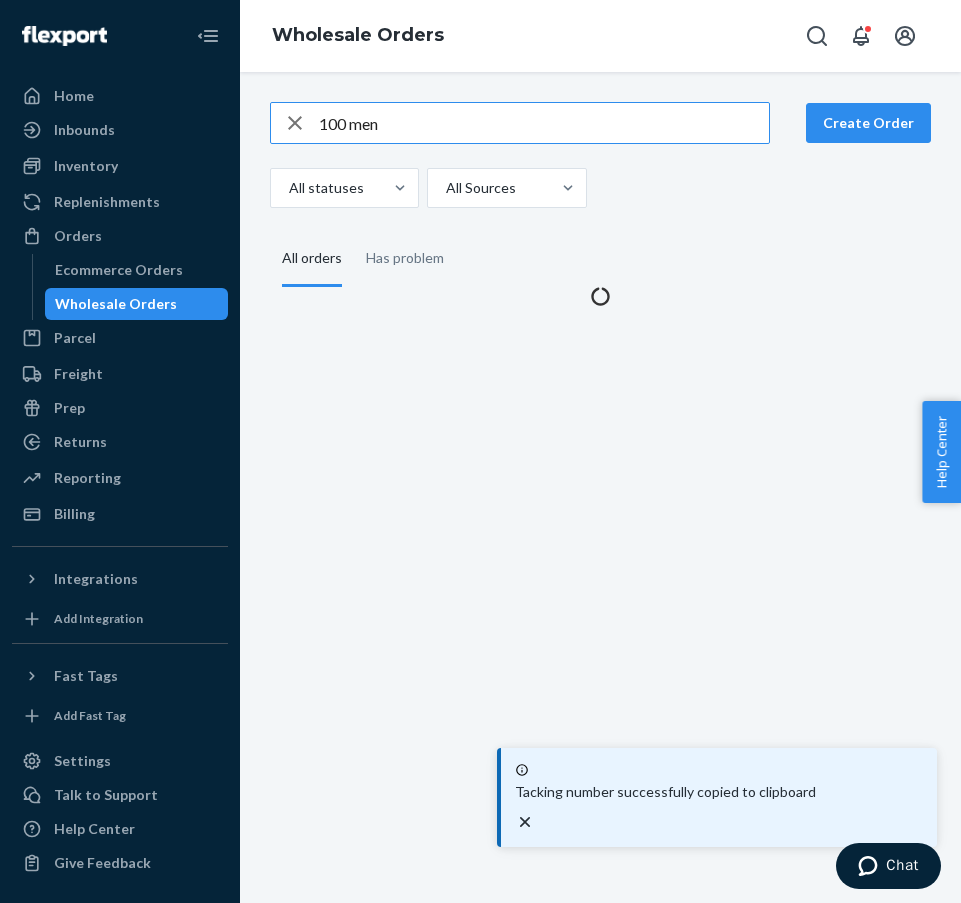 click on "100 men" at bounding box center (544, 123) 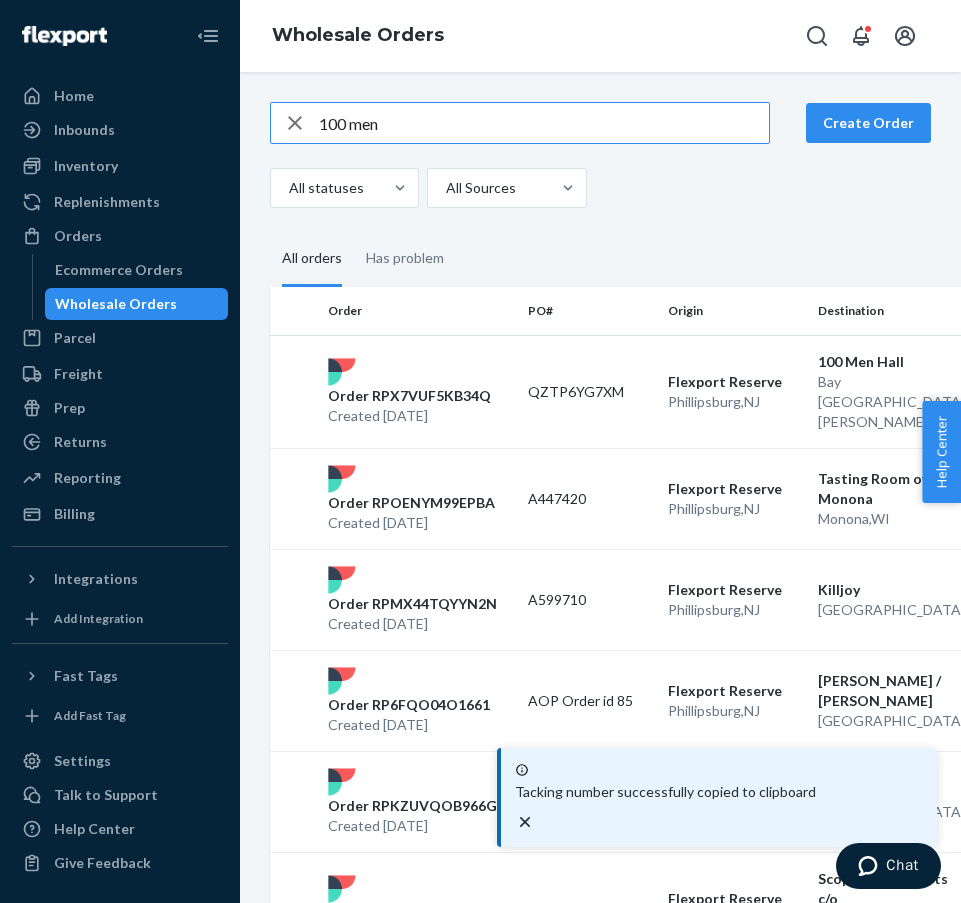 click on "100 men" at bounding box center (544, 123) 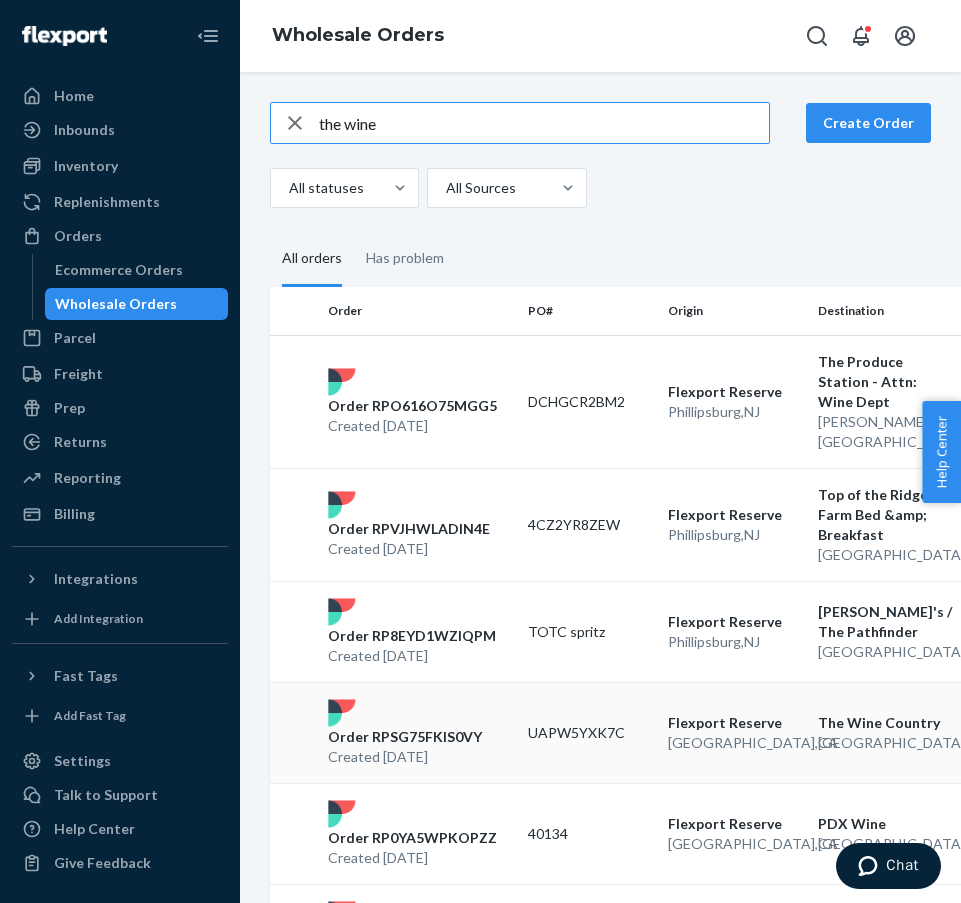 type on "the wine" 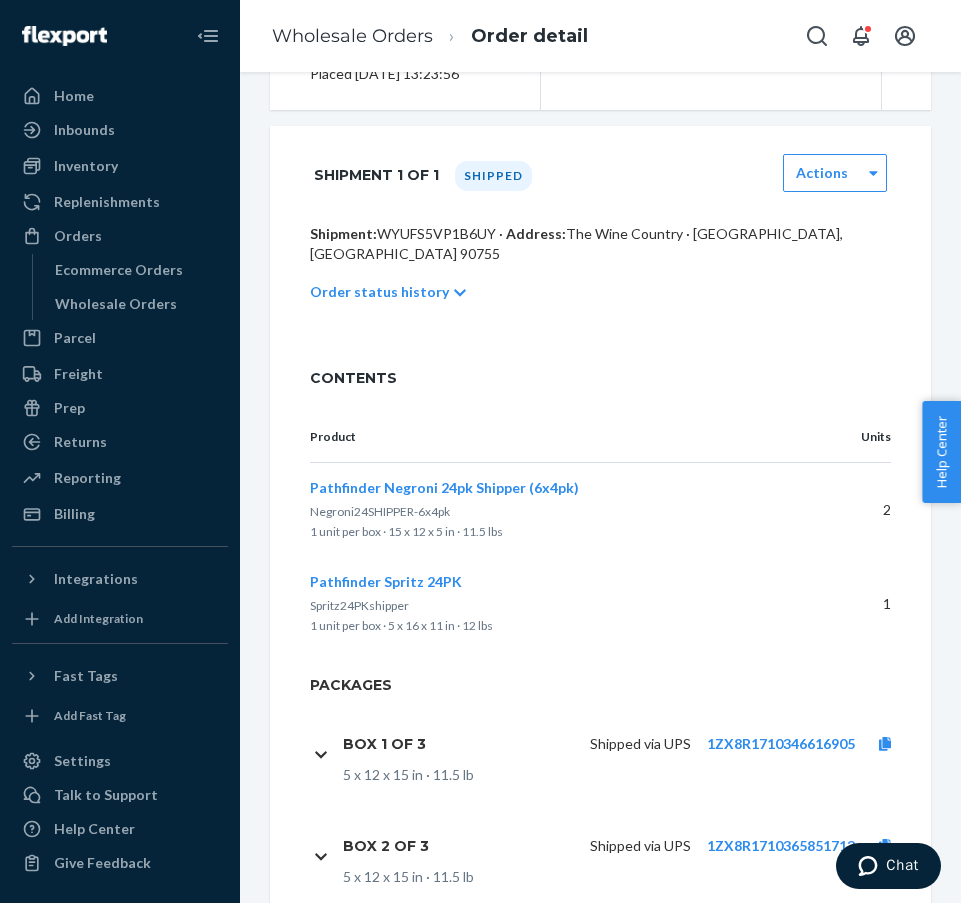 scroll, scrollTop: 532, scrollLeft: 0, axis: vertical 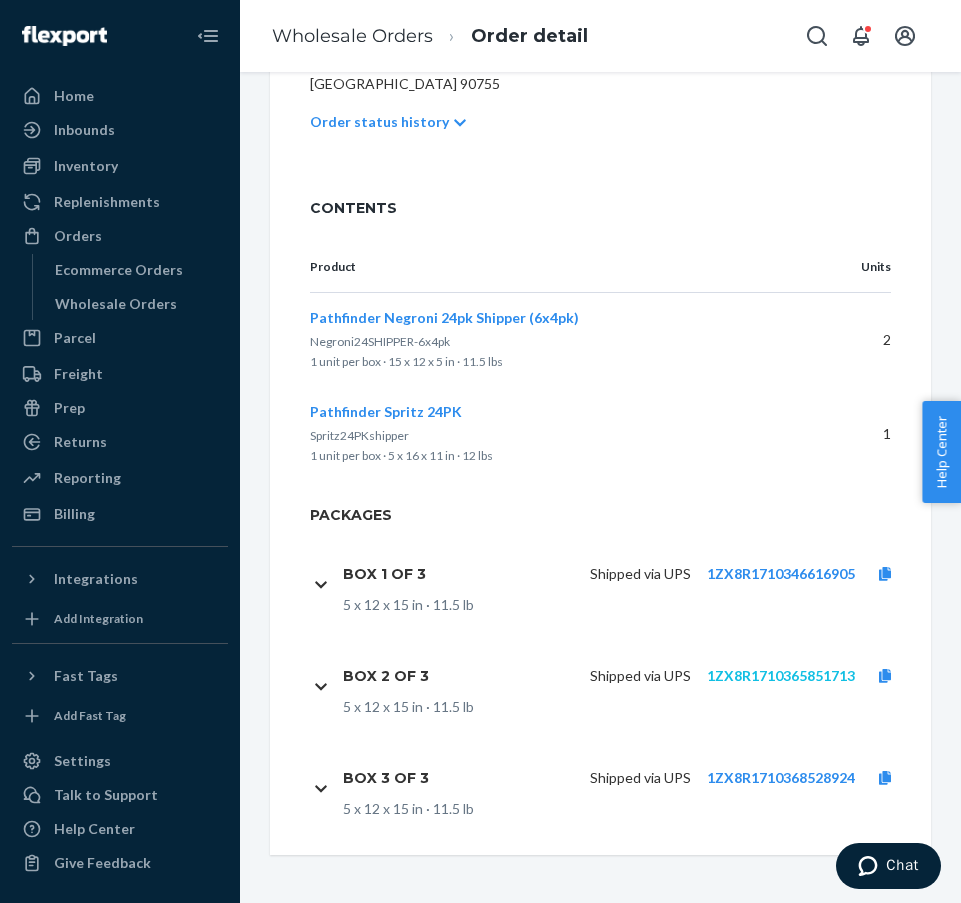 click on "1ZX8R1710365851713" at bounding box center (781, 675) 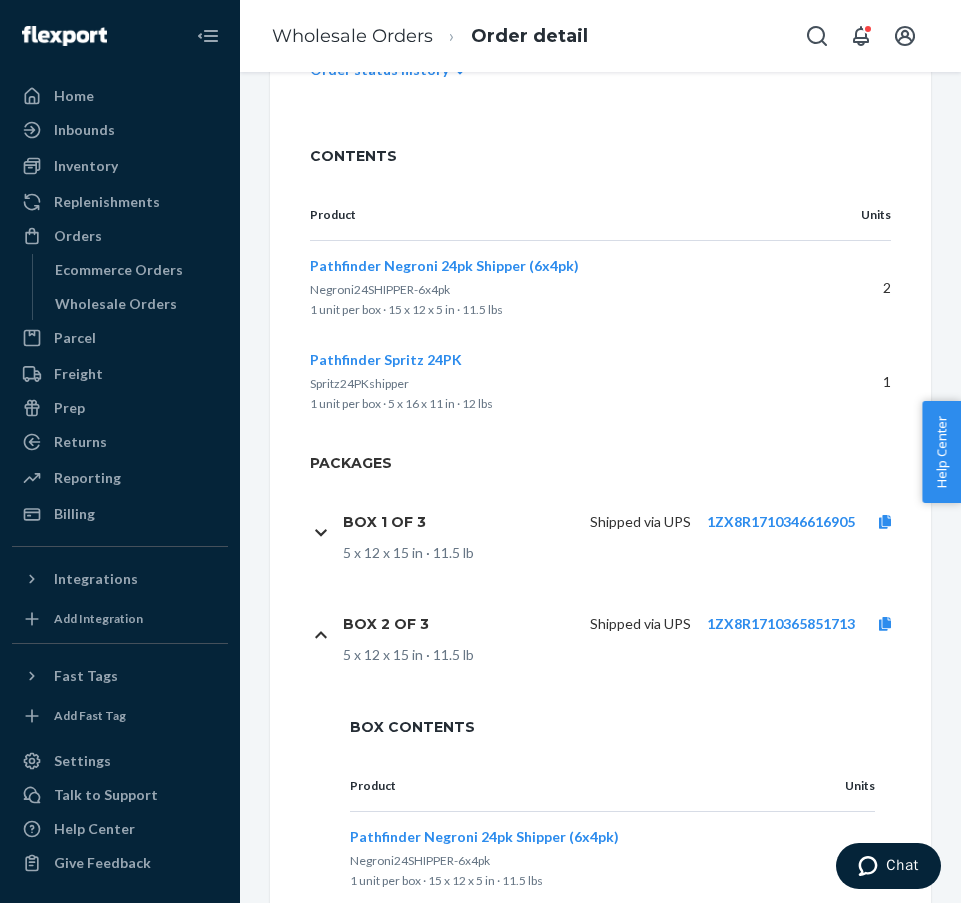 scroll, scrollTop: 334, scrollLeft: 0, axis: vertical 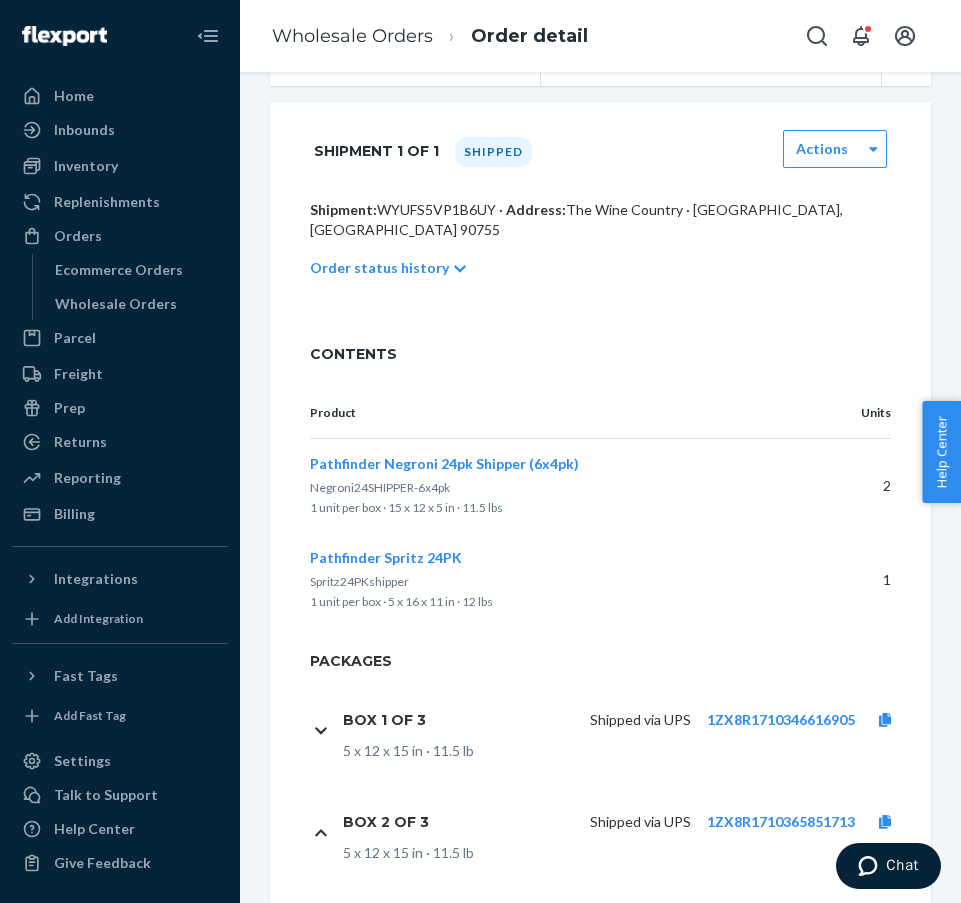 click on "Wholesale Orders Order detail" at bounding box center (430, 36) 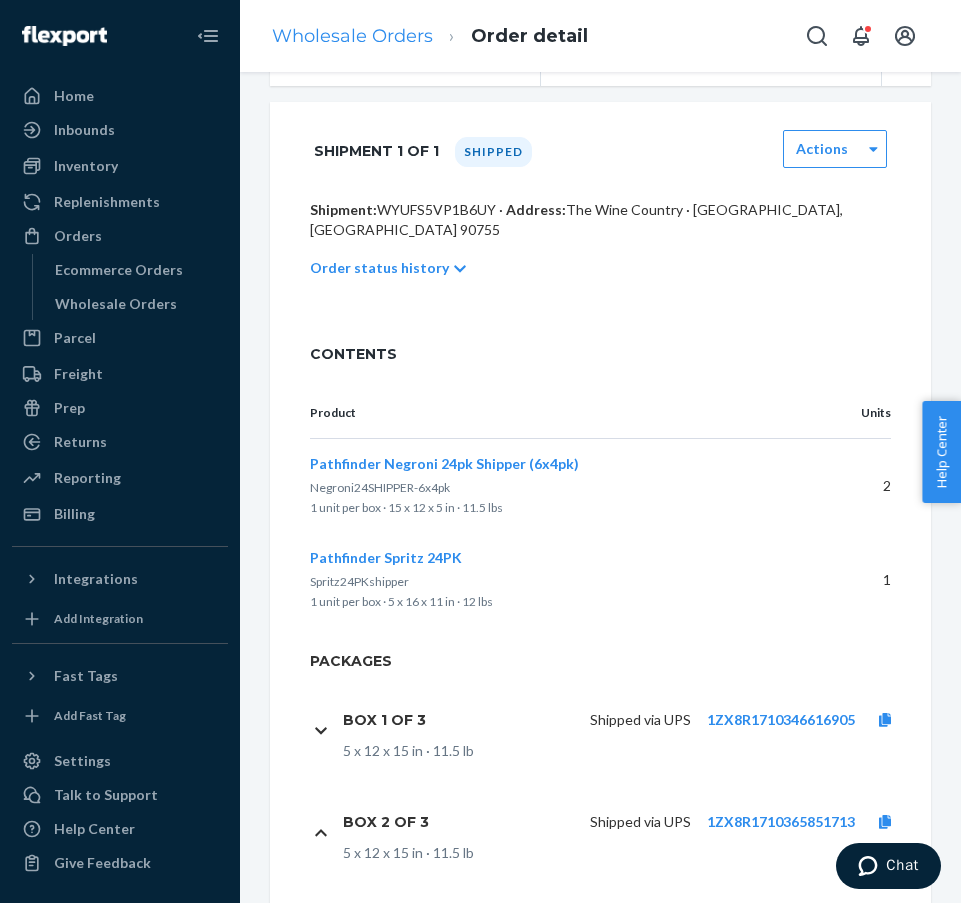 click on "Wholesale Orders" at bounding box center [352, 36] 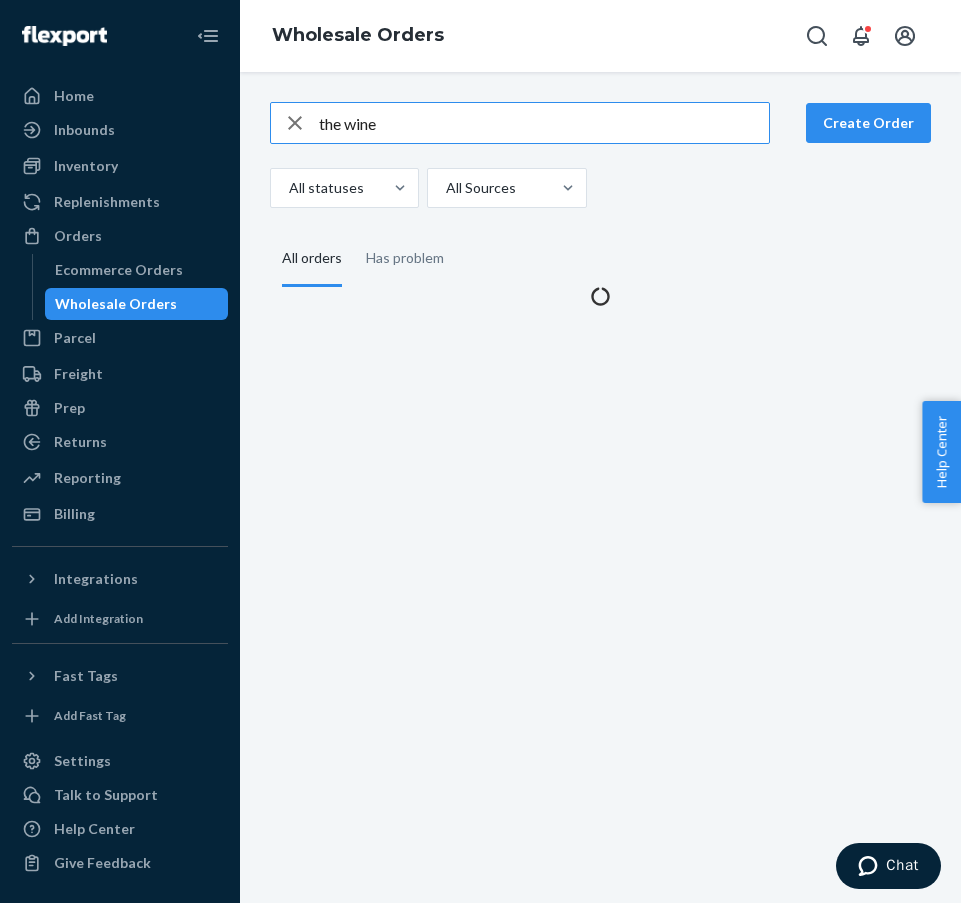 scroll, scrollTop: 0, scrollLeft: 0, axis: both 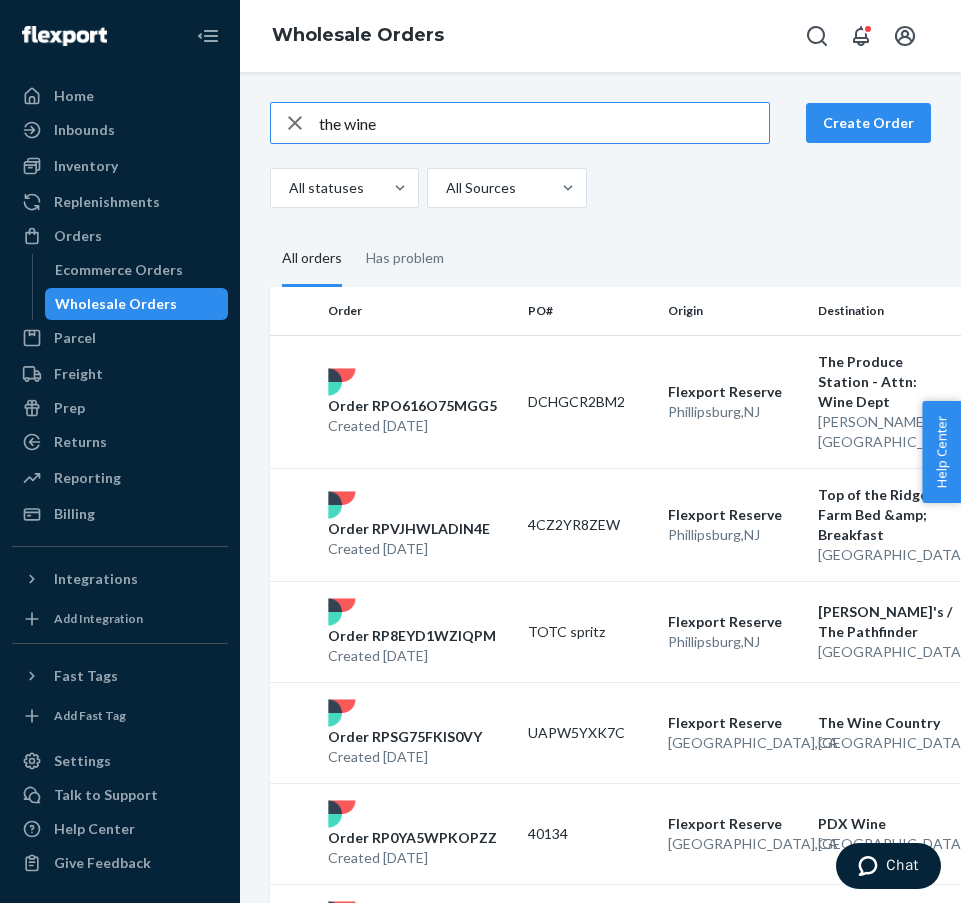 click on "the wine" at bounding box center (544, 123) 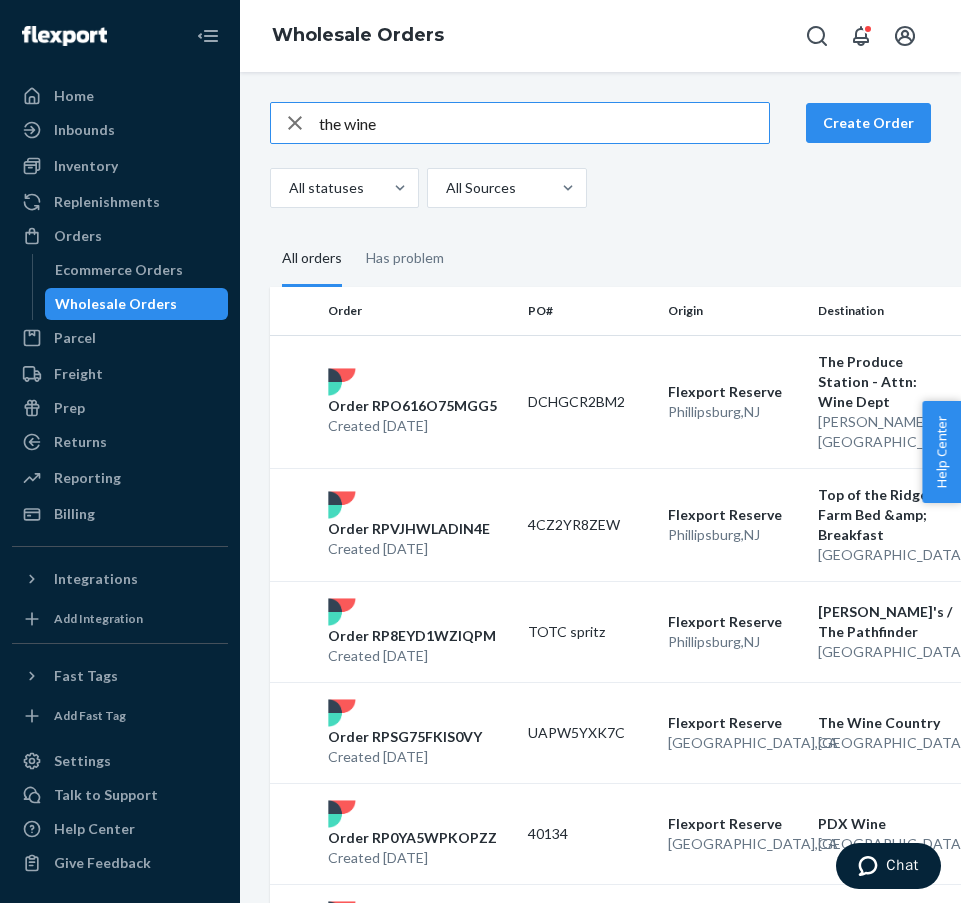 click on "the wine" at bounding box center (544, 123) 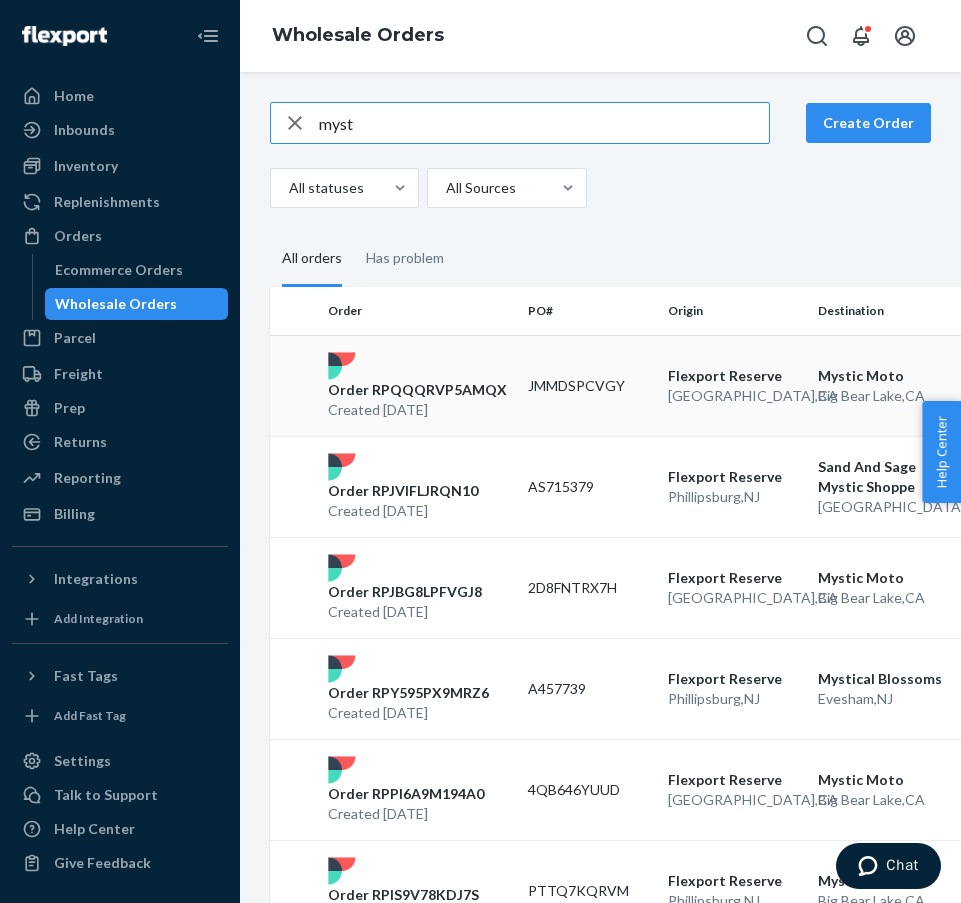 type on "myst" 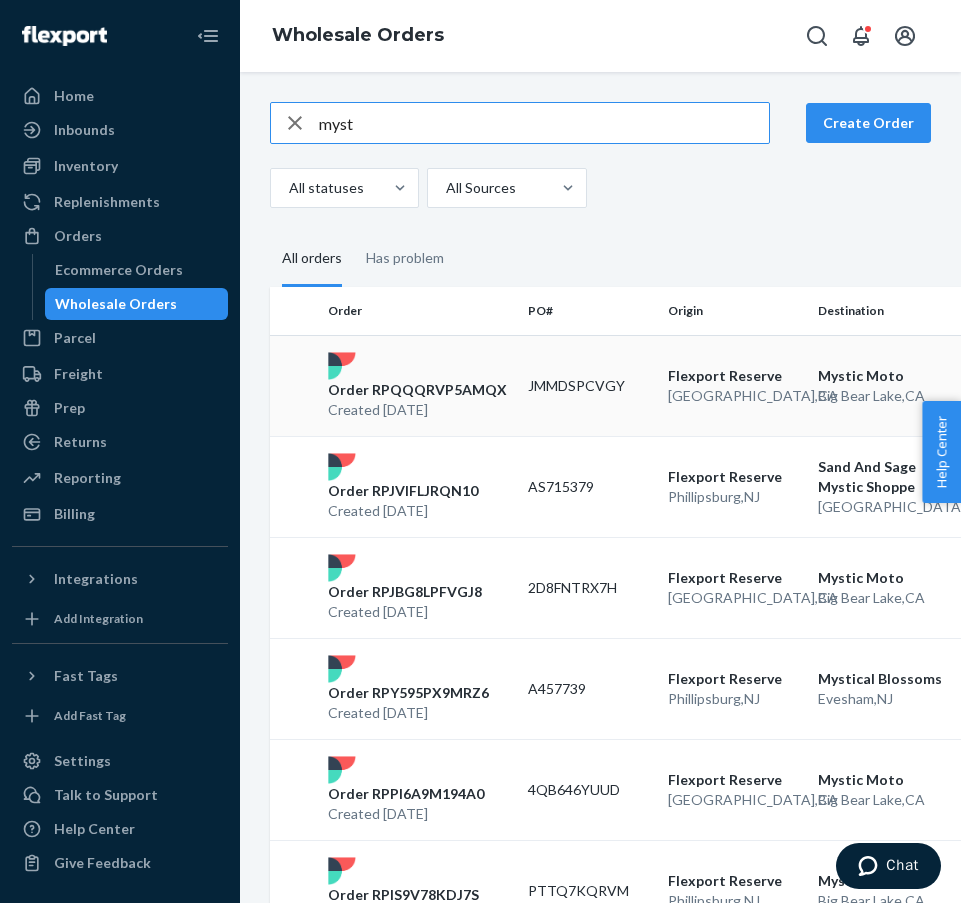 click on "Order RPQQQRVP5AMQX" at bounding box center (417, 390) 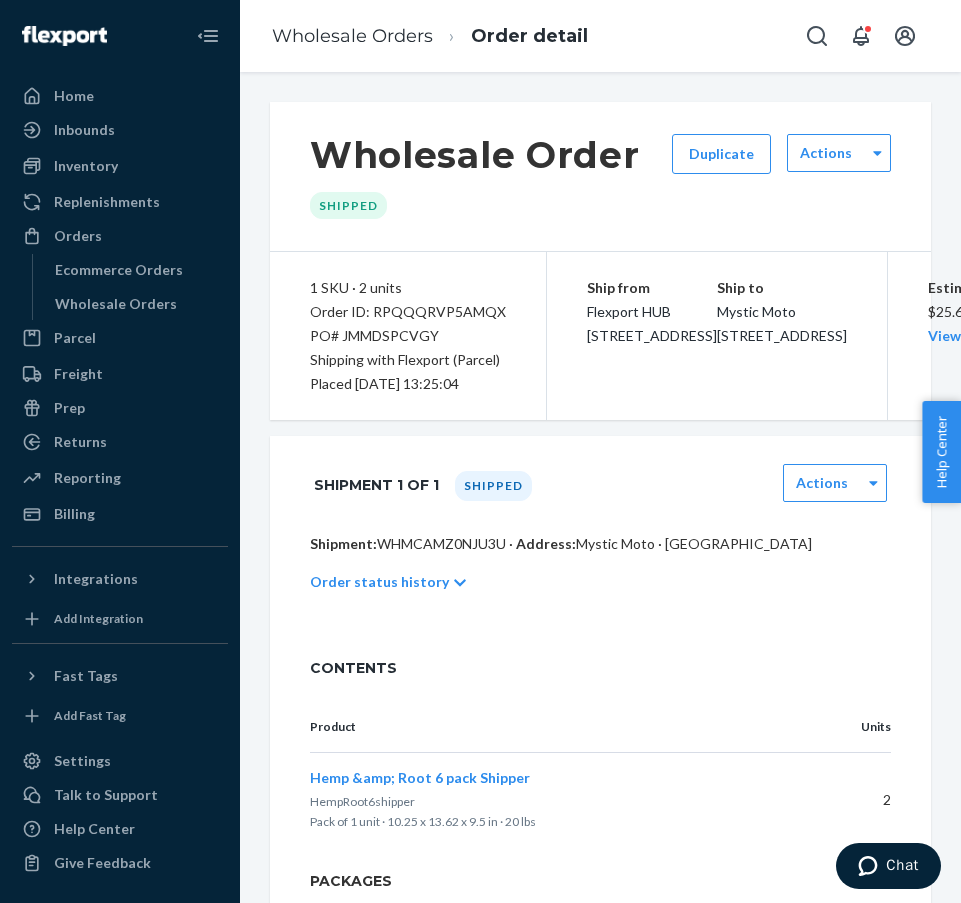 scroll, scrollTop: 0, scrollLeft: 0, axis: both 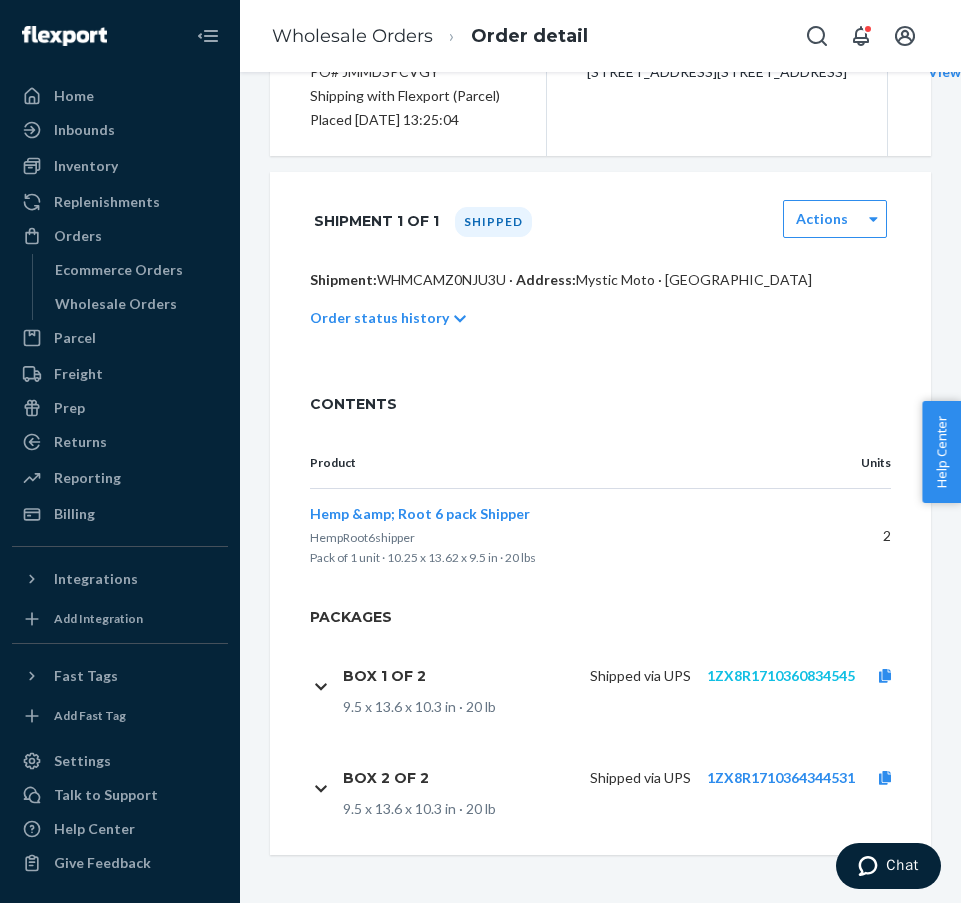 click on "1ZX8R1710360834545" at bounding box center (781, 675) 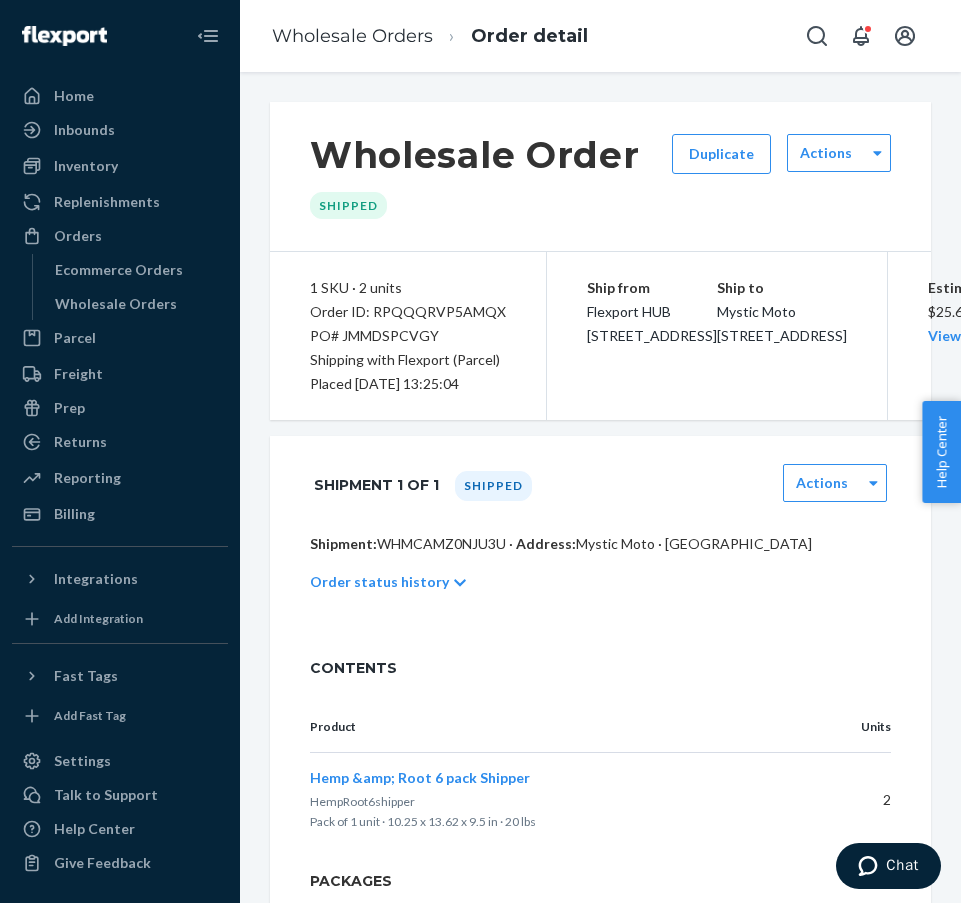 scroll, scrollTop: 0, scrollLeft: 0, axis: both 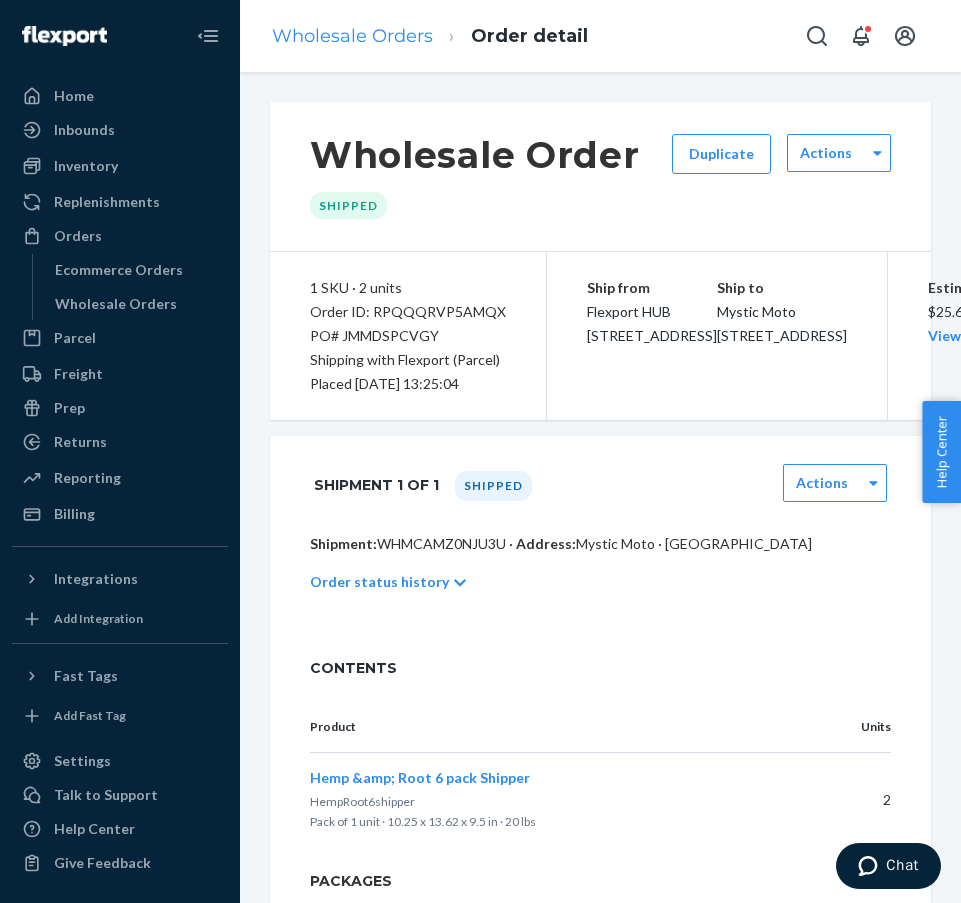 click on "Wholesale Orders" at bounding box center (352, 36) 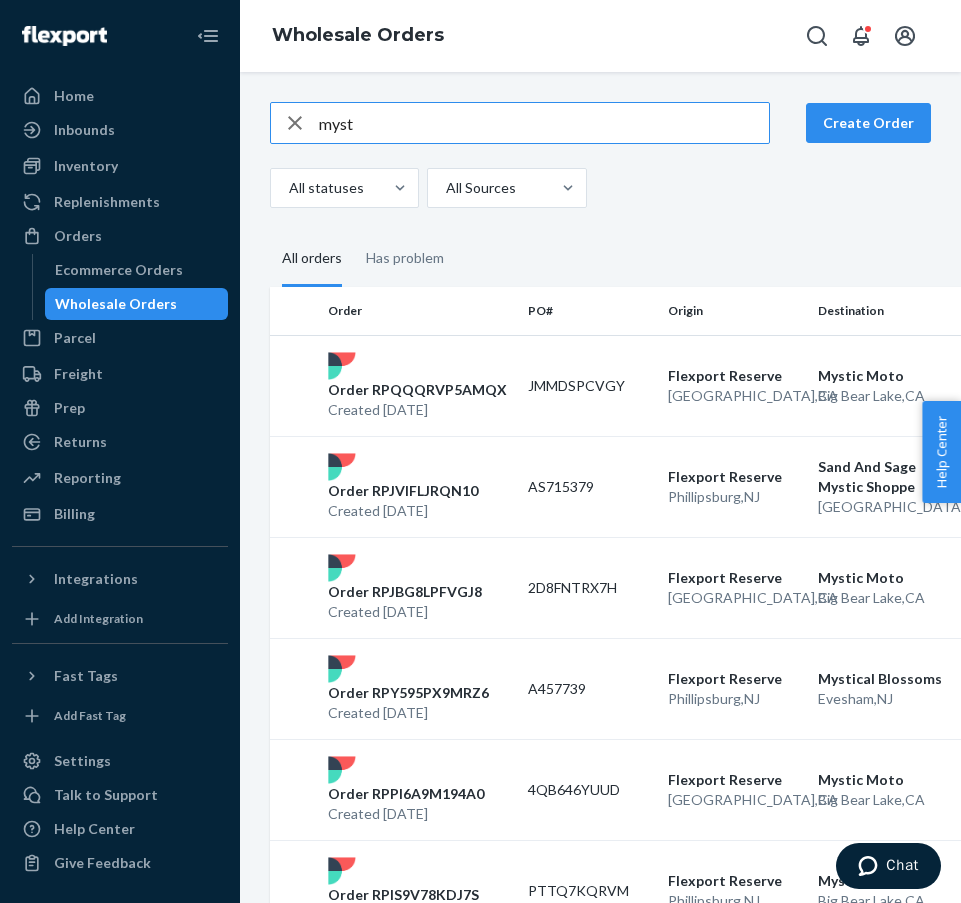 click on "myst" at bounding box center (544, 123) 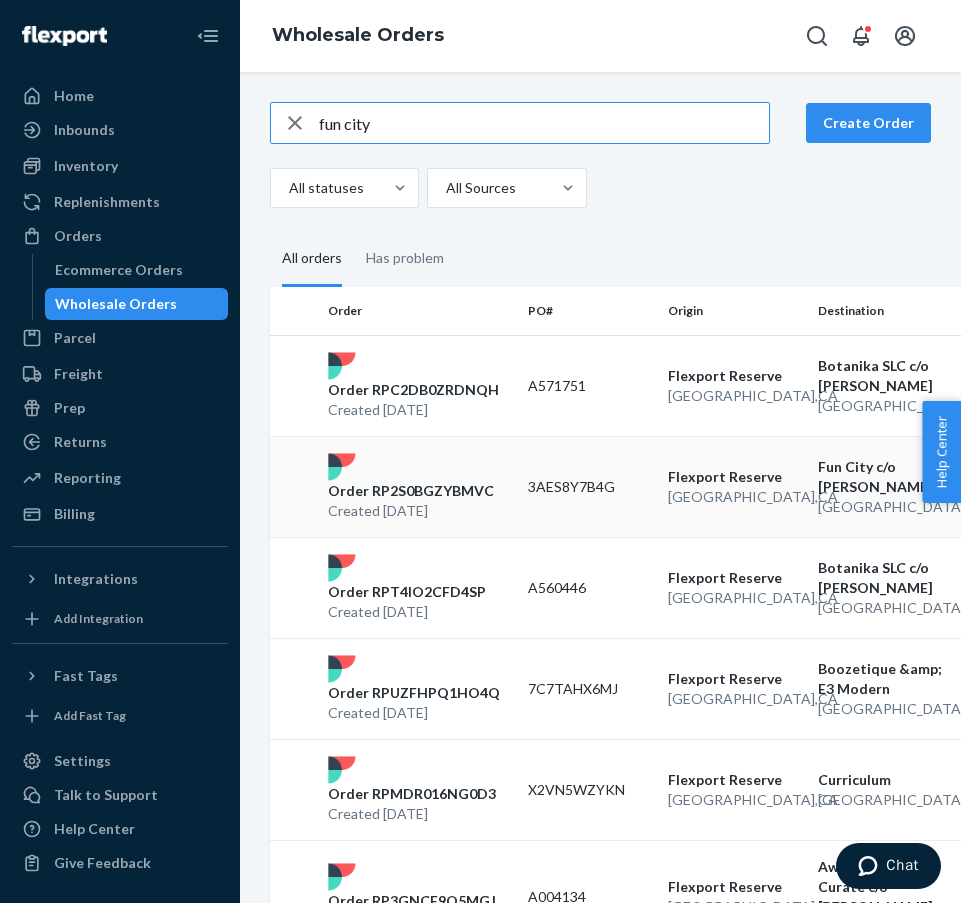 type on "fun city" 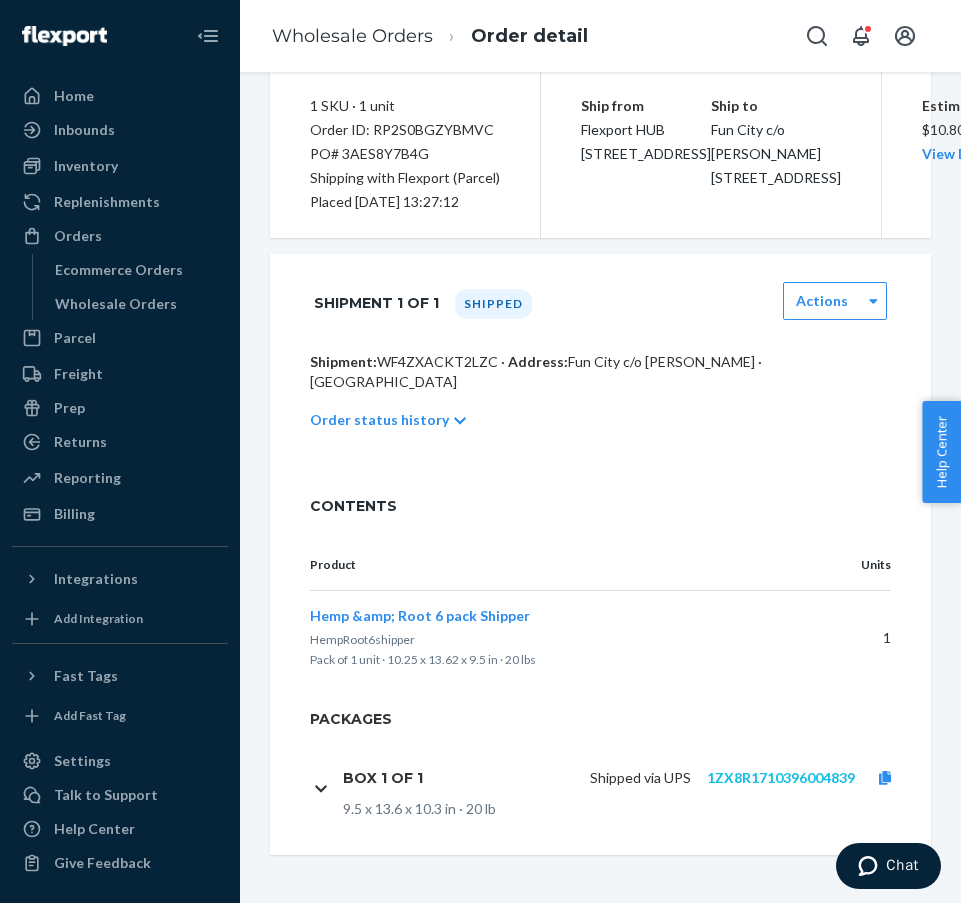 scroll, scrollTop: 258, scrollLeft: 0, axis: vertical 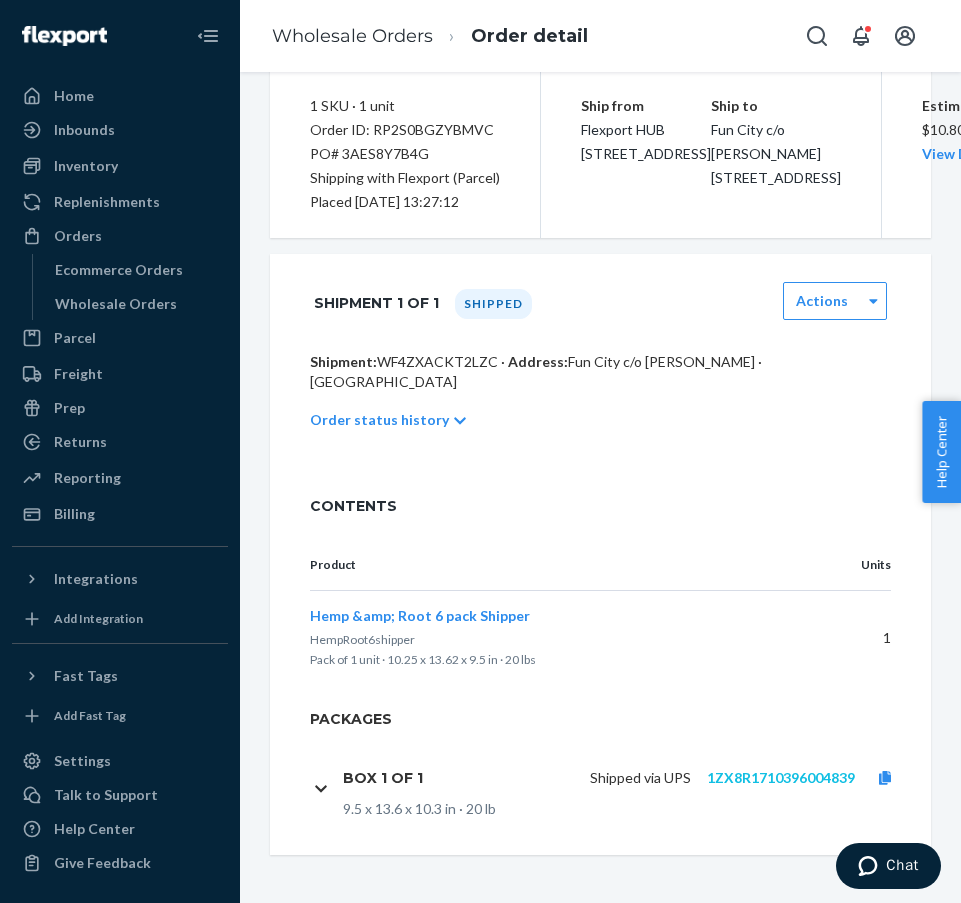 click on "1ZX8R1710396004839" at bounding box center [781, 777] 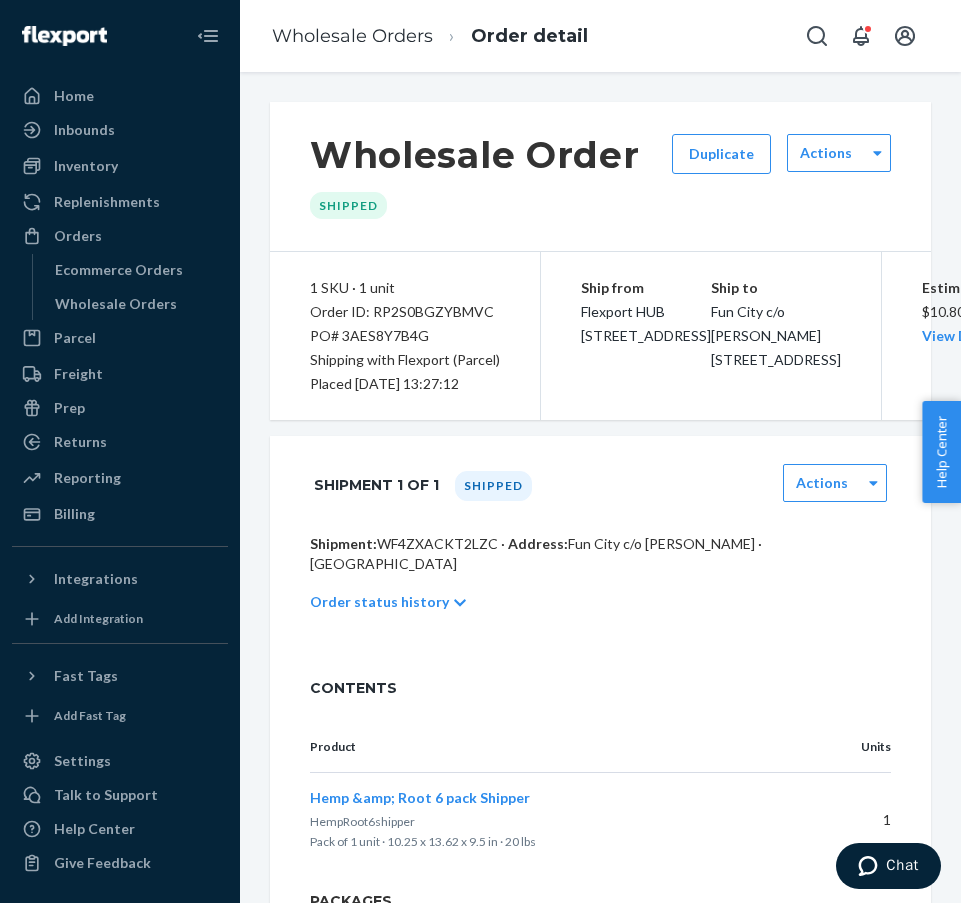 scroll, scrollTop: 0, scrollLeft: 0, axis: both 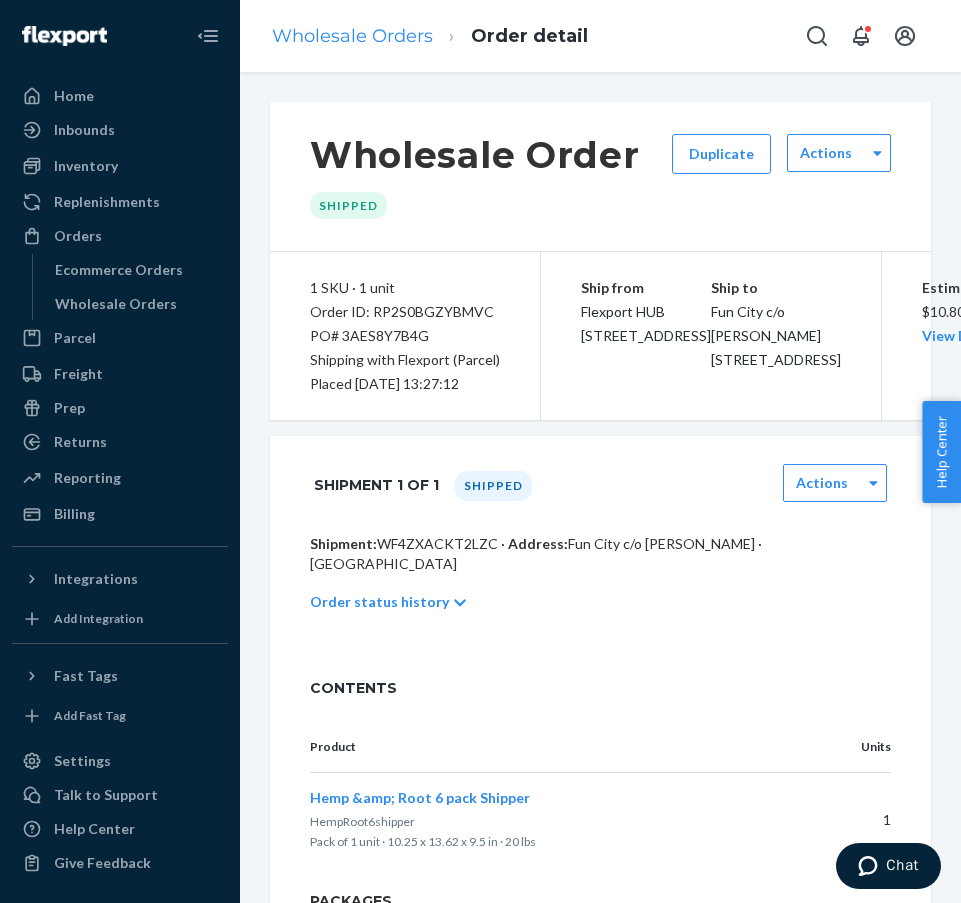 click on "Wholesale Orders" at bounding box center (352, 36) 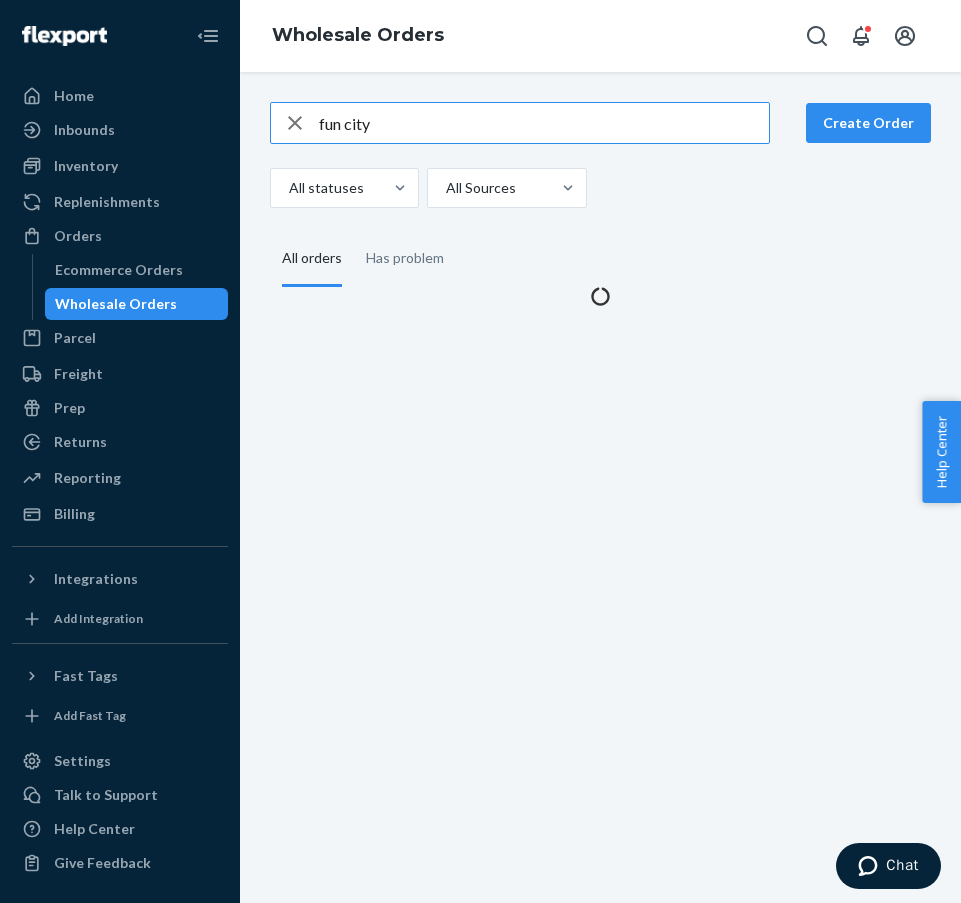 click on "fun city" at bounding box center [544, 123] 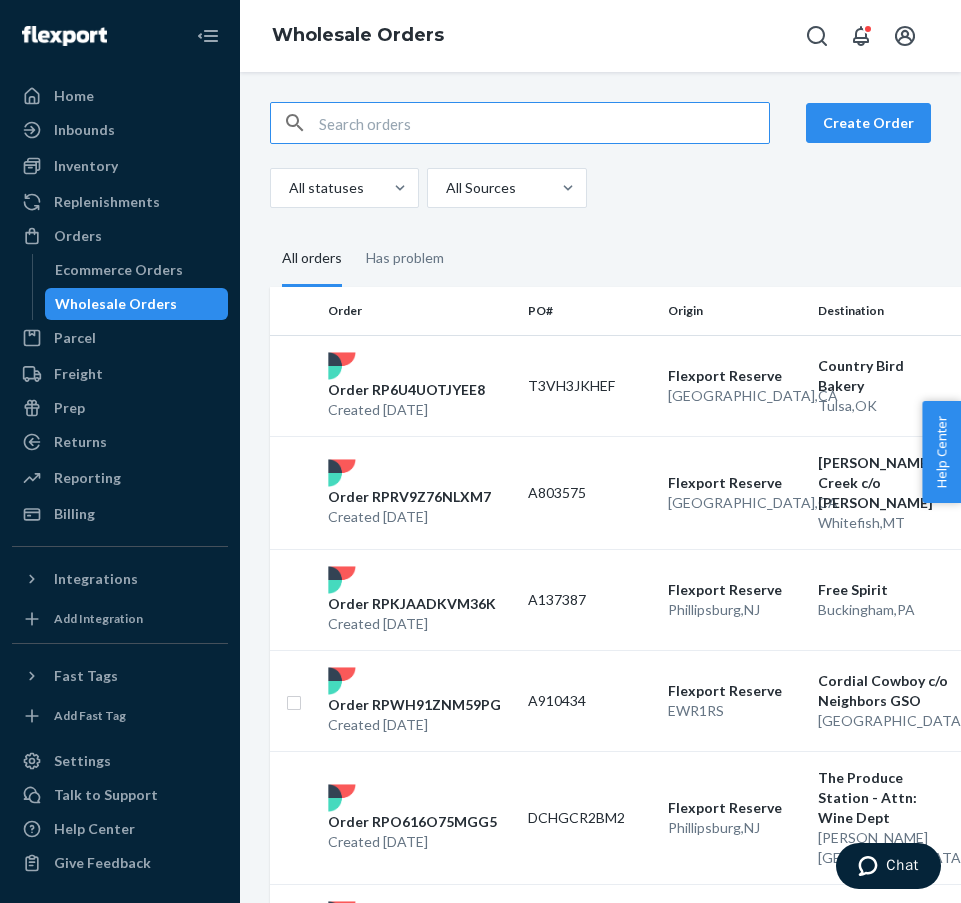 scroll, scrollTop: 0, scrollLeft: 0, axis: both 